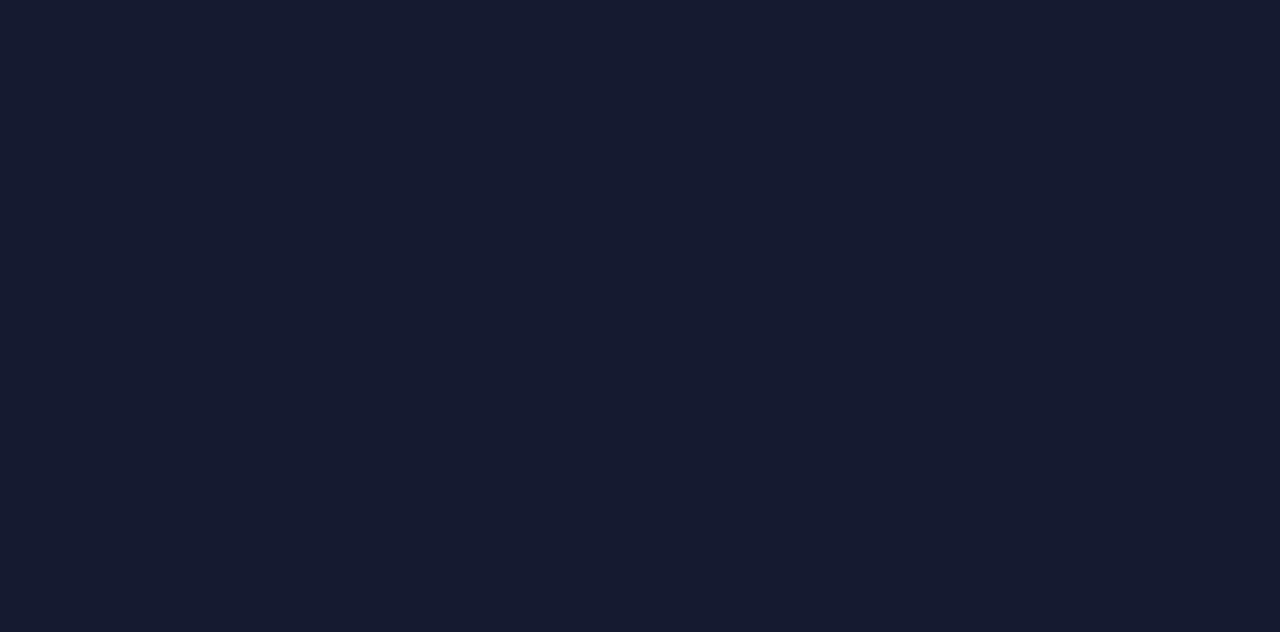 scroll, scrollTop: 0, scrollLeft: 0, axis: both 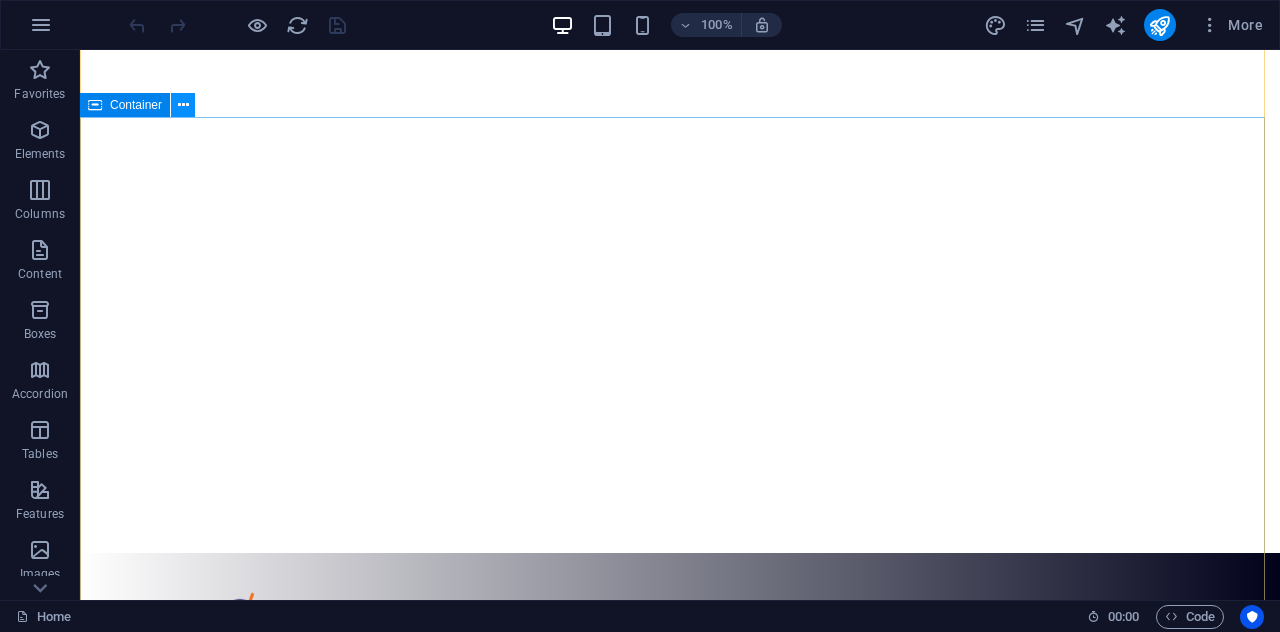 click at bounding box center (183, 105) 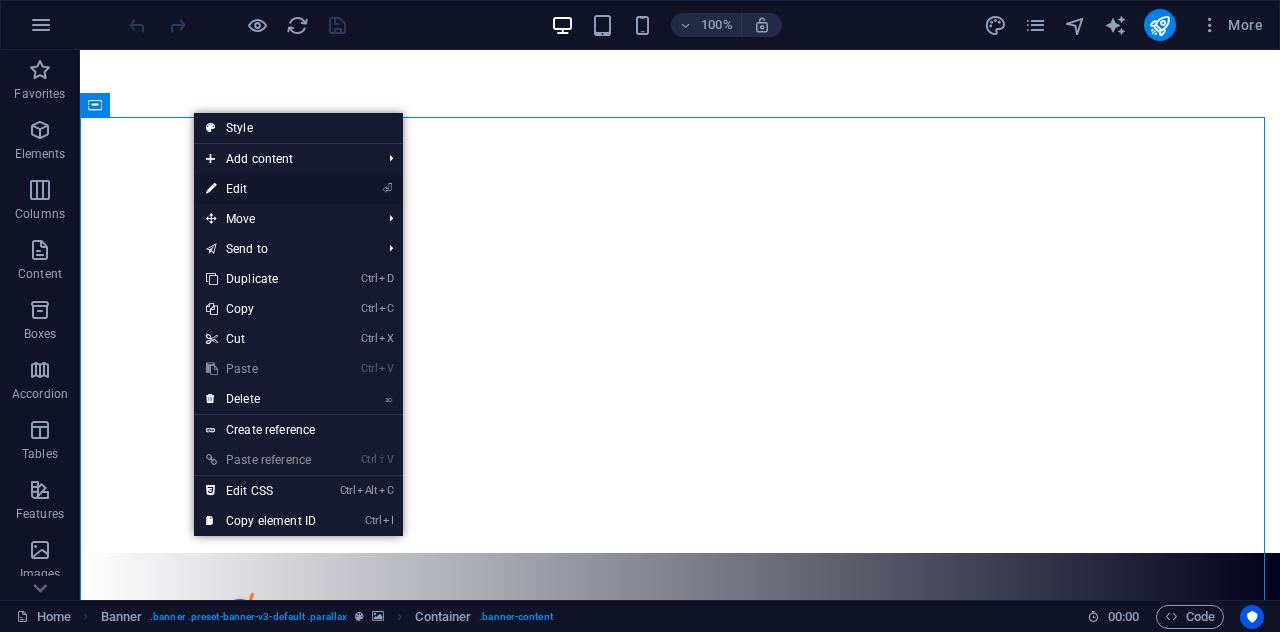 click on "⏎  Edit" at bounding box center (261, 189) 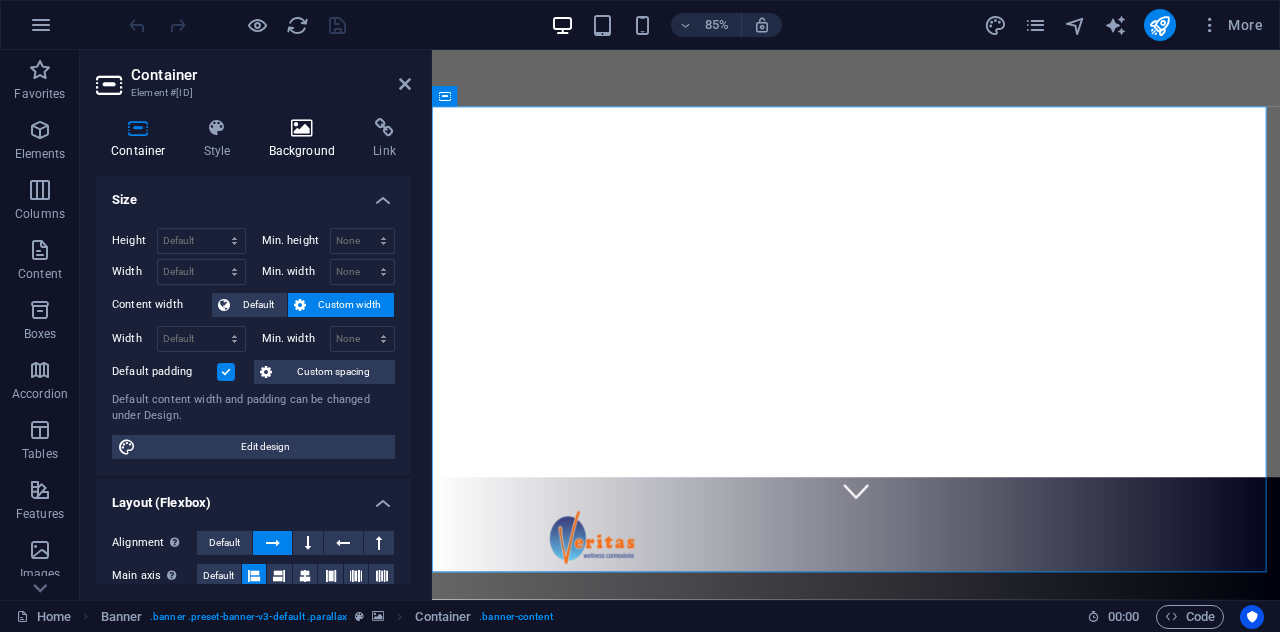 click at bounding box center [302, 128] 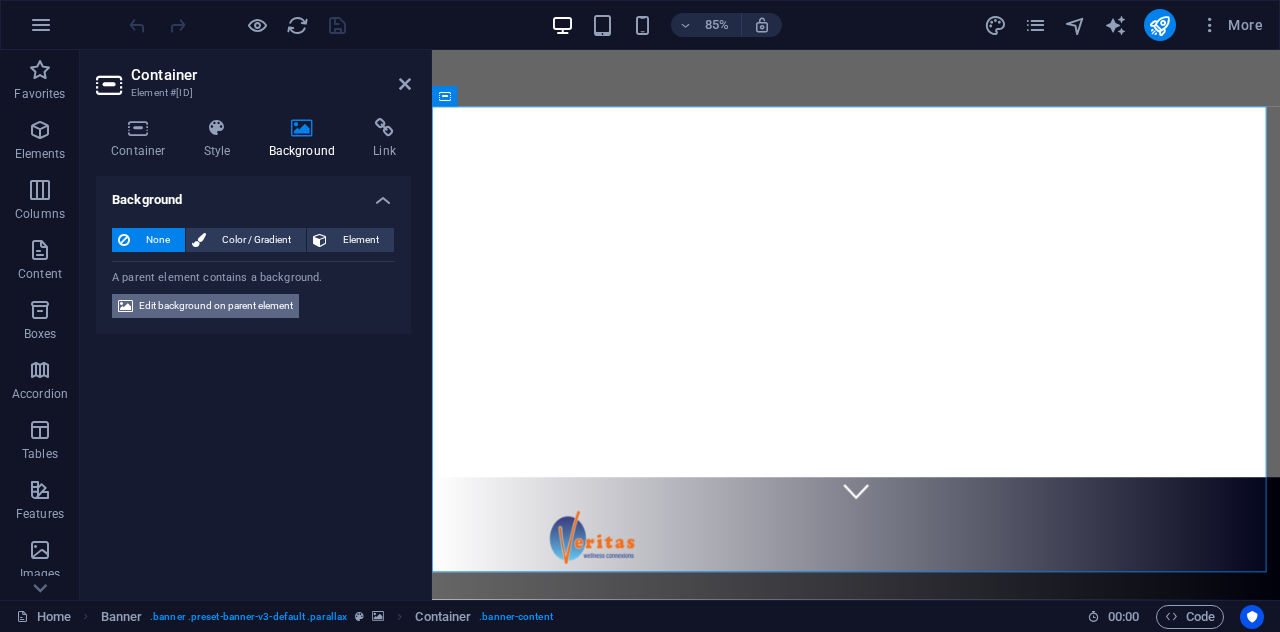 click on "Edit background on parent element" at bounding box center (216, 306) 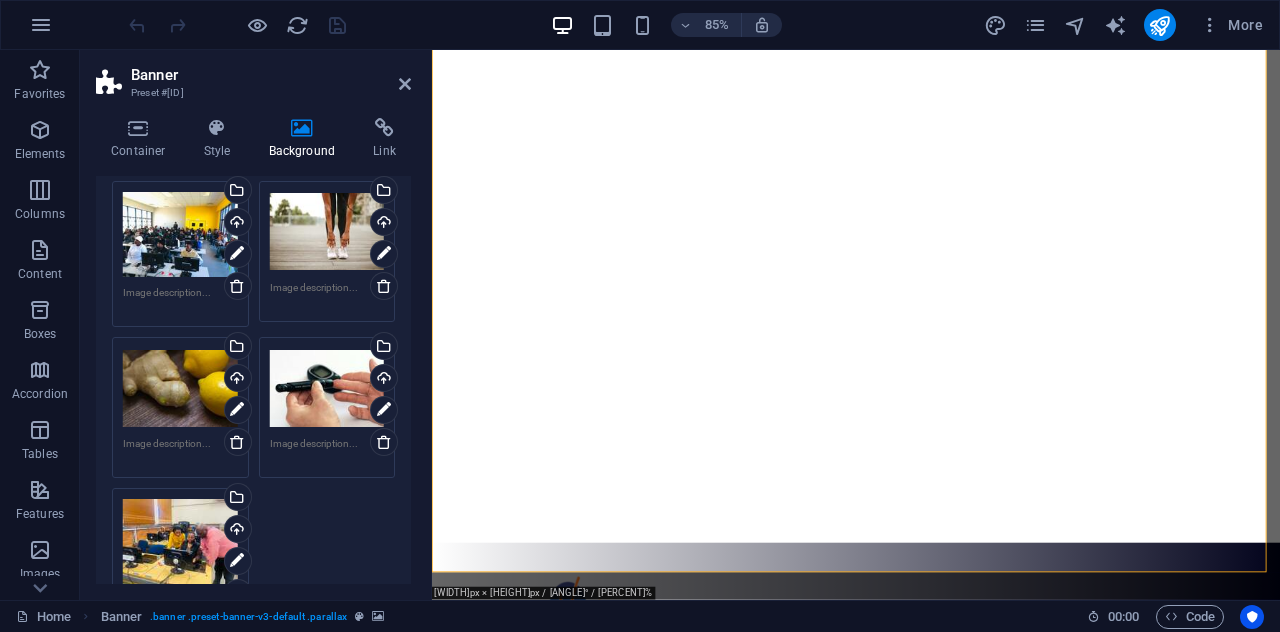 scroll, scrollTop: 258, scrollLeft: 0, axis: vertical 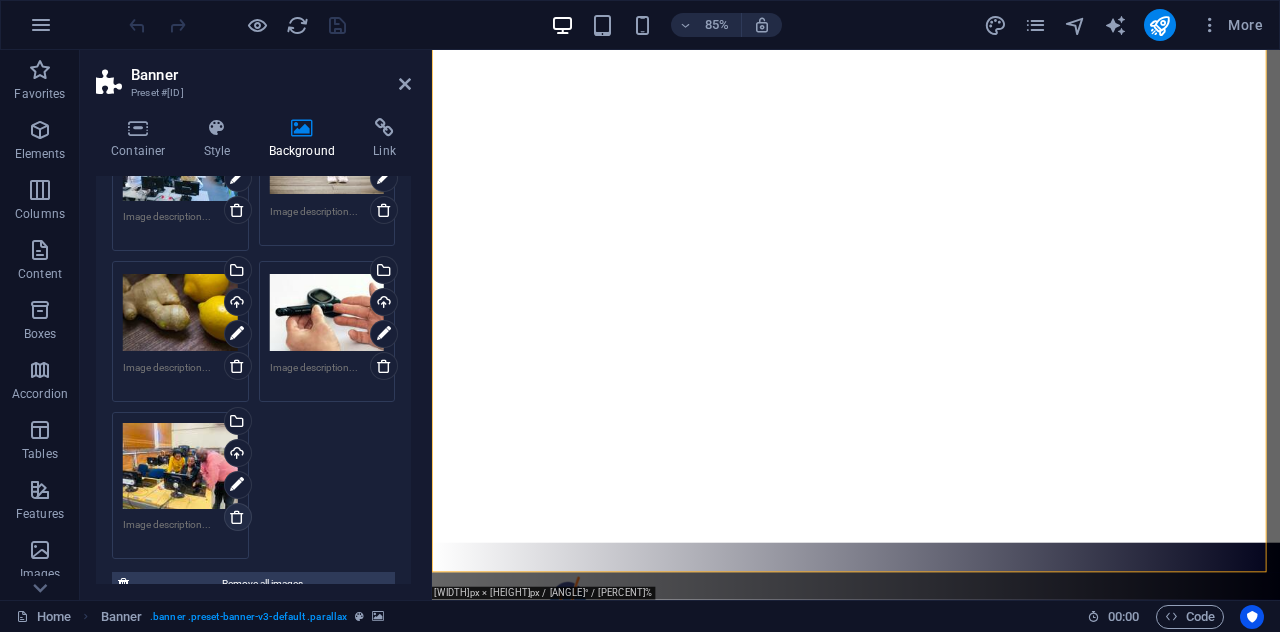click at bounding box center (237, 517) 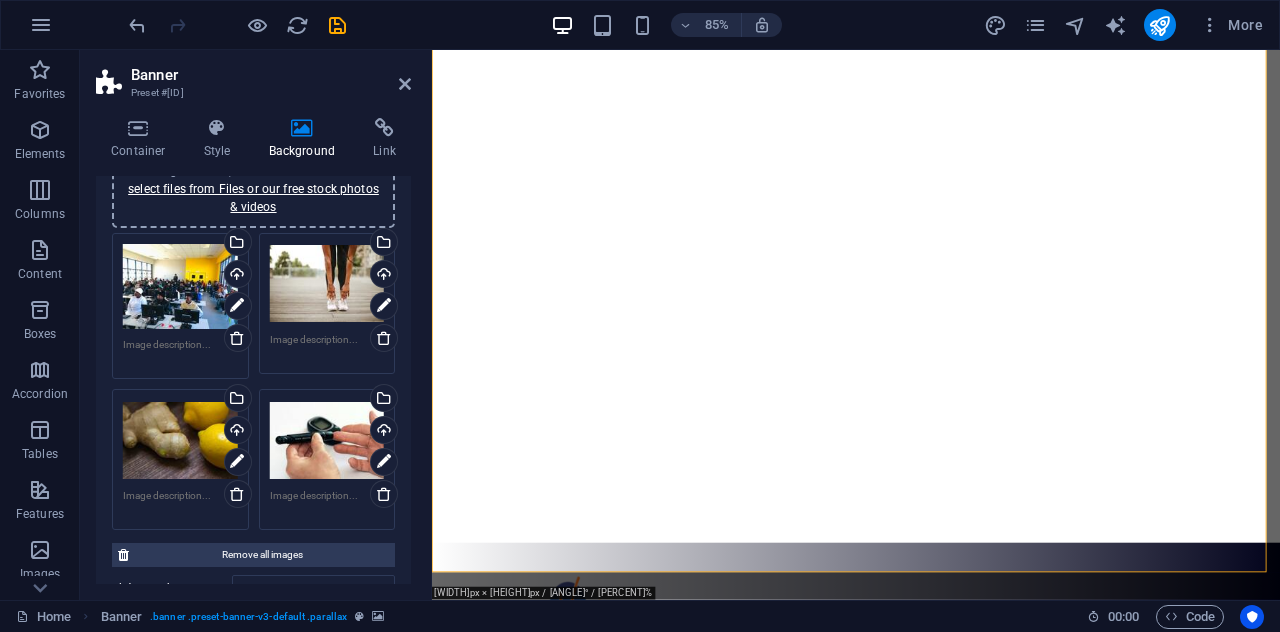 scroll, scrollTop: 198, scrollLeft: 0, axis: vertical 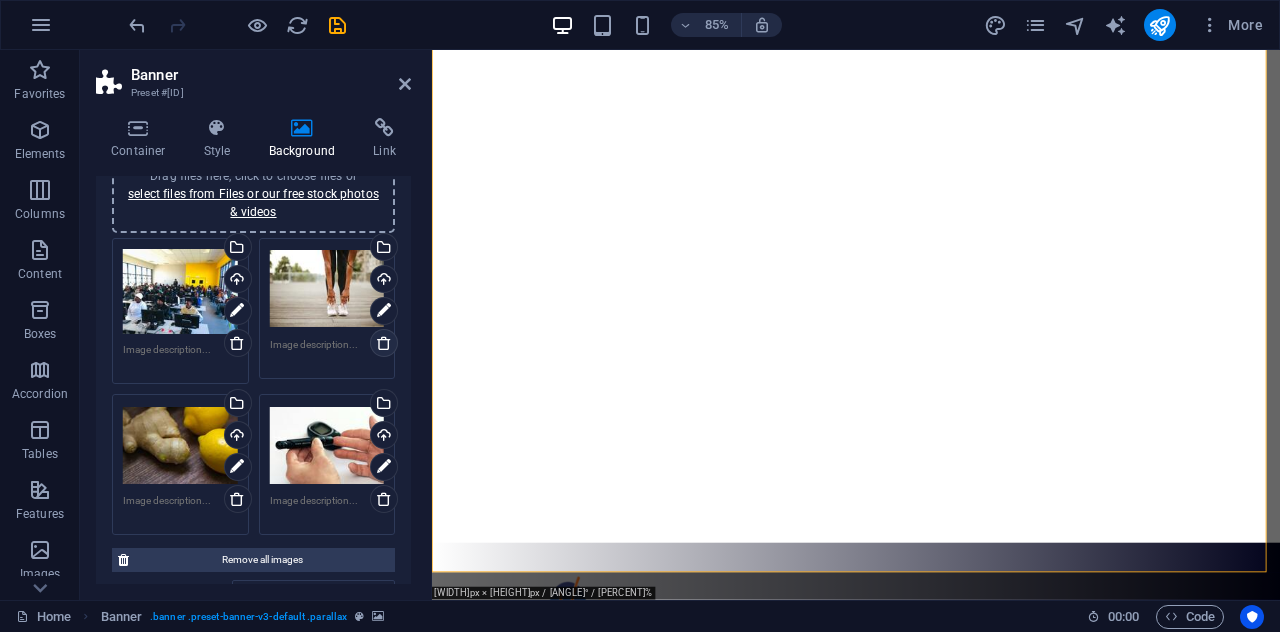 click at bounding box center (384, 343) 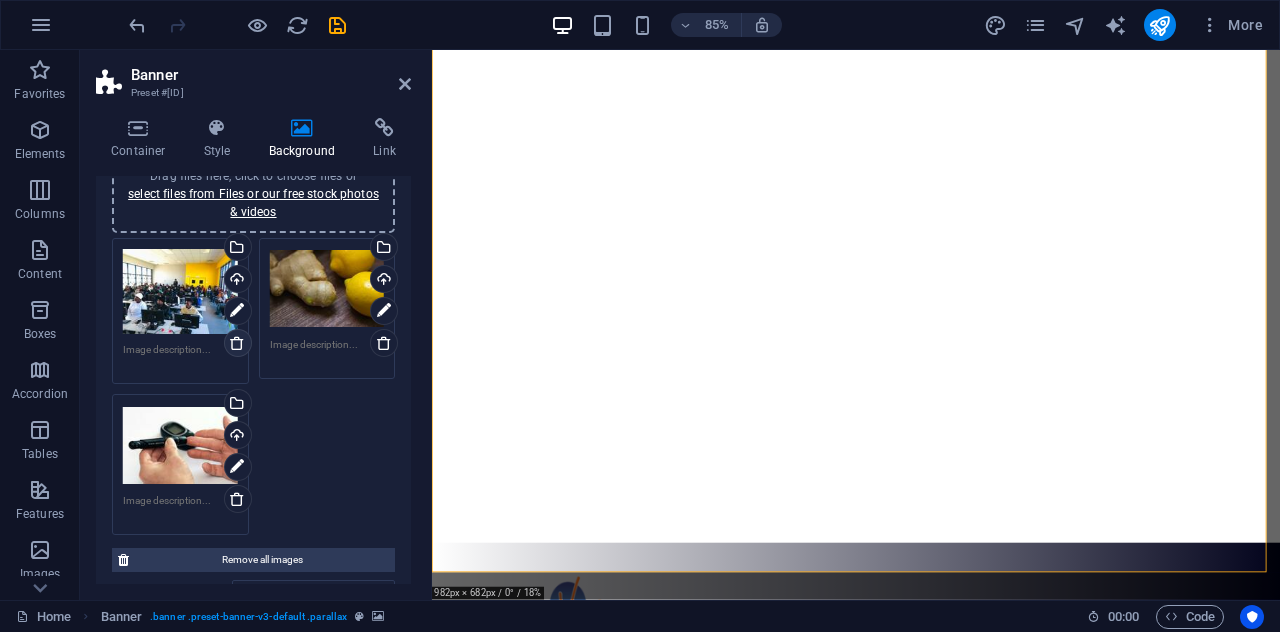 click at bounding box center [237, 343] 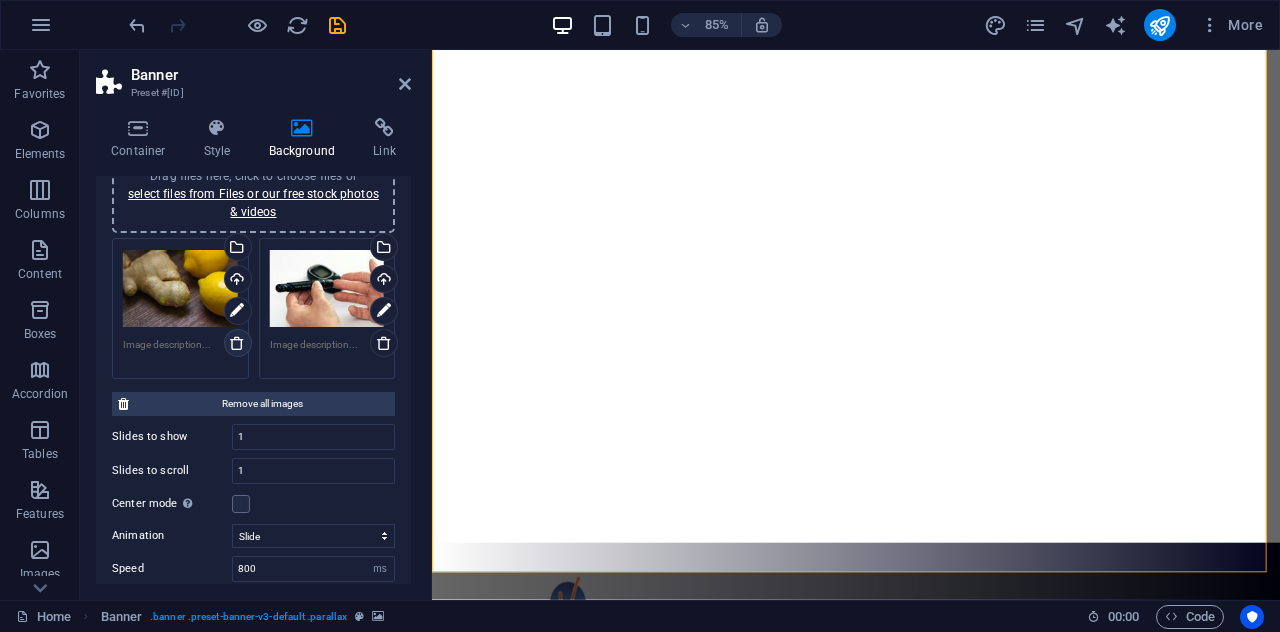 click at bounding box center (237, 343) 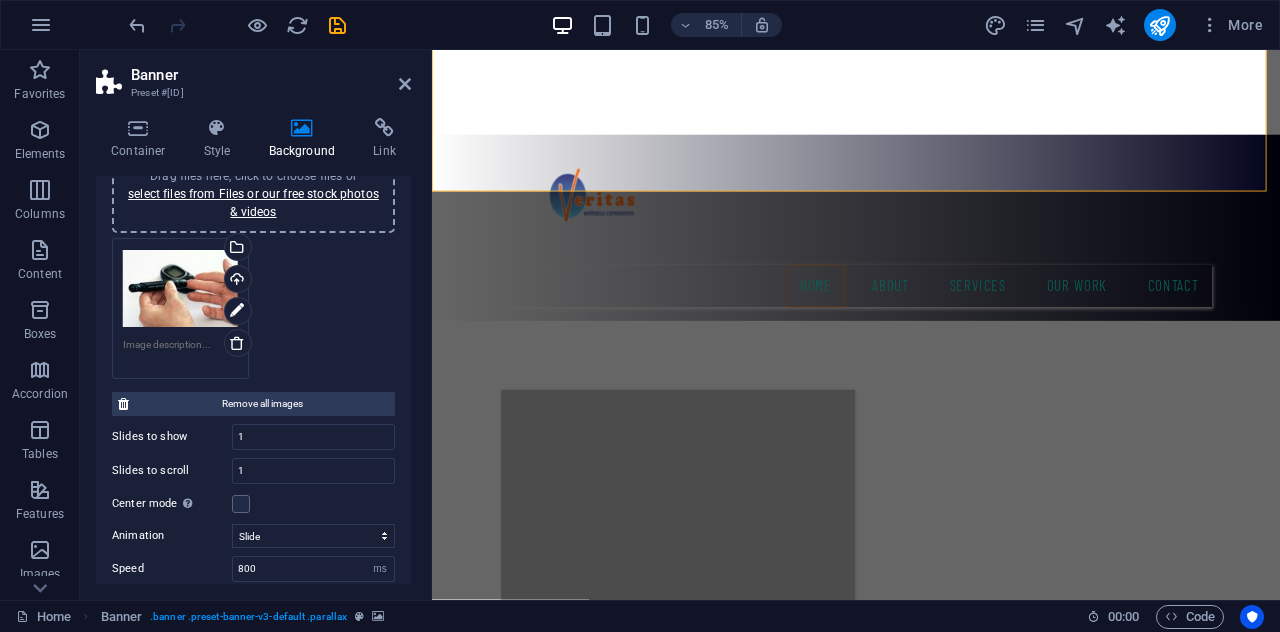 scroll, scrollTop: 0, scrollLeft: 0, axis: both 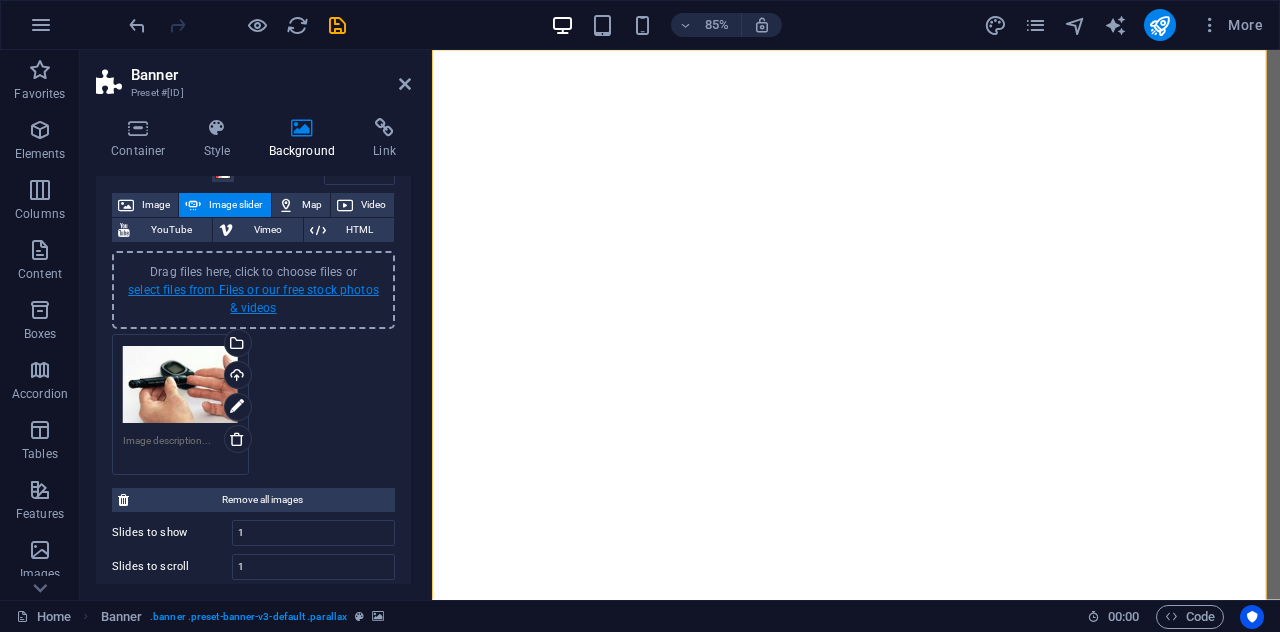 click on "select files from Files or our free stock photos & videos" at bounding box center [253, 299] 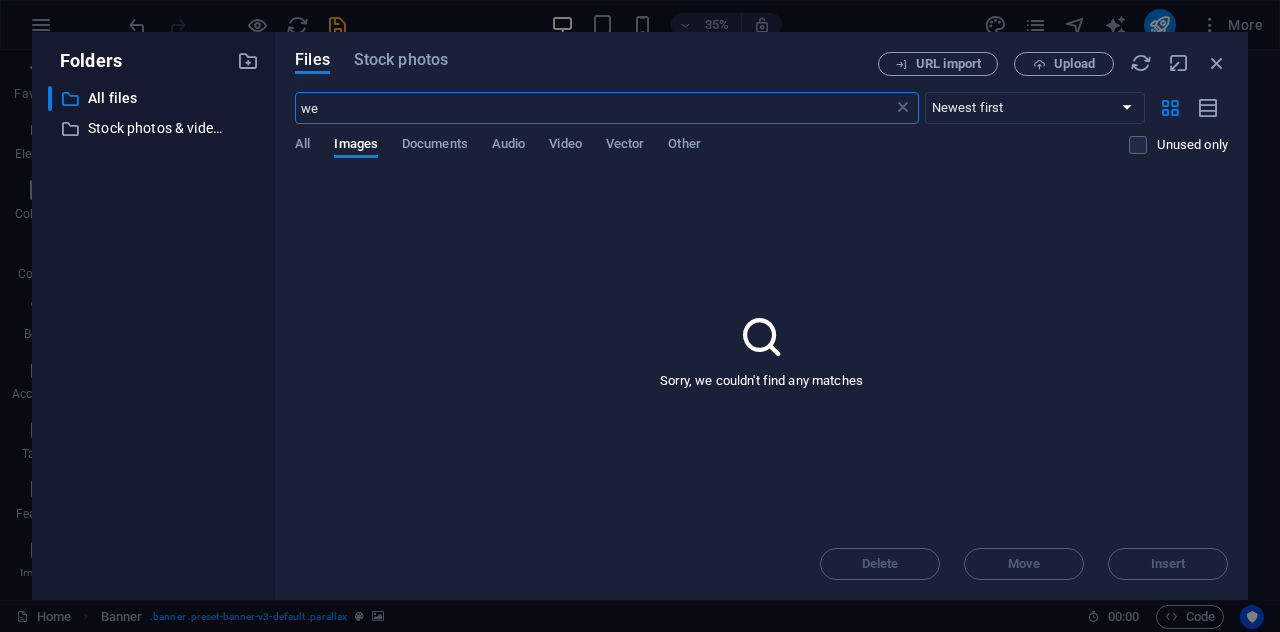 type on "w" 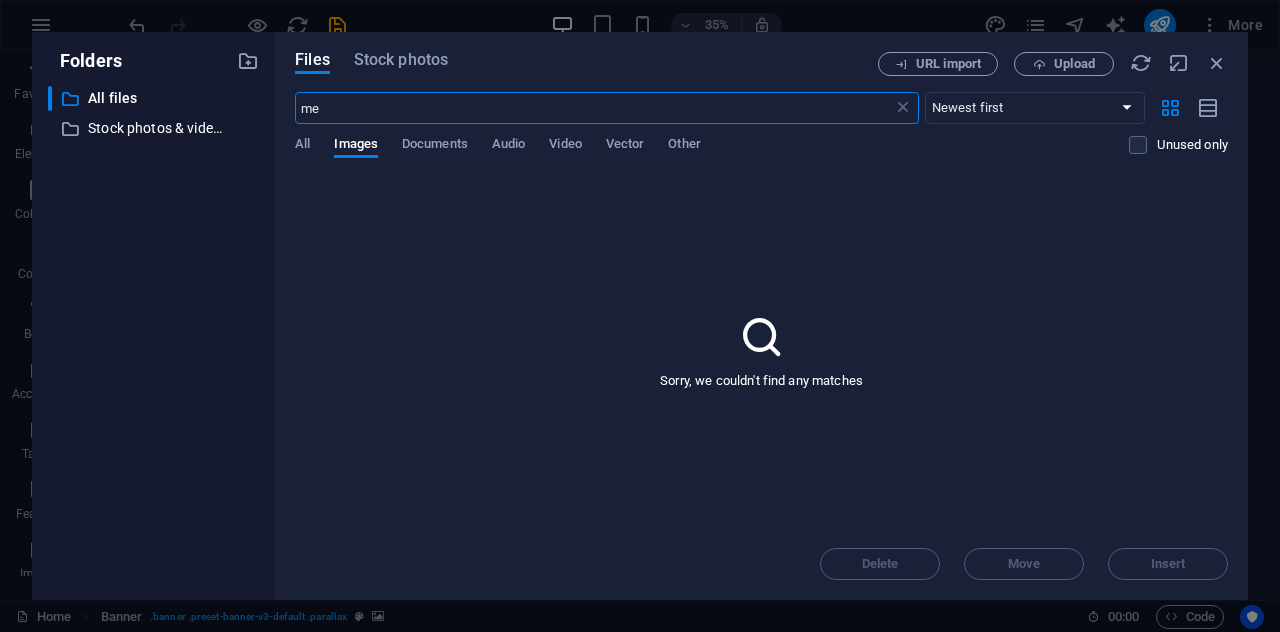type on "m" 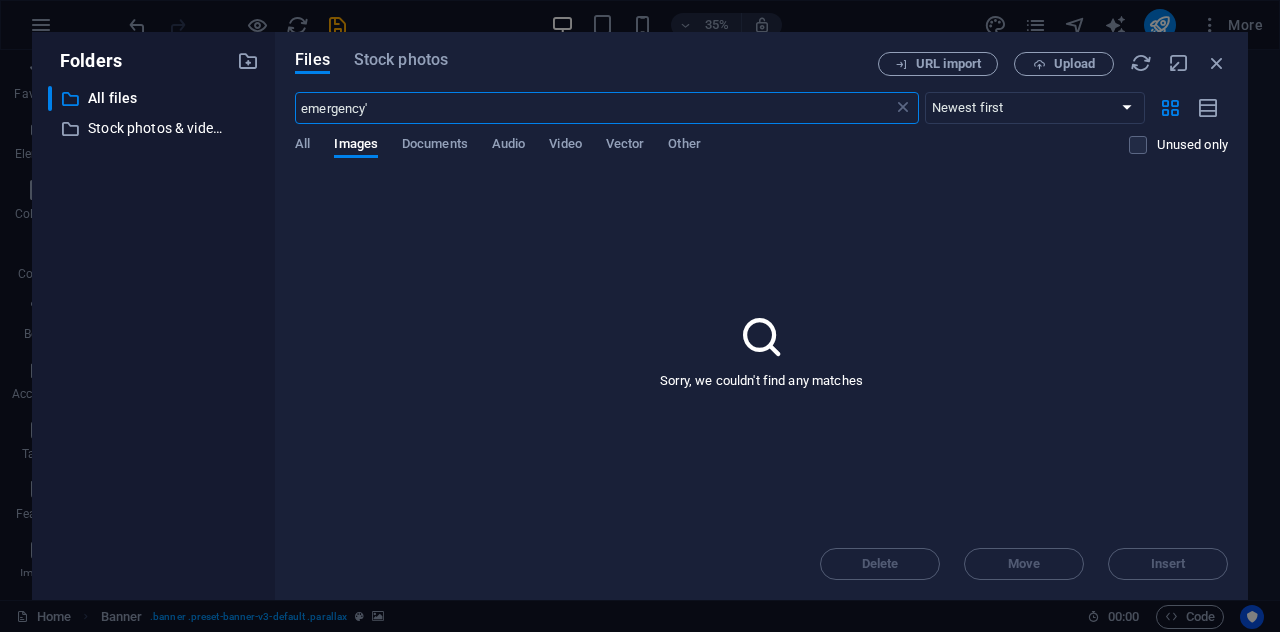 type on "emergency'" 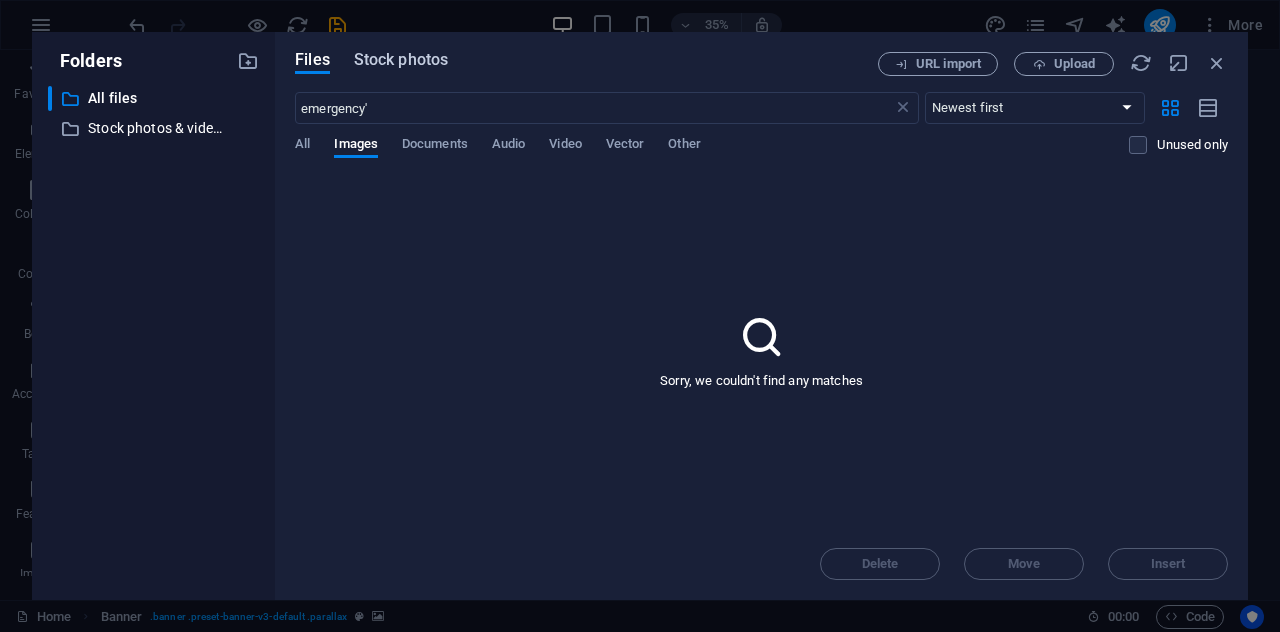 click on "Stock photos" at bounding box center [401, 60] 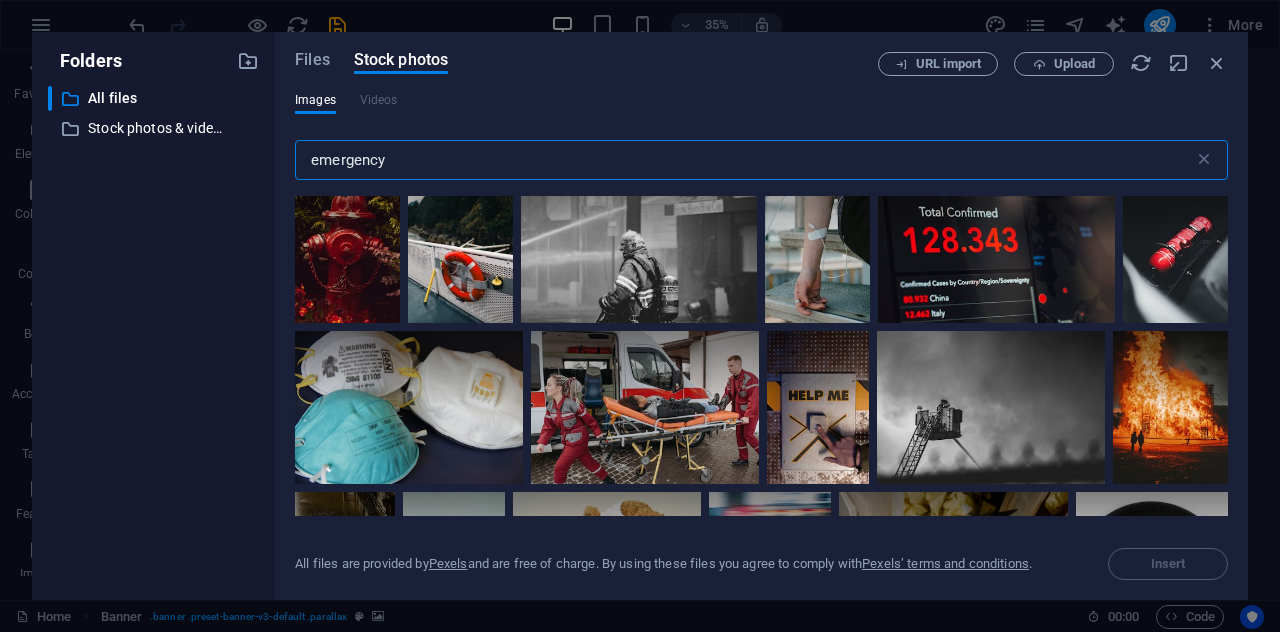 scroll, scrollTop: 0, scrollLeft: 0, axis: both 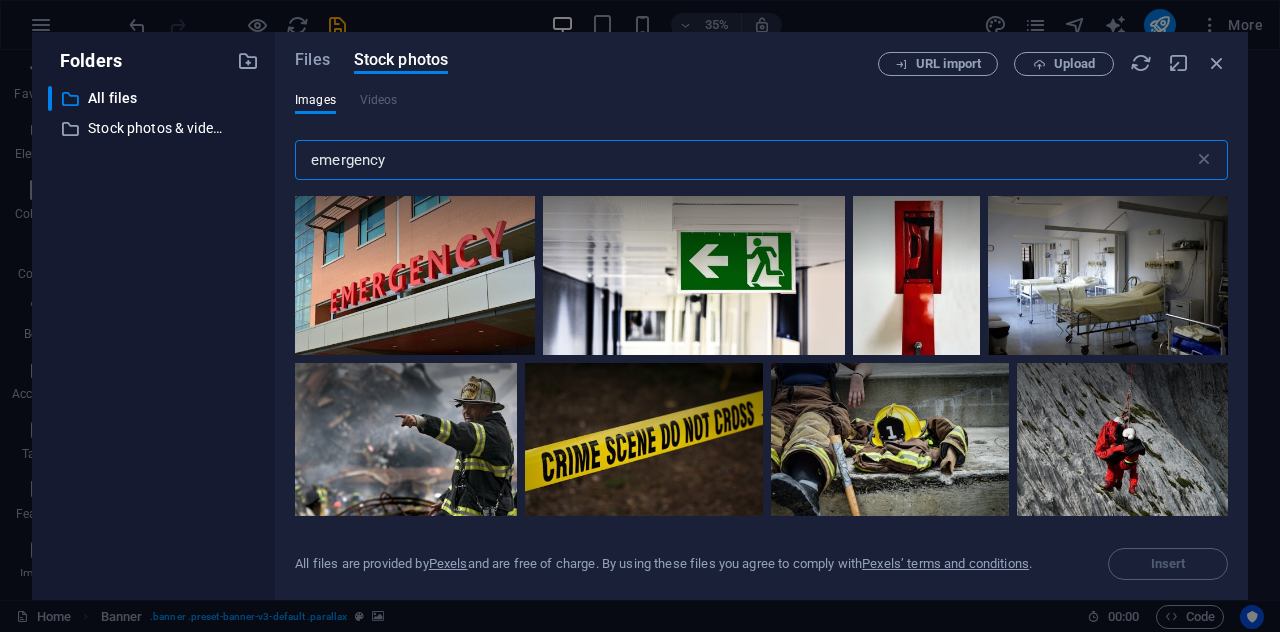 click on "emergency" at bounding box center [744, 160] 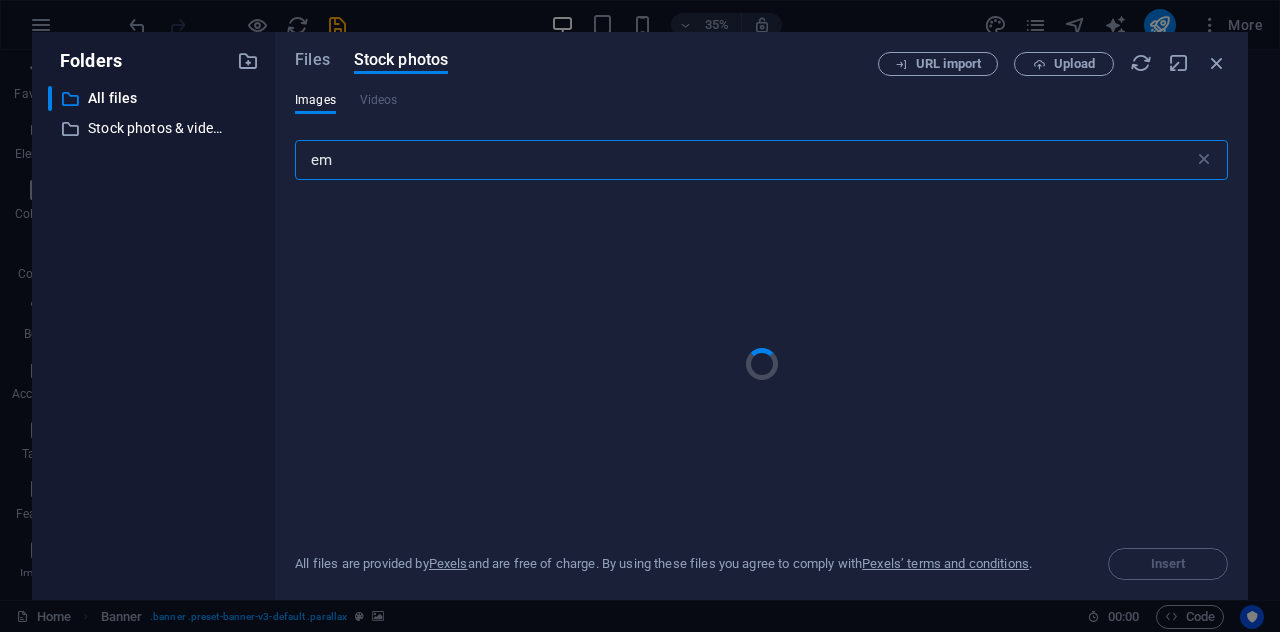 type on "e" 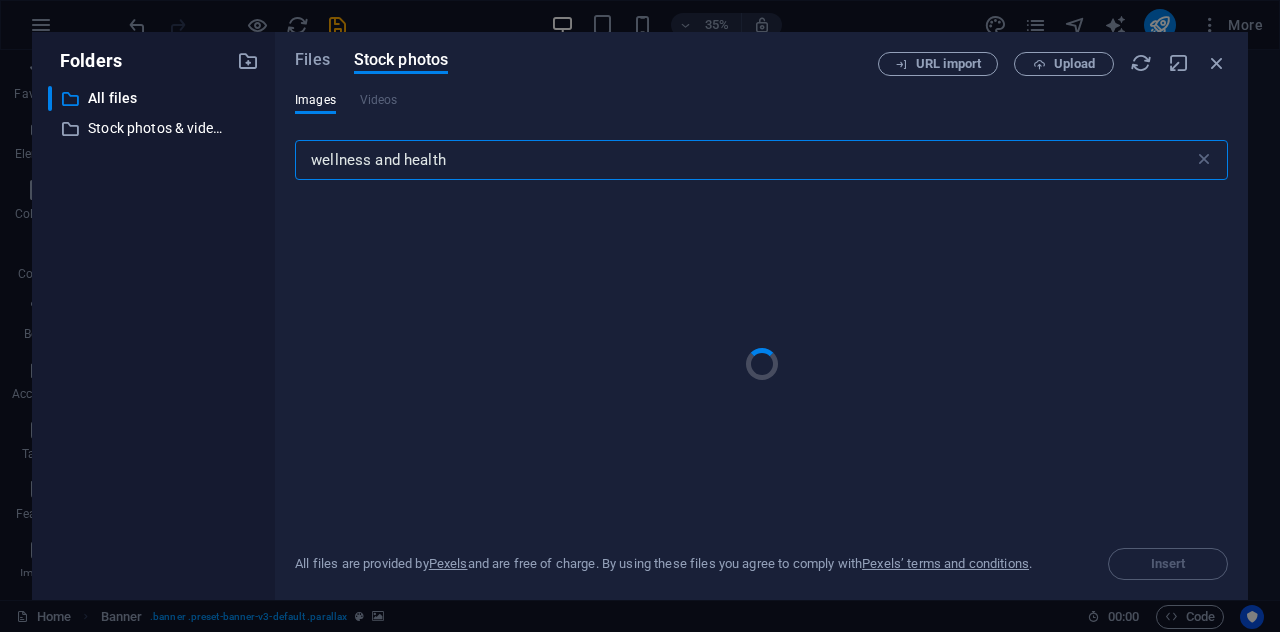 type on "wellness and health" 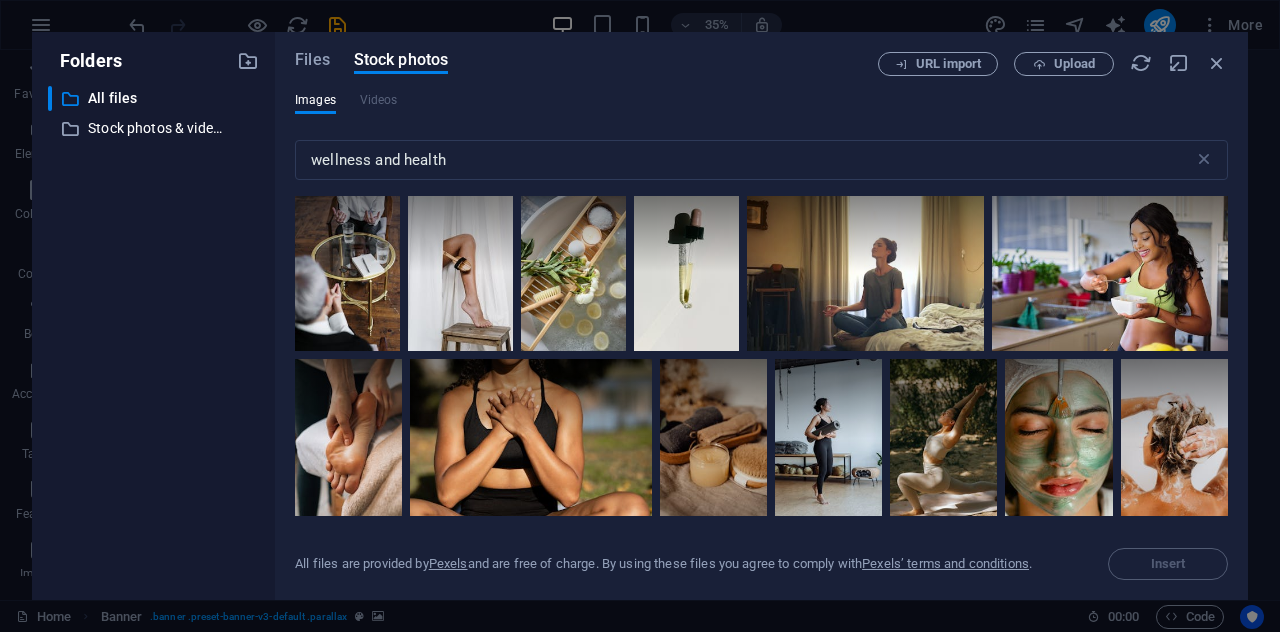 scroll, scrollTop: 5216, scrollLeft: 0, axis: vertical 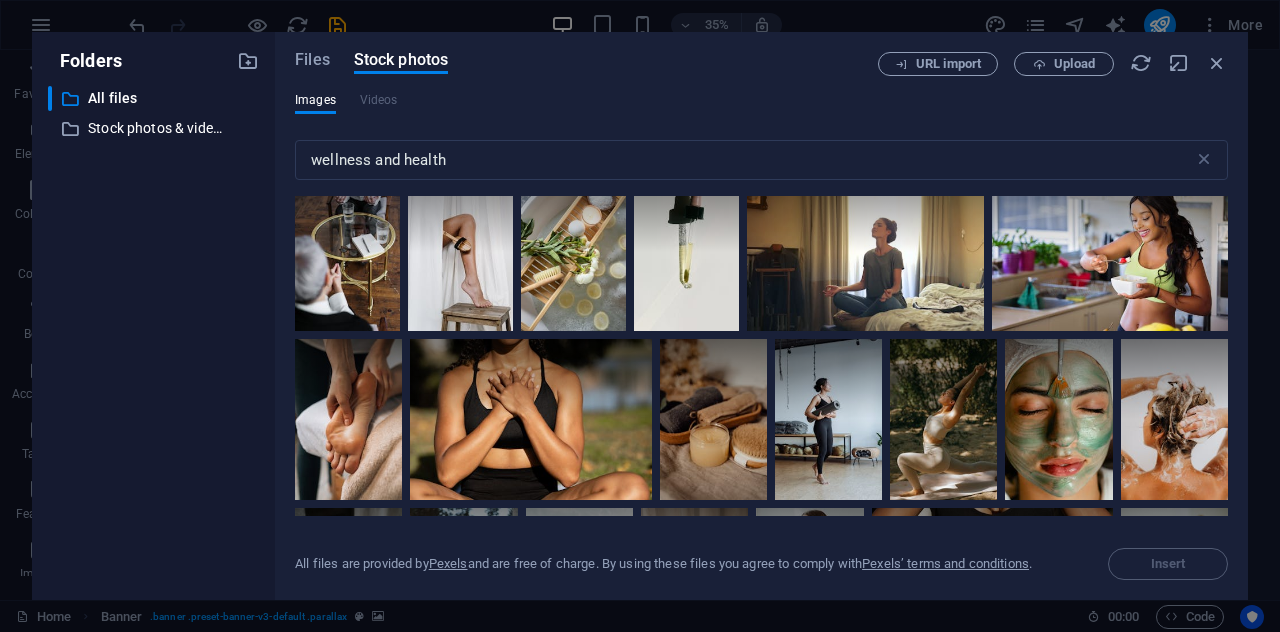 click at bounding box center [884, 87] 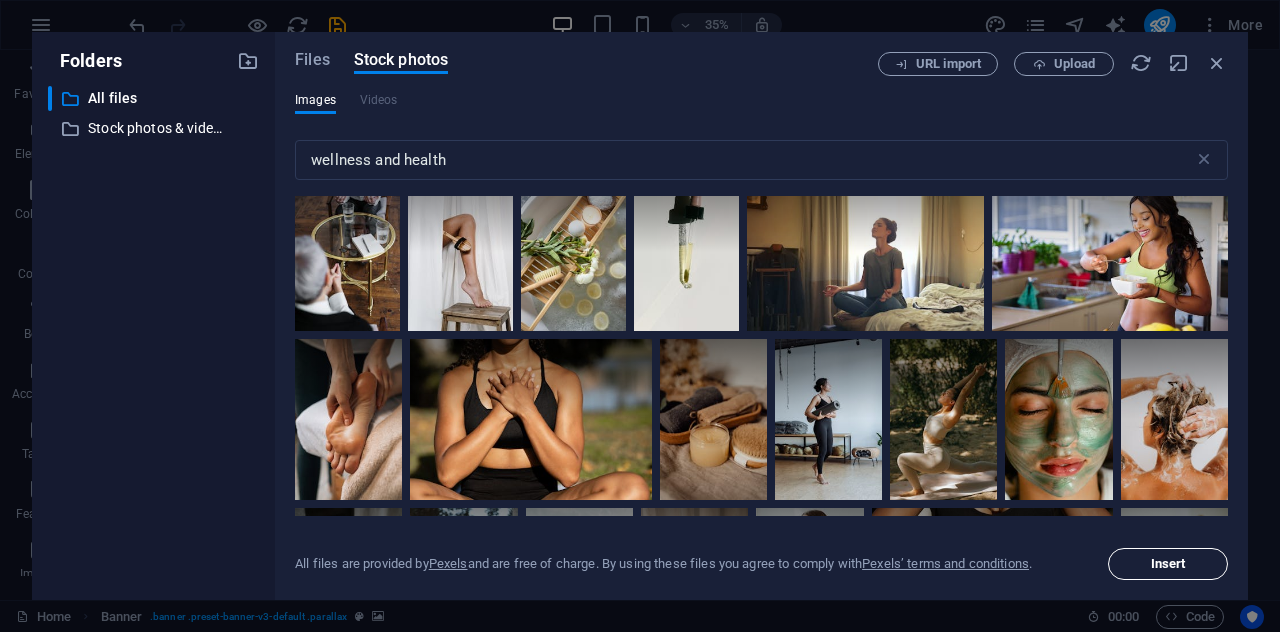 click on "Insert" at bounding box center (1168, 564) 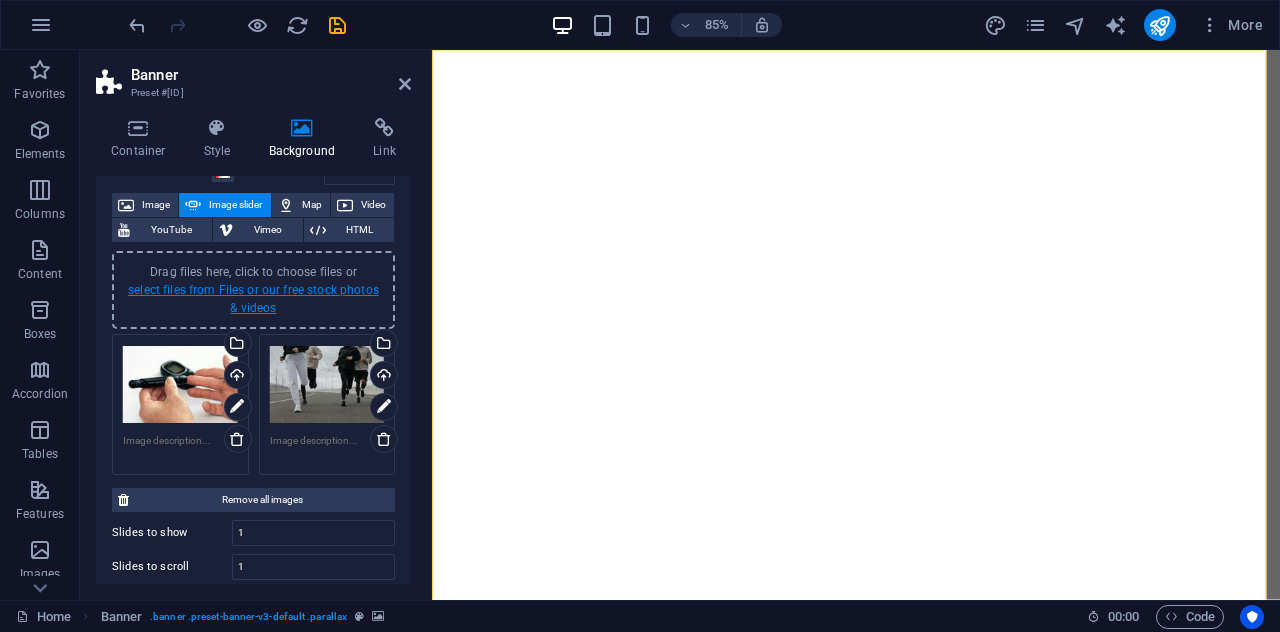 click on "select files from Files or our free stock photos & videos" at bounding box center [253, 299] 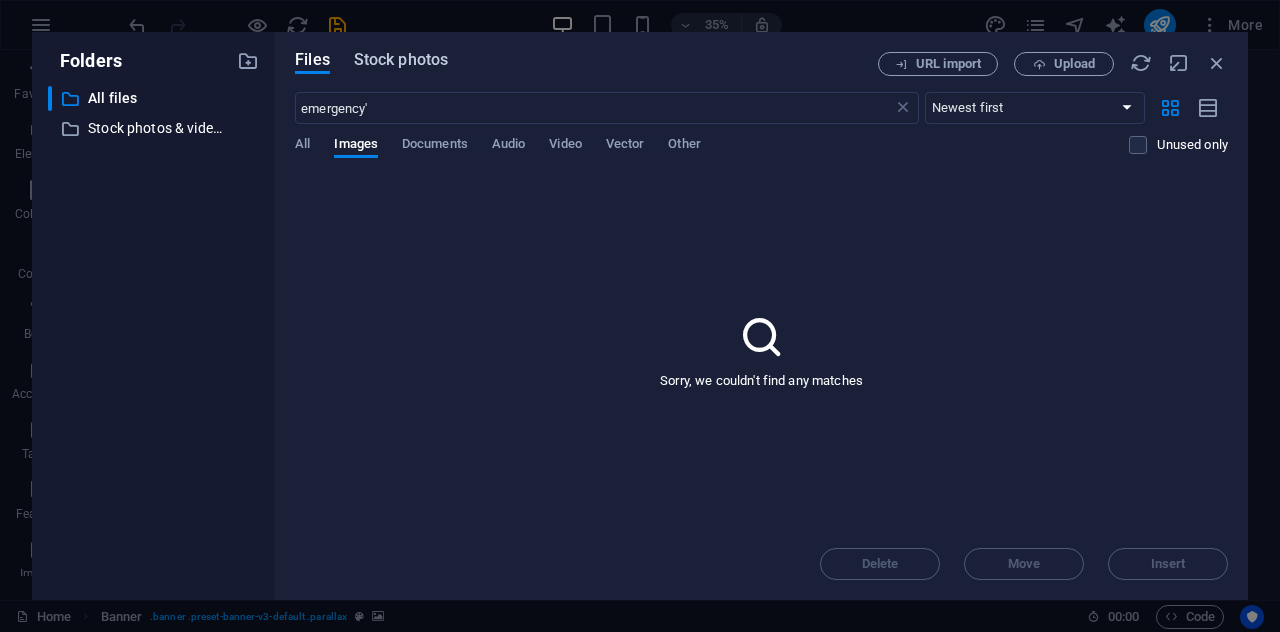 click on "Stock photos" at bounding box center [401, 60] 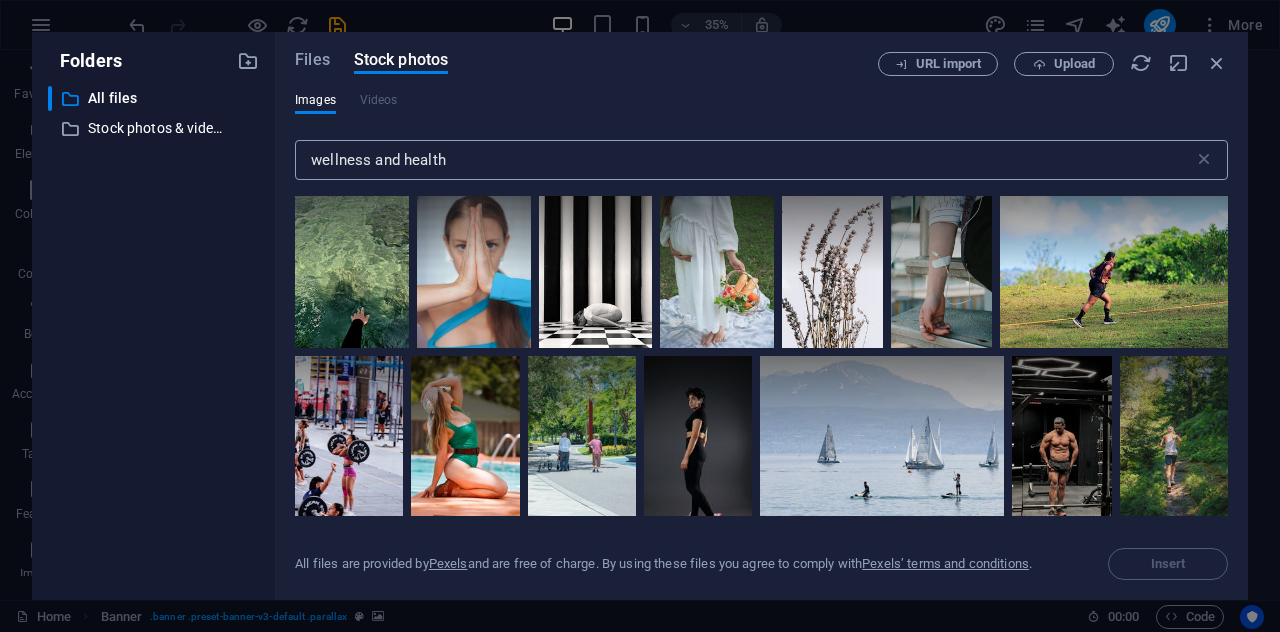 click on "wellness and health" at bounding box center [744, 160] 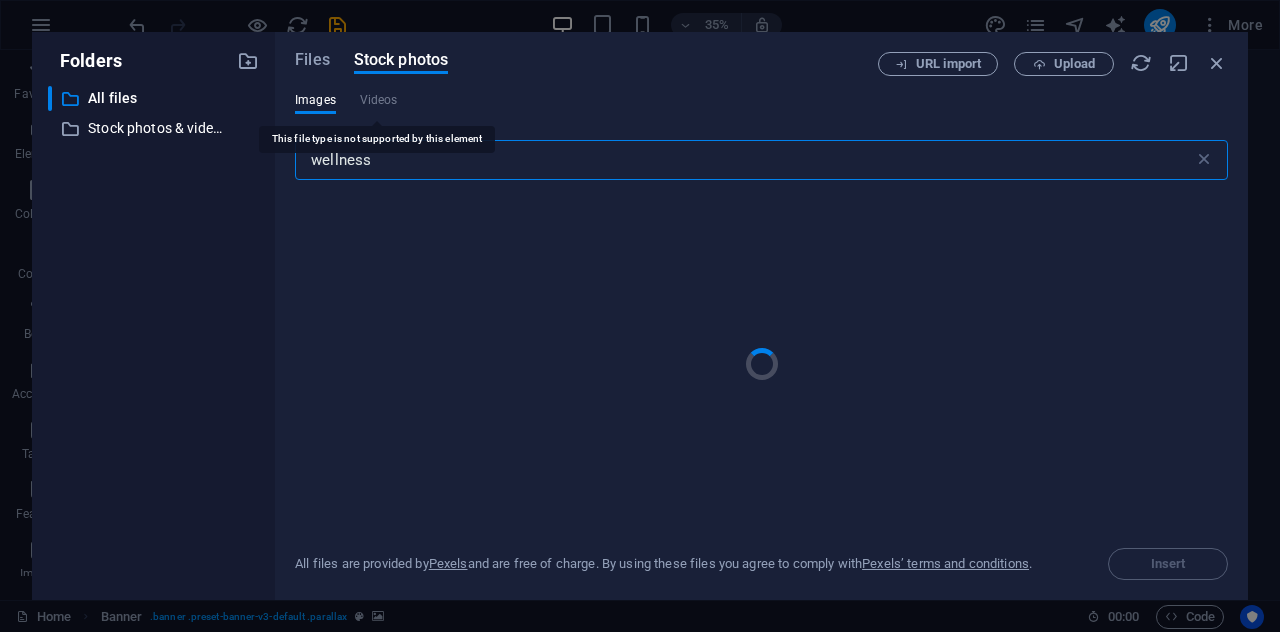 type on "wellness" 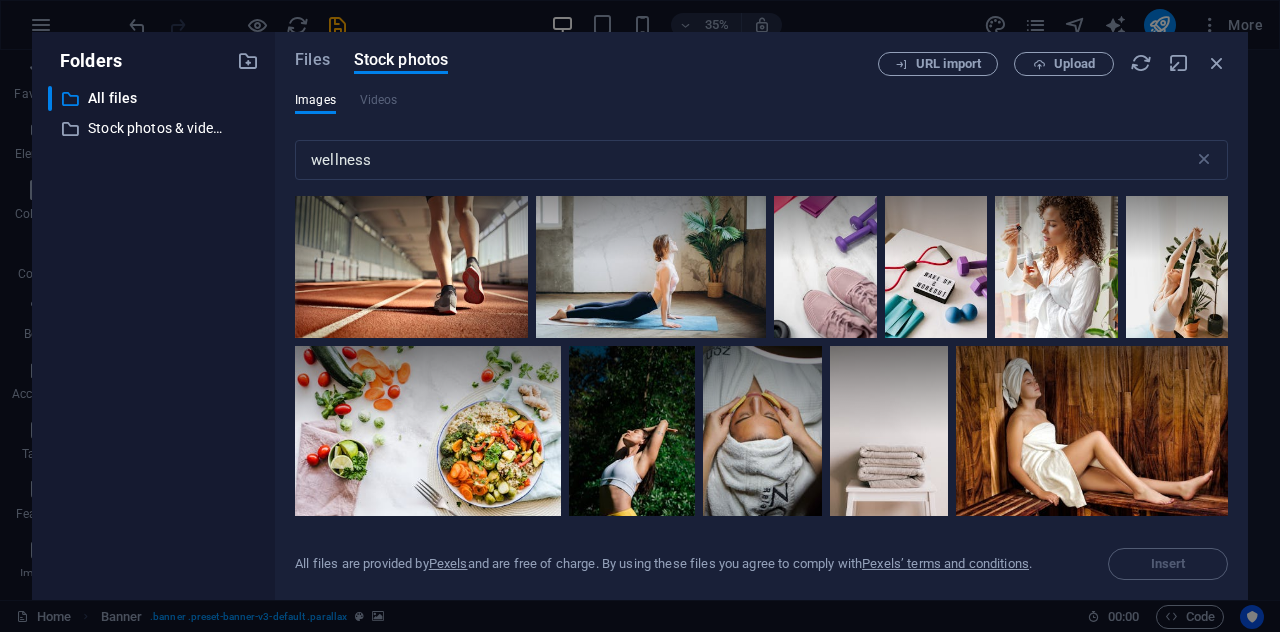 scroll, scrollTop: 1802, scrollLeft: 0, axis: vertical 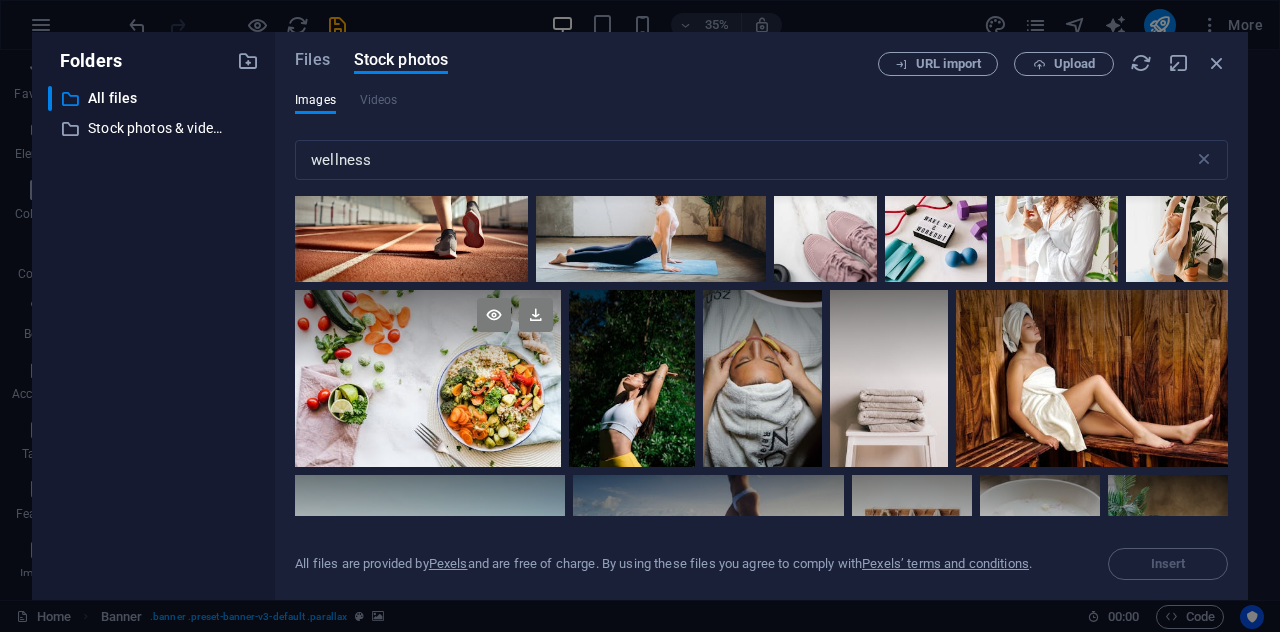 click at bounding box center [428, 378] 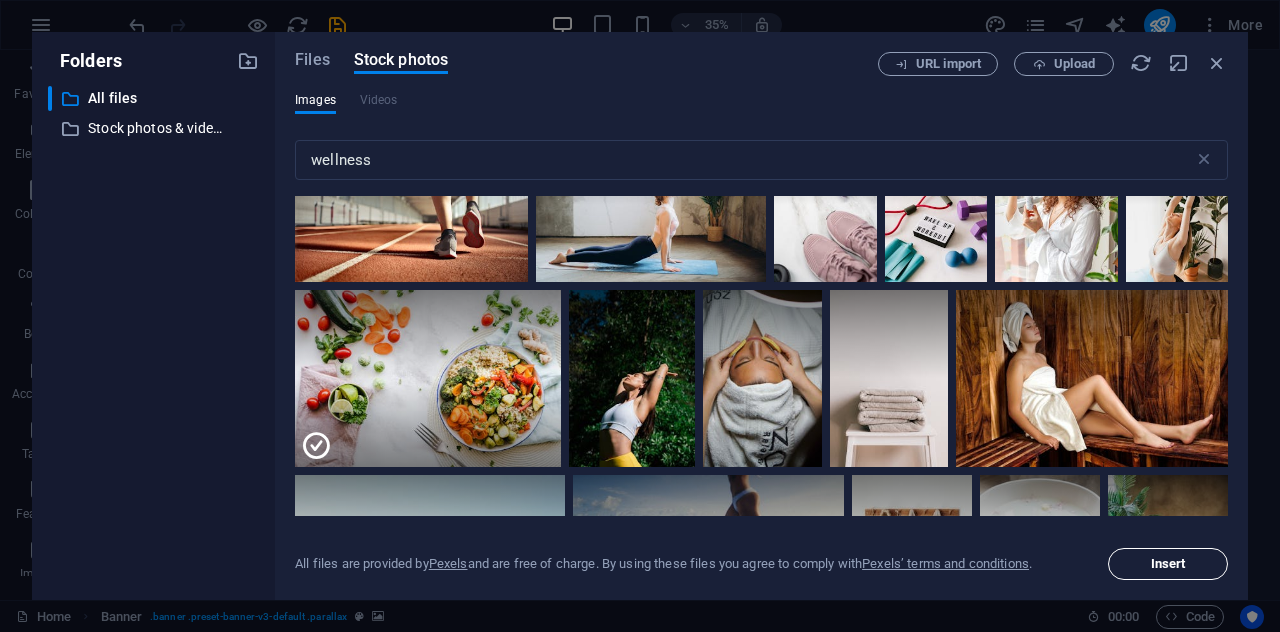 click on "Insert" at bounding box center (1168, 564) 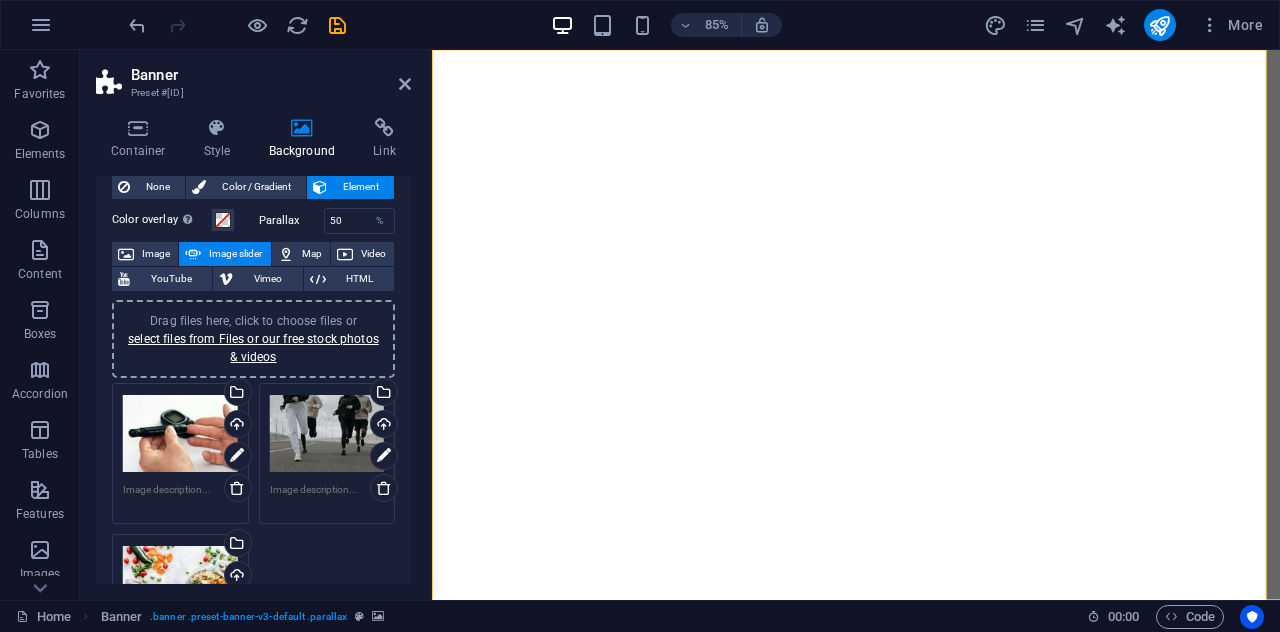 scroll, scrollTop: 37, scrollLeft: 0, axis: vertical 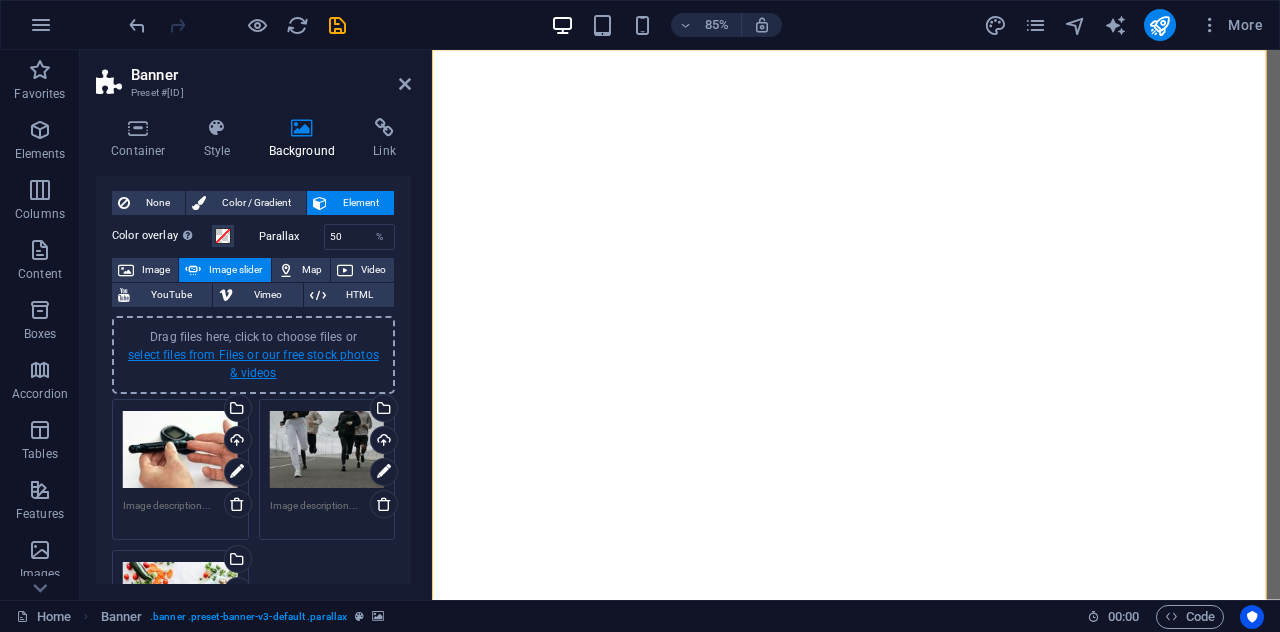click on "select files from Files or our free stock photos & videos" at bounding box center [253, 364] 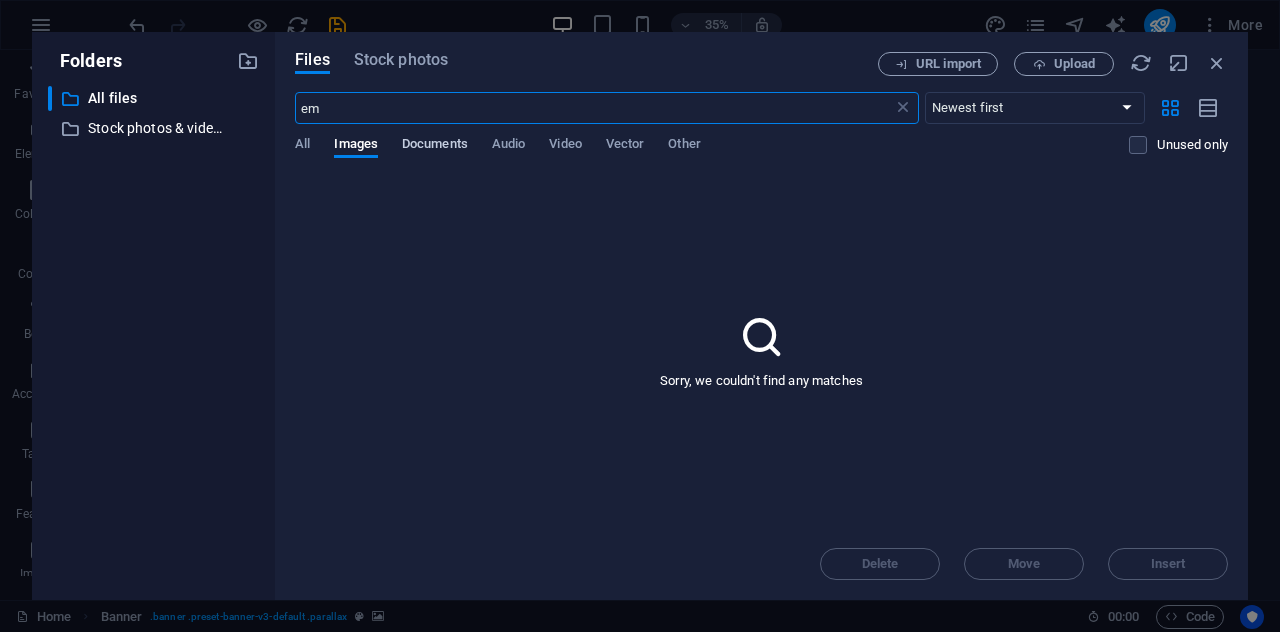 type on "e" 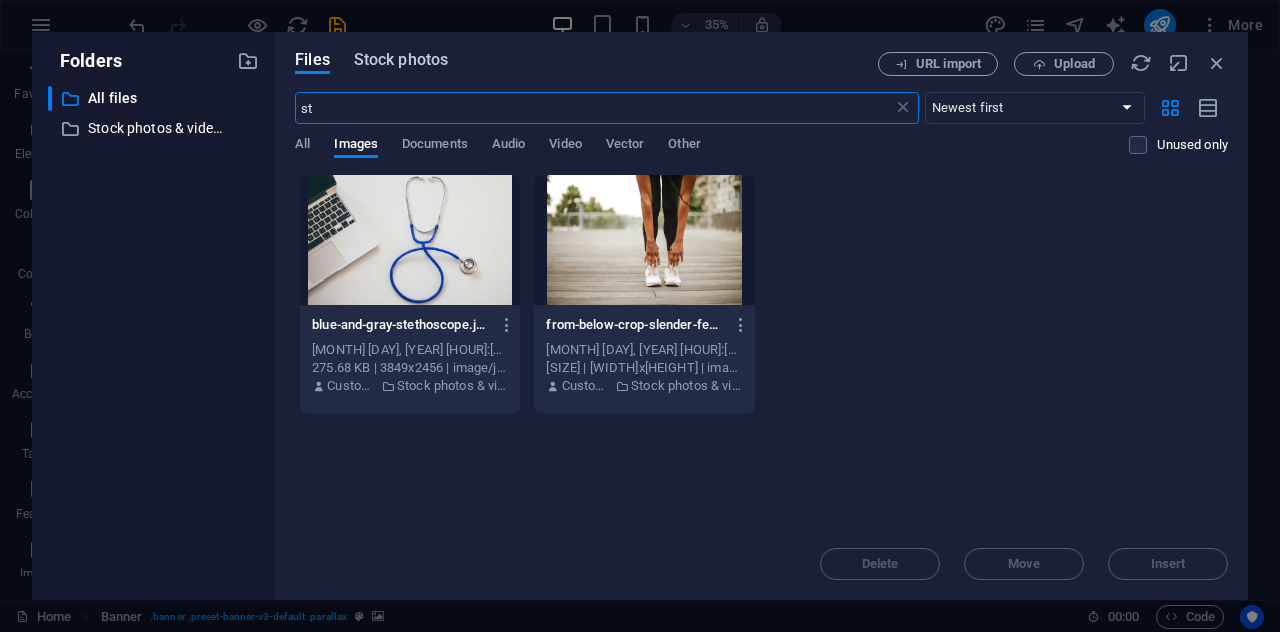 type on "st" 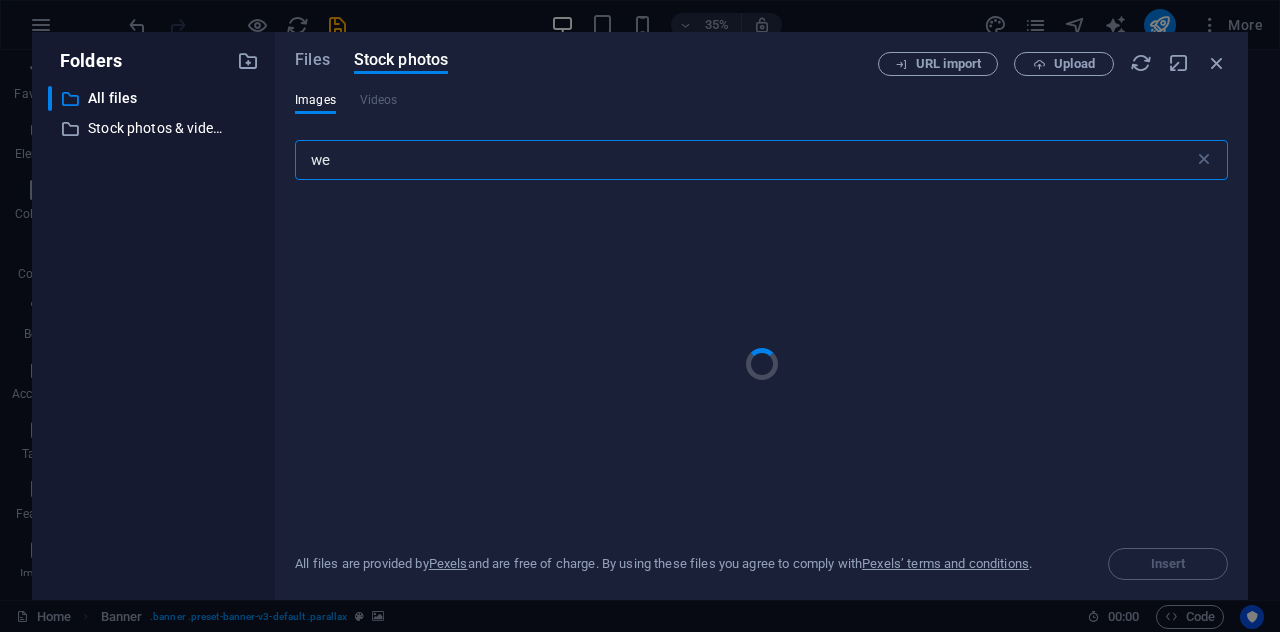 type on "w" 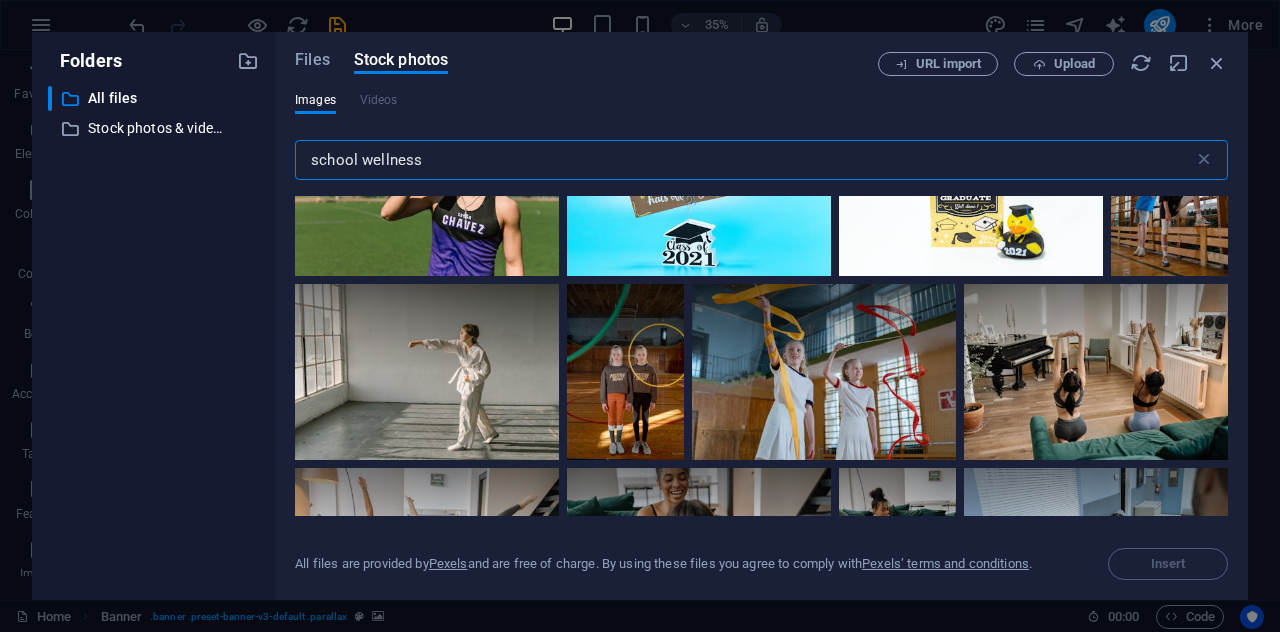 scroll, scrollTop: 2015, scrollLeft: 0, axis: vertical 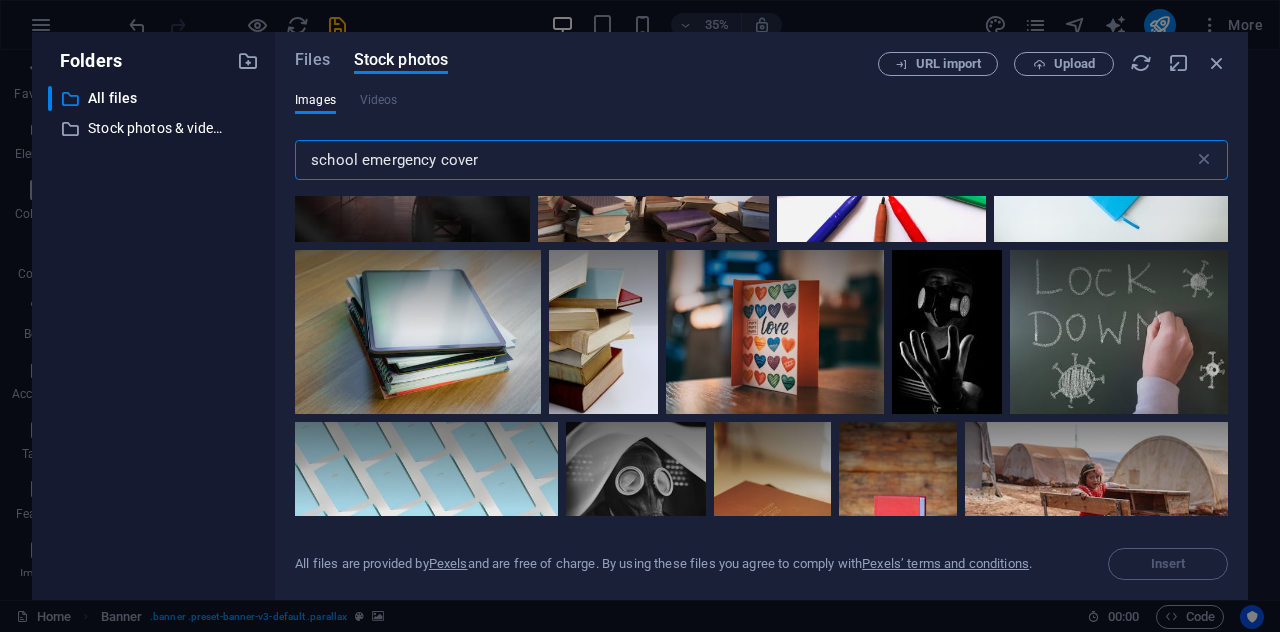 click on "school emergency cover" at bounding box center (744, 160) 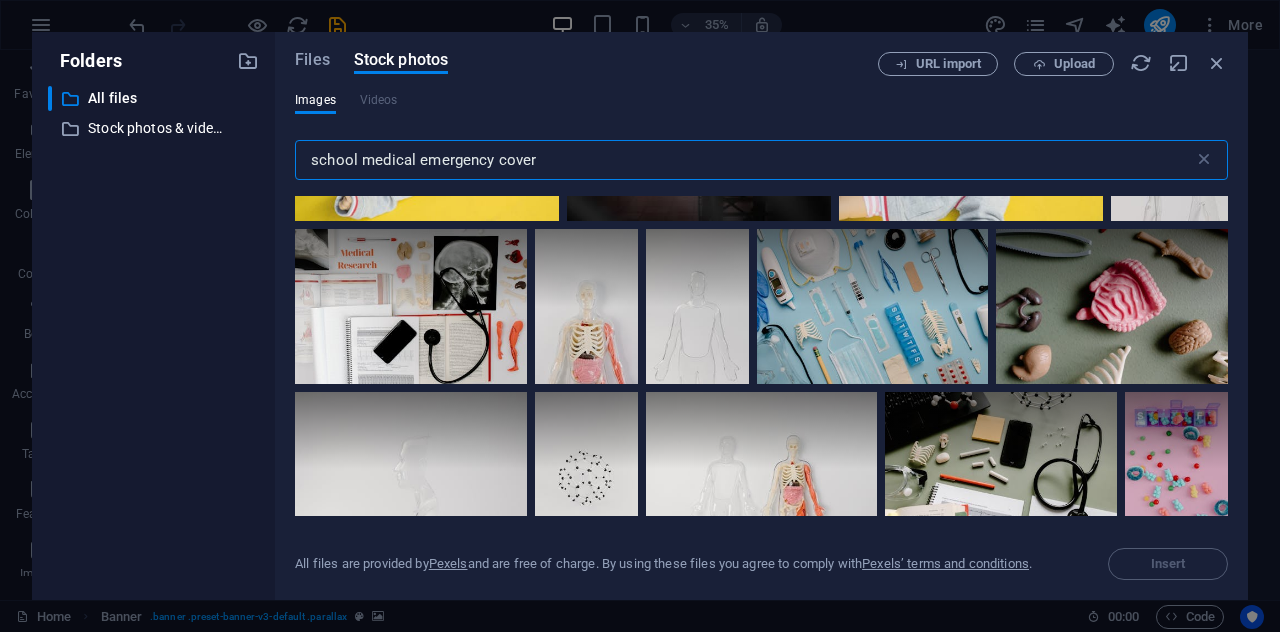 scroll, scrollTop: 323, scrollLeft: 0, axis: vertical 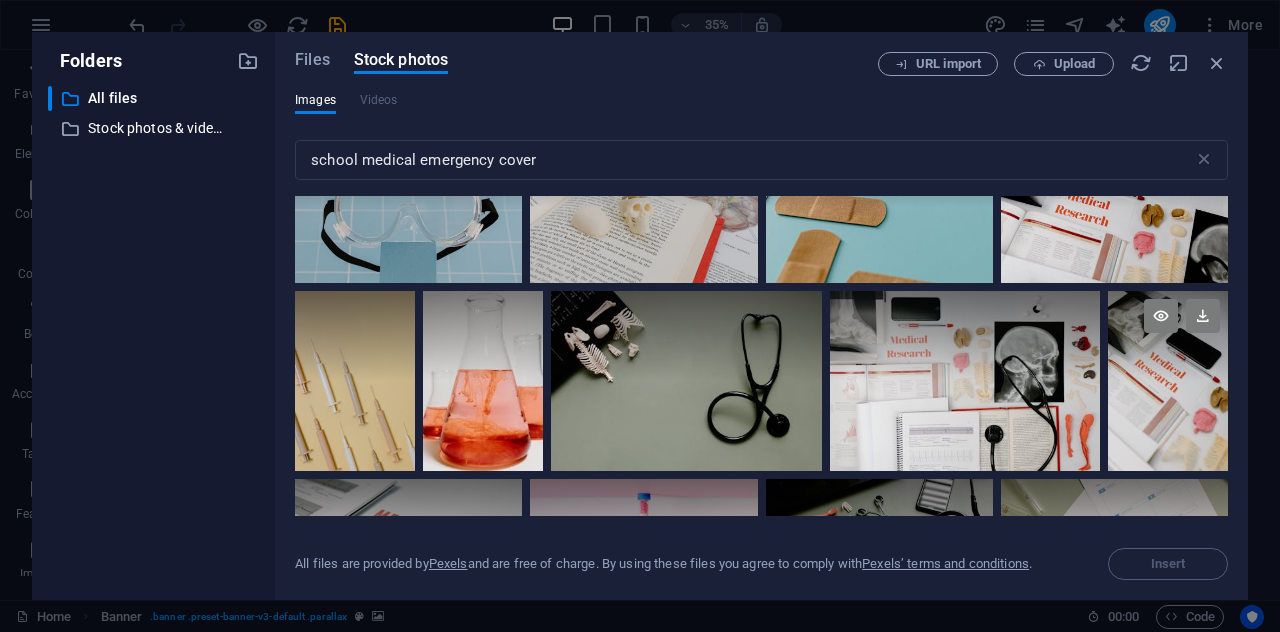click at bounding box center [1168, 336] 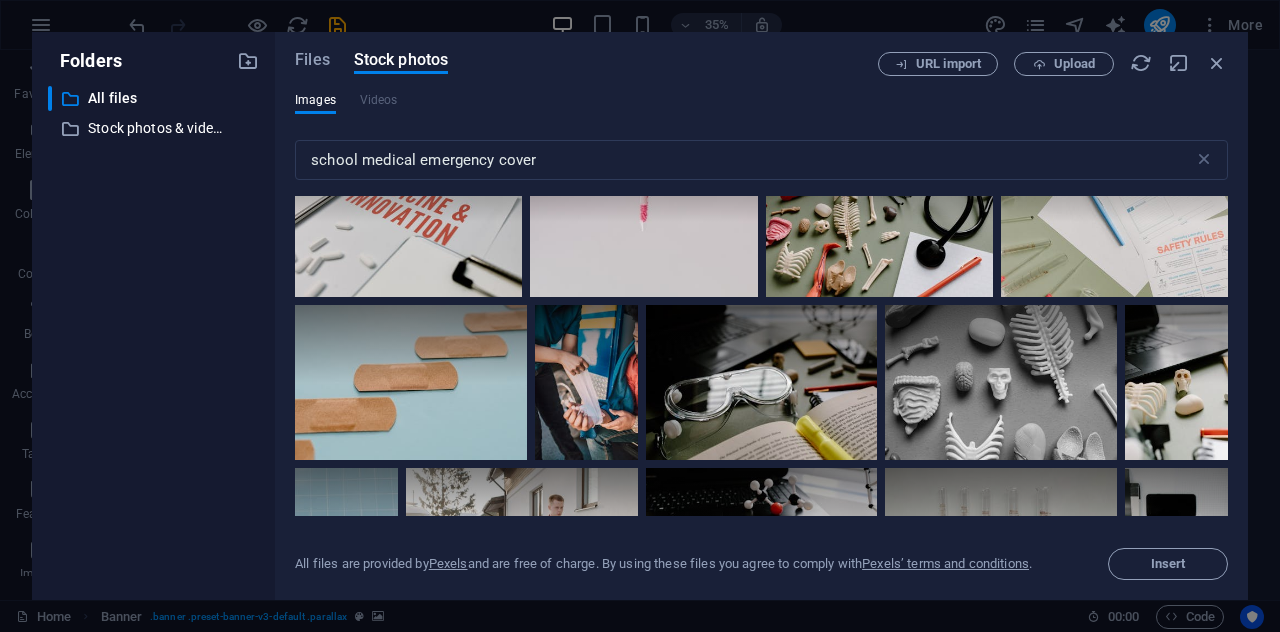 scroll, scrollTop: 1307, scrollLeft: 0, axis: vertical 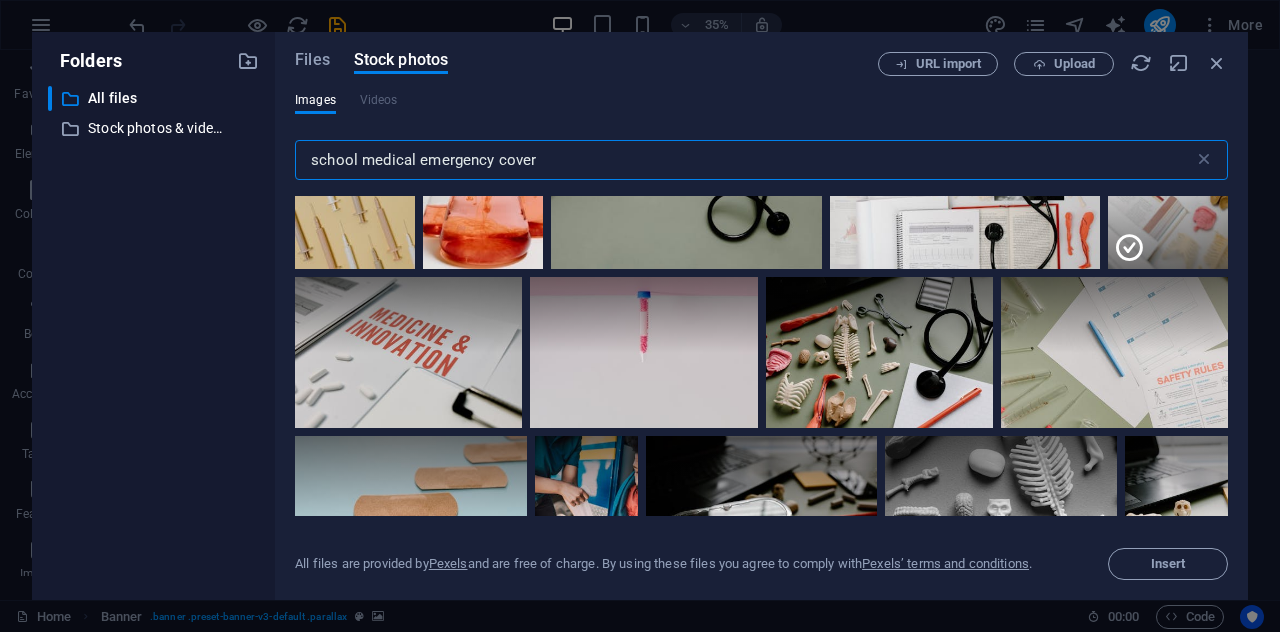 click on "school medical emergency cover" at bounding box center [744, 160] 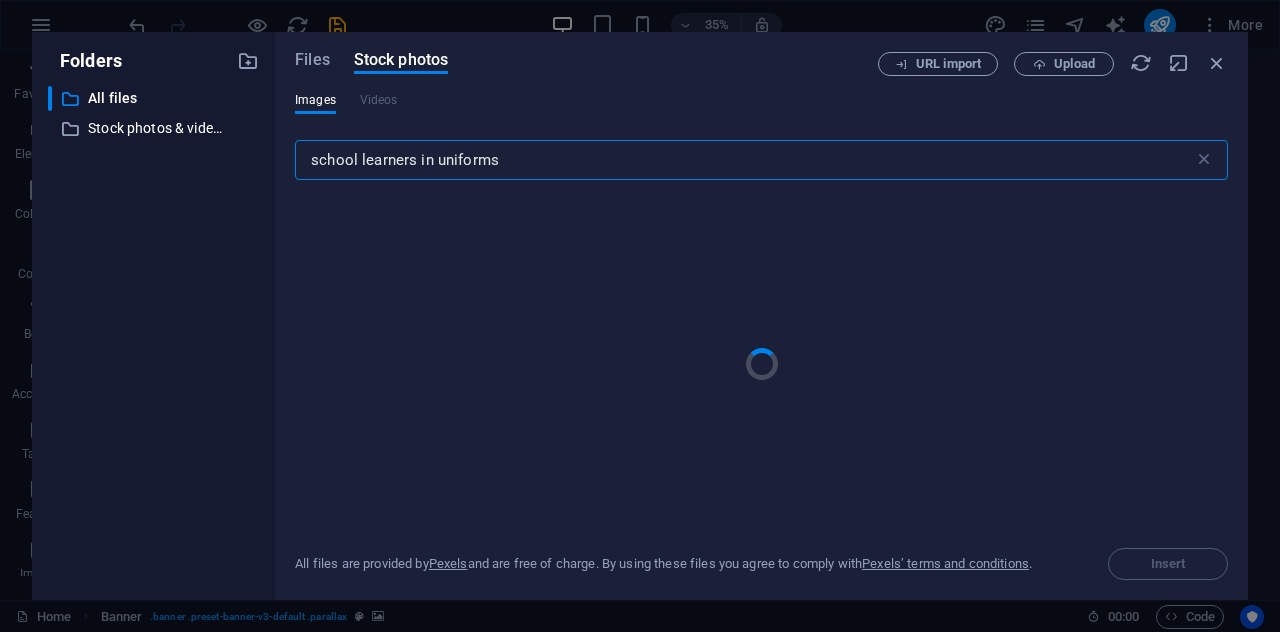 type on "school learners in uniforms" 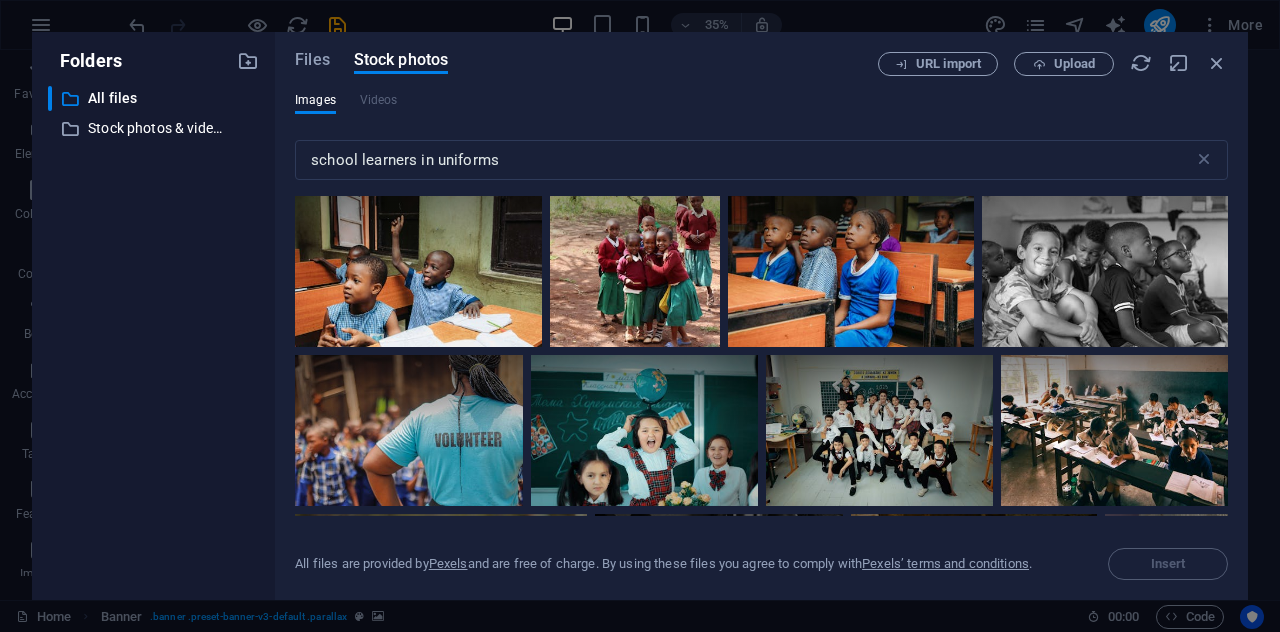 scroll, scrollTop: 1367, scrollLeft: 0, axis: vertical 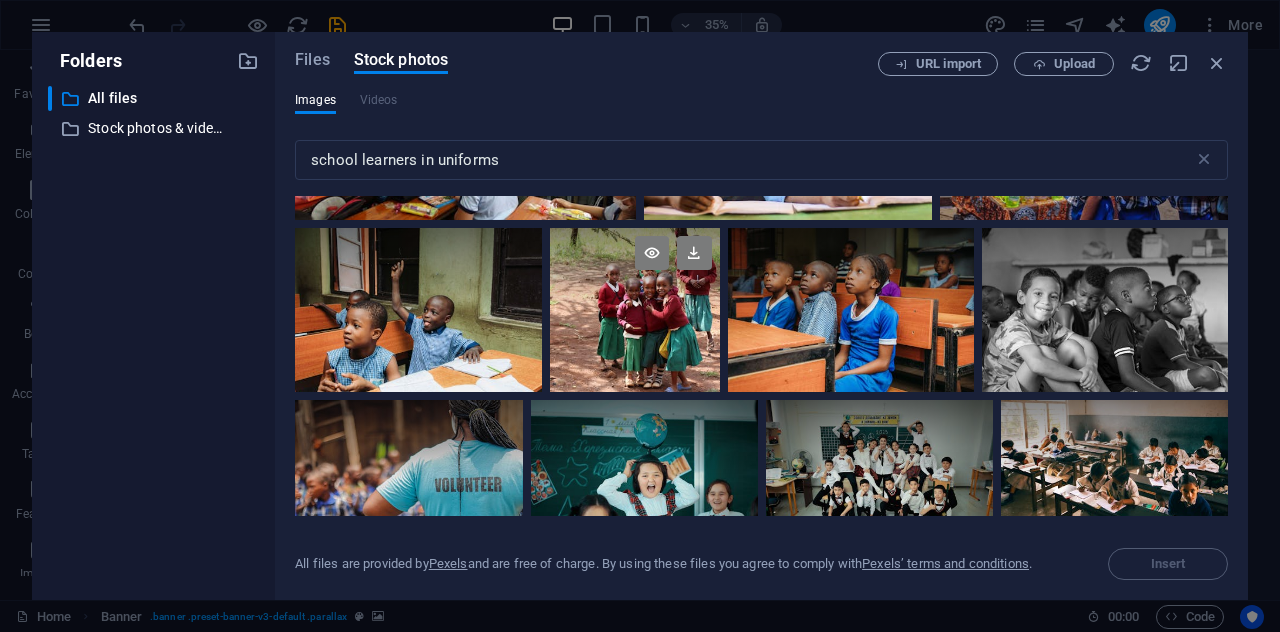 click at bounding box center (635, 310) 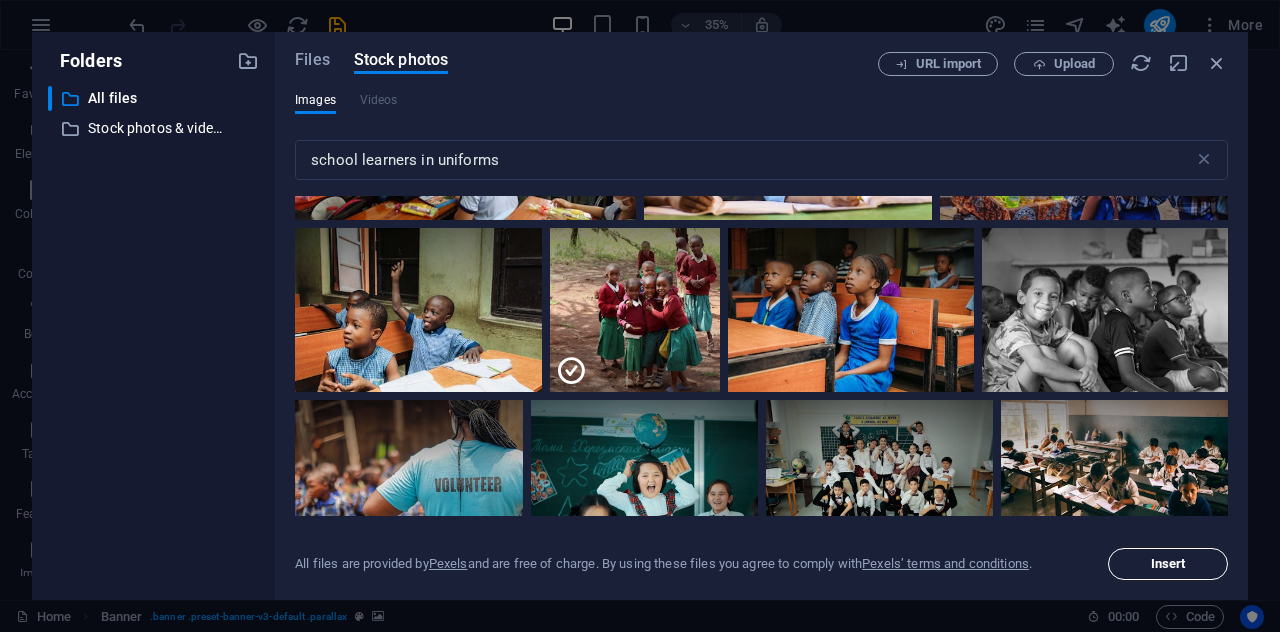click on "Insert" at bounding box center (1168, 564) 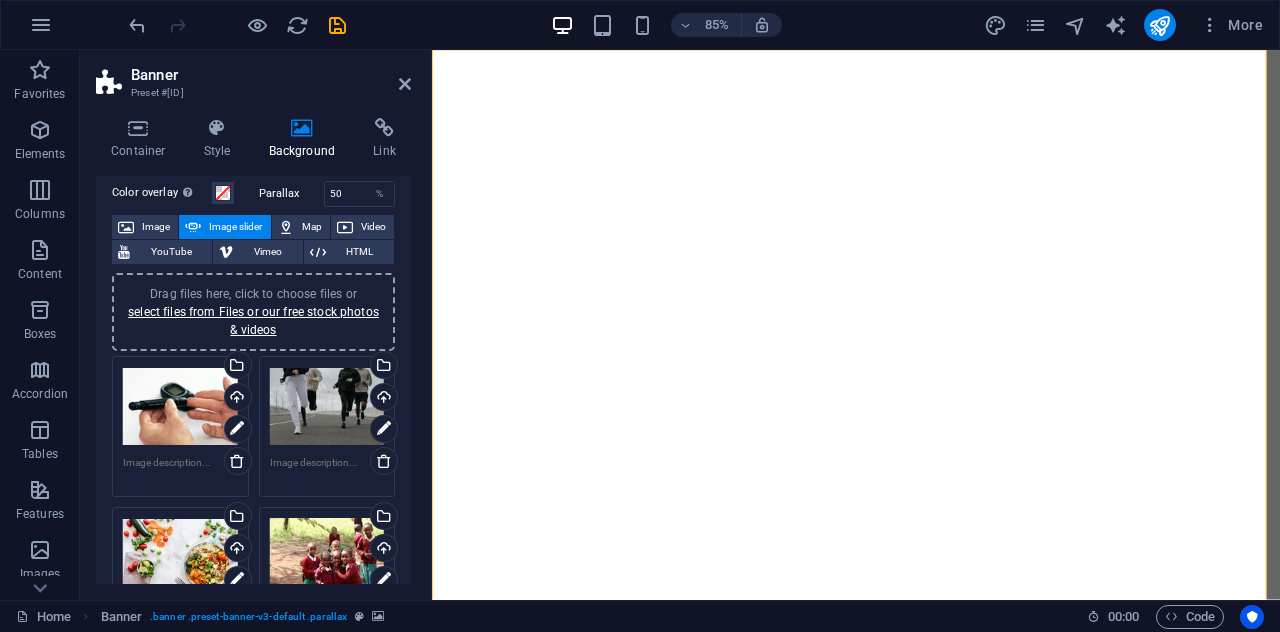 scroll, scrollTop: 68, scrollLeft: 0, axis: vertical 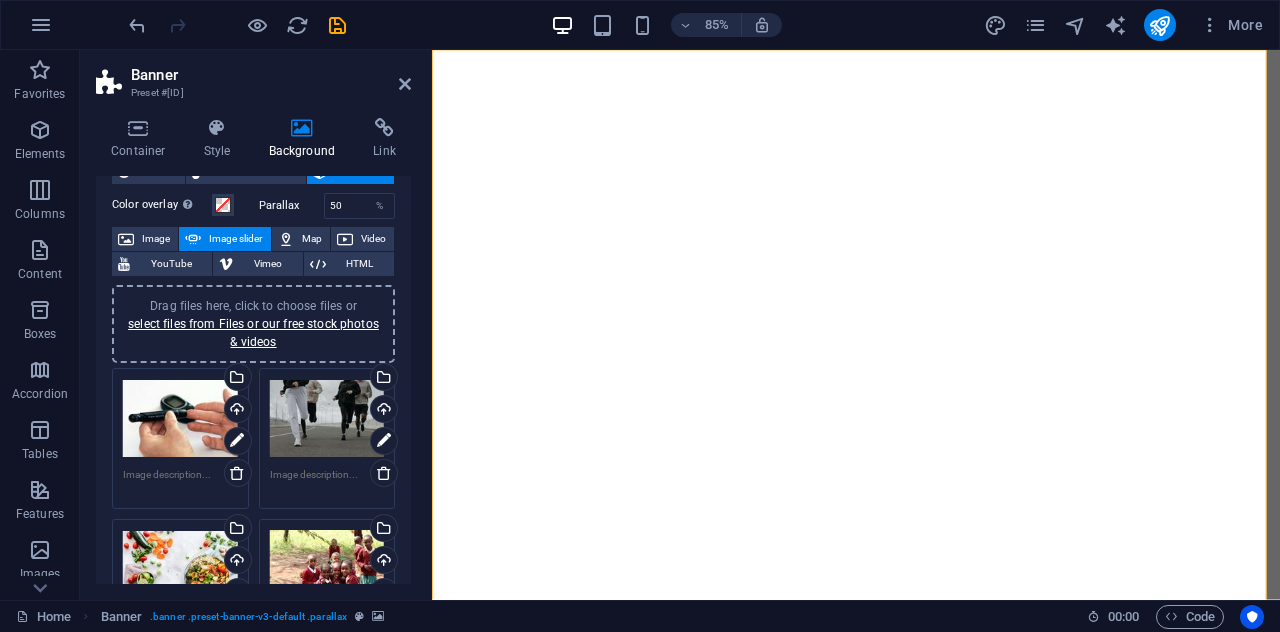 click on "None Color / Gradient Element Stretch background to full-width Color overlay Places an overlay over the background to colorize it Parallax 50 % Image Image slider Map Video YouTube Vimeo HTML Drag files here, click to choose files or select files from Files or our free stock photos & videos Drag files here, click to choose files or select files from Files or our free stock photos & videos Select files from the file manager, stock photos, or upload file(s) Upload Drag files here, click to choose files or select files from Files or our free stock photos & videos Select files from the file manager, stock photos, or upload file(s) Upload Drag files here, click to choose files or select files from Files or our free stock photos & videos Select files from the file manager, stock photos, or upload file(s) Upload Drag files here, click to choose files or select files from Files or our free stock photos & videos Select files from the file manager, stock photos, or upload file(s) Upload Remove all images Slides to show" at bounding box center [253, 640] 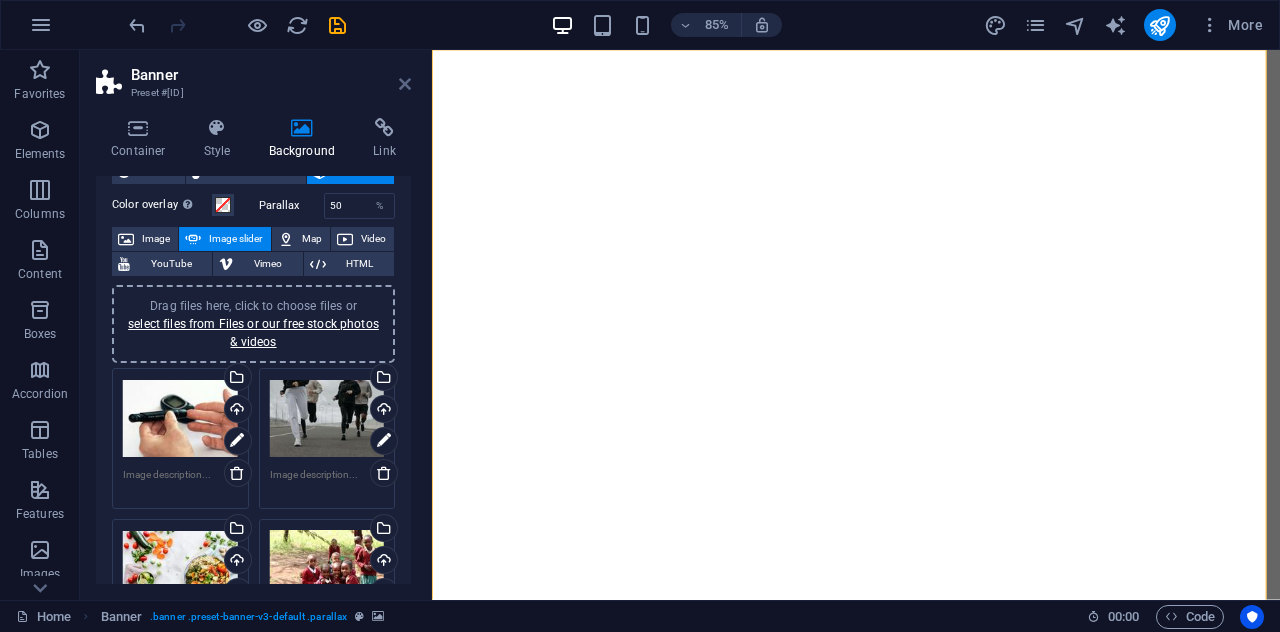 click at bounding box center (405, 84) 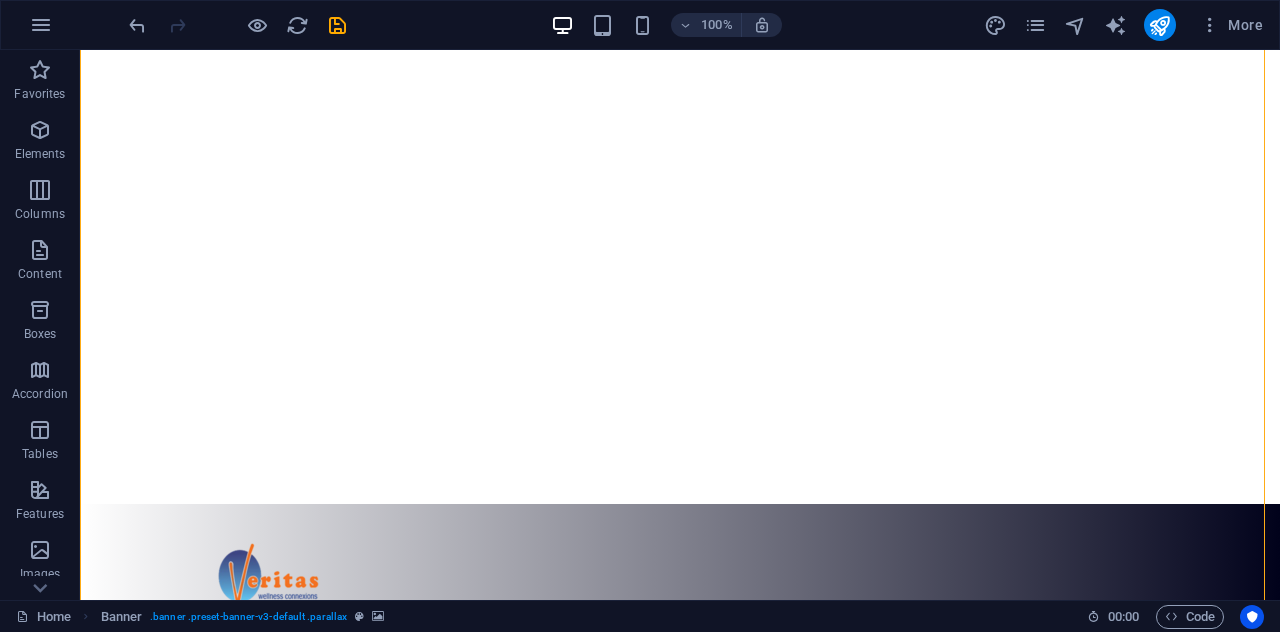 scroll, scrollTop: 6, scrollLeft: 0, axis: vertical 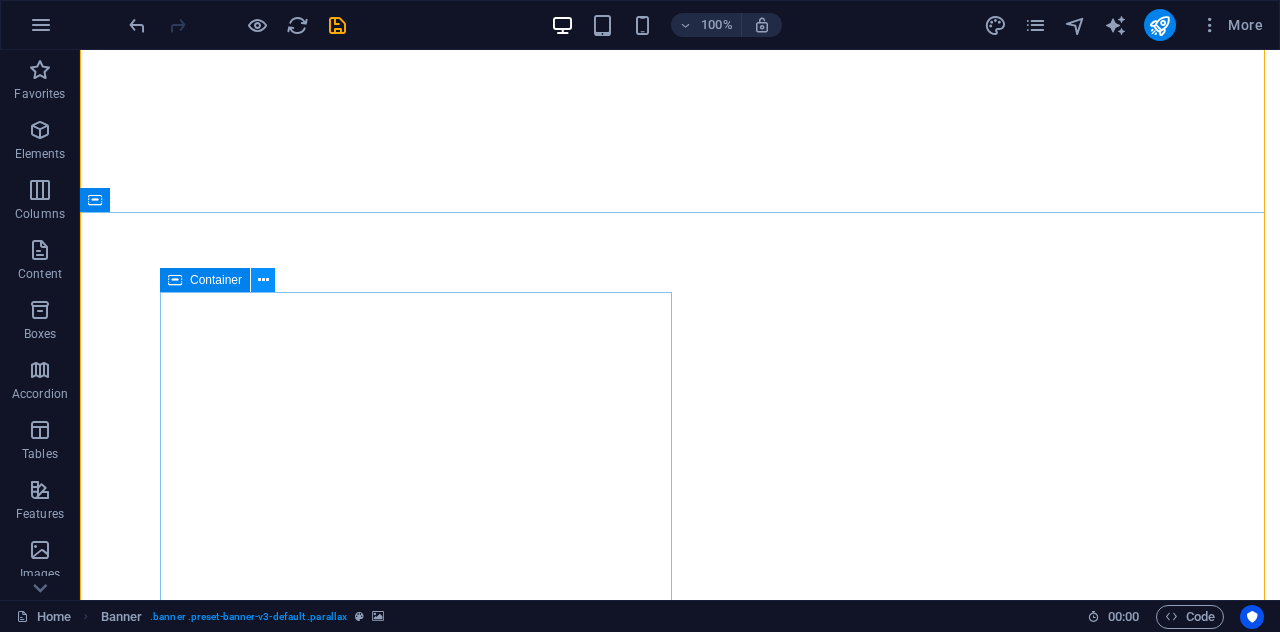 click at bounding box center (263, 280) 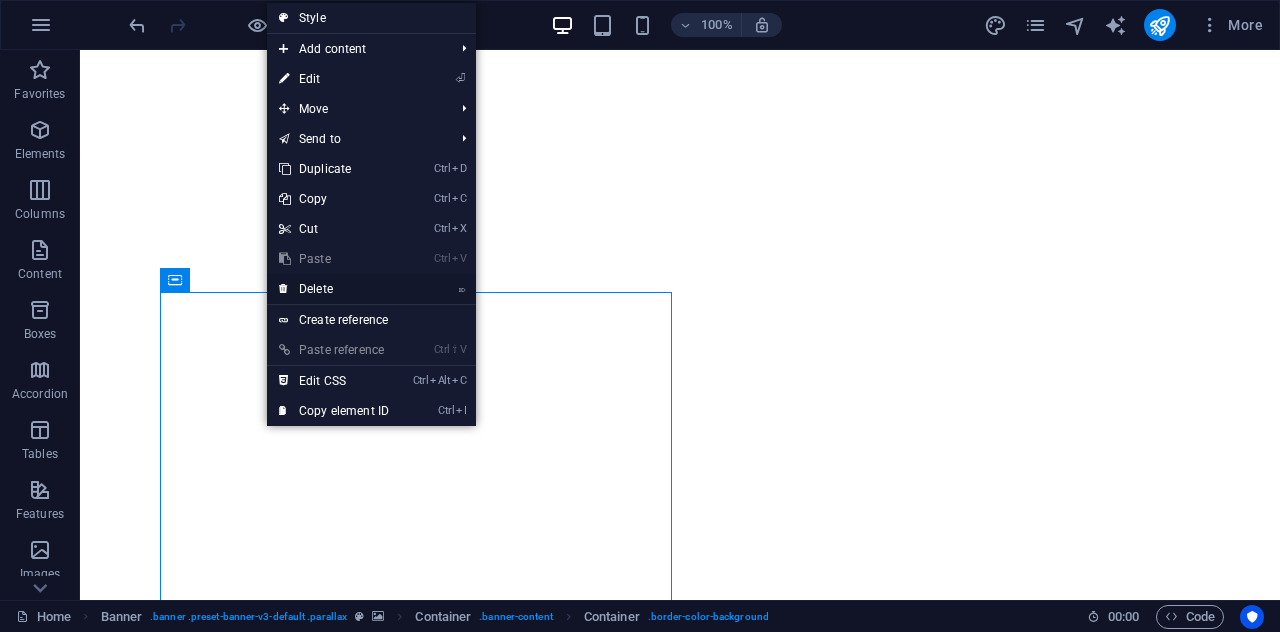 click on "⌦  Delete" at bounding box center (334, 289) 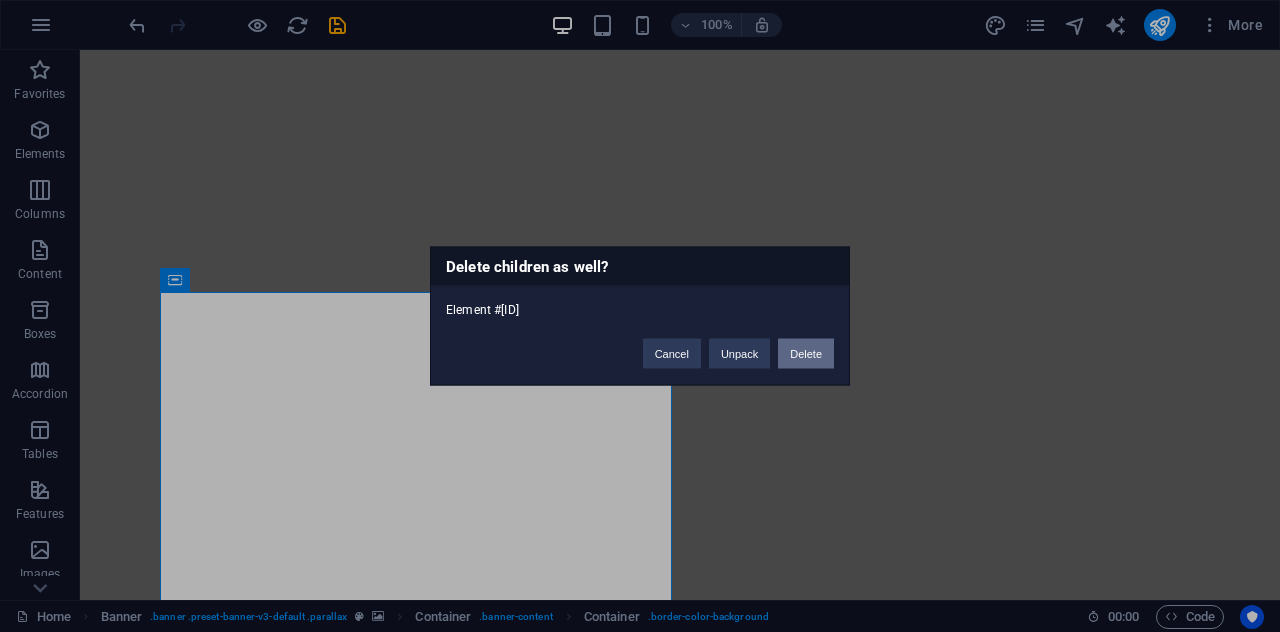click on "Delete" at bounding box center [806, 354] 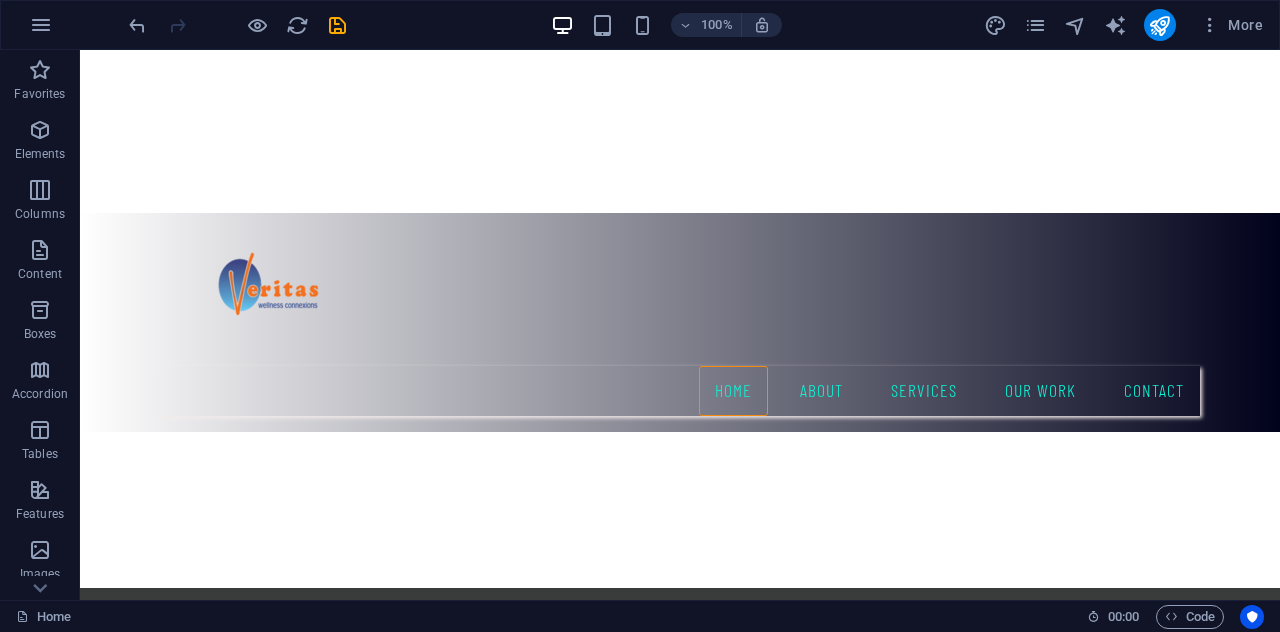 scroll, scrollTop: 383, scrollLeft: 0, axis: vertical 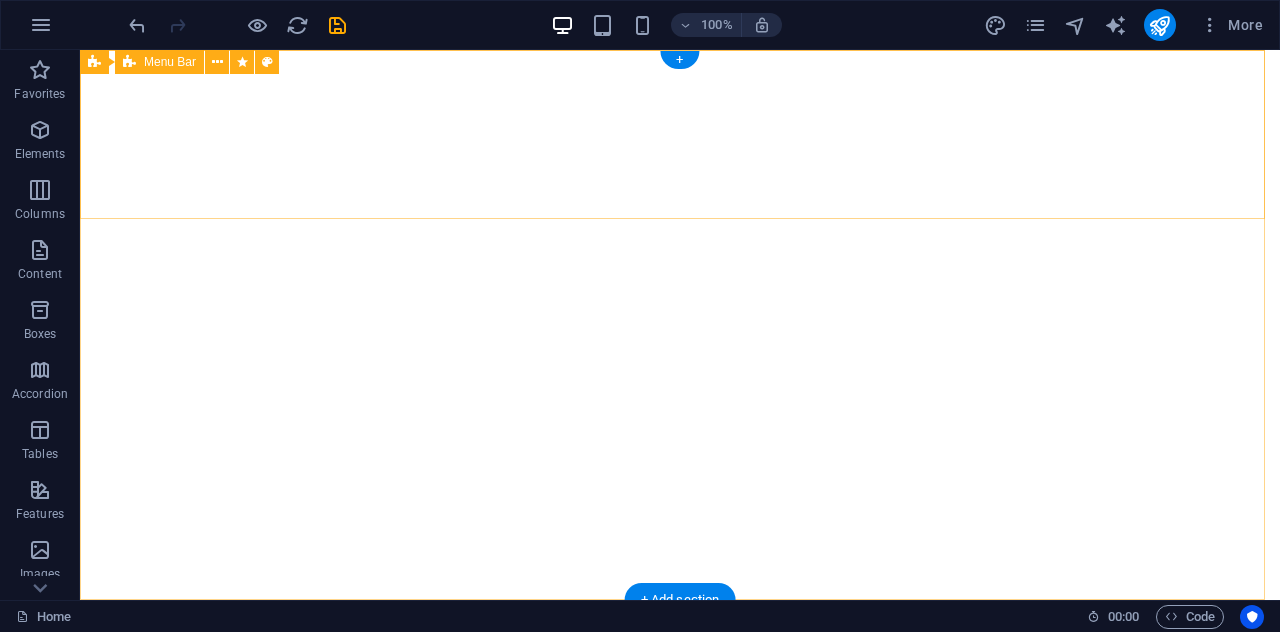 click on "Home About Services Our Work Contact" at bounding box center [680, 709] 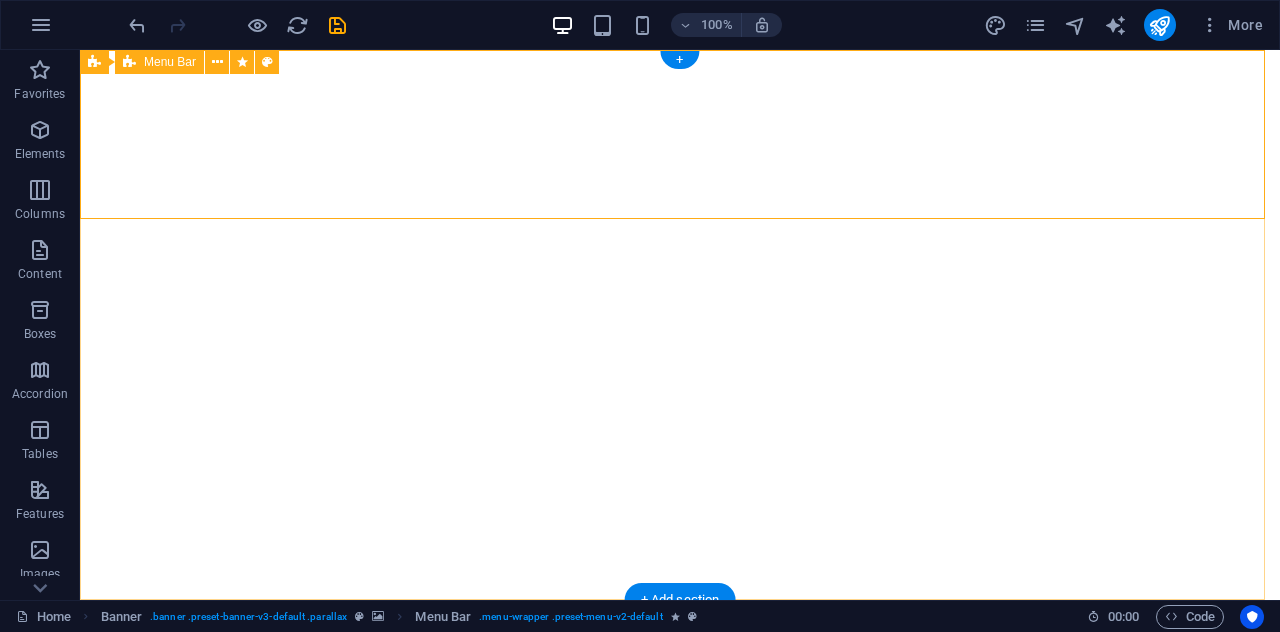 click on "Home About Services Our Work Contact" at bounding box center [680, 709] 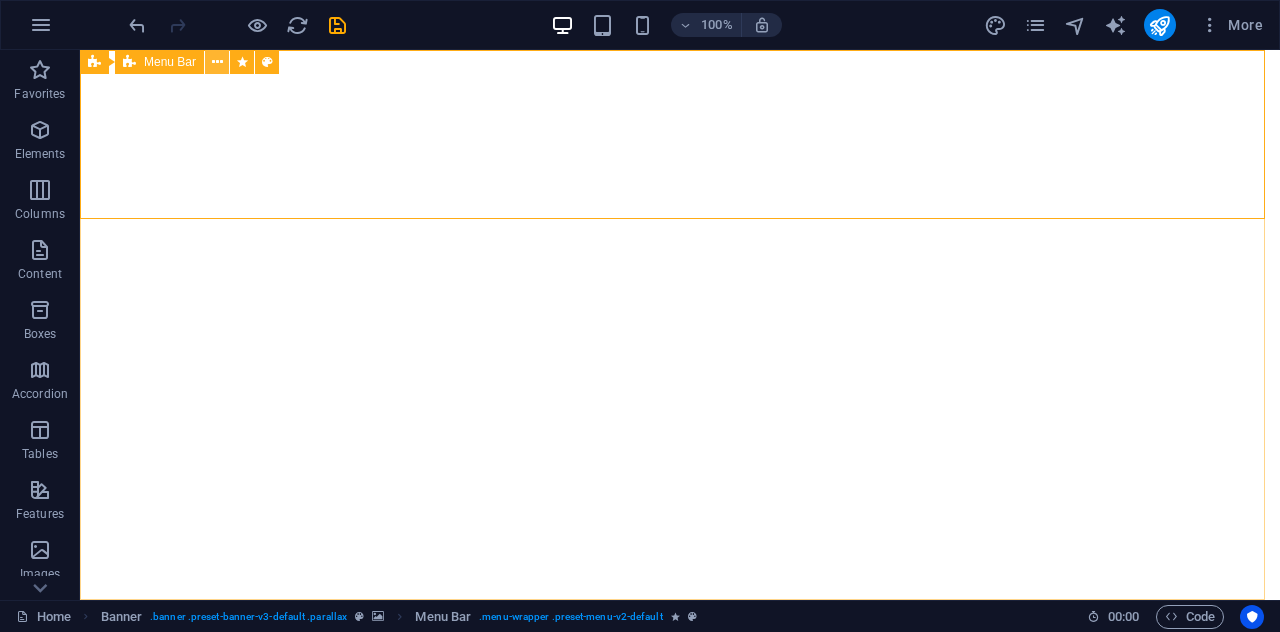 click at bounding box center (217, 62) 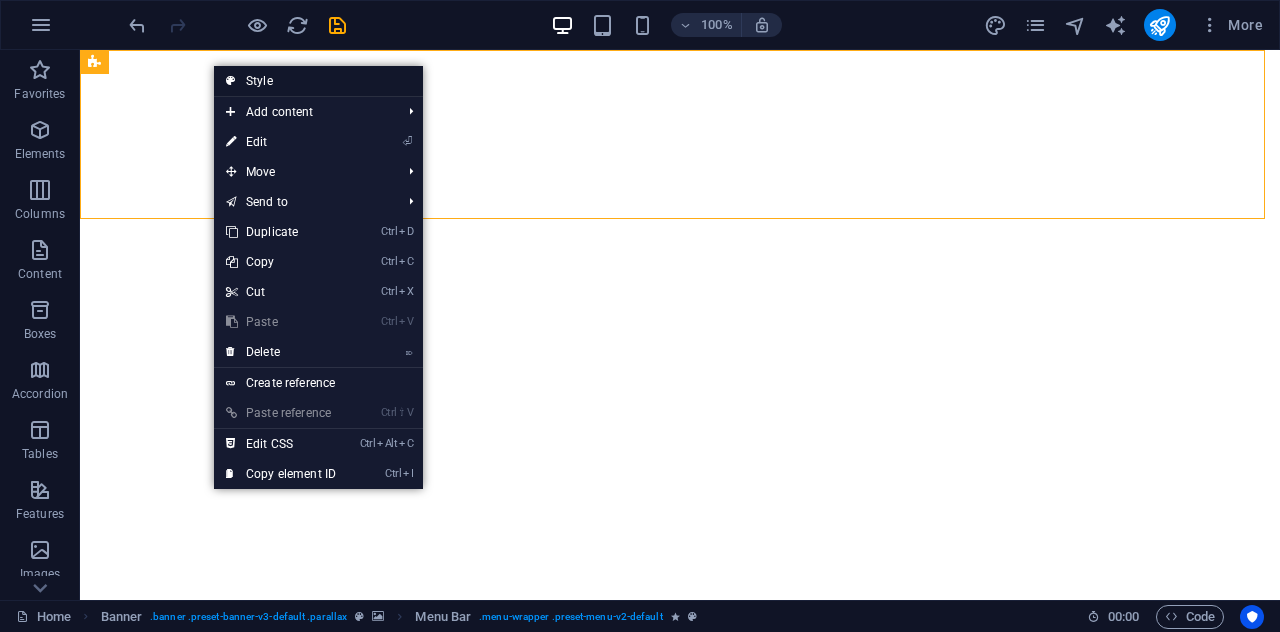 click on "Style" at bounding box center (318, 81) 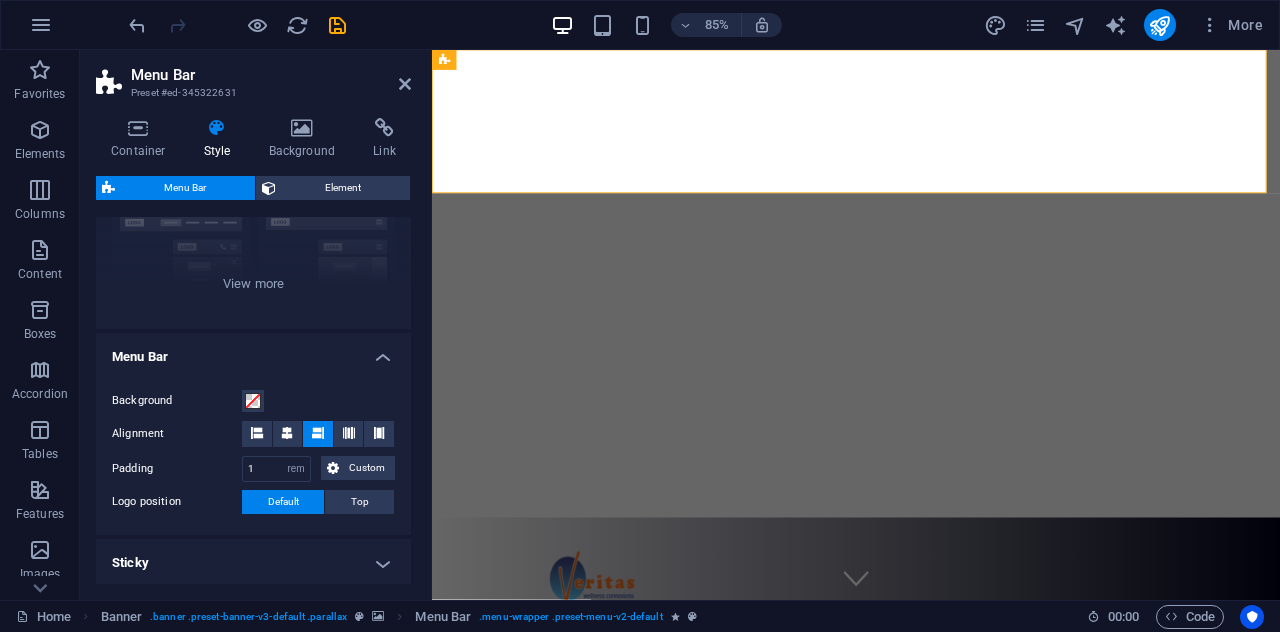 scroll, scrollTop: 152, scrollLeft: 0, axis: vertical 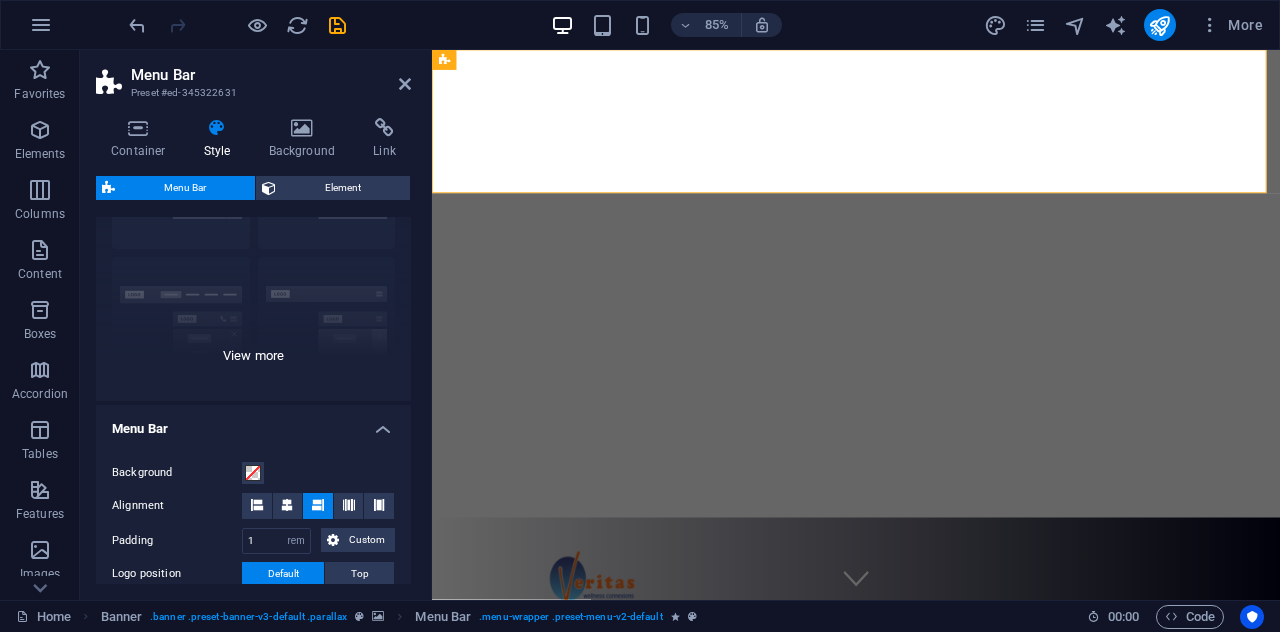 click on "Border Centered Default Fixed Loki Trigger Wide XXL" at bounding box center [253, 251] 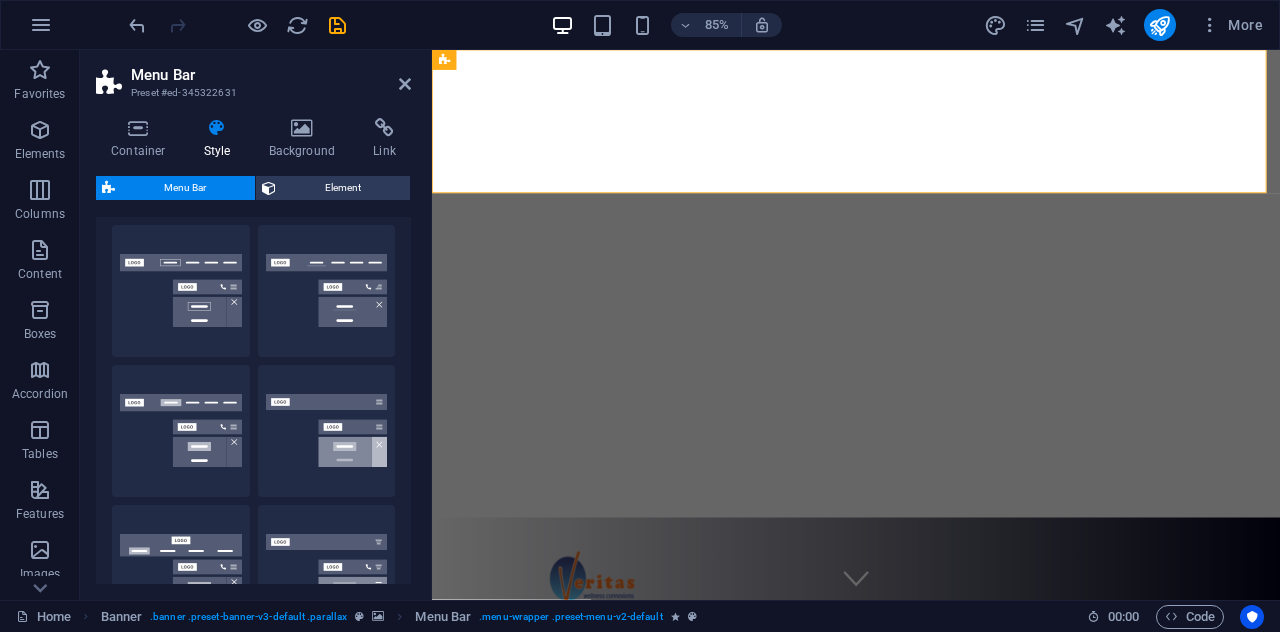 scroll, scrollTop: 27, scrollLeft: 0, axis: vertical 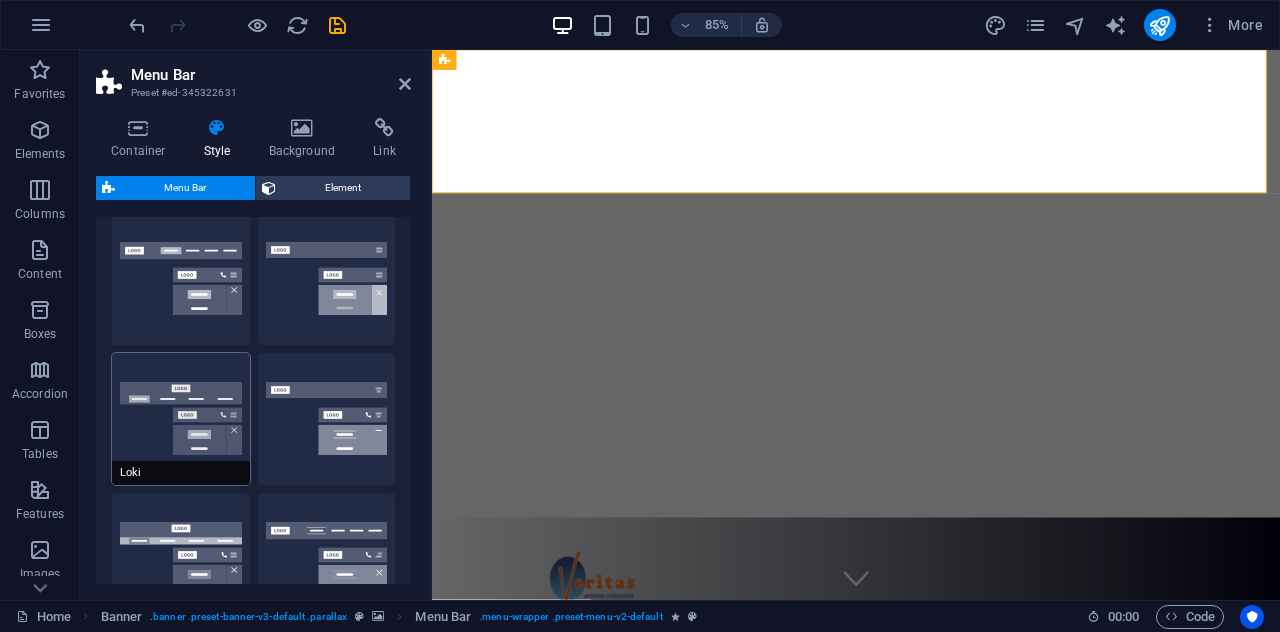 click on "Loki" at bounding box center [181, 419] 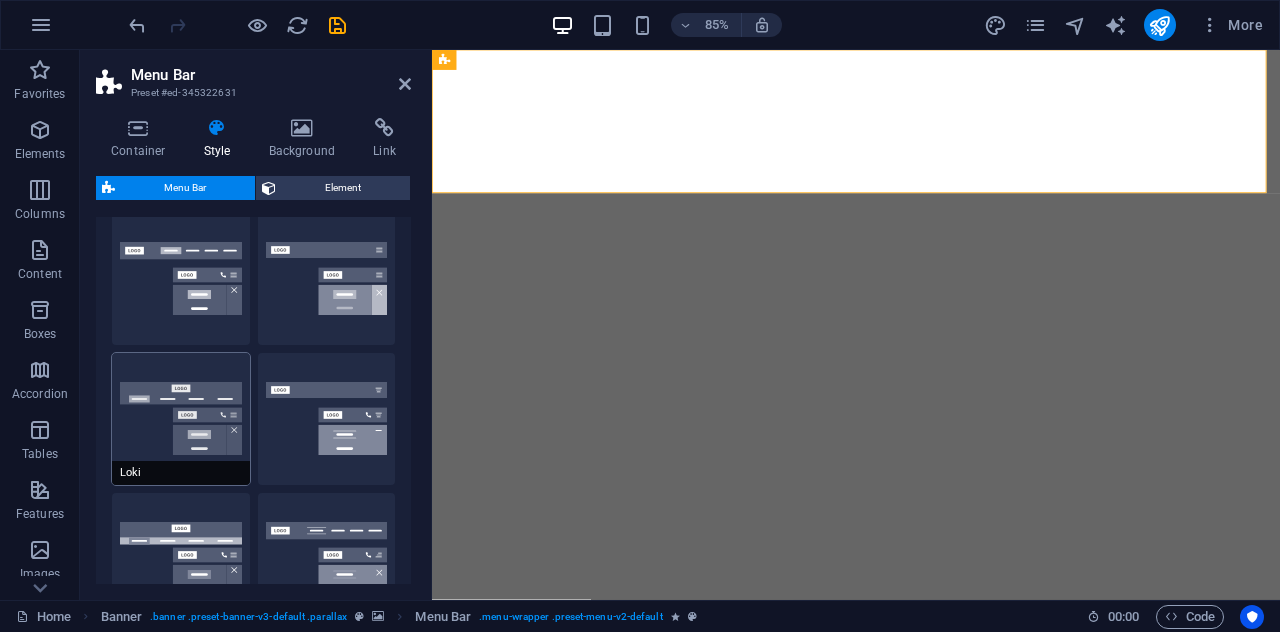 type on "0" 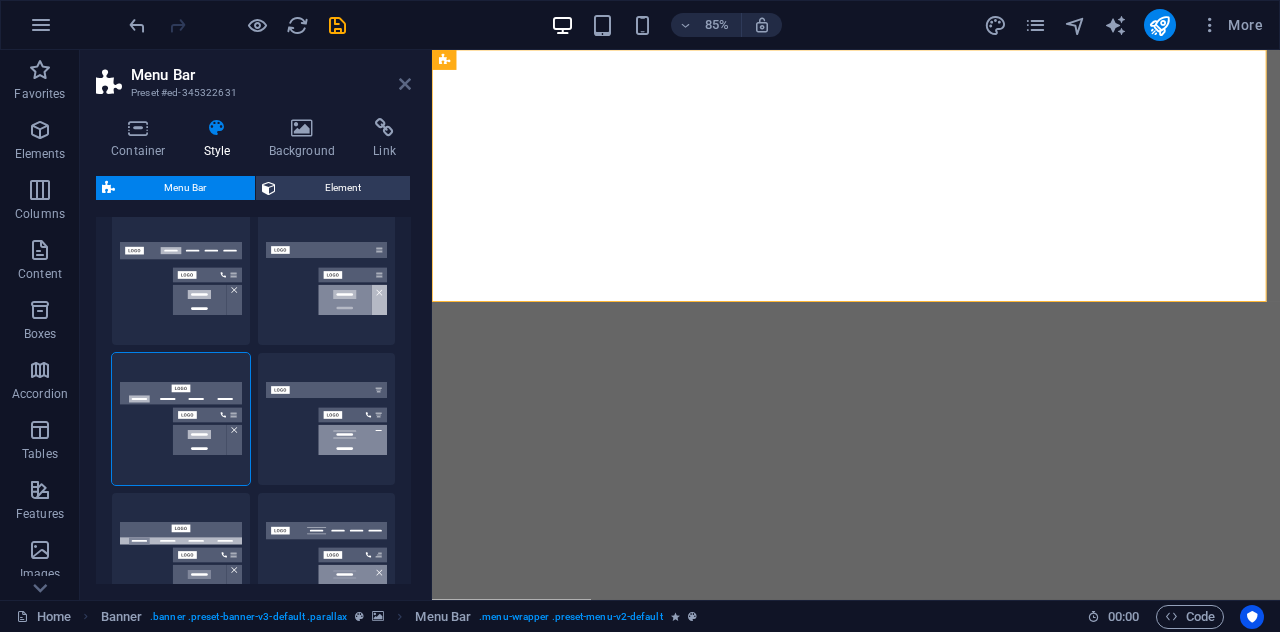 click at bounding box center (405, 84) 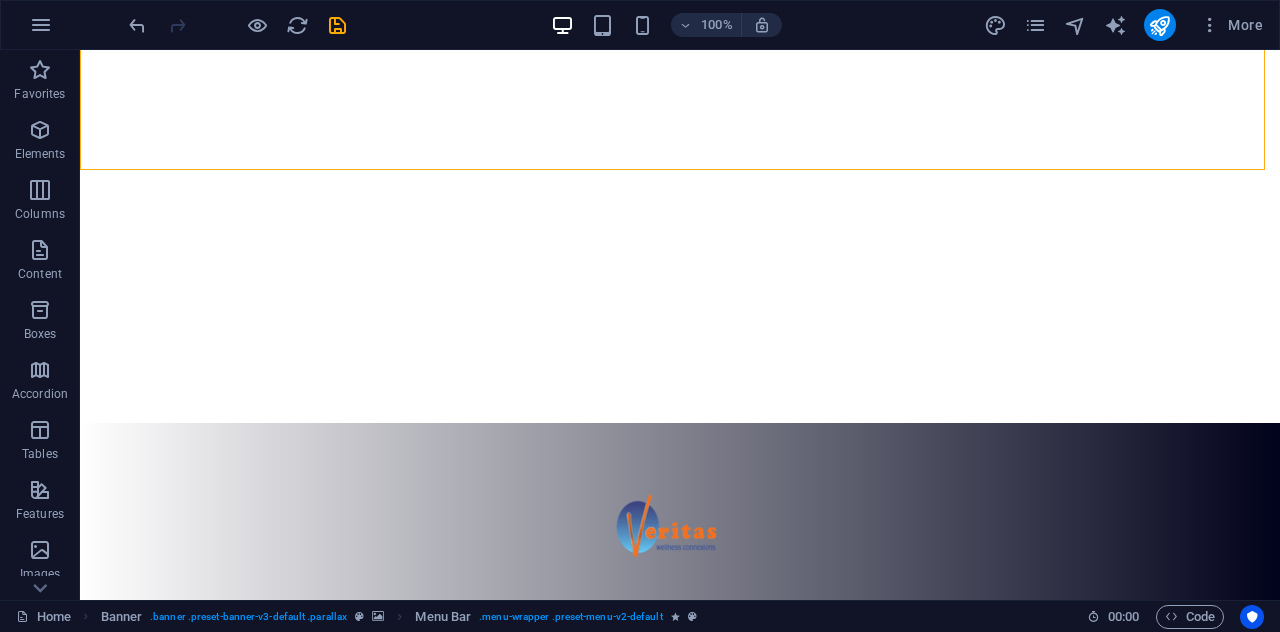 scroll, scrollTop: 103, scrollLeft: 0, axis: vertical 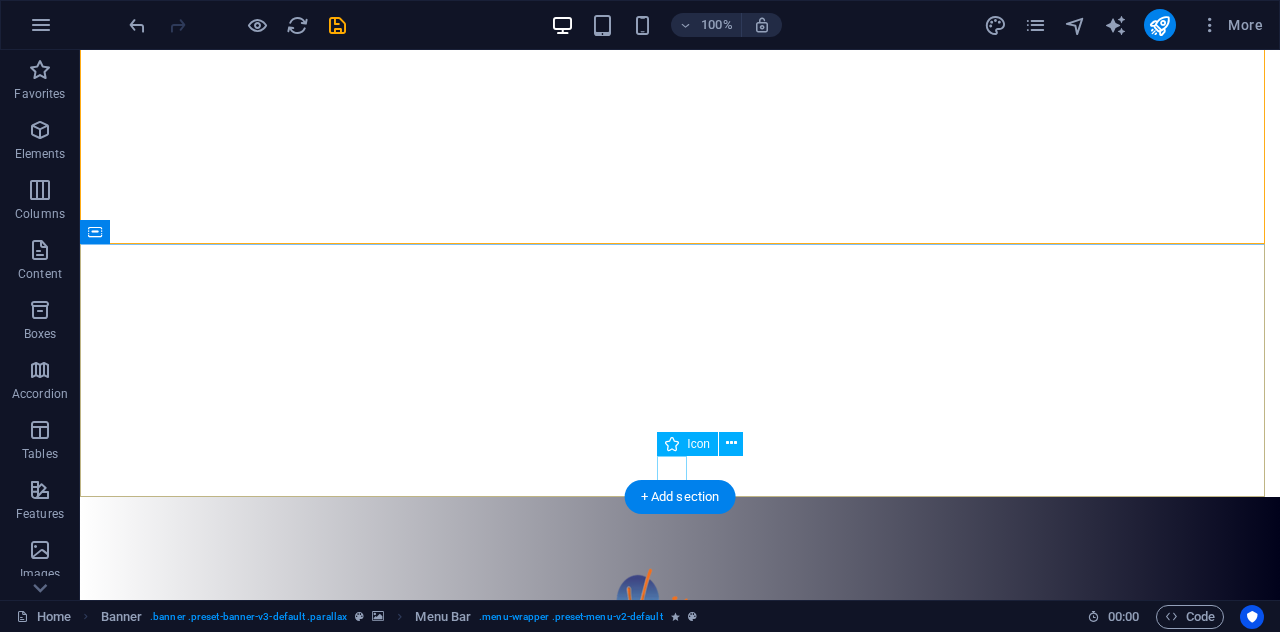 click at bounding box center (680, 471) 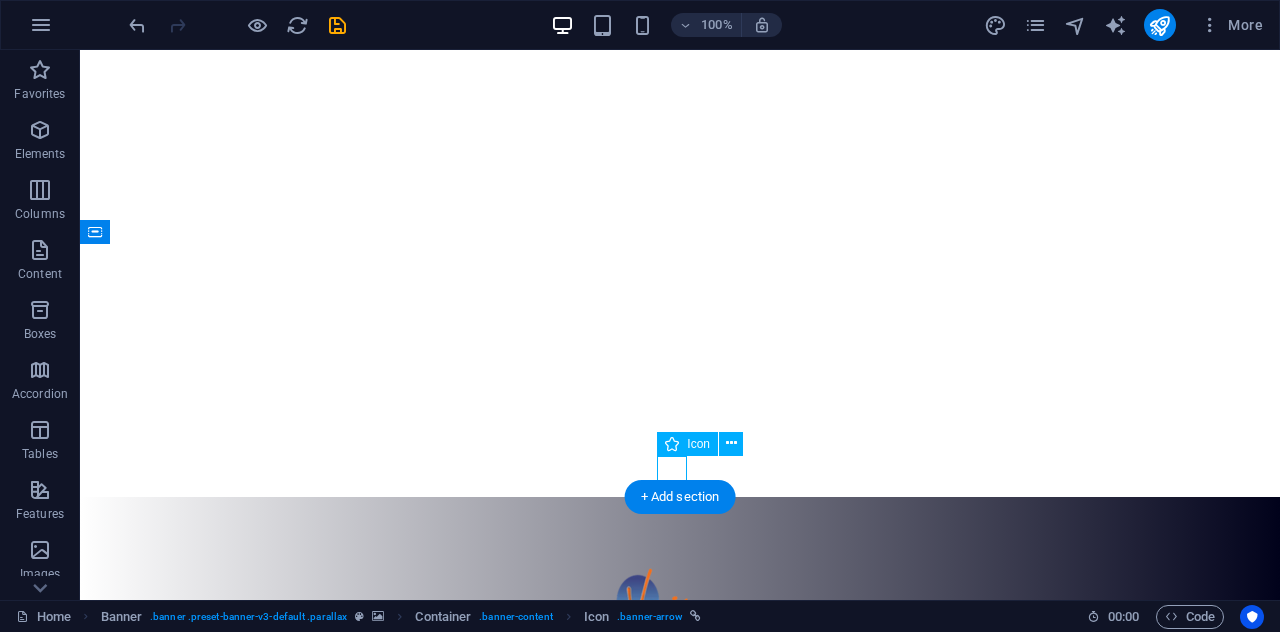 click at bounding box center [680, 471] 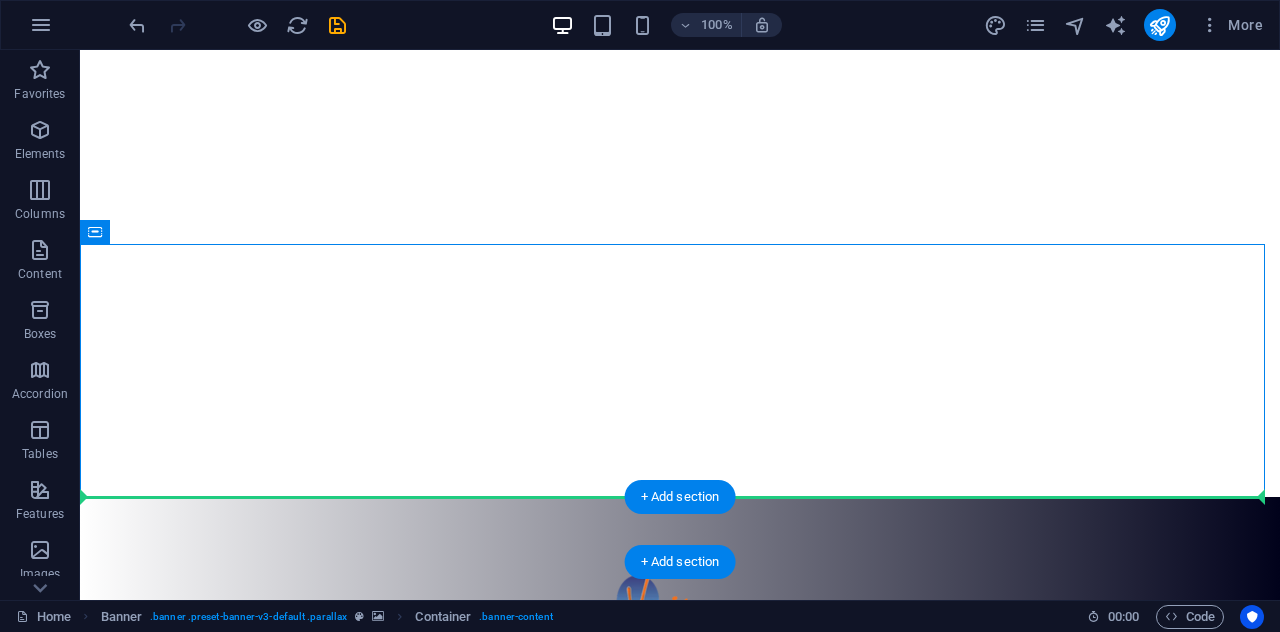 drag, startPoint x: 760, startPoint y: 493, endPoint x: 750, endPoint y: 496, distance: 10.440307 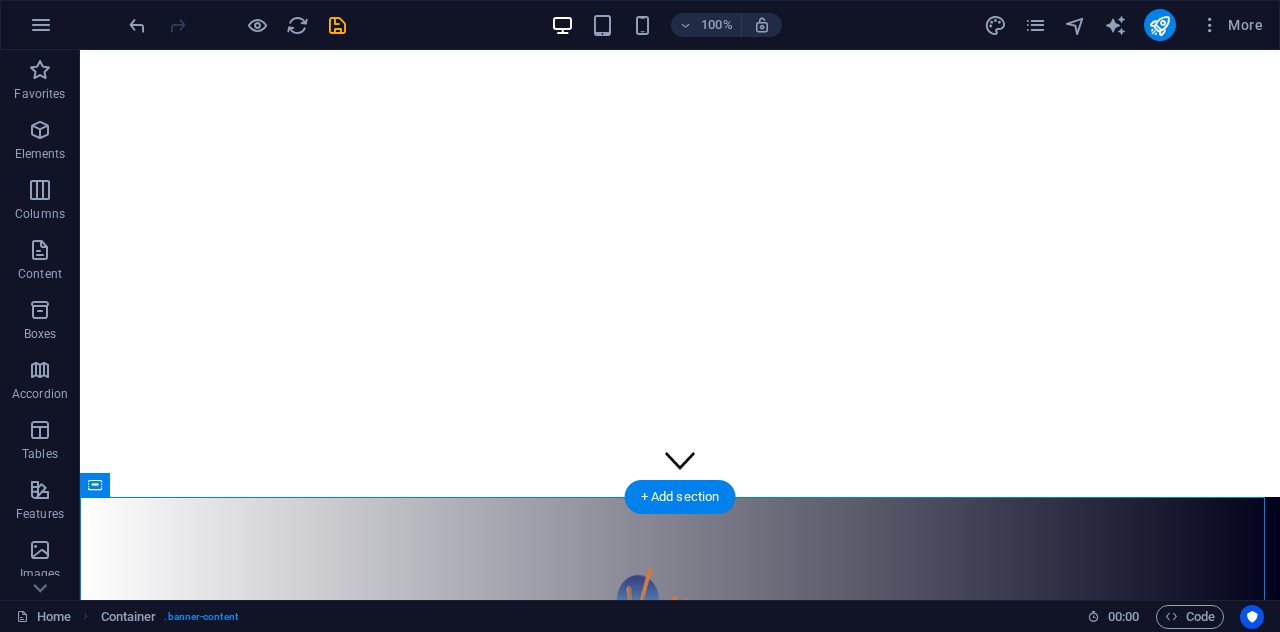 click at bounding box center [-1698, -1] 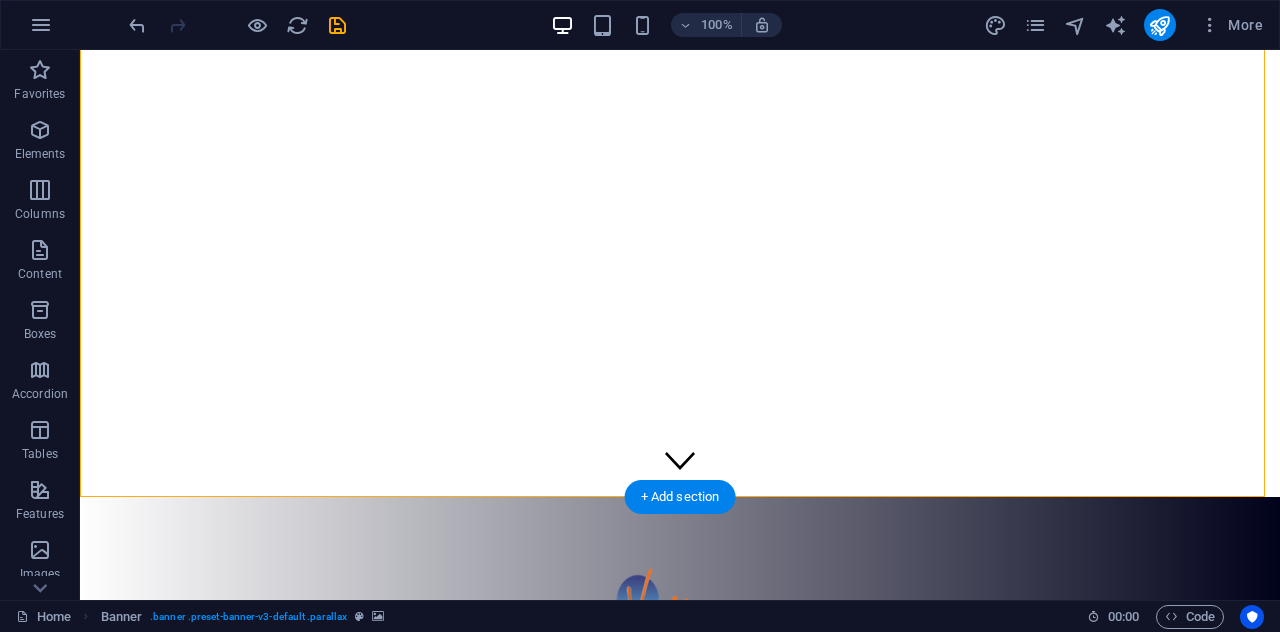 click at bounding box center (-1698, -1) 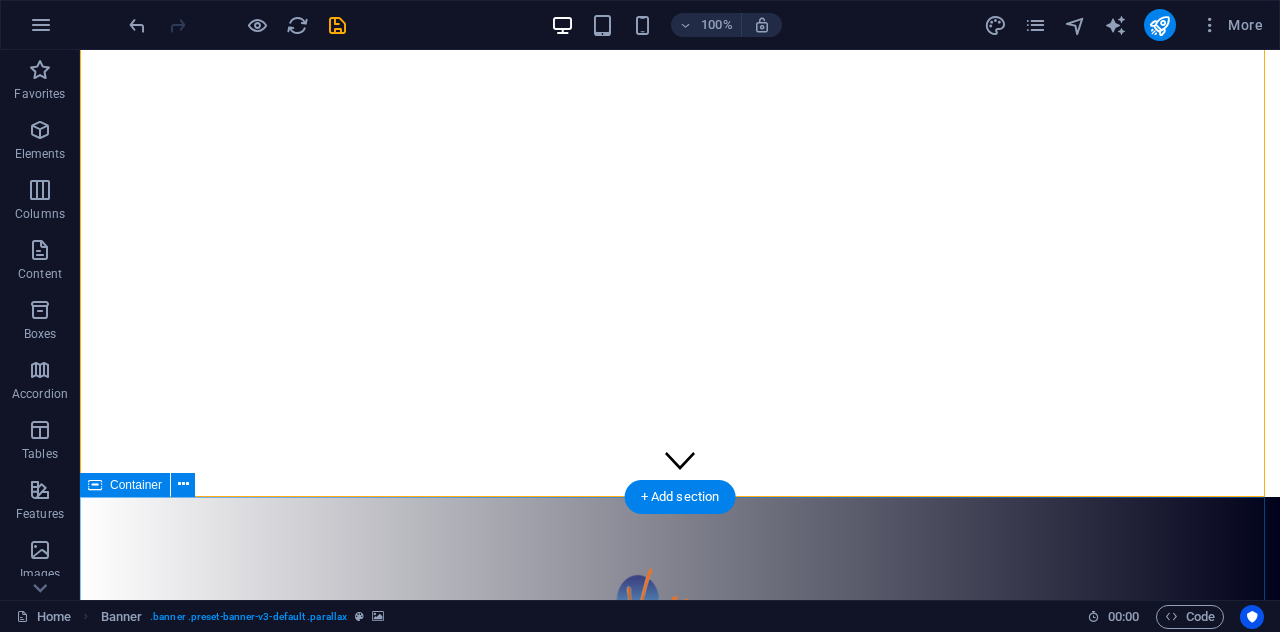 click at bounding box center (680, 874) 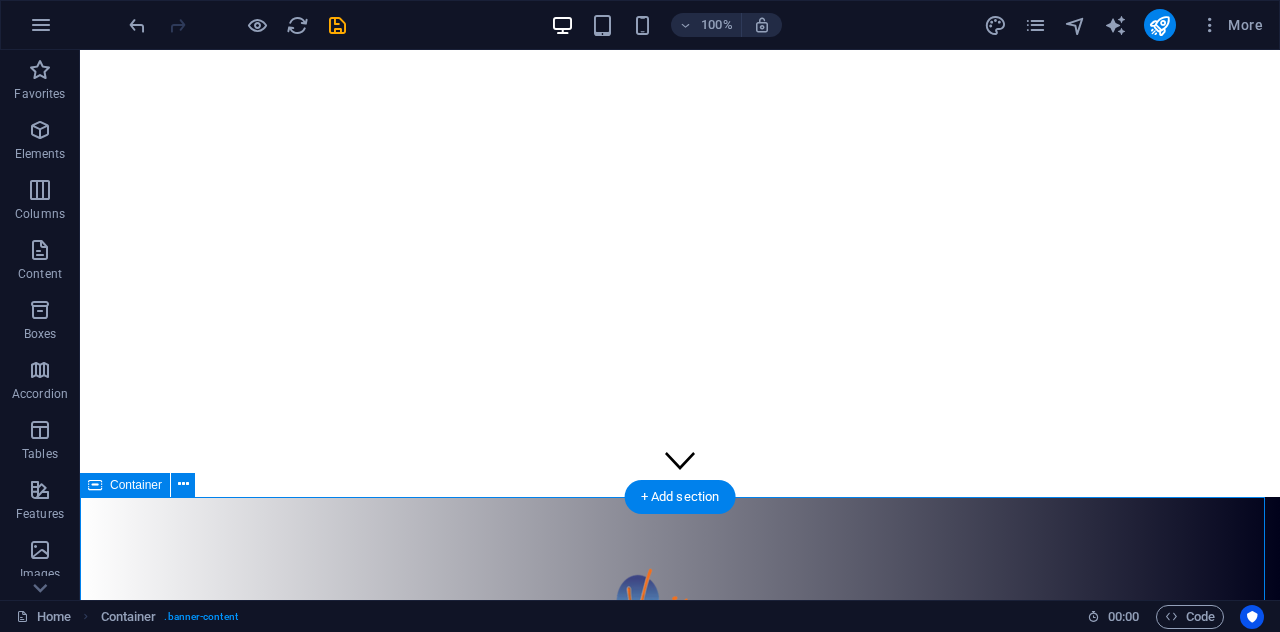 click at bounding box center (680, 874) 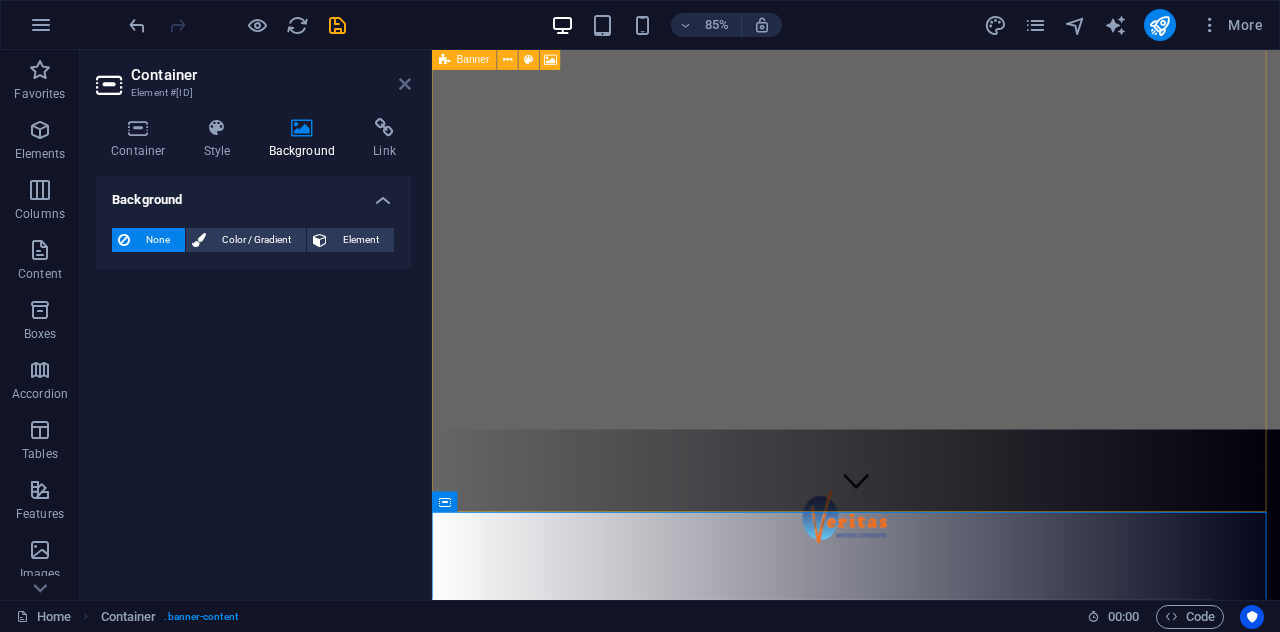 click at bounding box center (405, 84) 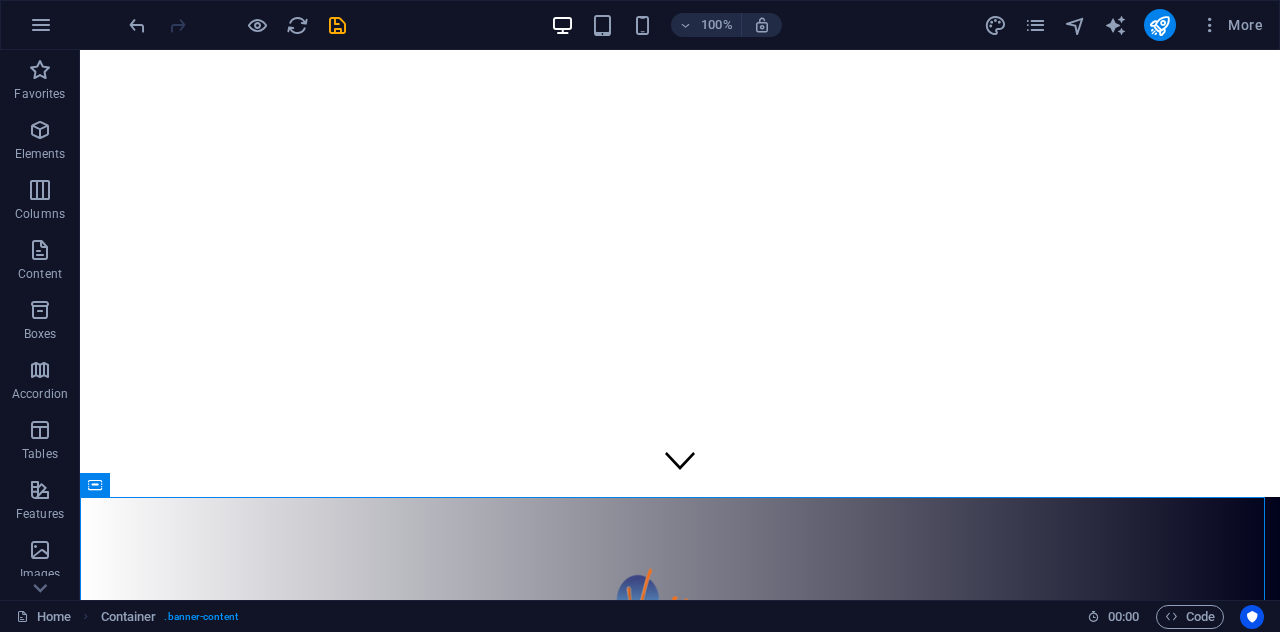 scroll, scrollTop: 0, scrollLeft: 0, axis: both 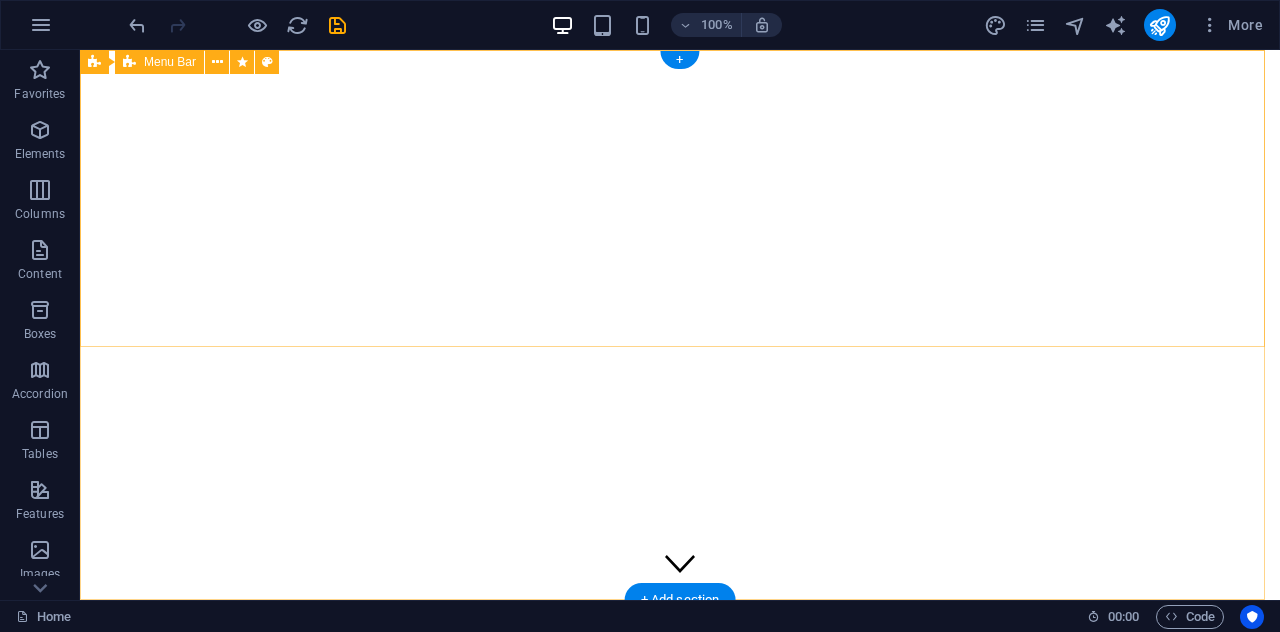 click on "Home About Services Our Work Contact" at bounding box center [680, 748] 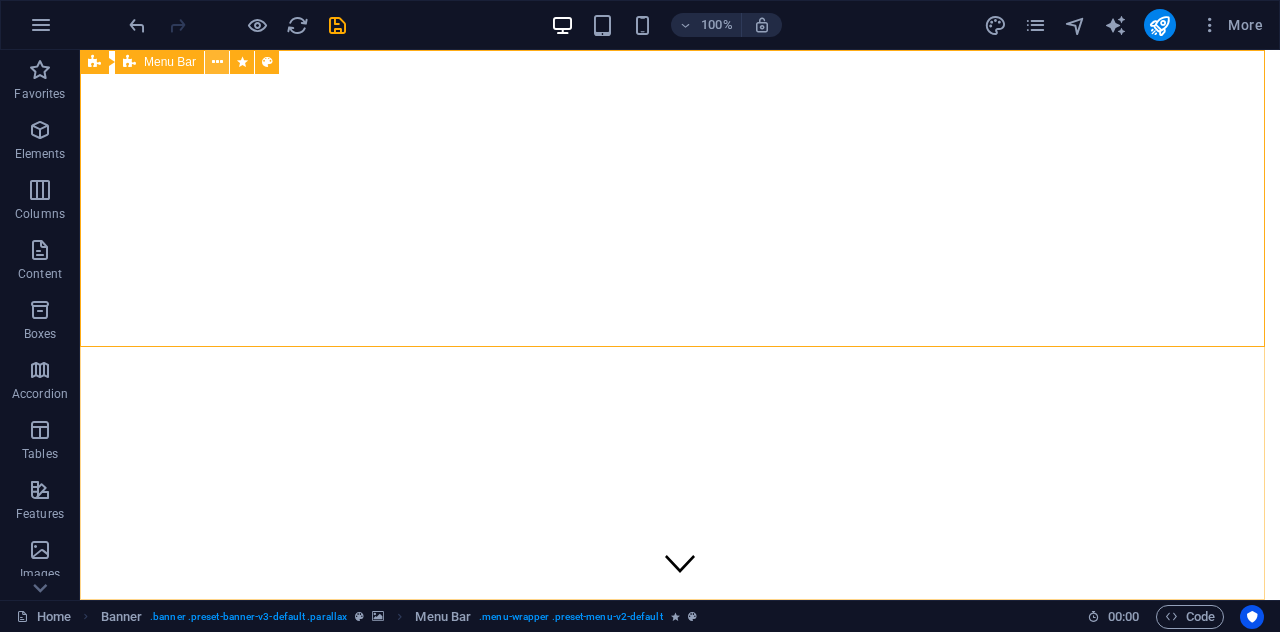 click at bounding box center [217, 62] 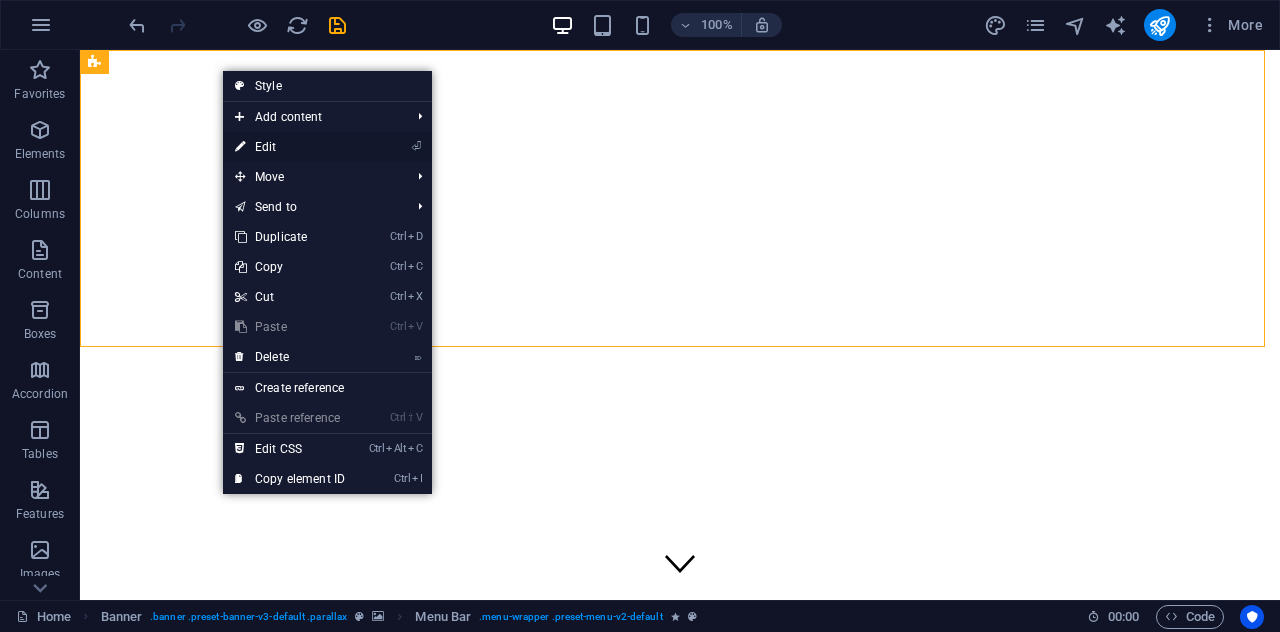 click on "⏎  Edit" at bounding box center (290, 147) 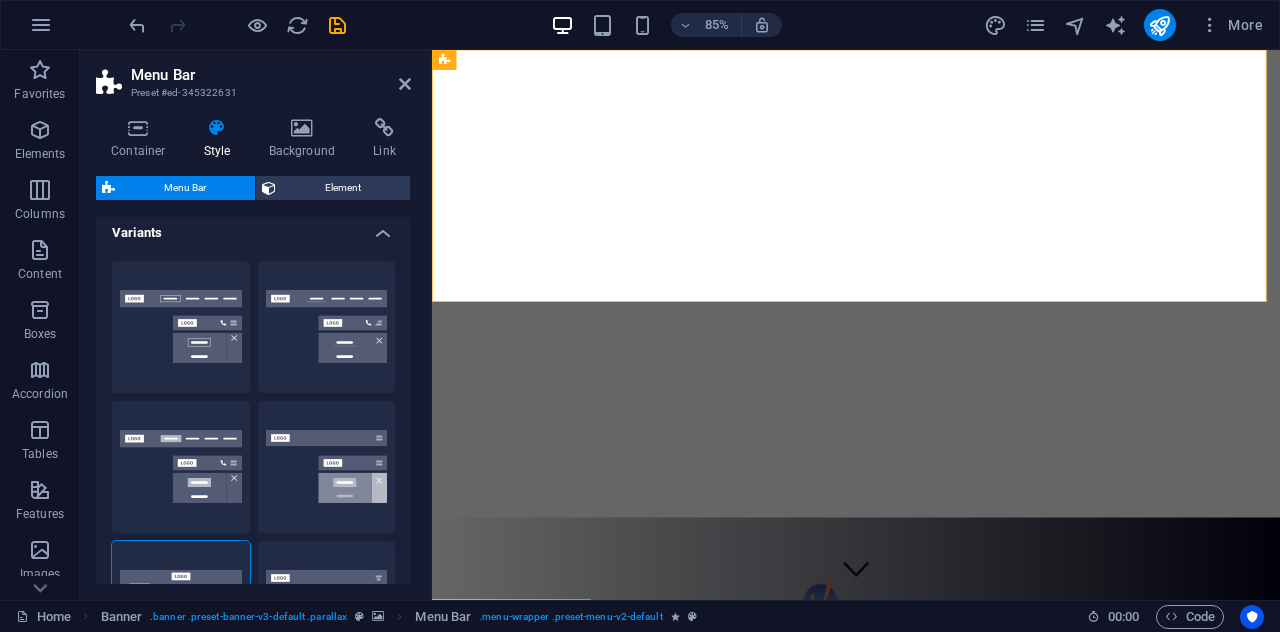 scroll, scrollTop: 15, scrollLeft: 0, axis: vertical 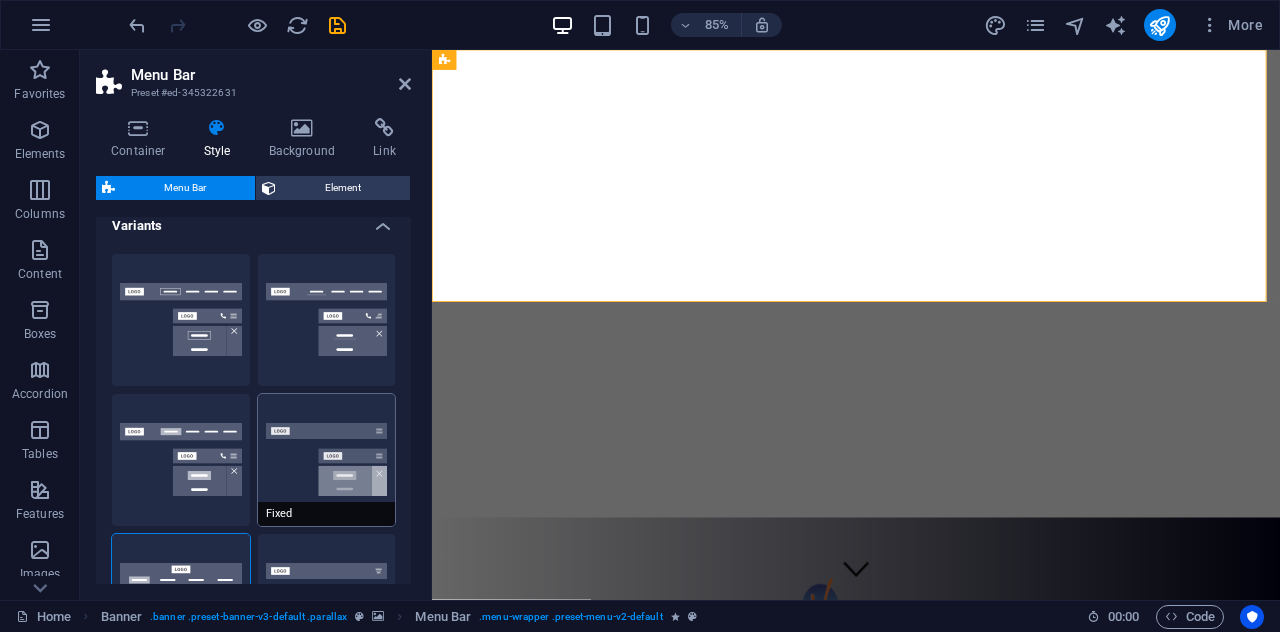 click on "Fixed" at bounding box center [327, 460] 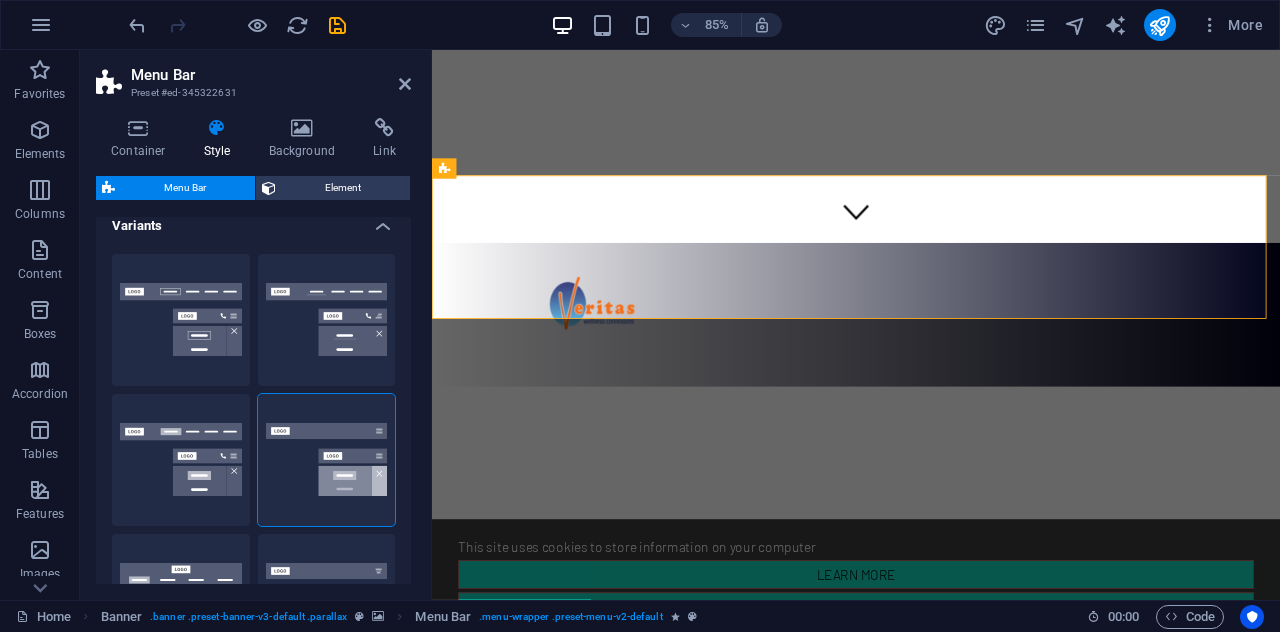 scroll, scrollTop: 0, scrollLeft: 0, axis: both 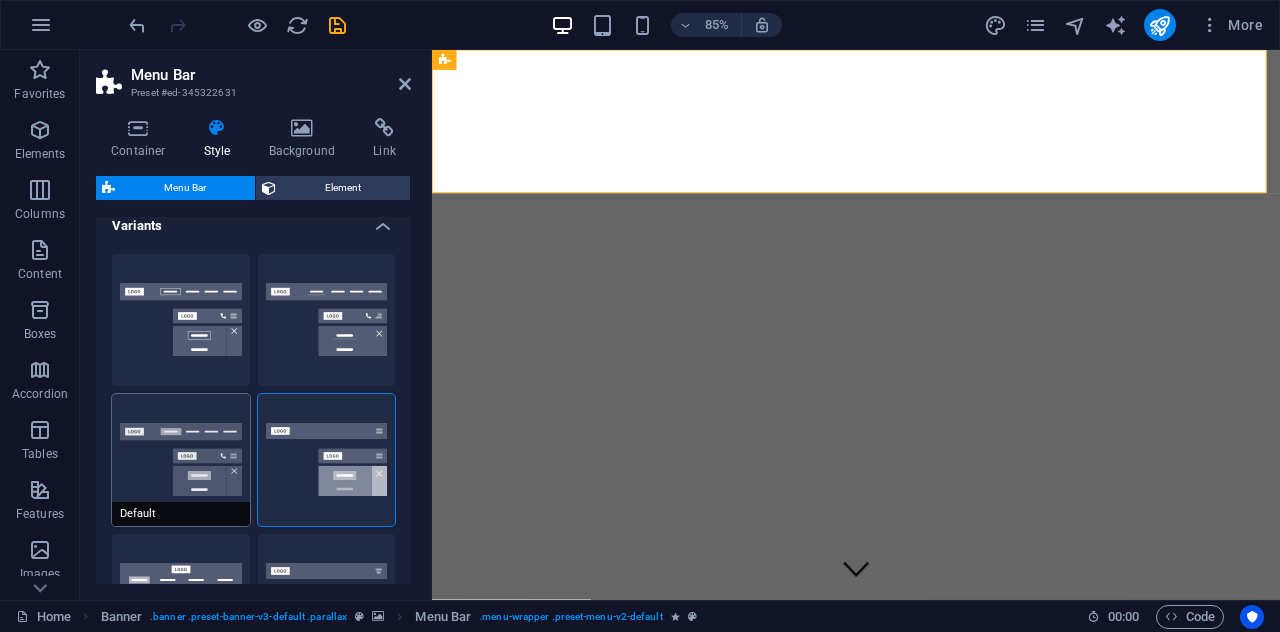 click on "Default" at bounding box center (181, 460) 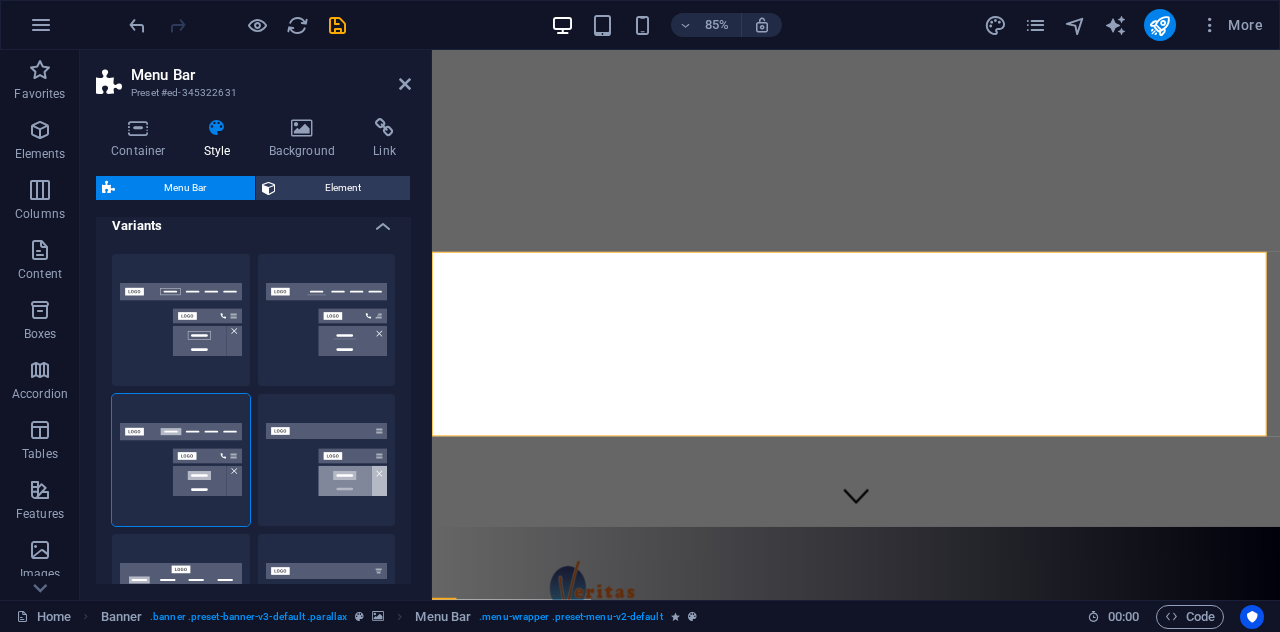 scroll, scrollTop: 0, scrollLeft: 0, axis: both 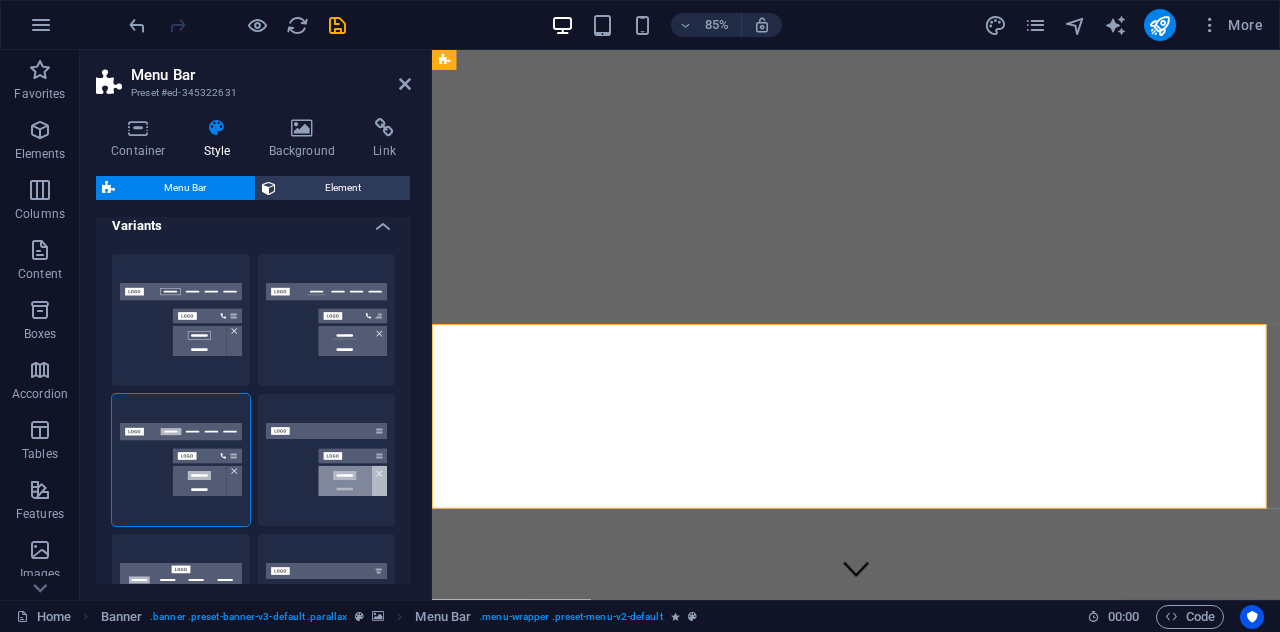 drag, startPoint x: 1425, startPoint y: 84, endPoint x: 1705, endPoint y: 91, distance: 280.0875 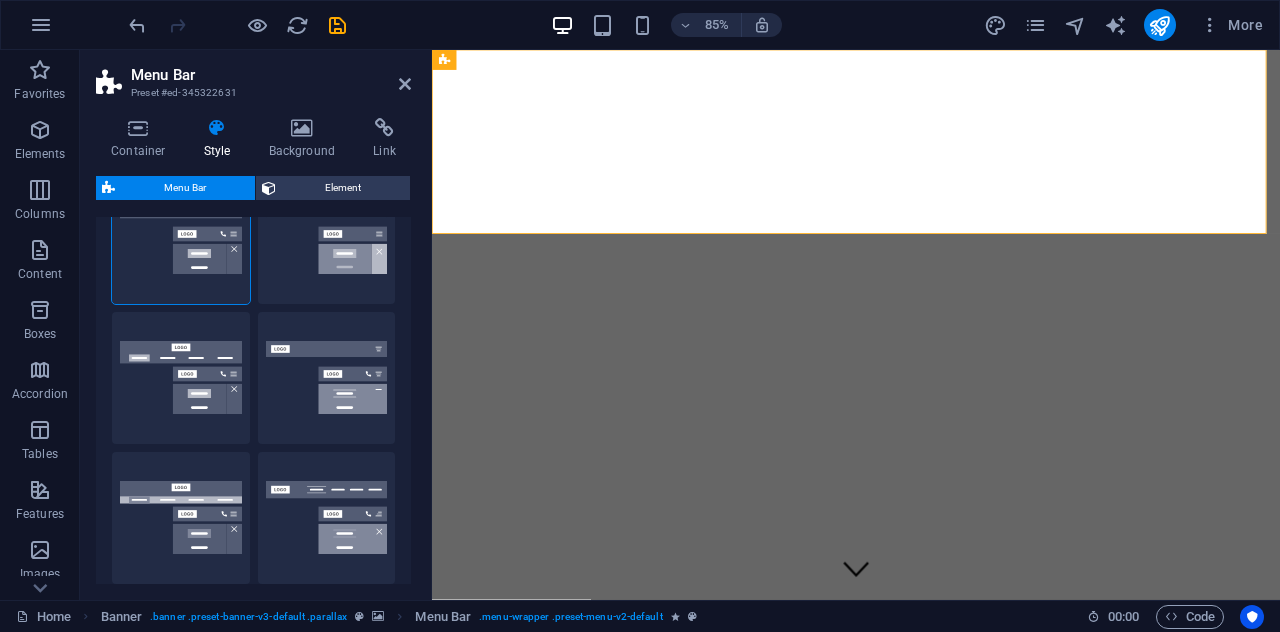 scroll, scrollTop: 243, scrollLeft: 0, axis: vertical 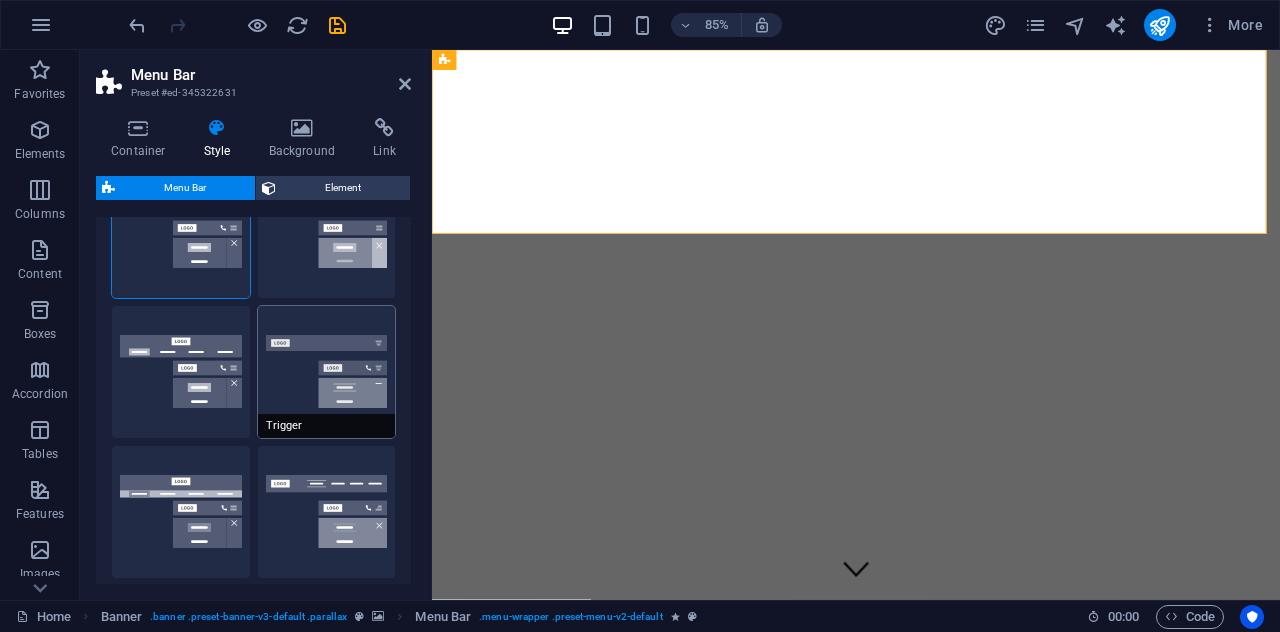 click on "Trigger" at bounding box center [327, 372] 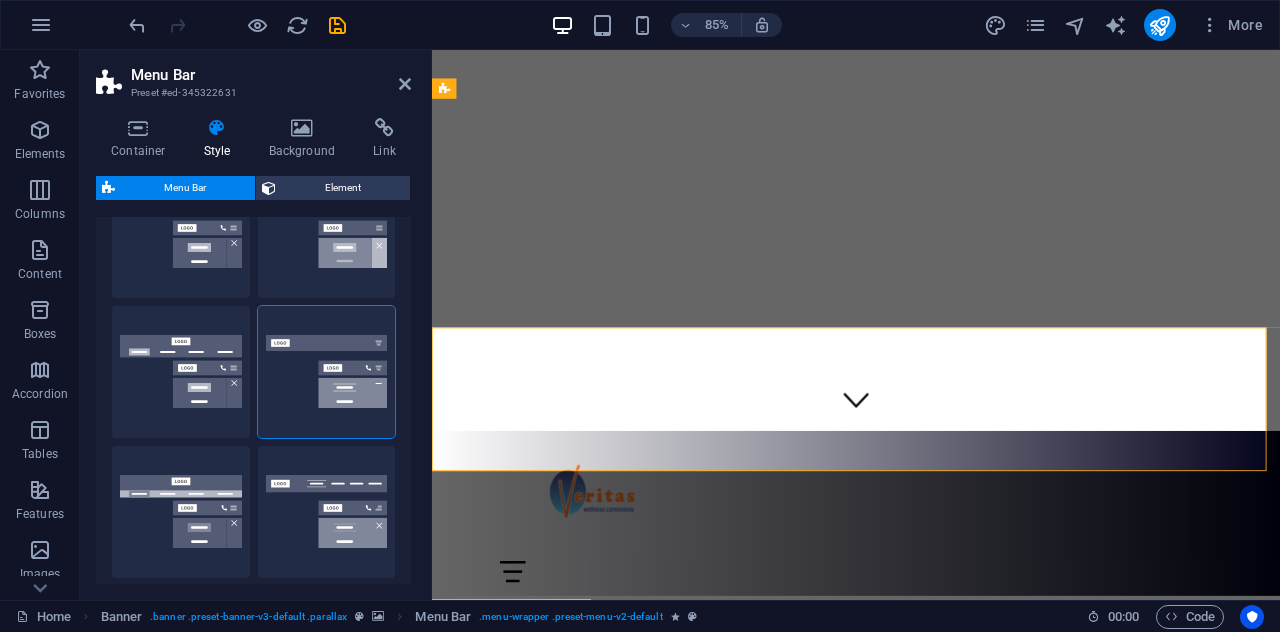 scroll, scrollTop: 144, scrollLeft: 0, axis: vertical 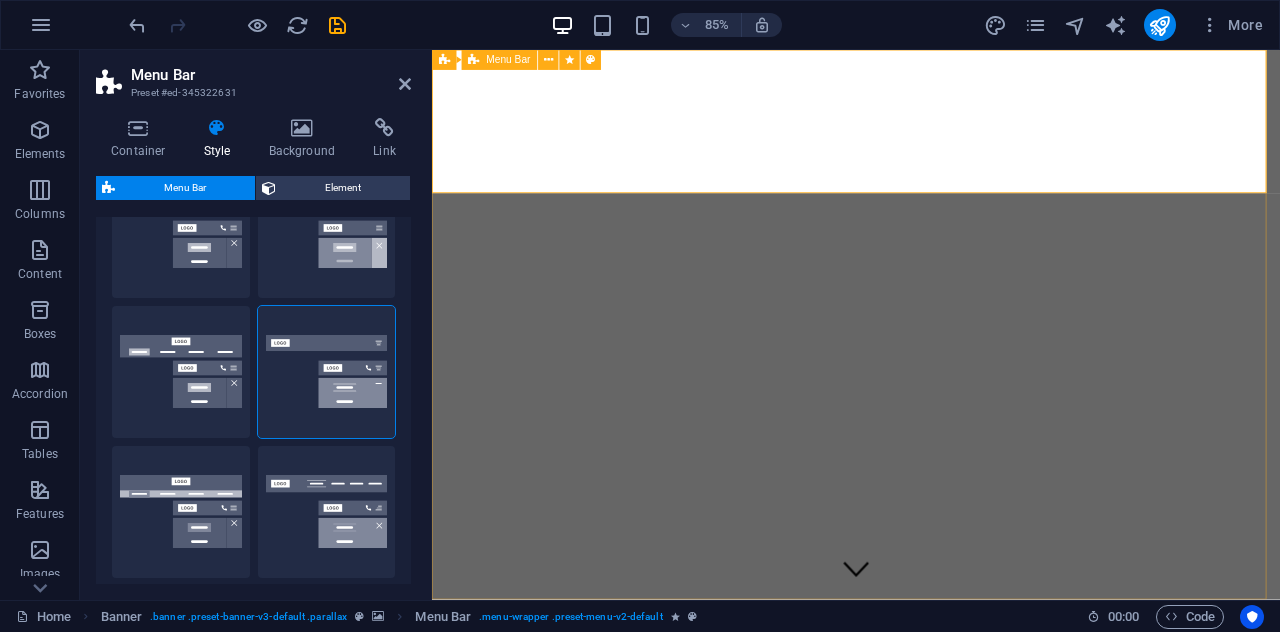 click on "Home About Services Our Work Contact" at bounding box center (931, 794) 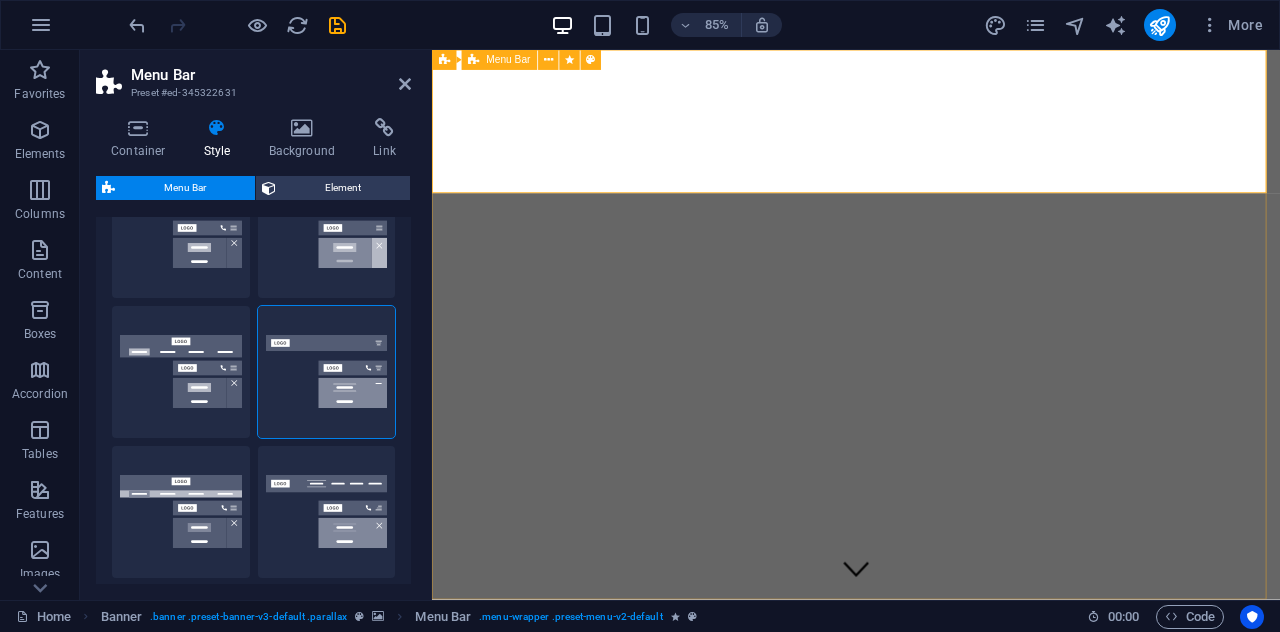 click on "Home About Services Our Work Contact" at bounding box center (931, 794) 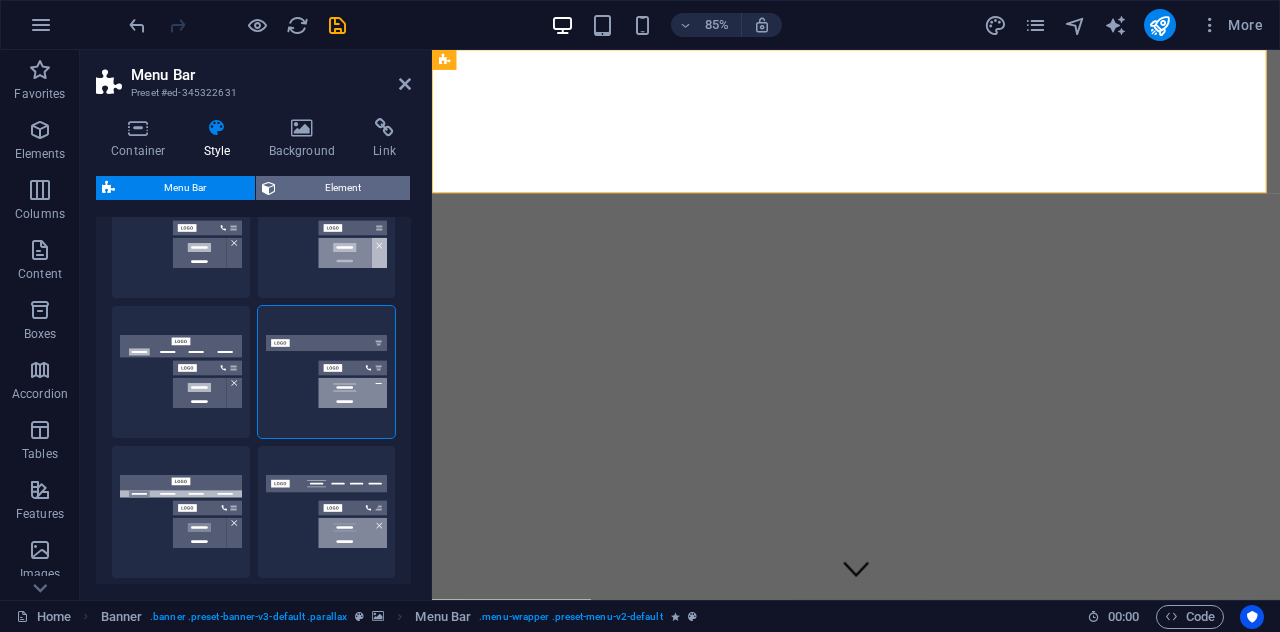 click on "Element" at bounding box center [343, 188] 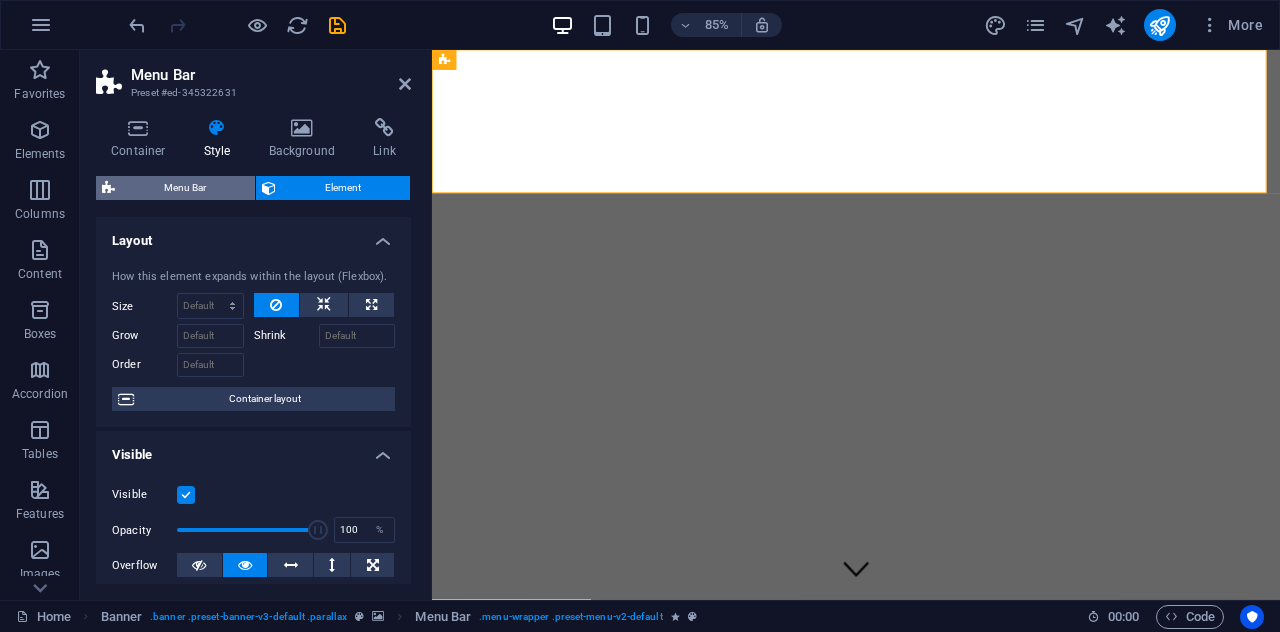 click on "Menu Bar" at bounding box center (185, 188) 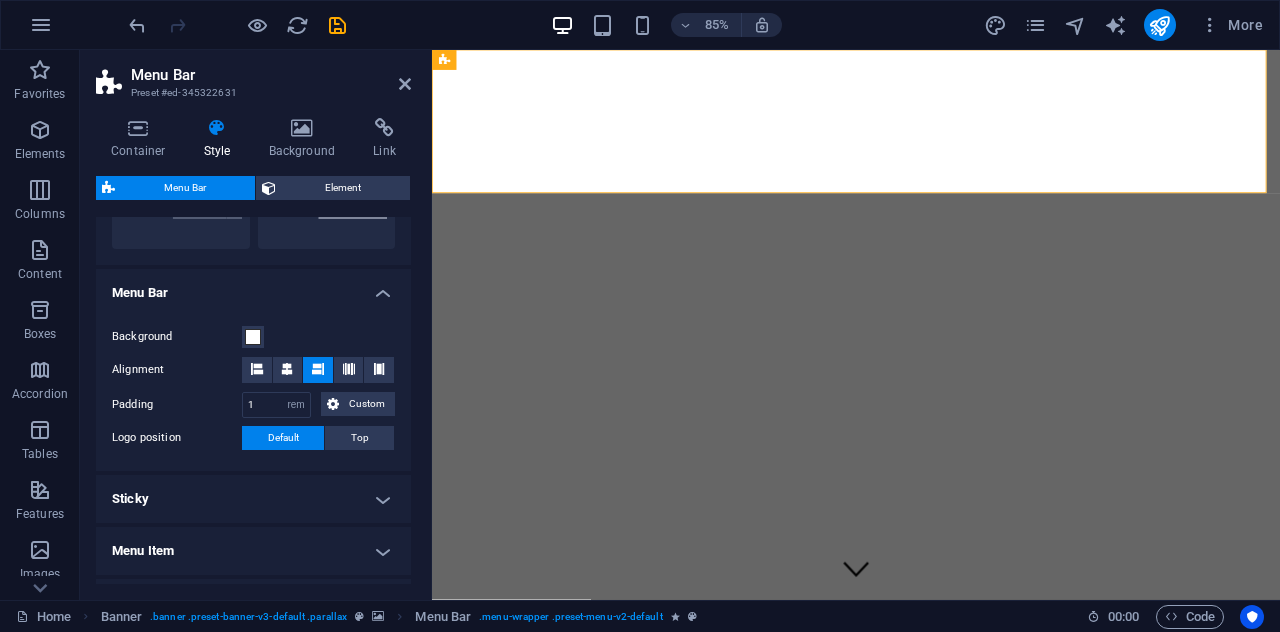 scroll, scrollTop: 576, scrollLeft: 0, axis: vertical 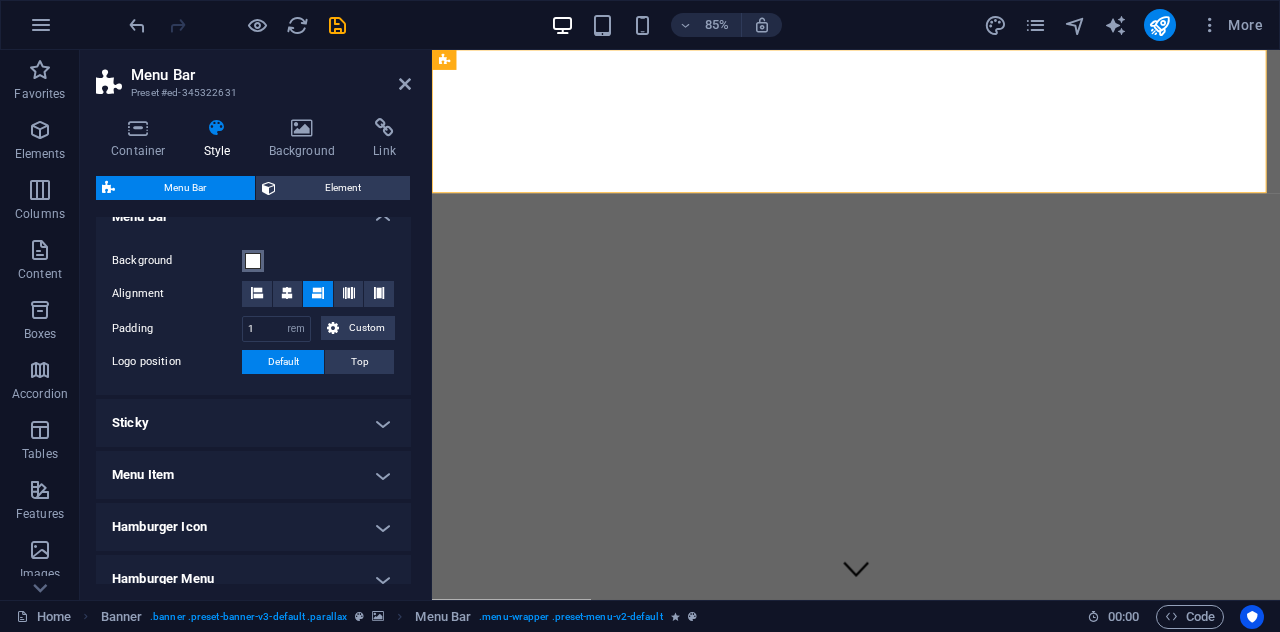 click at bounding box center [253, 261] 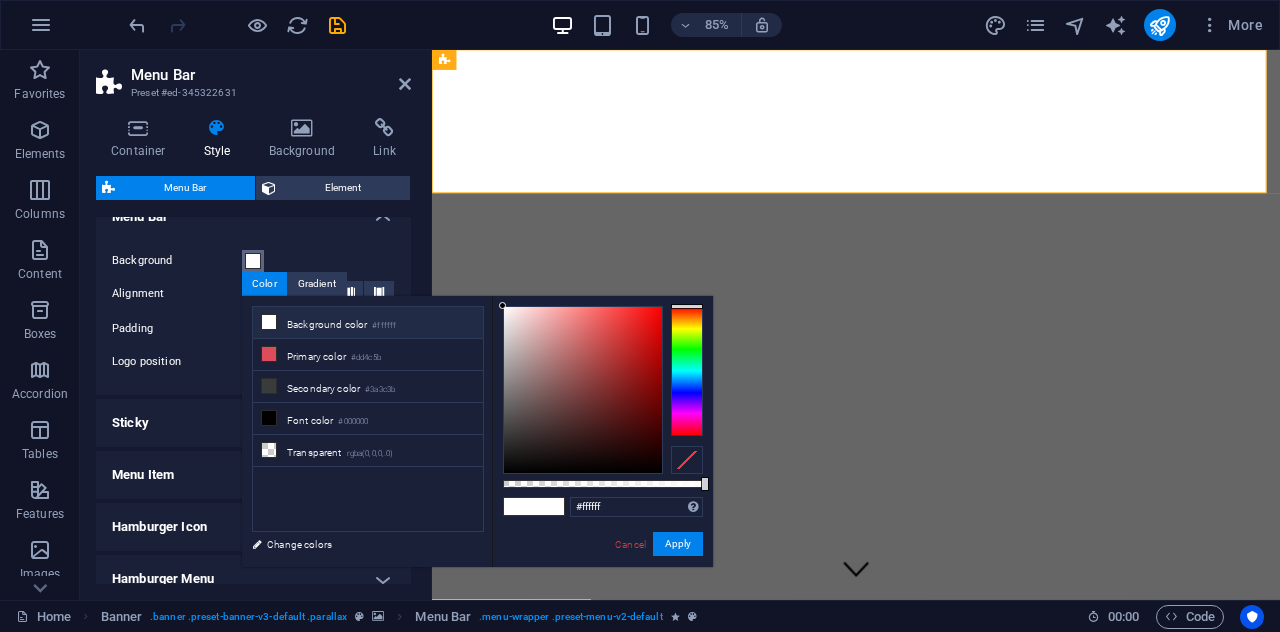 click at bounding box center (687, 371) 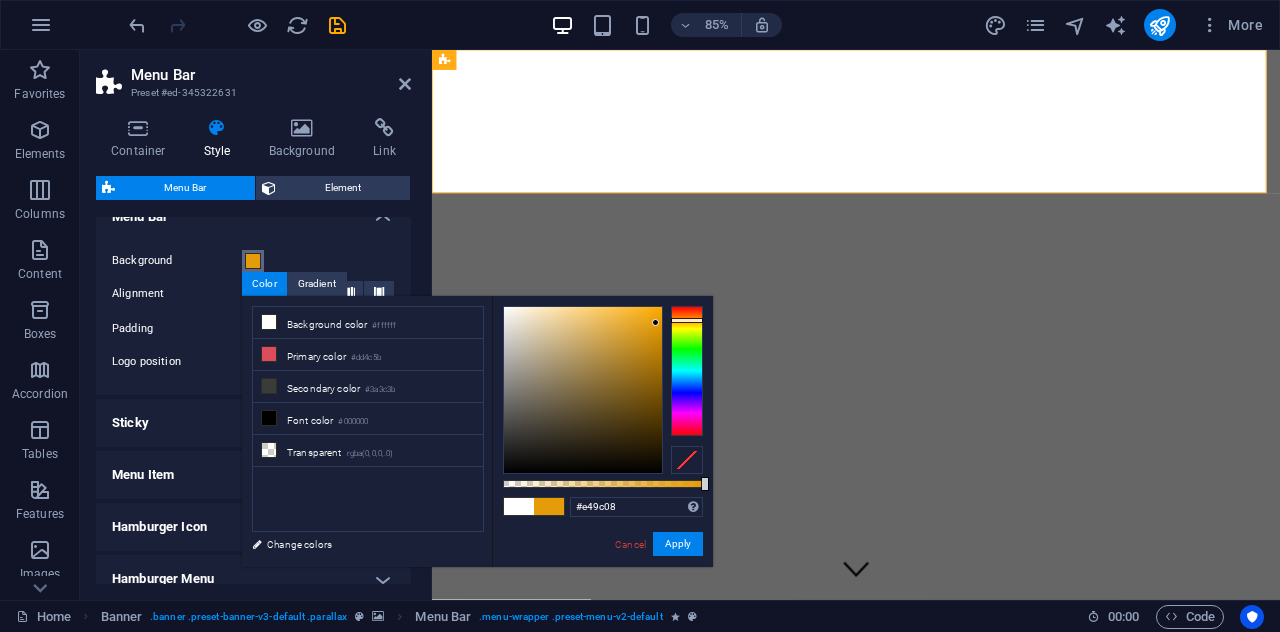 click at bounding box center [583, 390] 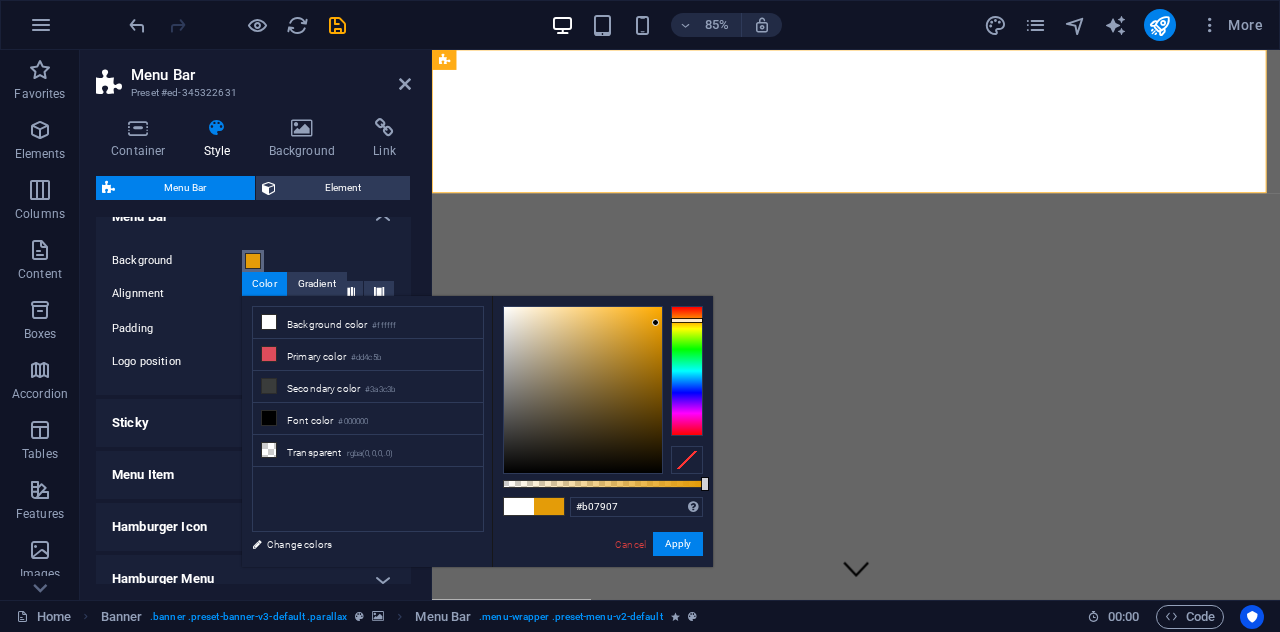 click at bounding box center [583, 390] 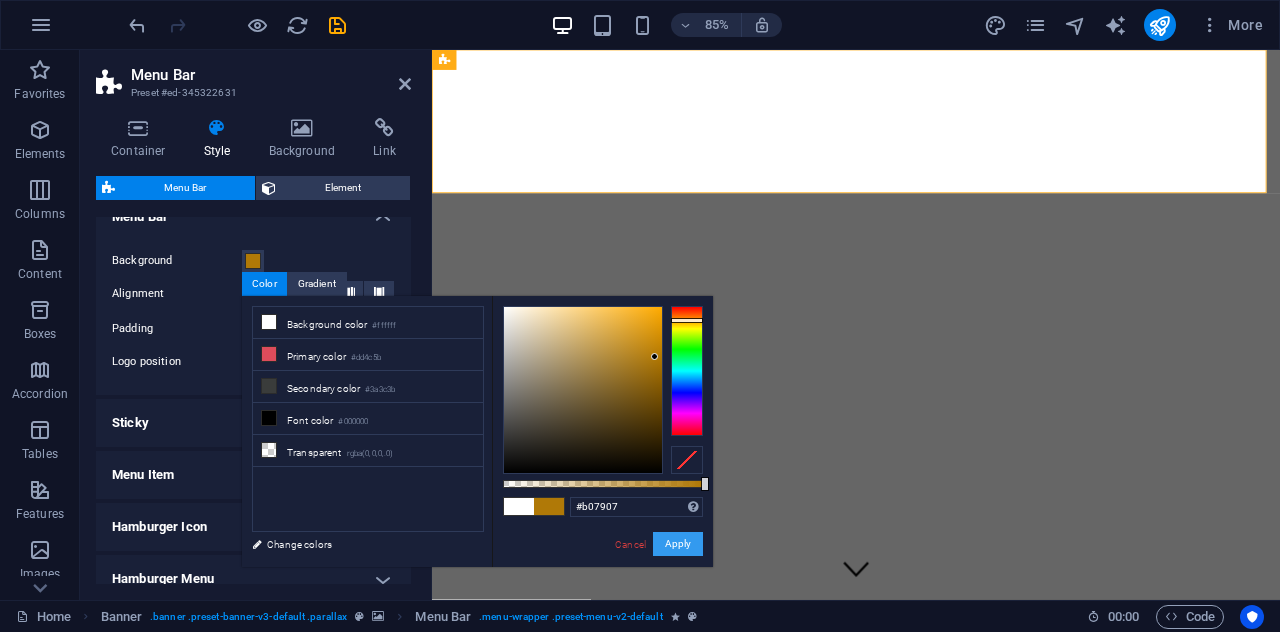 click on "Apply" at bounding box center (678, 544) 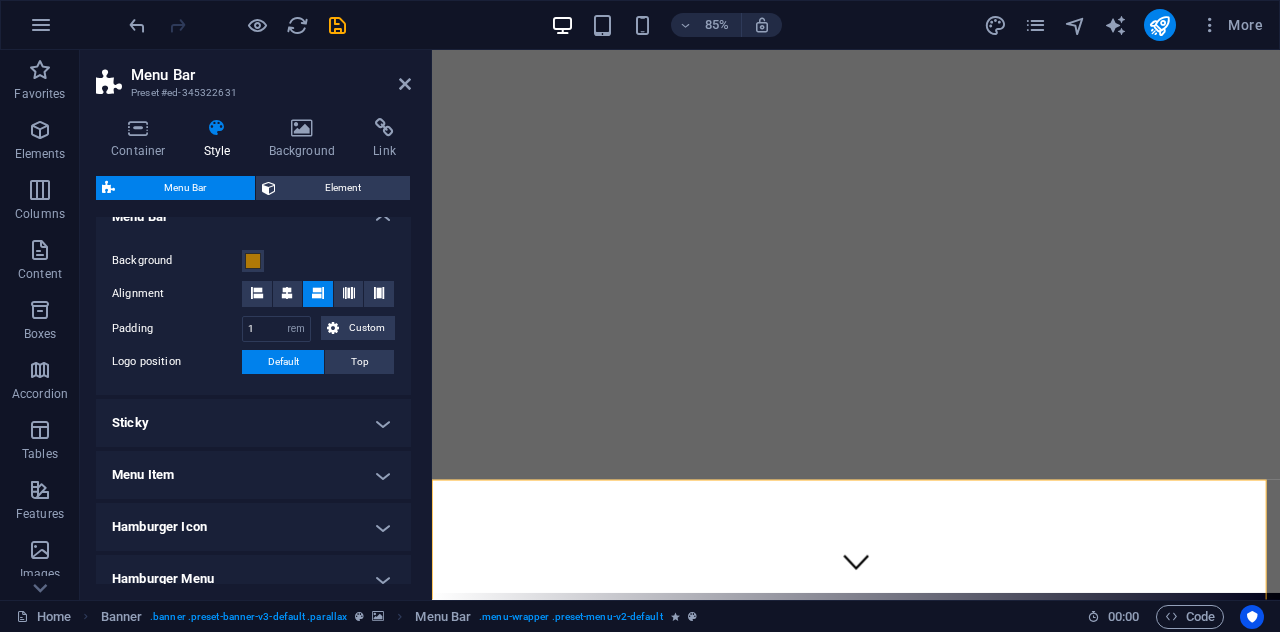 scroll, scrollTop: 0, scrollLeft: 0, axis: both 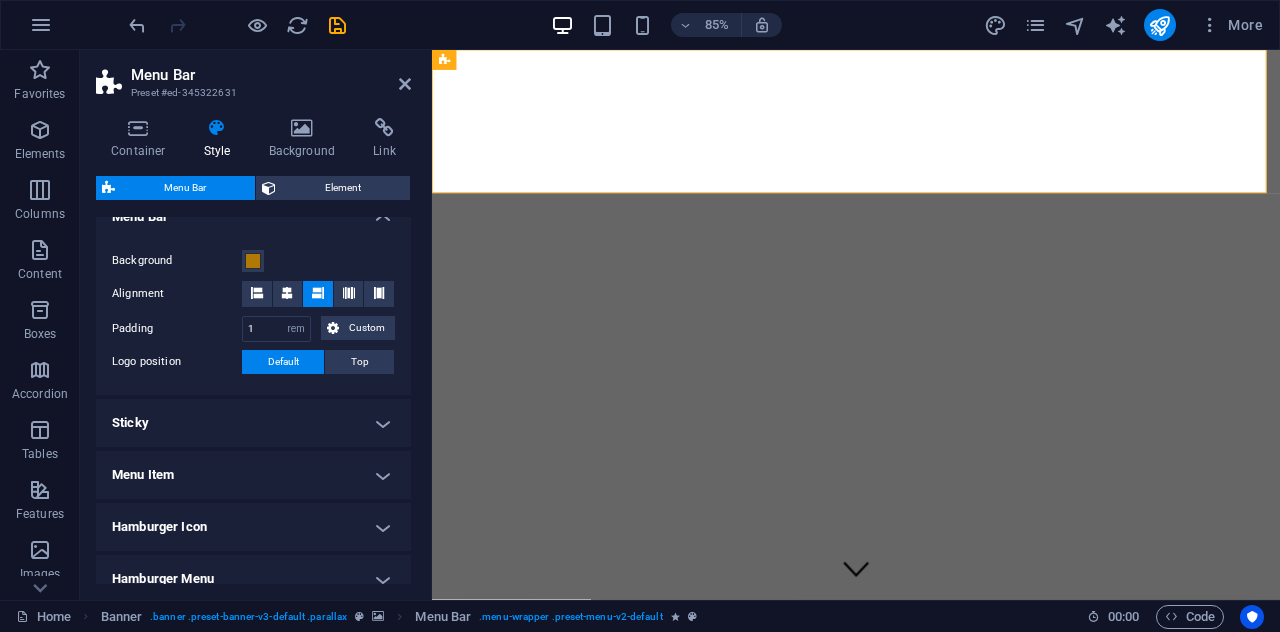 drag, startPoint x: 1420, startPoint y: 120, endPoint x: 1698, endPoint y: 97, distance: 278.94983 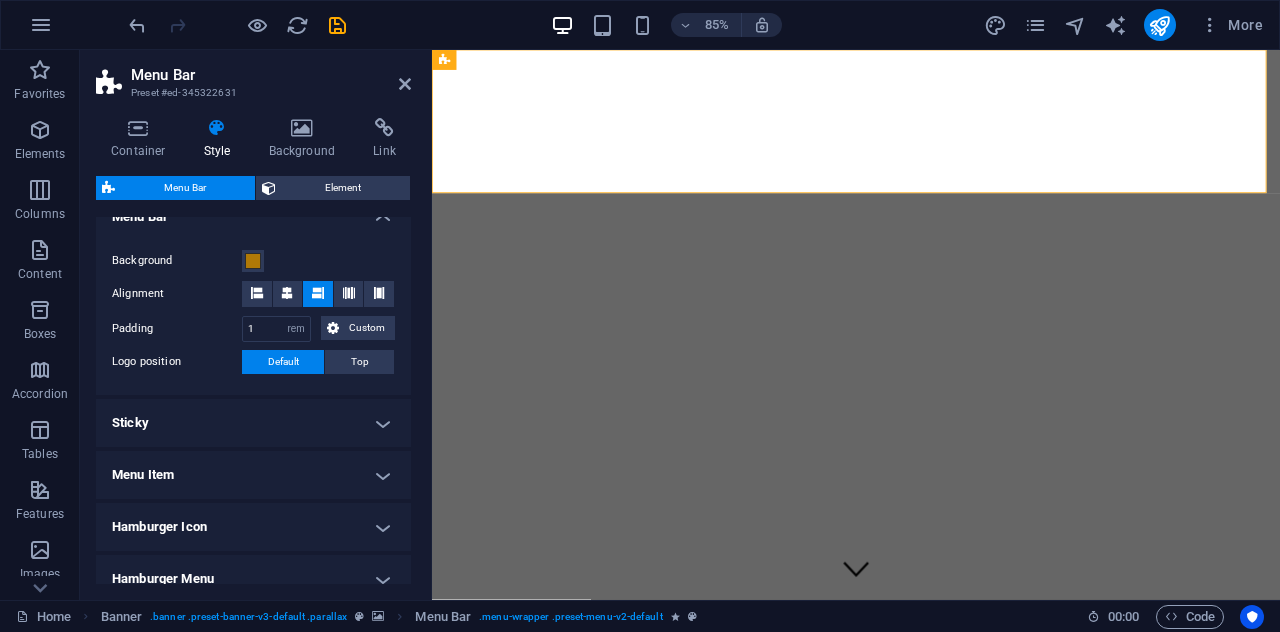 click on "Menu Item" at bounding box center (253, 475) 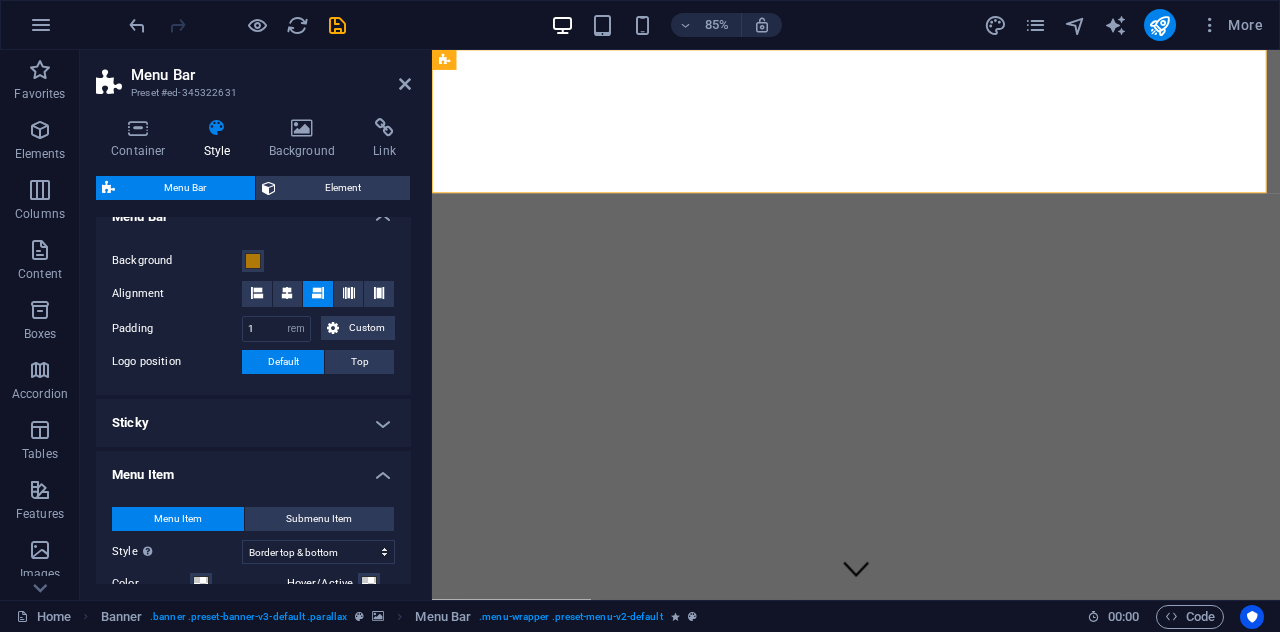 drag, startPoint x: 412, startPoint y: 418, endPoint x: 412, endPoint y: 441, distance: 23 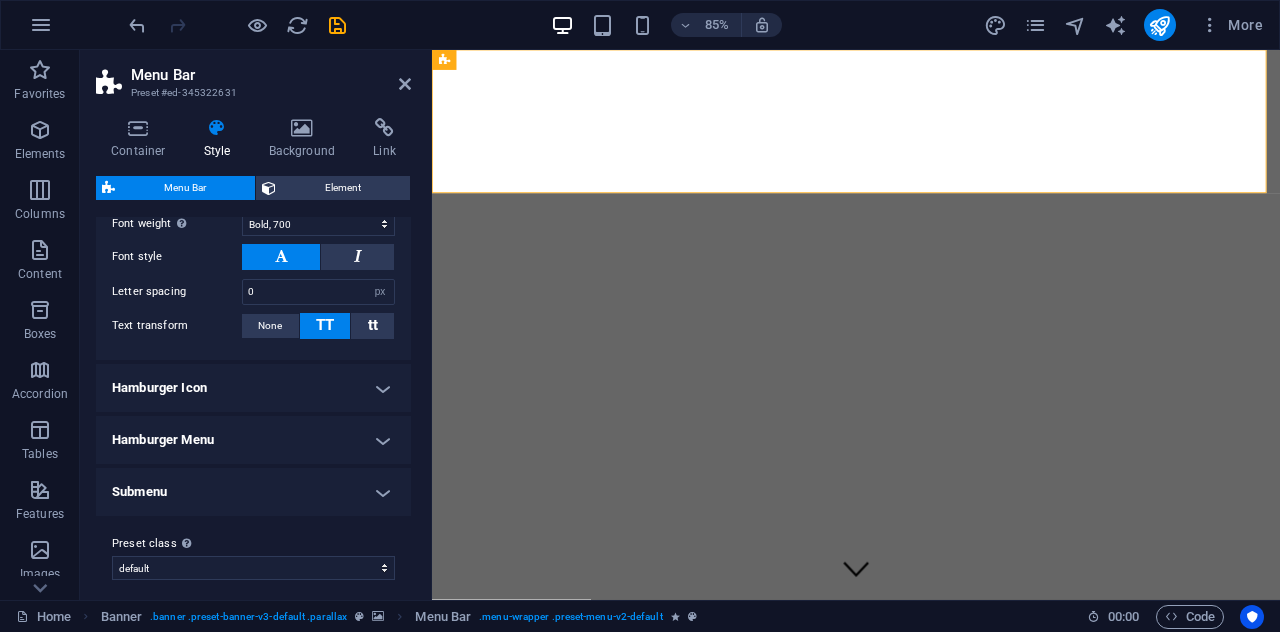 scroll, scrollTop: 1311, scrollLeft: 0, axis: vertical 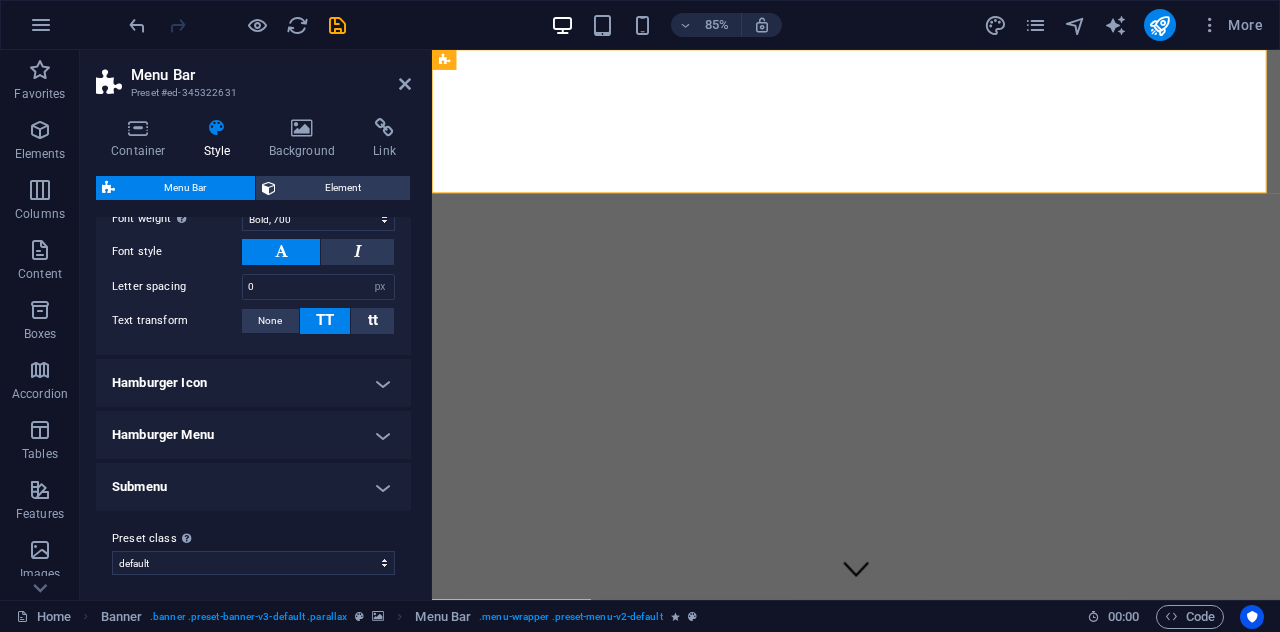 click on "Hamburger Menu" at bounding box center (253, 435) 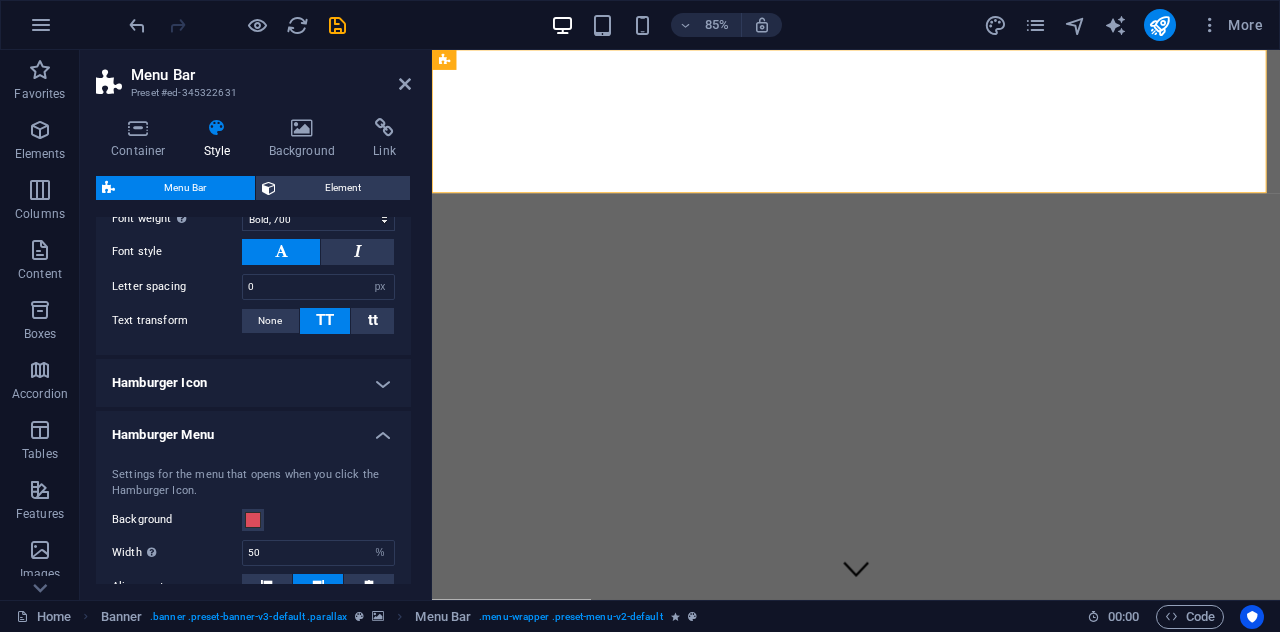 drag, startPoint x: 411, startPoint y: 464, endPoint x: 411, endPoint y: 490, distance: 26 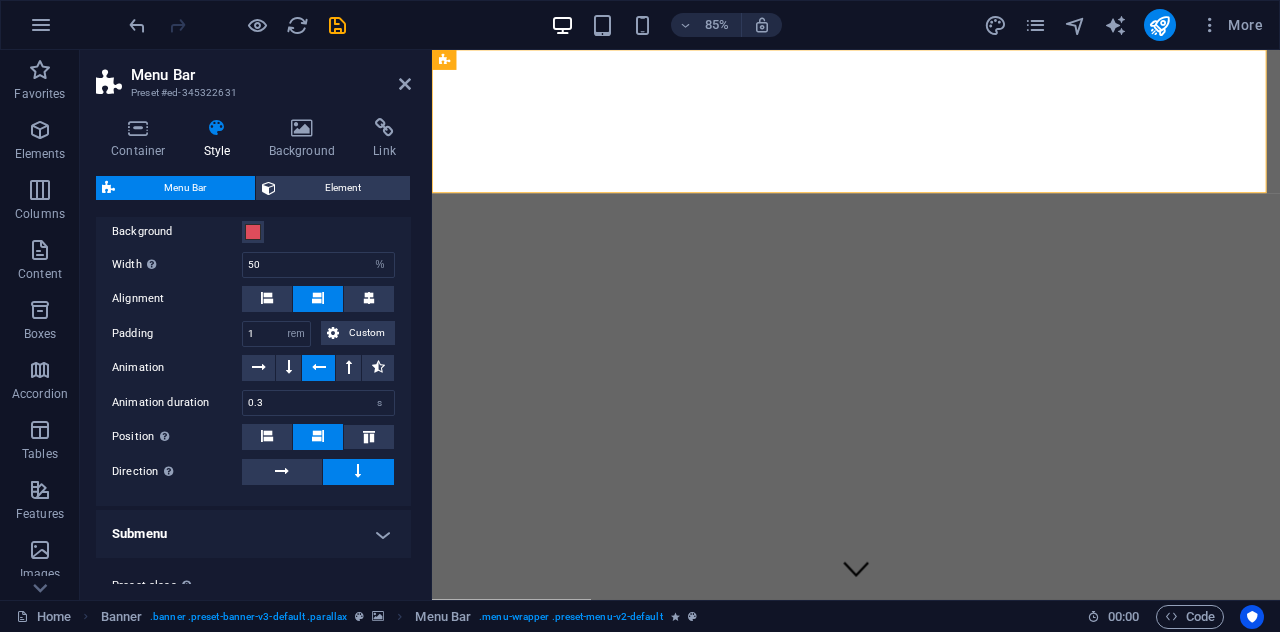 scroll, scrollTop: 1600, scrollLeft: 0, axis: vertical 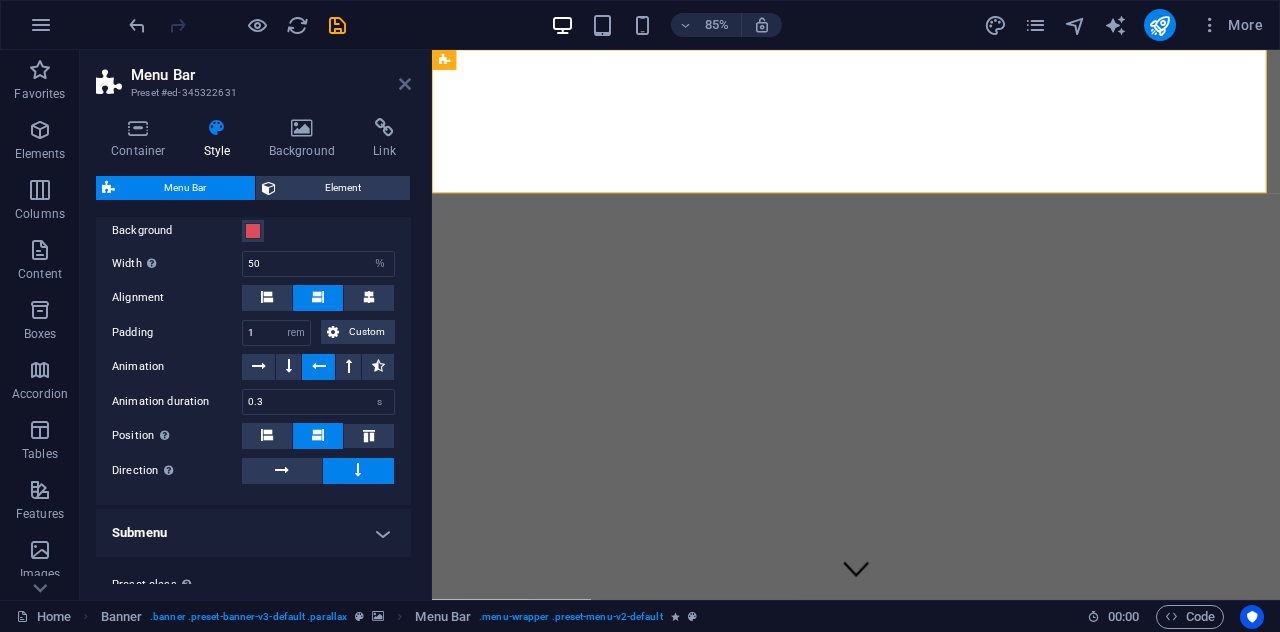 click at bounding box center [405, 84] 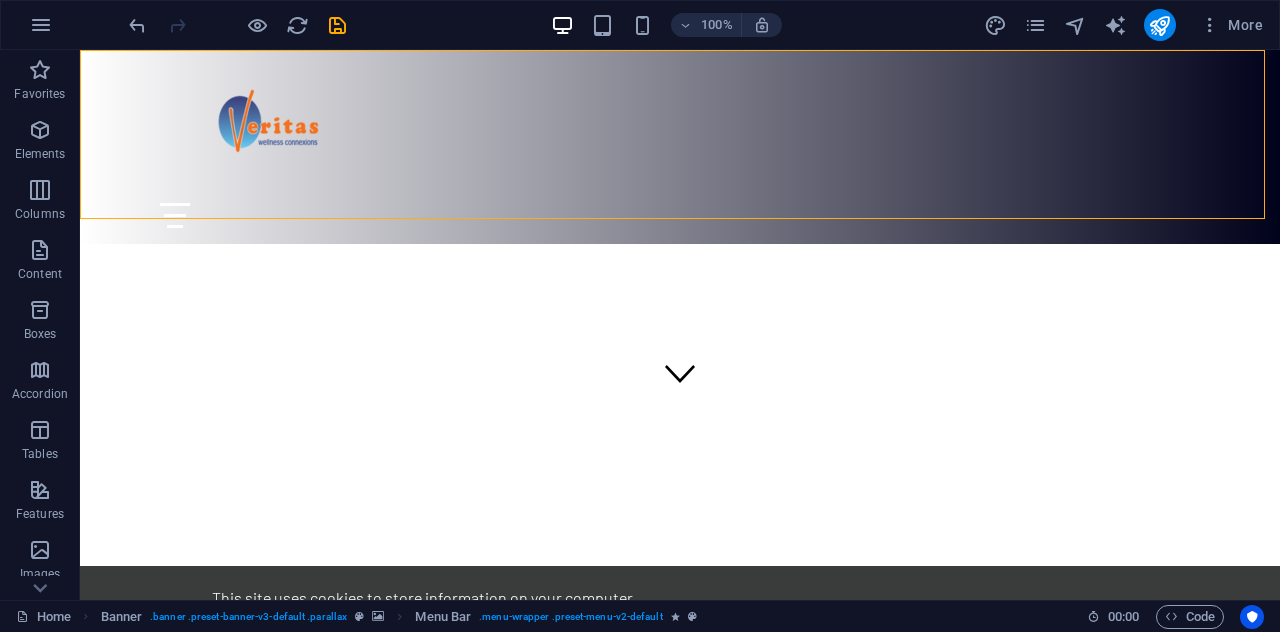 scroll, scrollTop: 0, scrollLeft: 0, axis: both 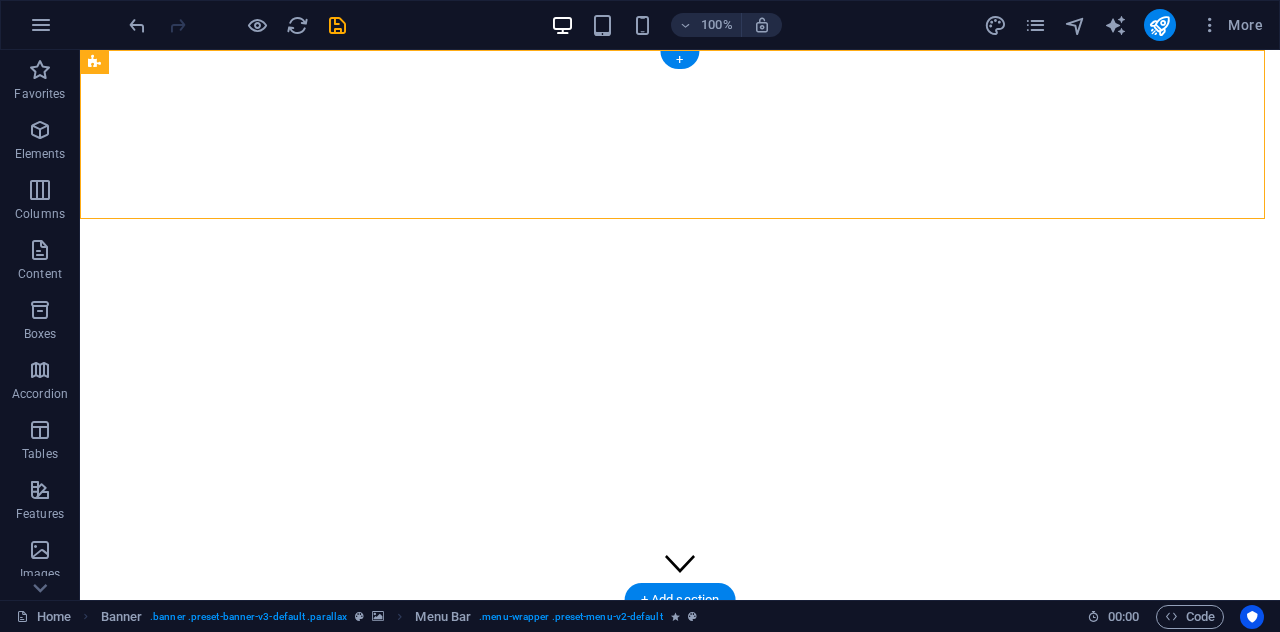 click at bounding box center [-2883, 50] 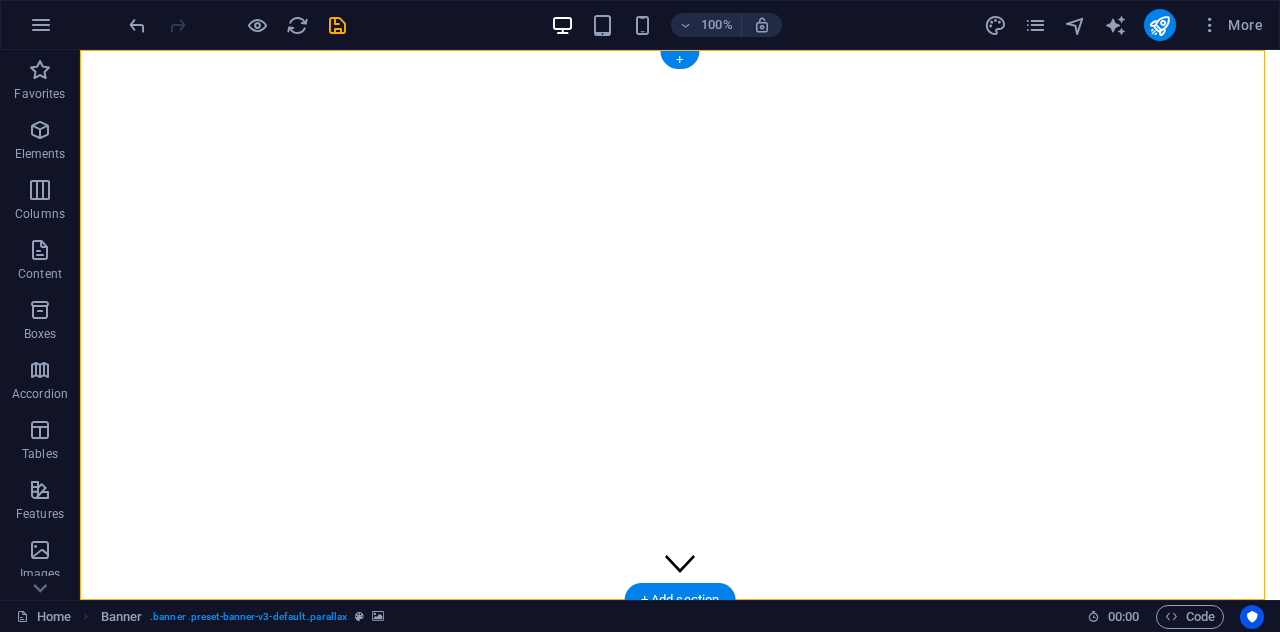click at bounding box center [-2883, 50] 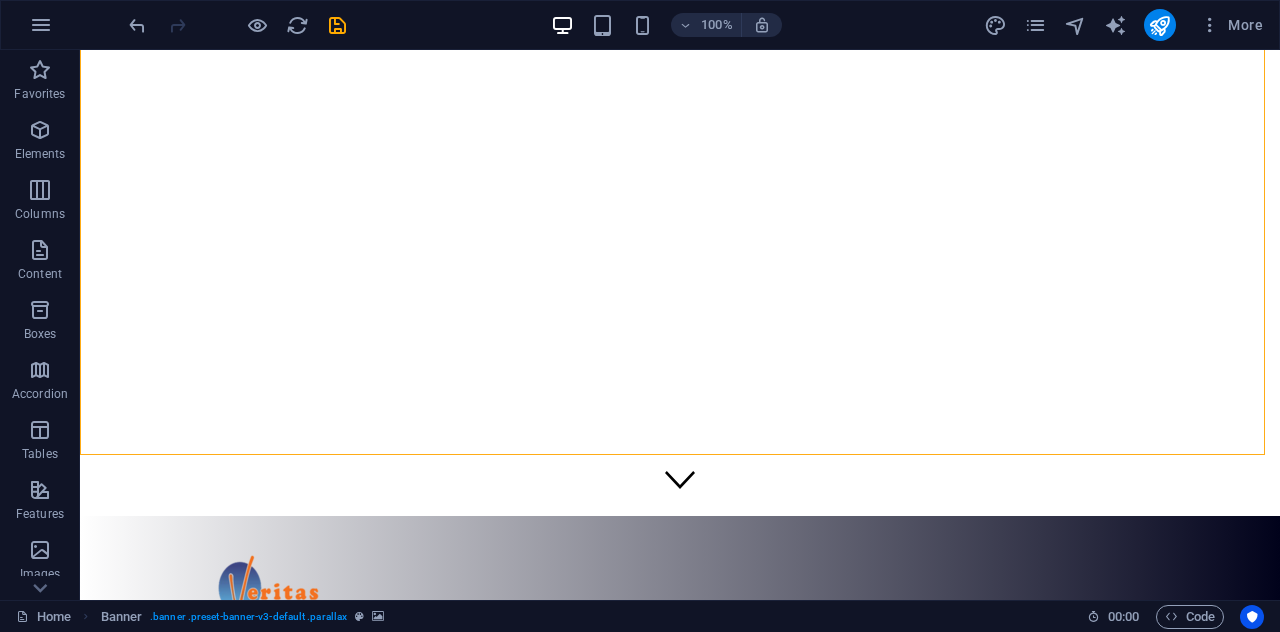 scroll, scrollTop: 0, scrollLeft: 0, axis: both 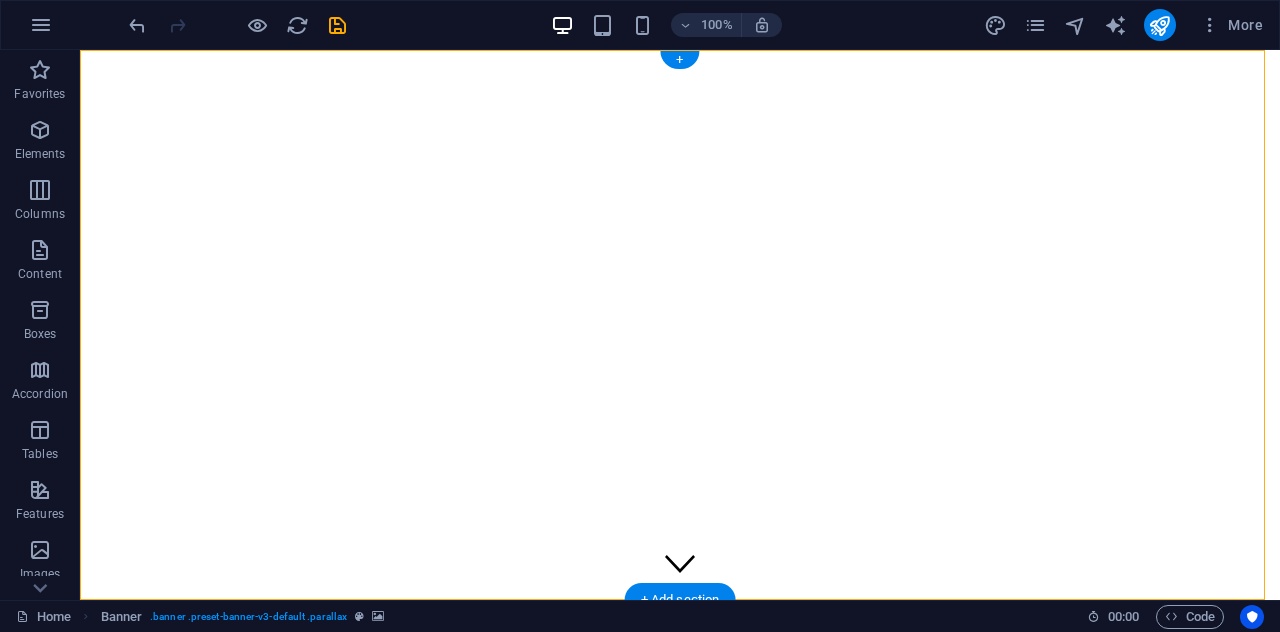 click at bounding box center [-2883, 50] 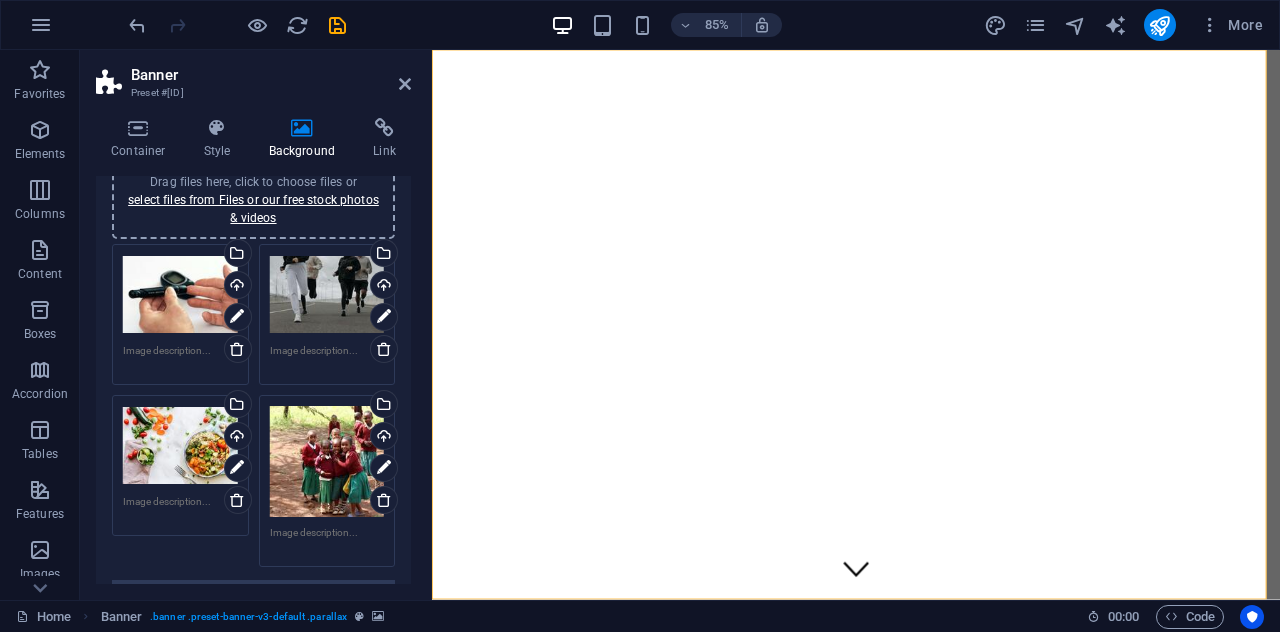 scroll, scrollTop: 200, scrollLeft: 0, axis: vertical 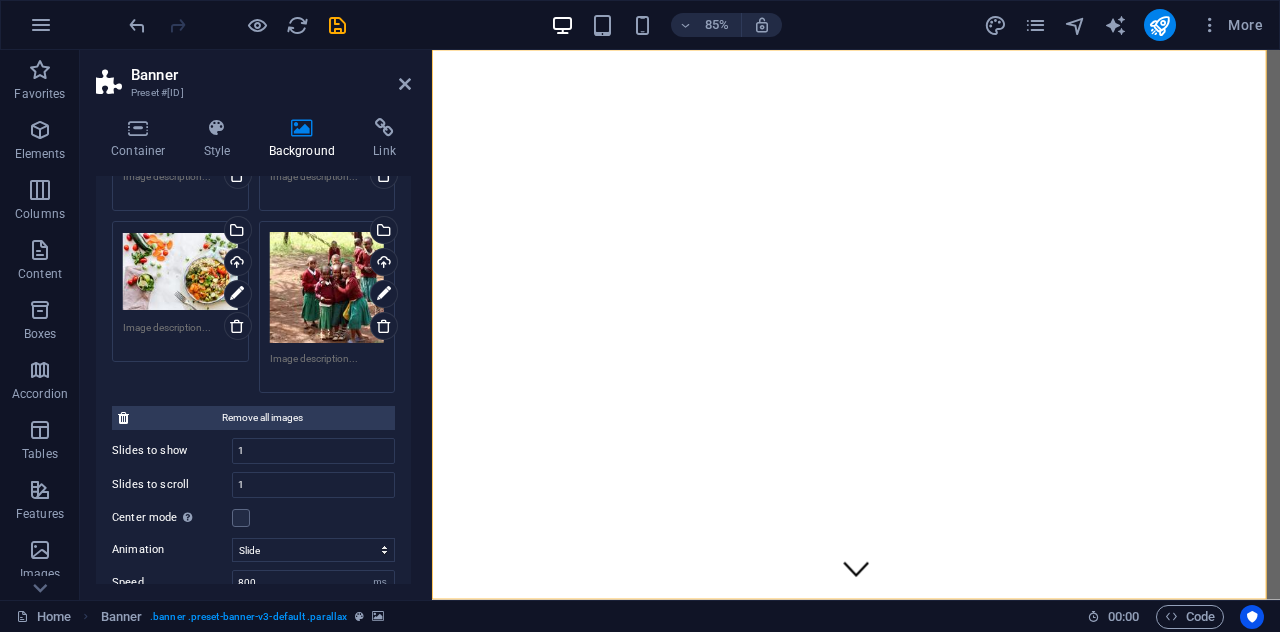 click at bounding box center (327, 366) 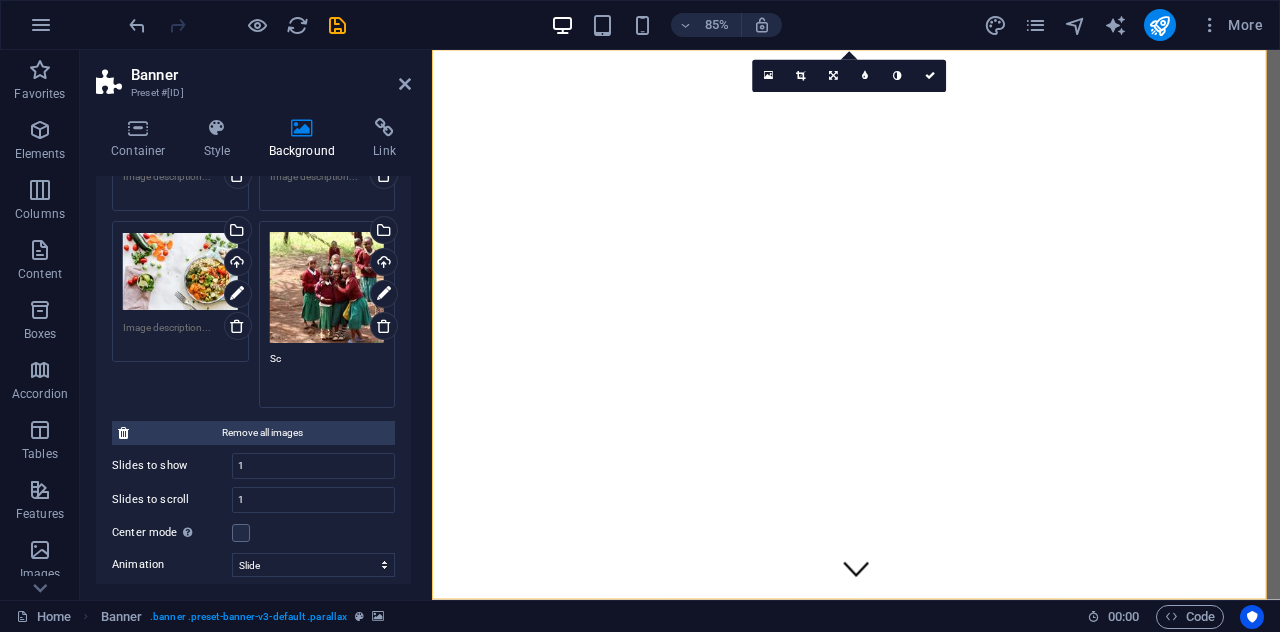 type on "S" 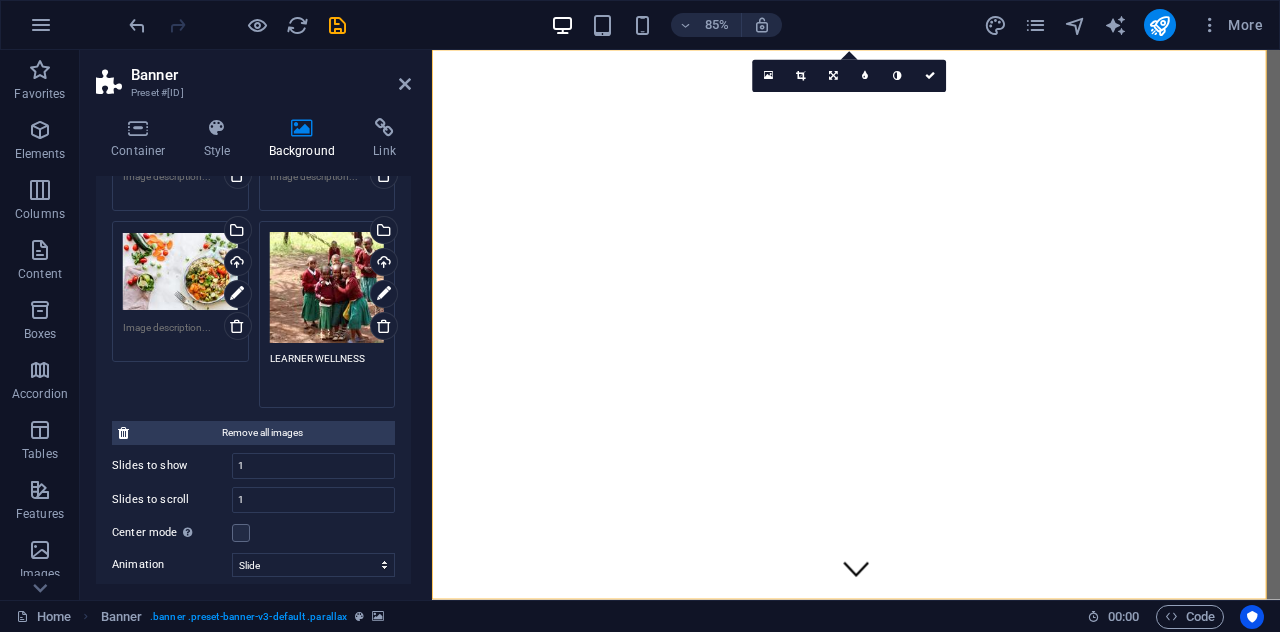 type on "LEARNER WELLNESS" 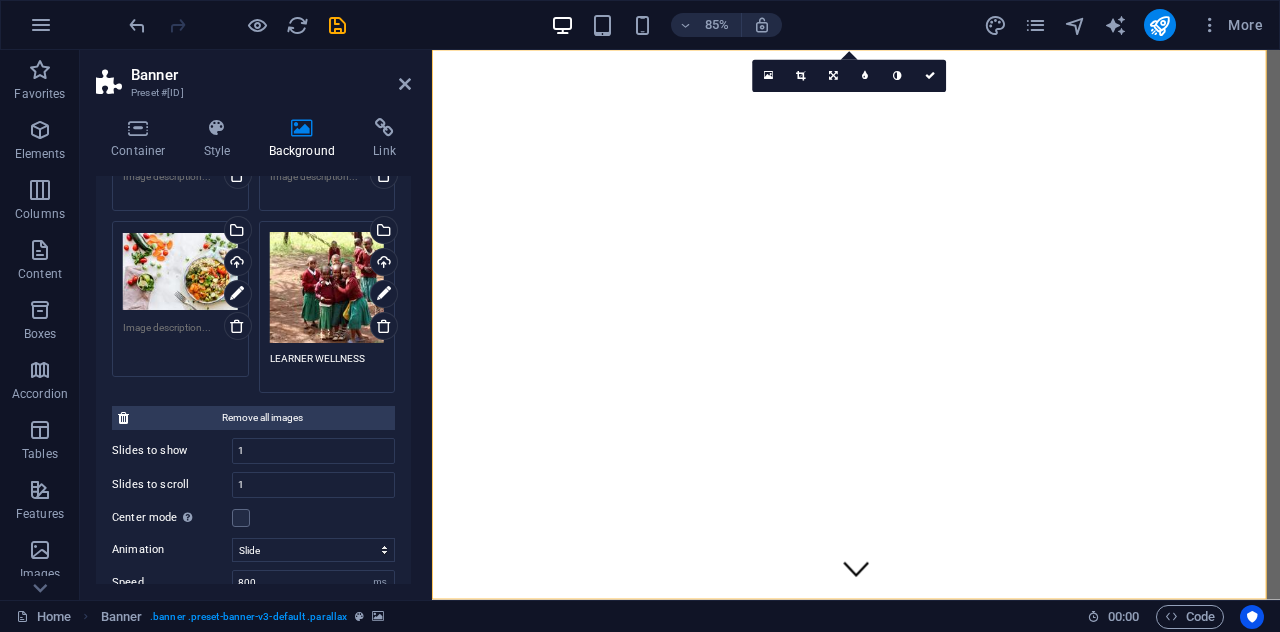 click at bounding box center (180, 342) 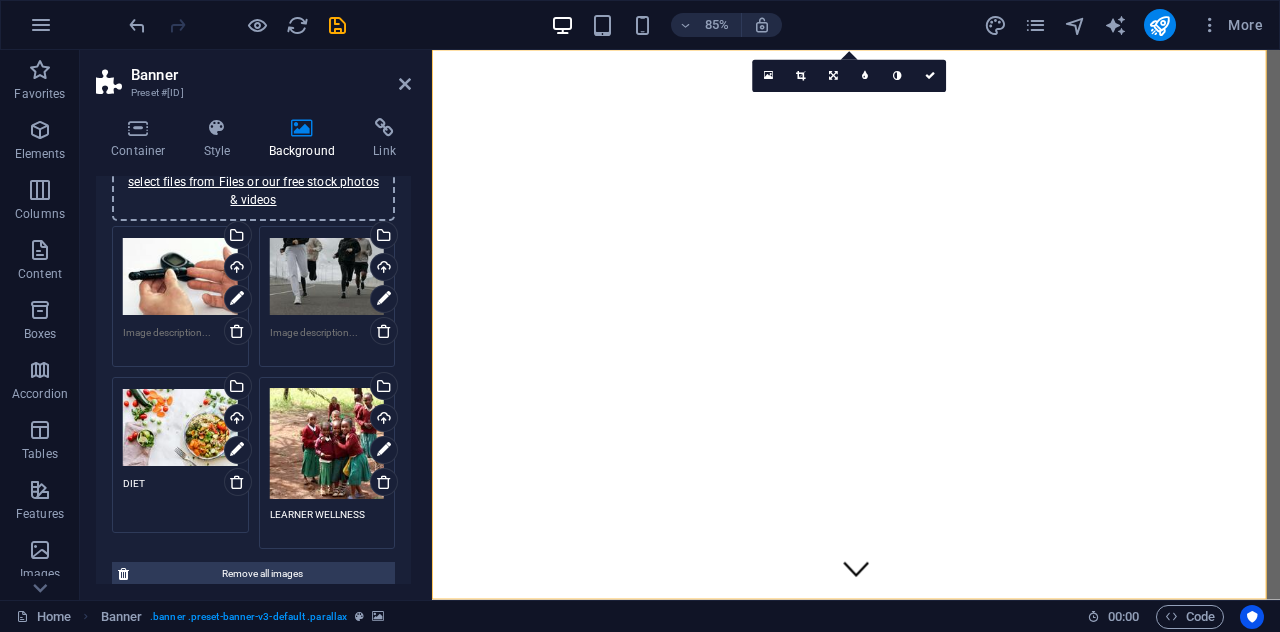 scroll, scrollTop: 205, scrollLeft: 0, axis: vertical 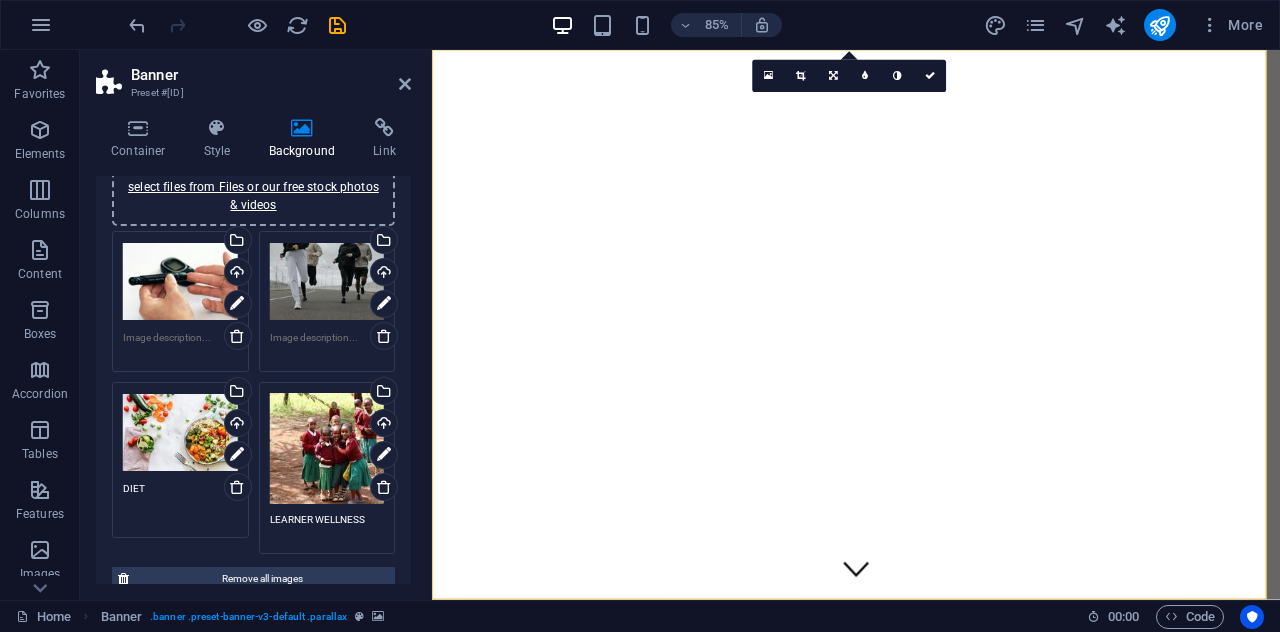 type on "DIET" 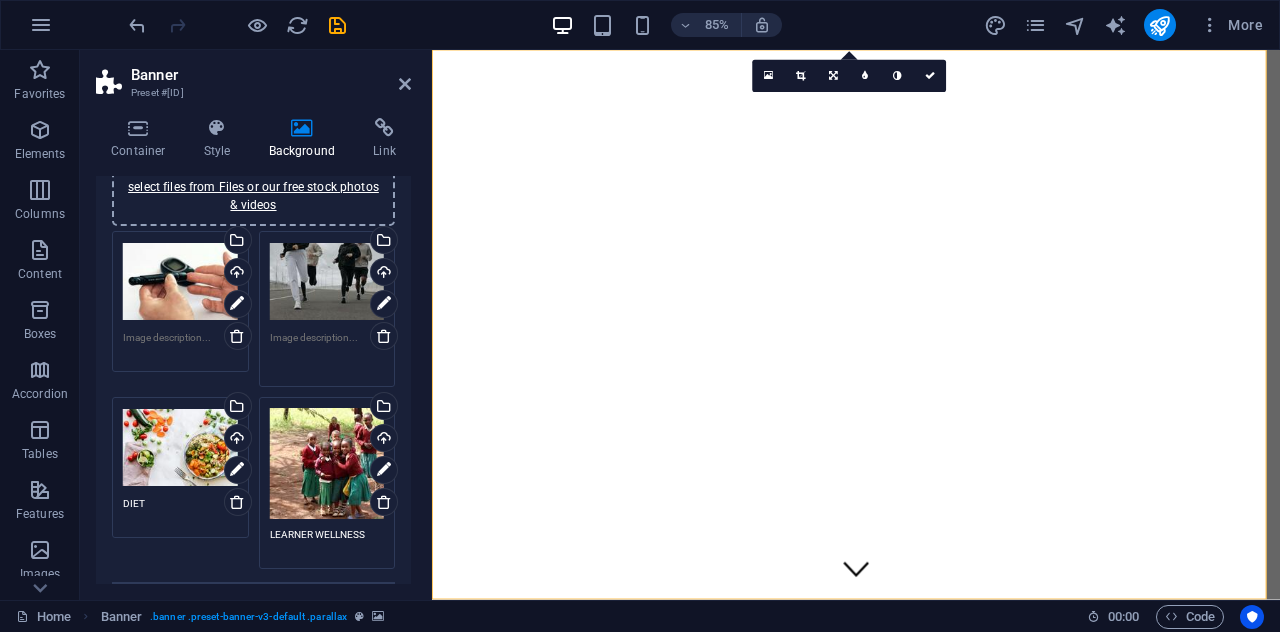 click at bounding box center (327, 352) 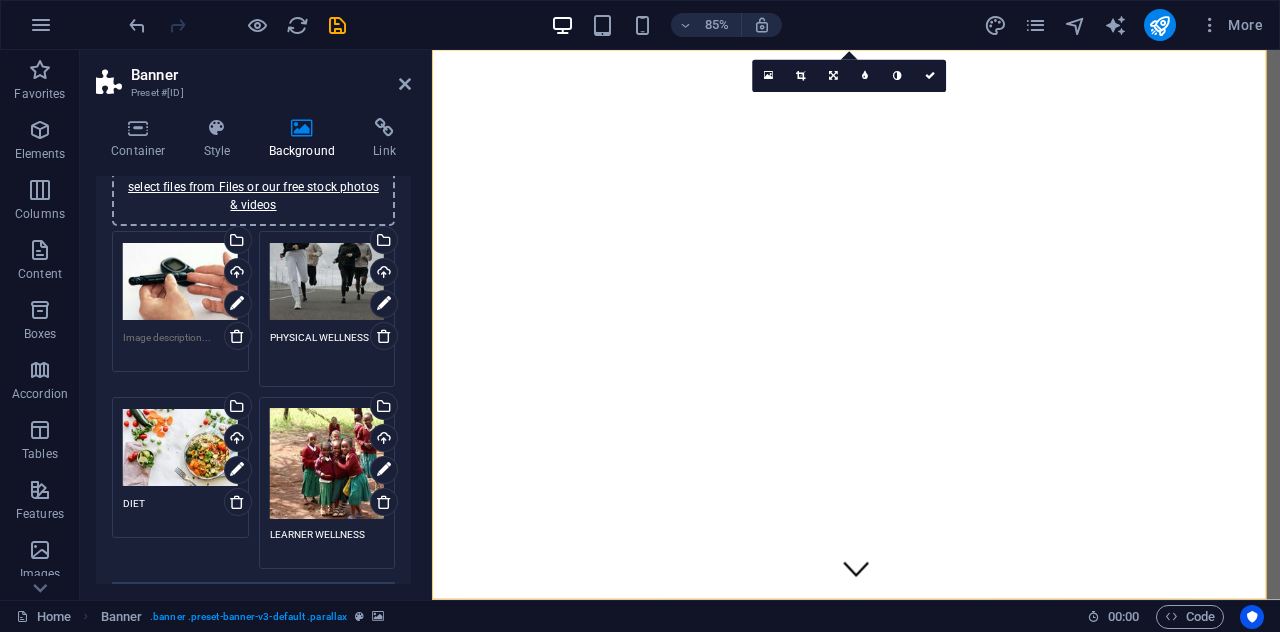 type on "PHYSICAL WELLNESS" 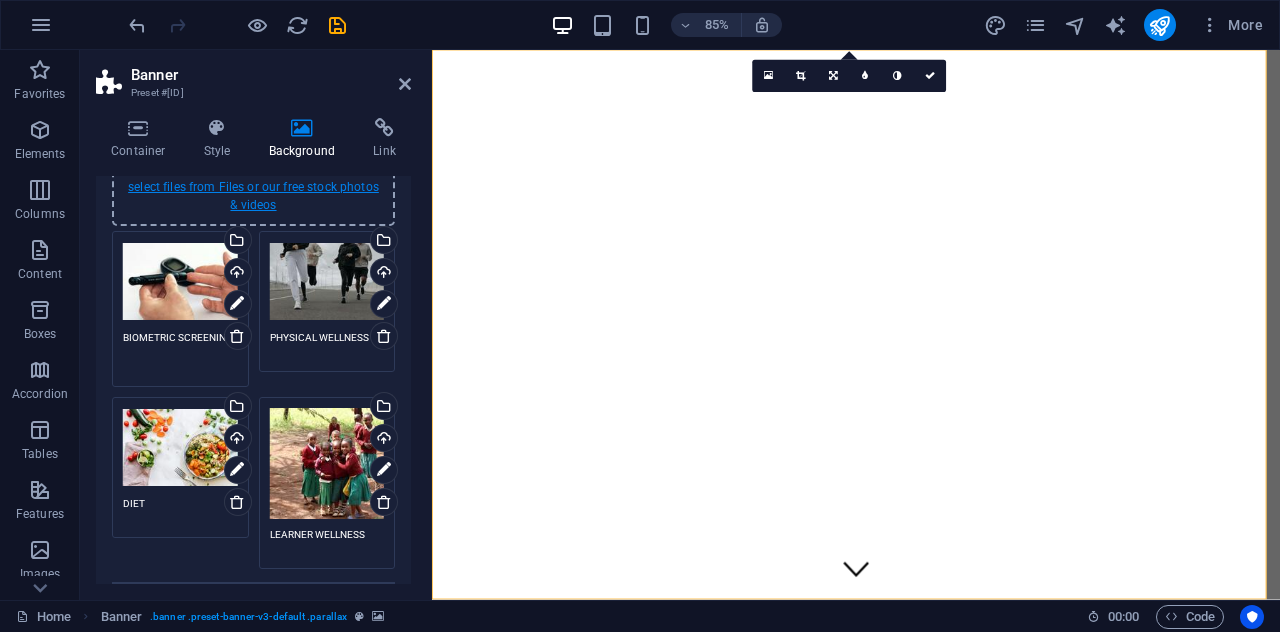 type on "BIOMETRIC SCREENING" 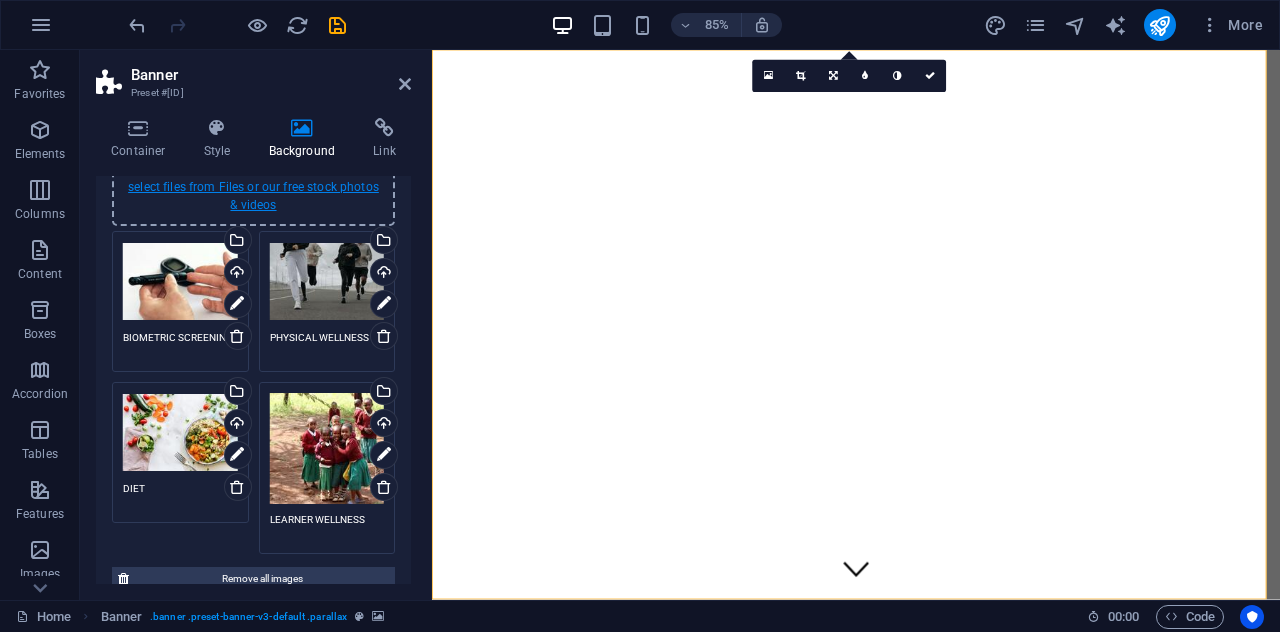 click on "select files from Files or our free stock photos & videos" at bounding box center [253, 196] 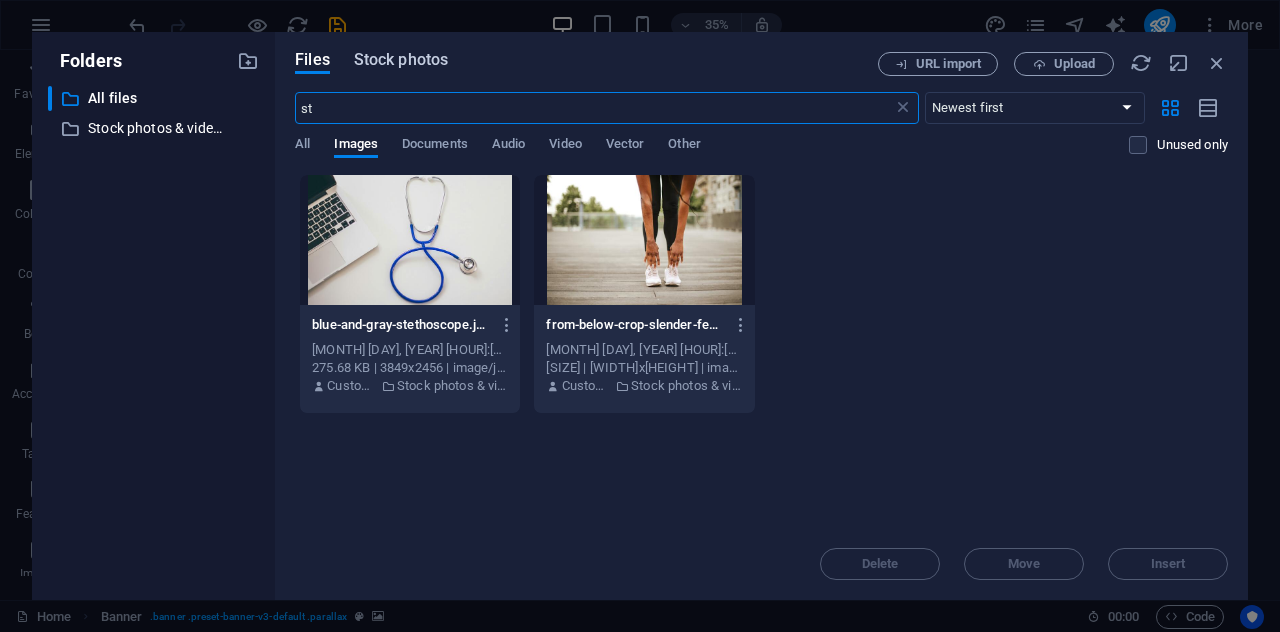 click on "Stock photos" at bounding box center (401, 60) 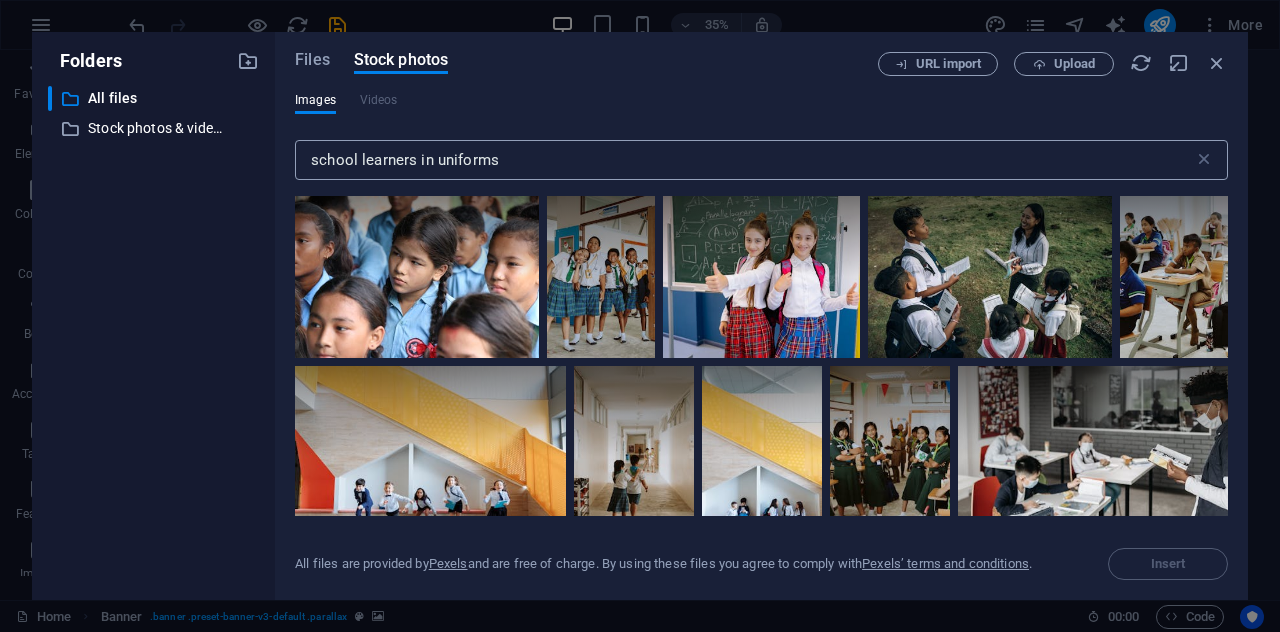 drag, startPoint x: 402, startPoint y: 55, endPoint x: 329, endPoint y: 155, distance: 123.81034 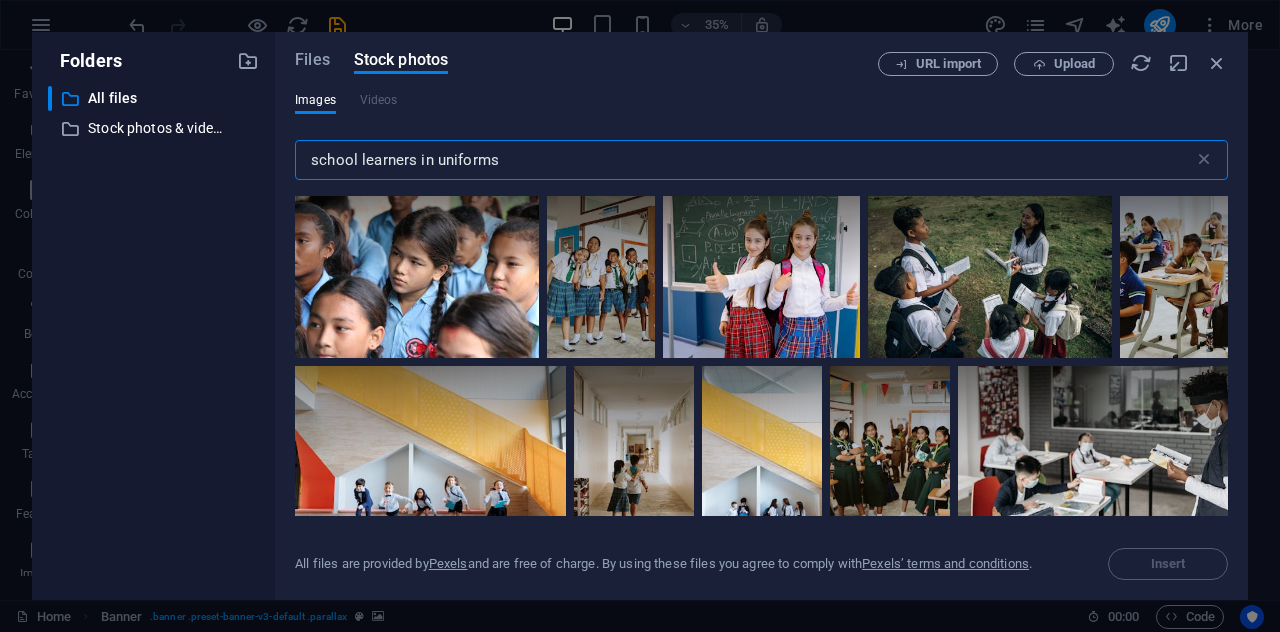 click on "school learners in uniforms" at bounding box center (744, 160) 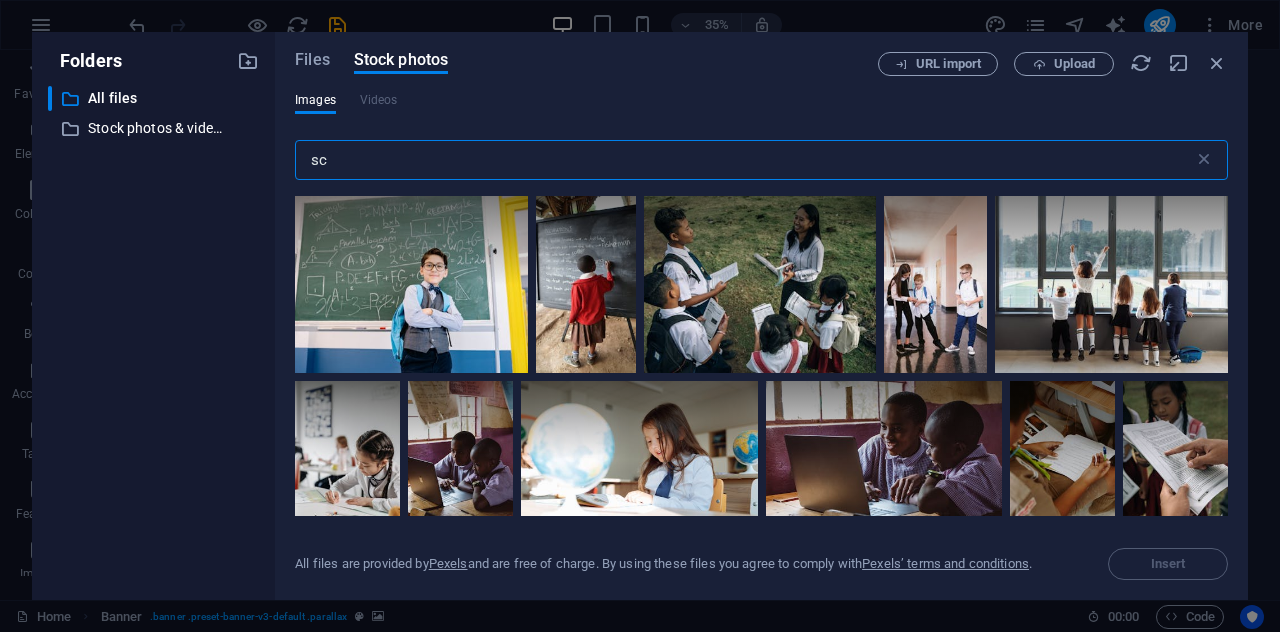 type on "s" 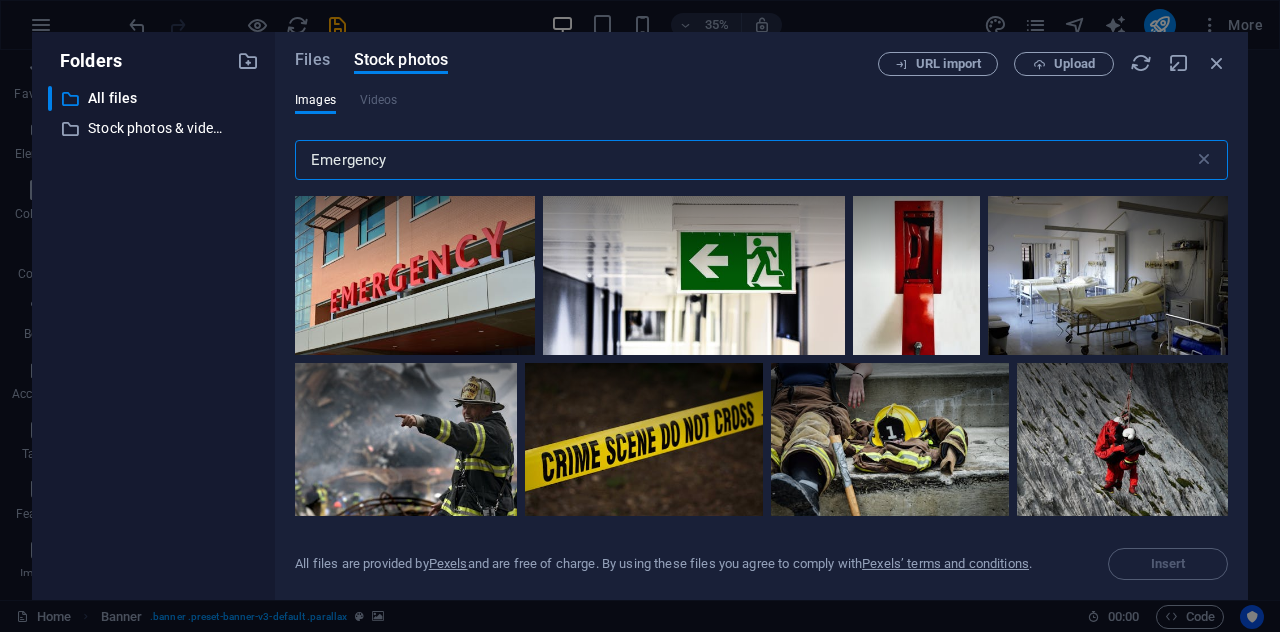click on "Emergency" at bounding box center [744, 160] 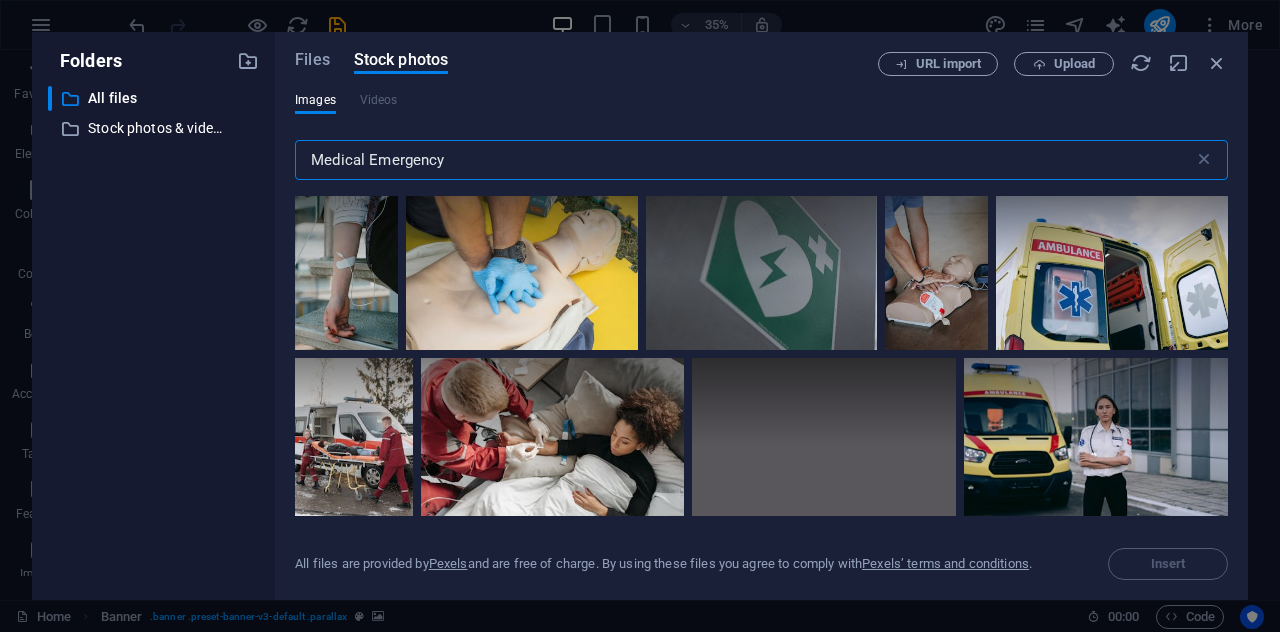 click on "Medical Emergency" at bounding box center [744, 160] 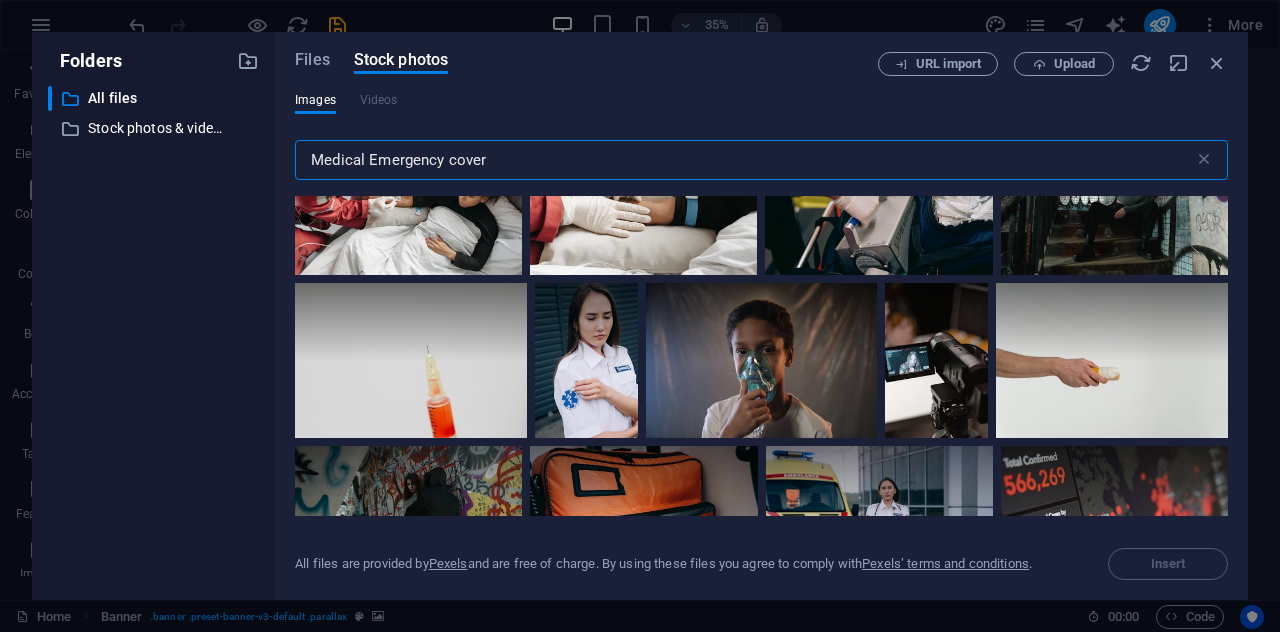 scroll, scrollTop: 2384, scrollLeft: 0, axis: vertical 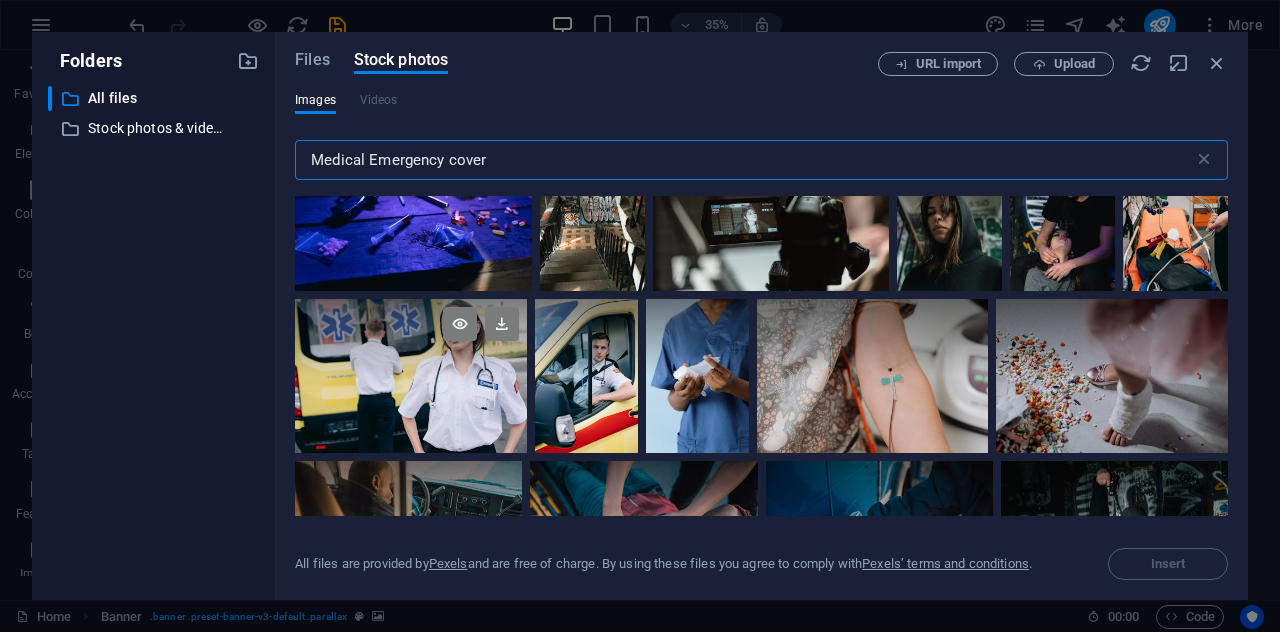type on "Medical Emergency cover" 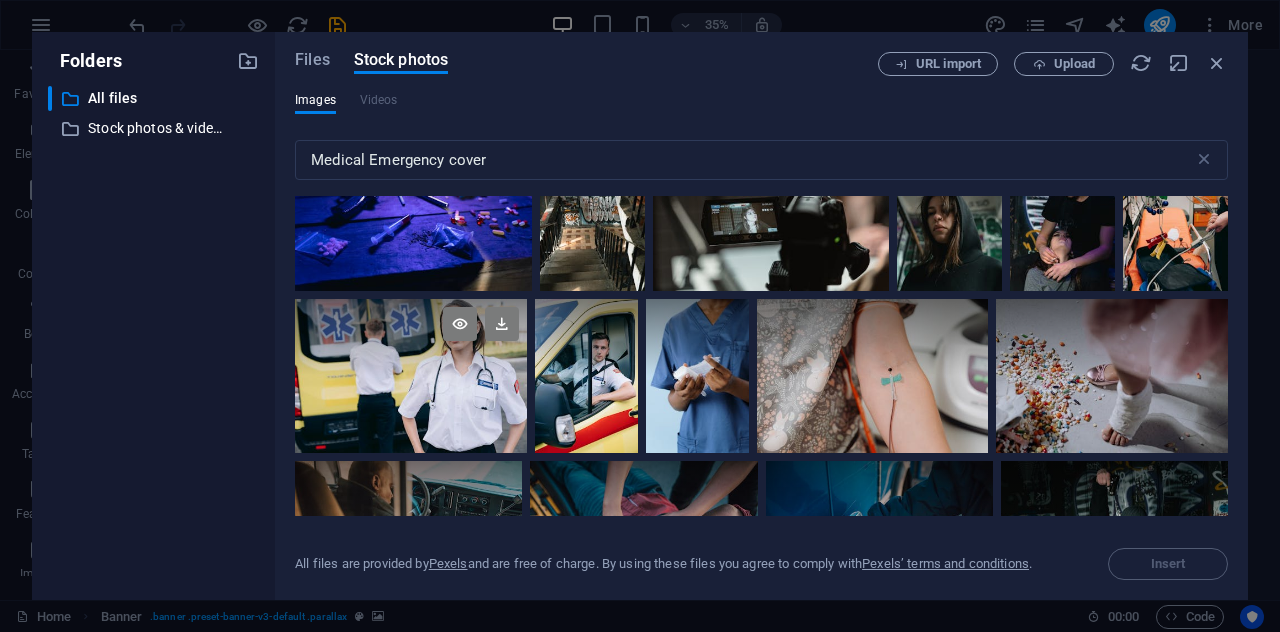click at bounding box center [411, 376] 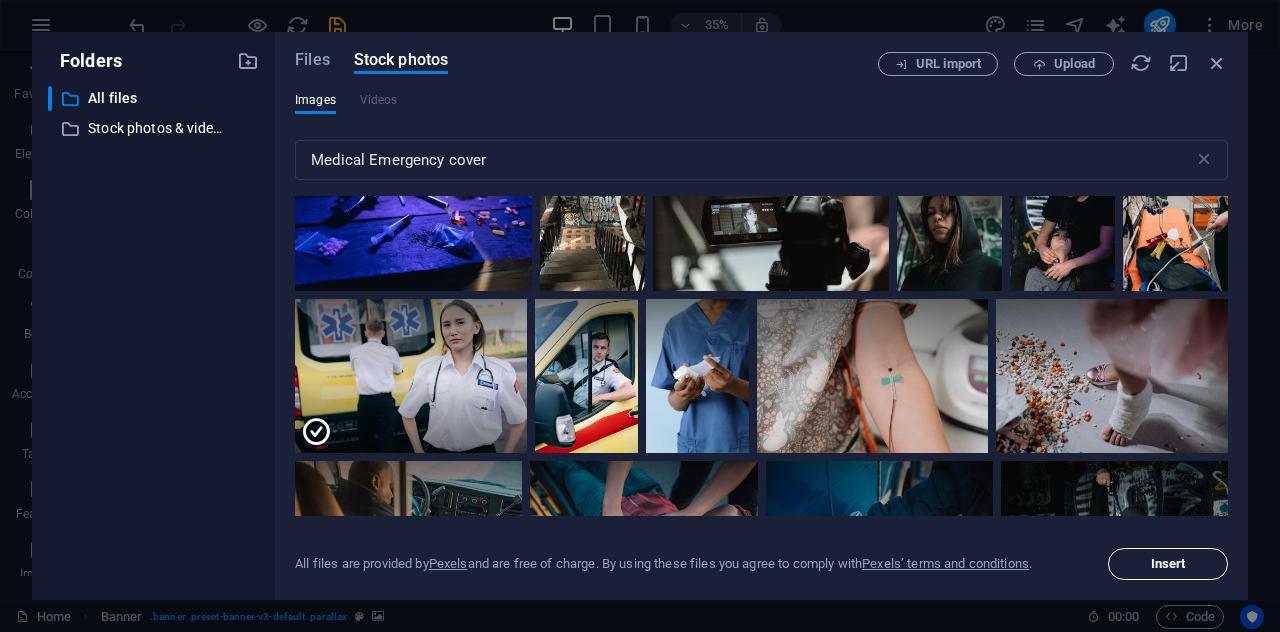 click on "Insert" at bounding box center (1168, 564) 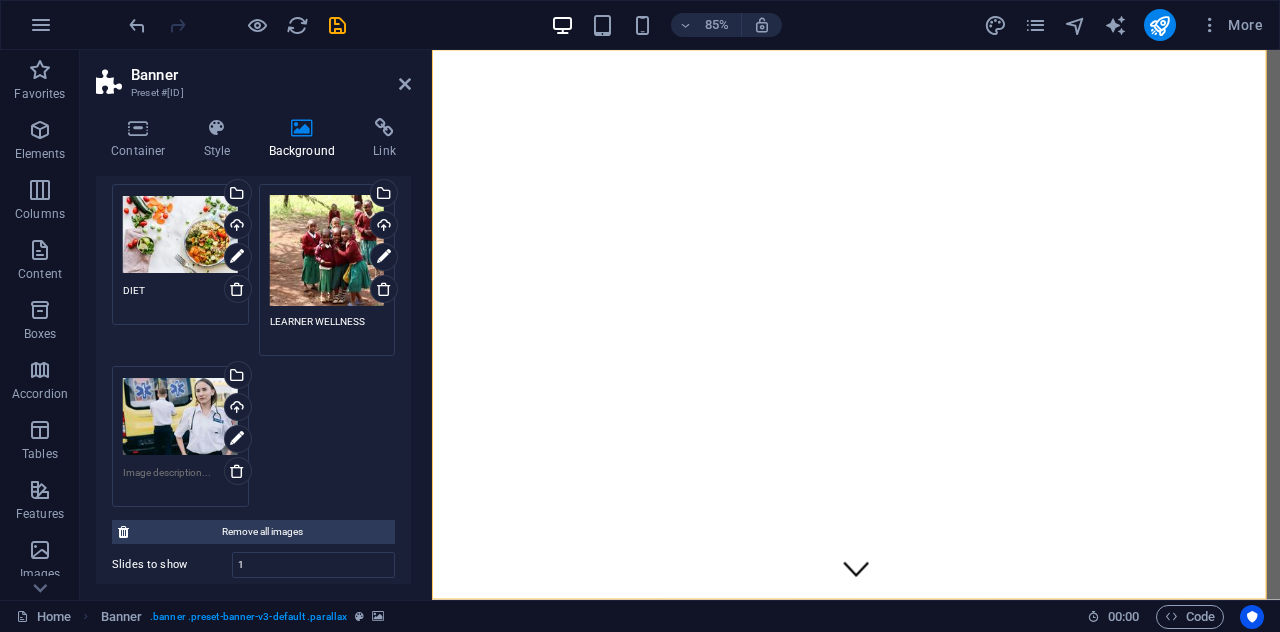 scroll, scrollTop: 424, scrollLeft: 0, axis: vertical 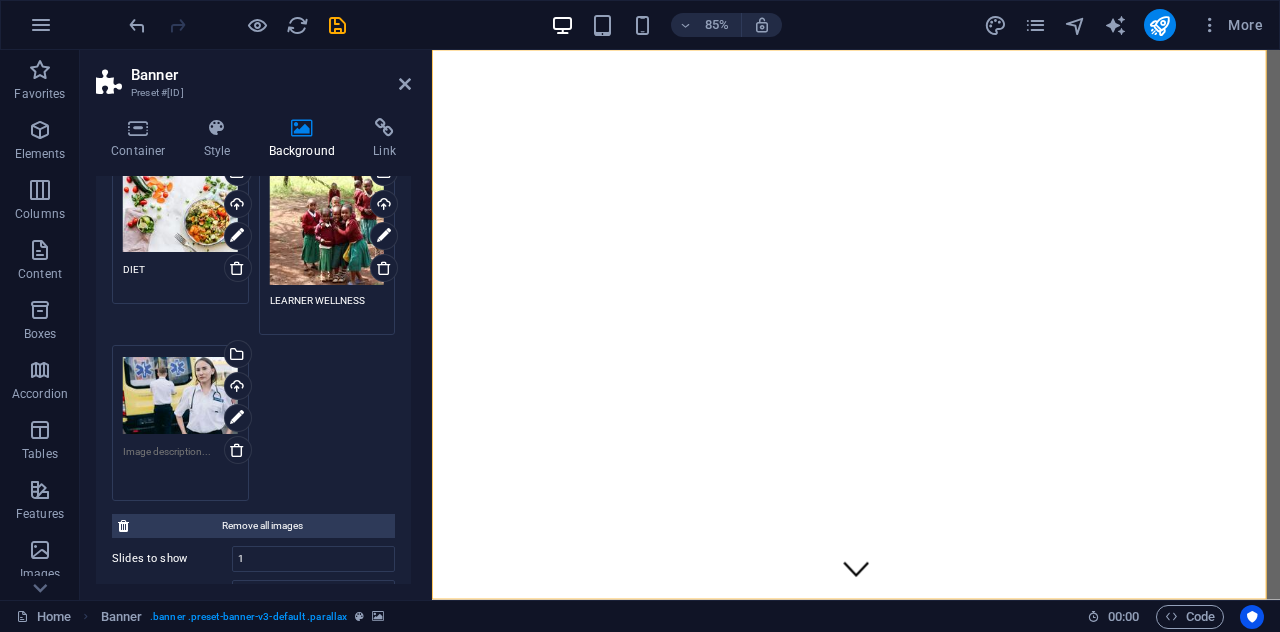 click at bounding box center [180, 466] 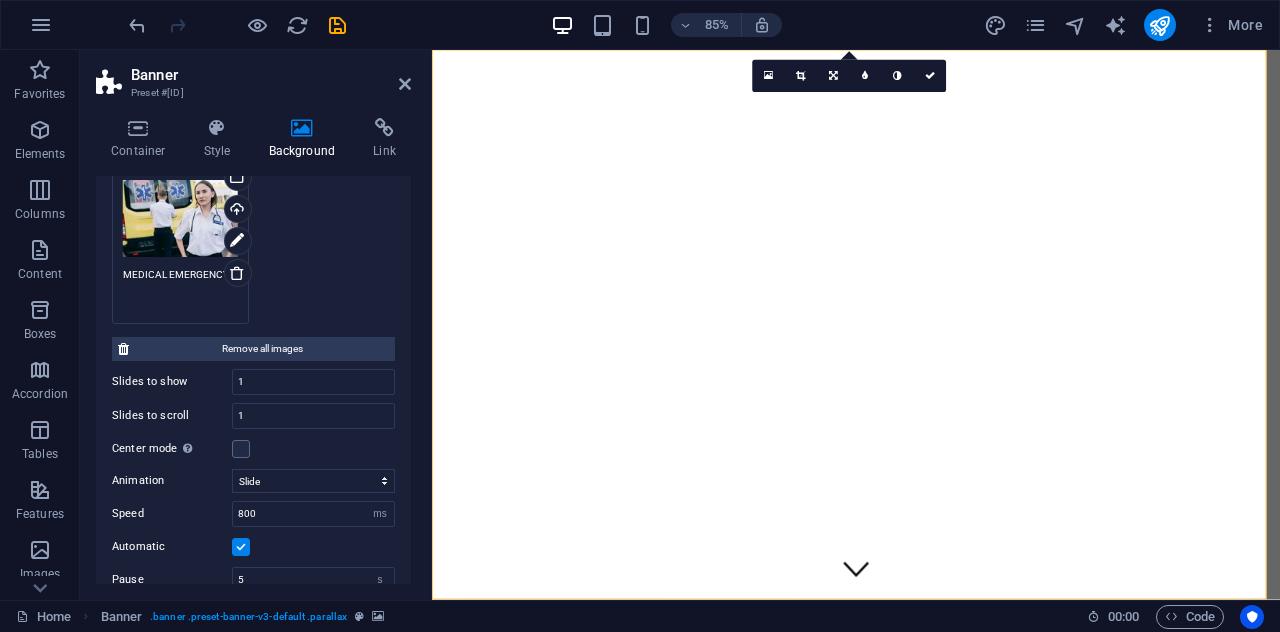 scroll, scrollTop: 603, scrollLeft: 0, axis: vertical 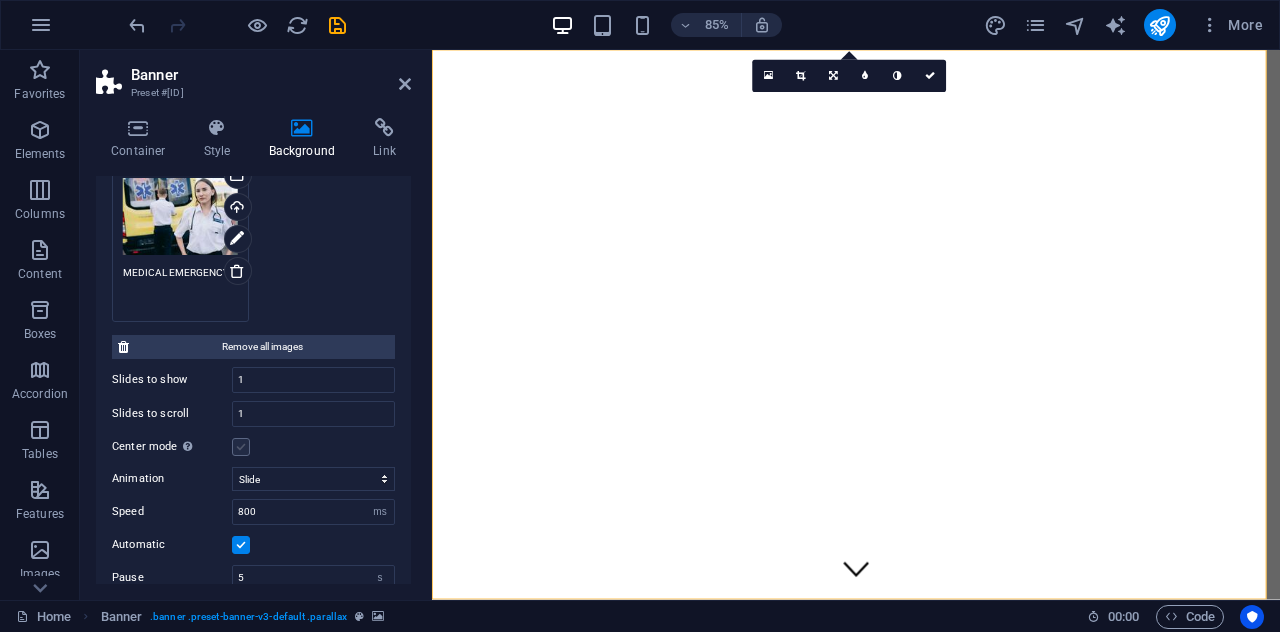 type on "MEDICAL EMERGENCY" 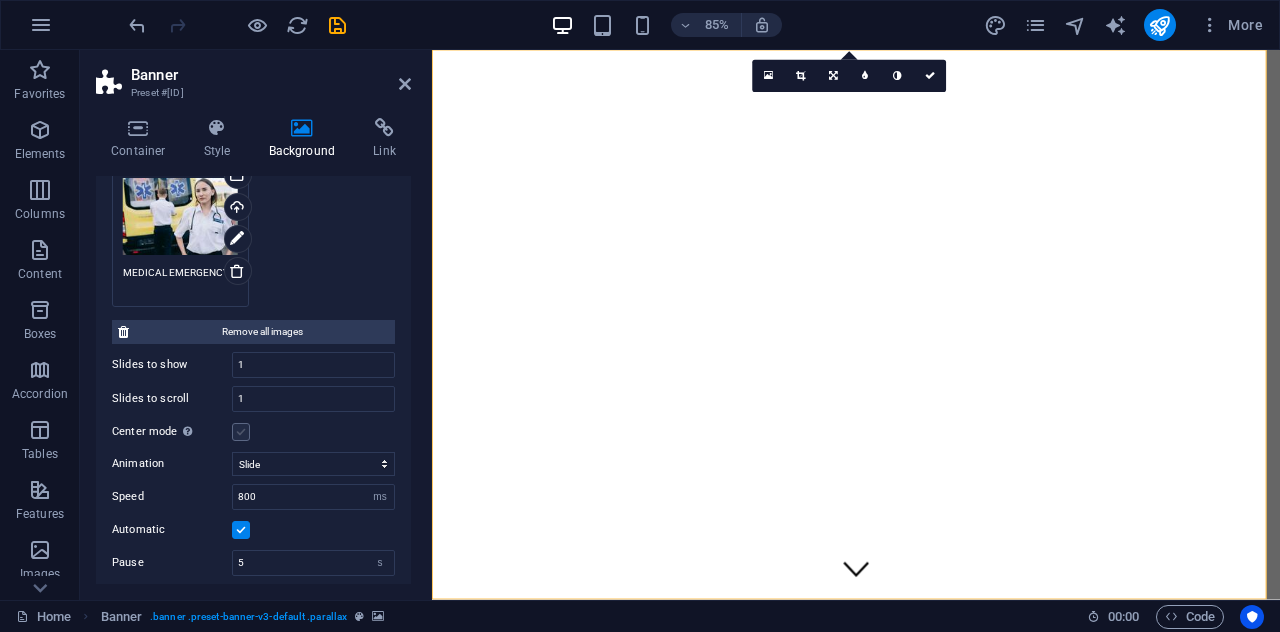click at bounding box center (241, 432) 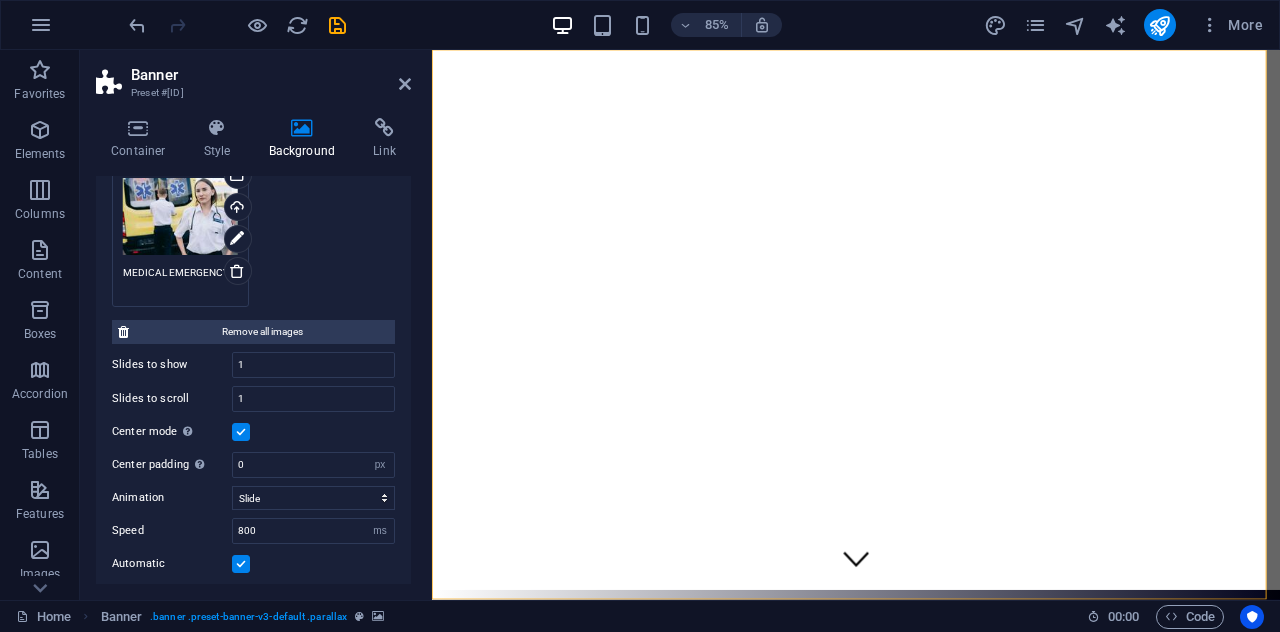 scroll, scrollTop: 0, scrollLeft: 0, axis: both 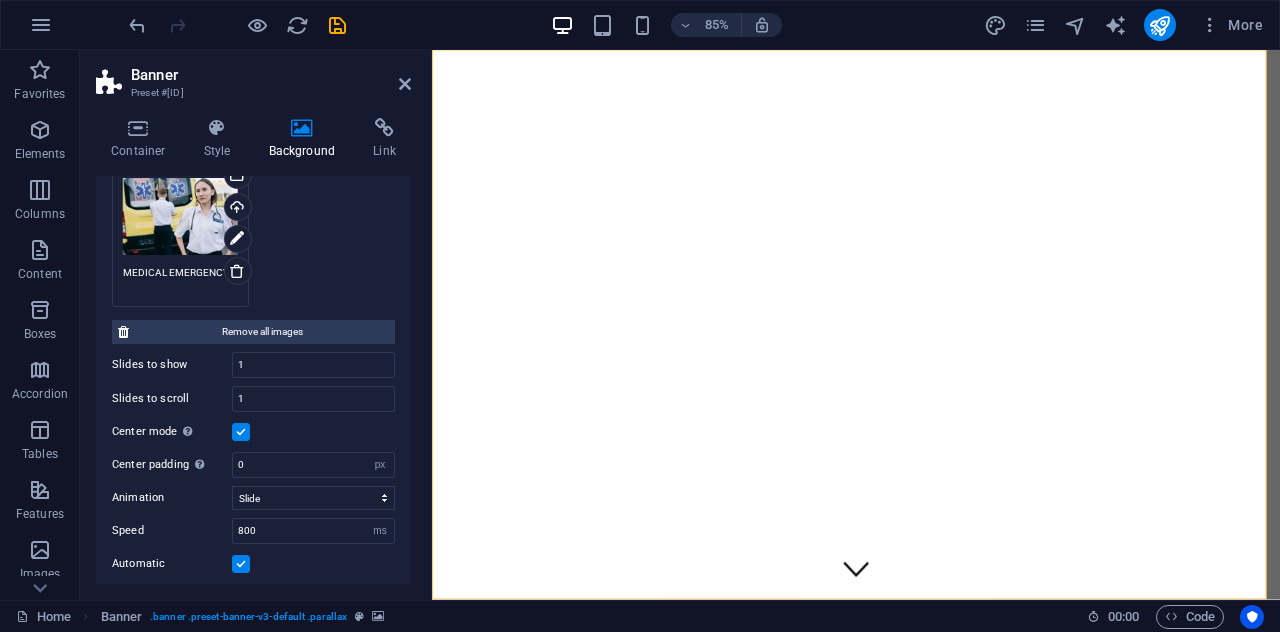 click at bounding box center [241, 432] 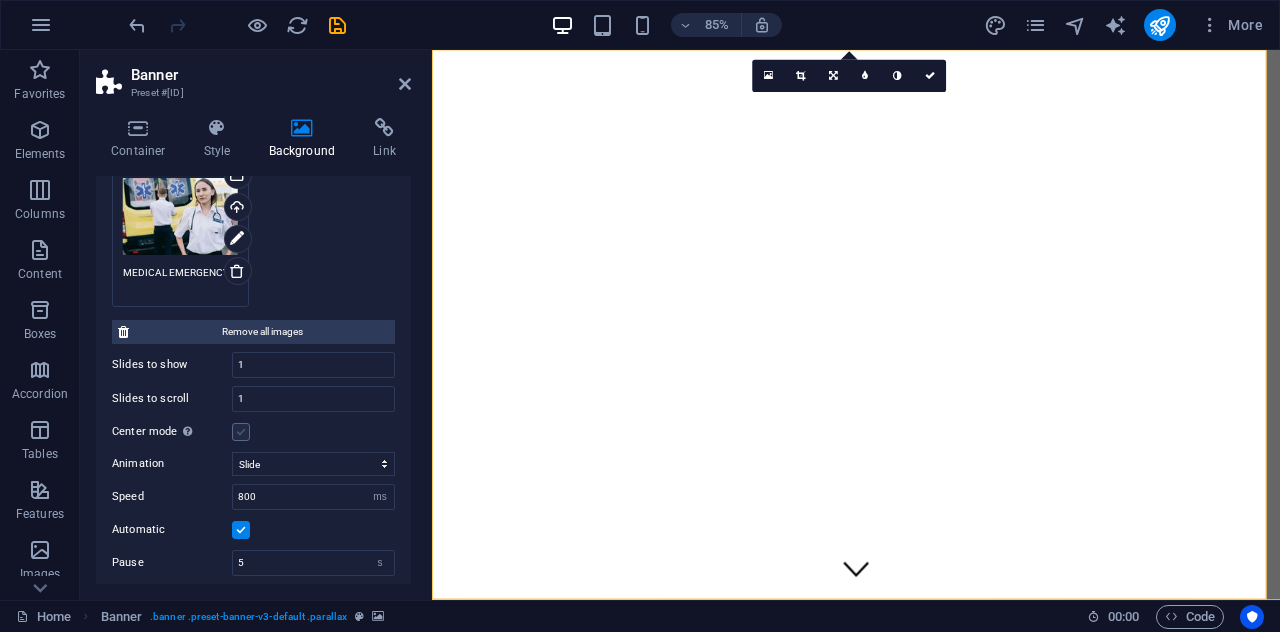 click at bounding box center [241, 432] 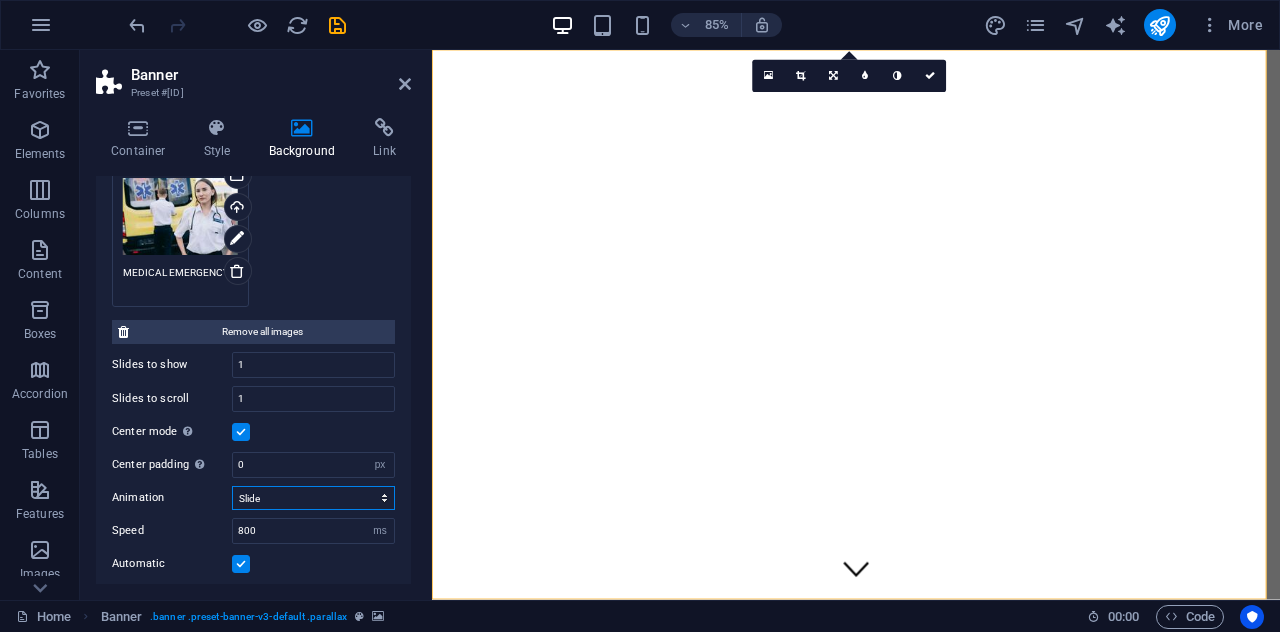 drag, startPoint x: 382, startPoint y: 493, endPoint x: 323, endPoint y: 545, distance: 78.64477 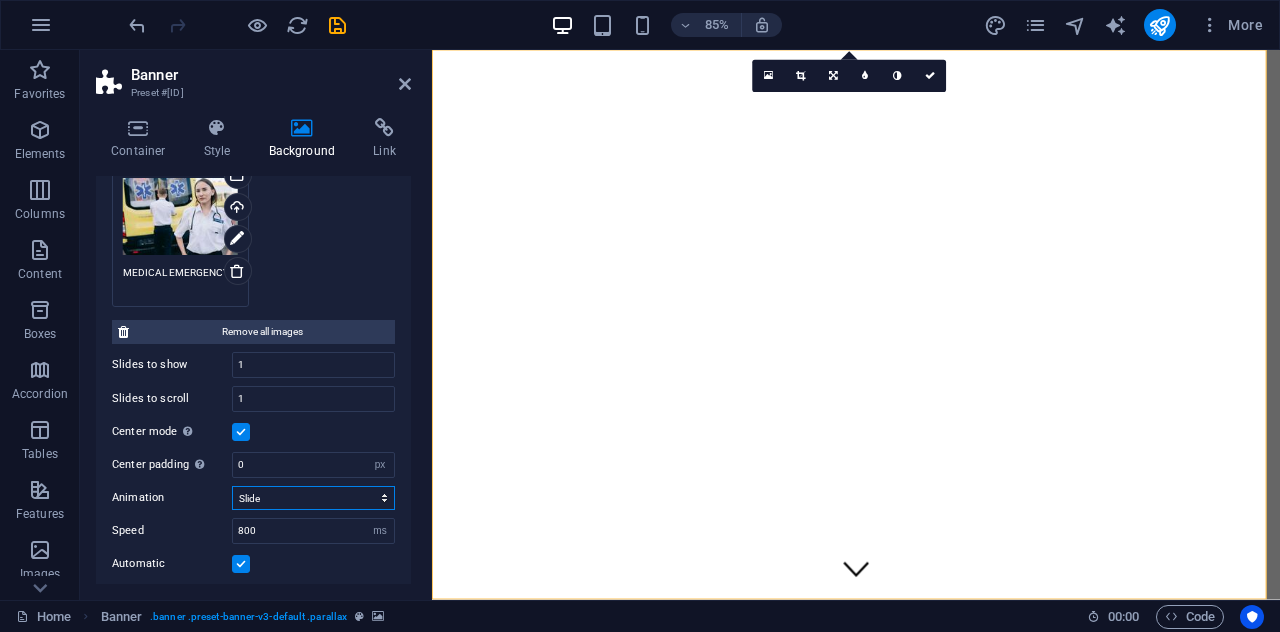 click on "Animation Slide Fade Speed 800 s ms Automatic Pause 5 s ms Pause on hover Loop Lazyload Off On demand Progressive Arrows Dots" at bounding box center (253, 624) 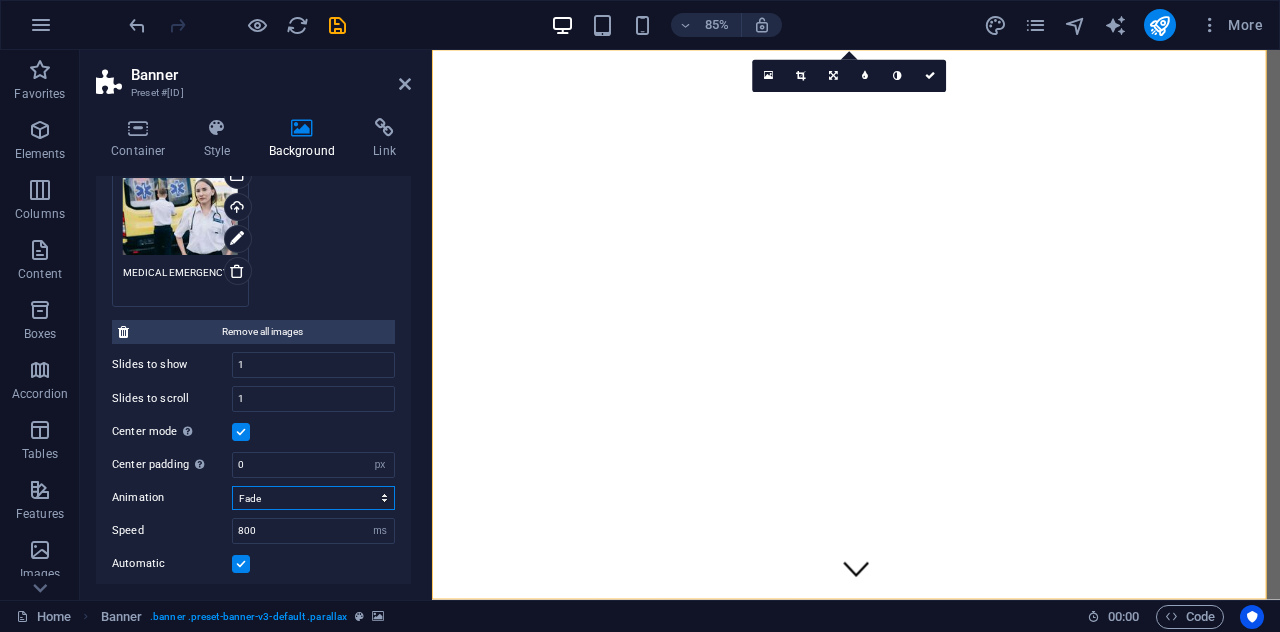 click on "Slide Fade" at bounding box center [313, 498] 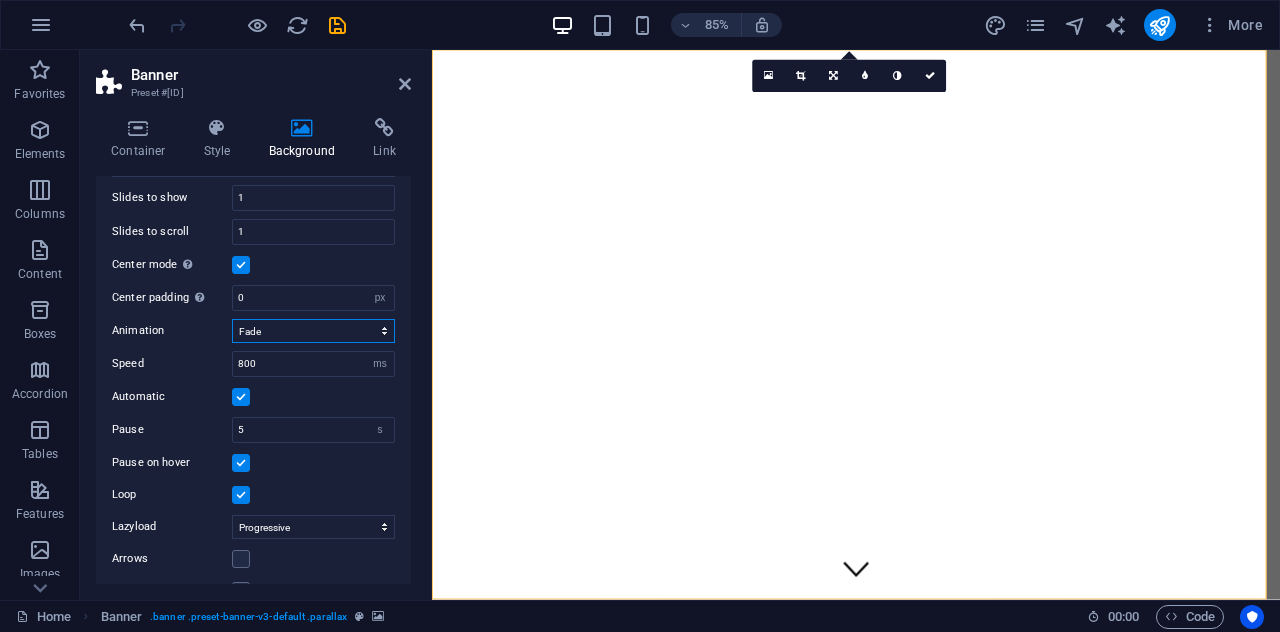 scroll, scrollTop: 776, scrollLeft: 0, axis: vertical 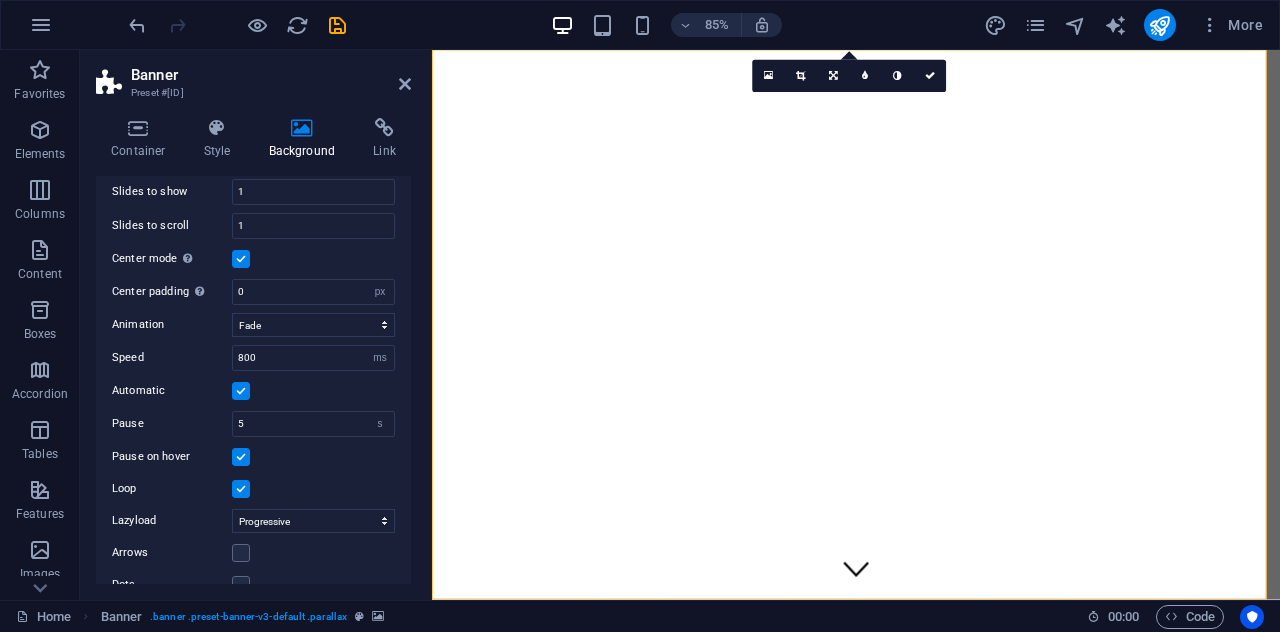 drag, startPoint x: 406, startPoint y: 479, endPoint x: 410, endPoint y: 528, distance: 49.162994 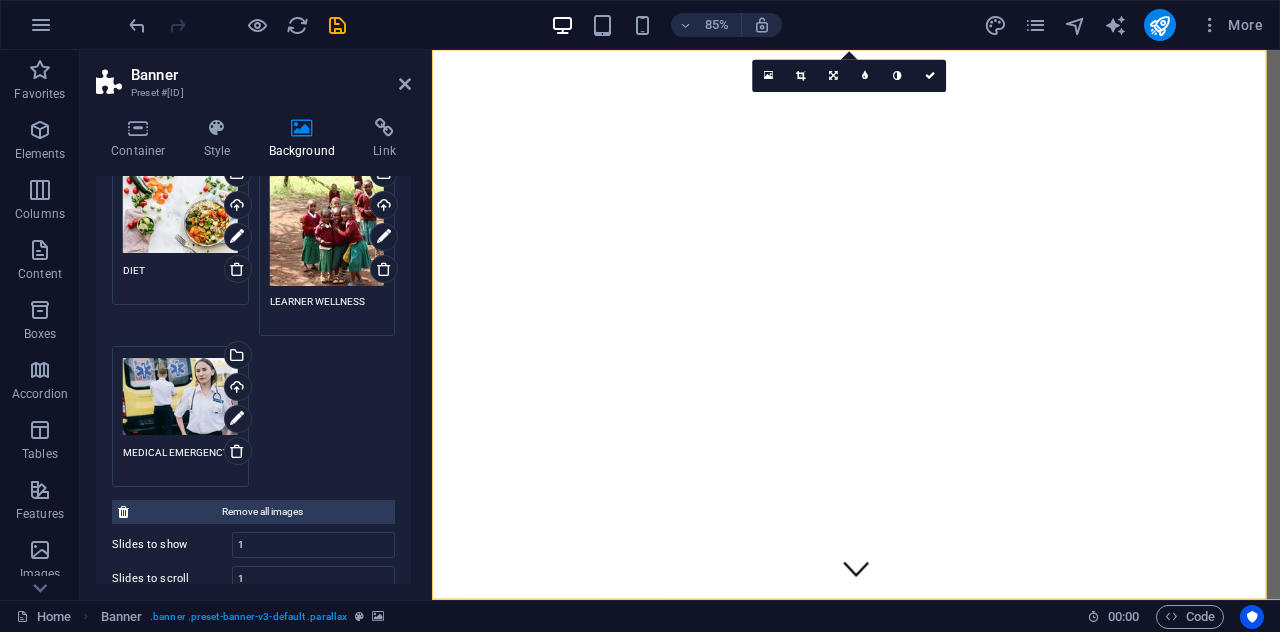 scroll, scrollTop: 412, scrollLeft: 0, axis: vertical 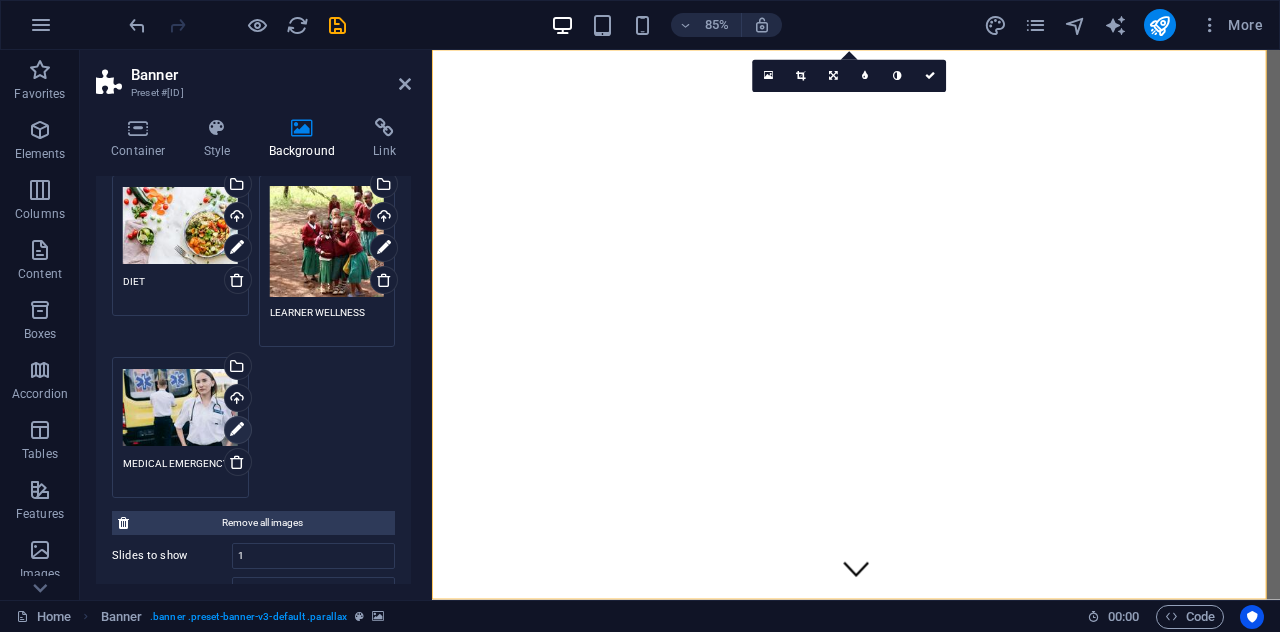 click at bounding box center [237, 430] 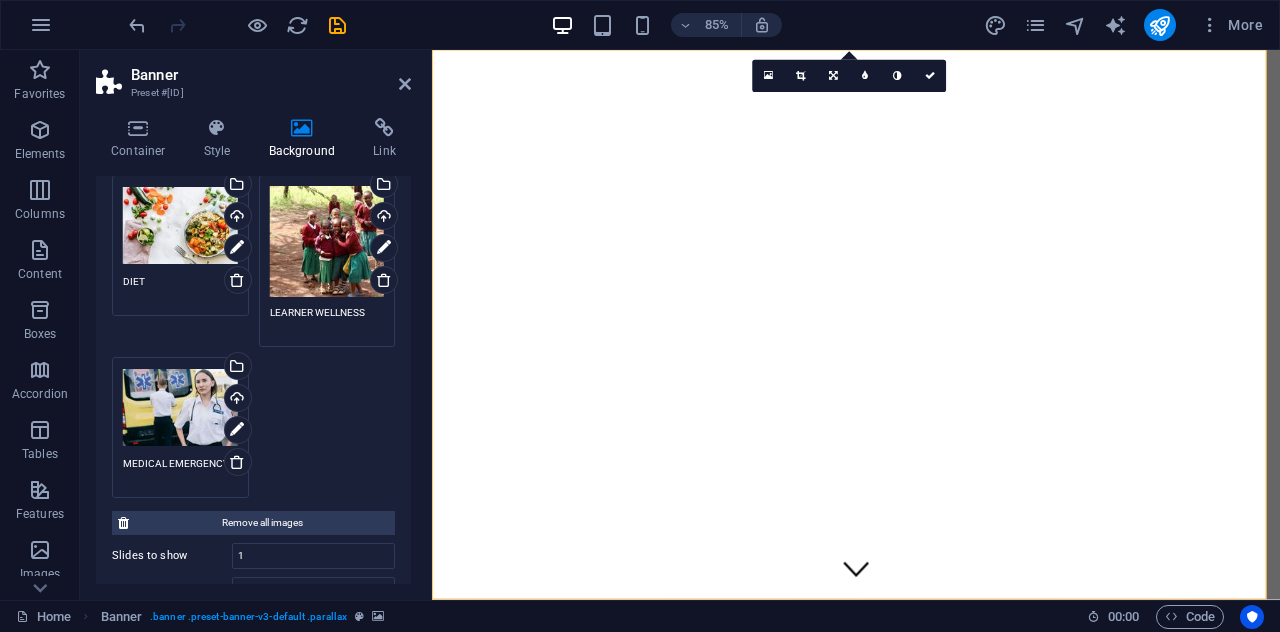 click on "MEDICAL EMERGENCY" at bounding box center [-3005, 26] 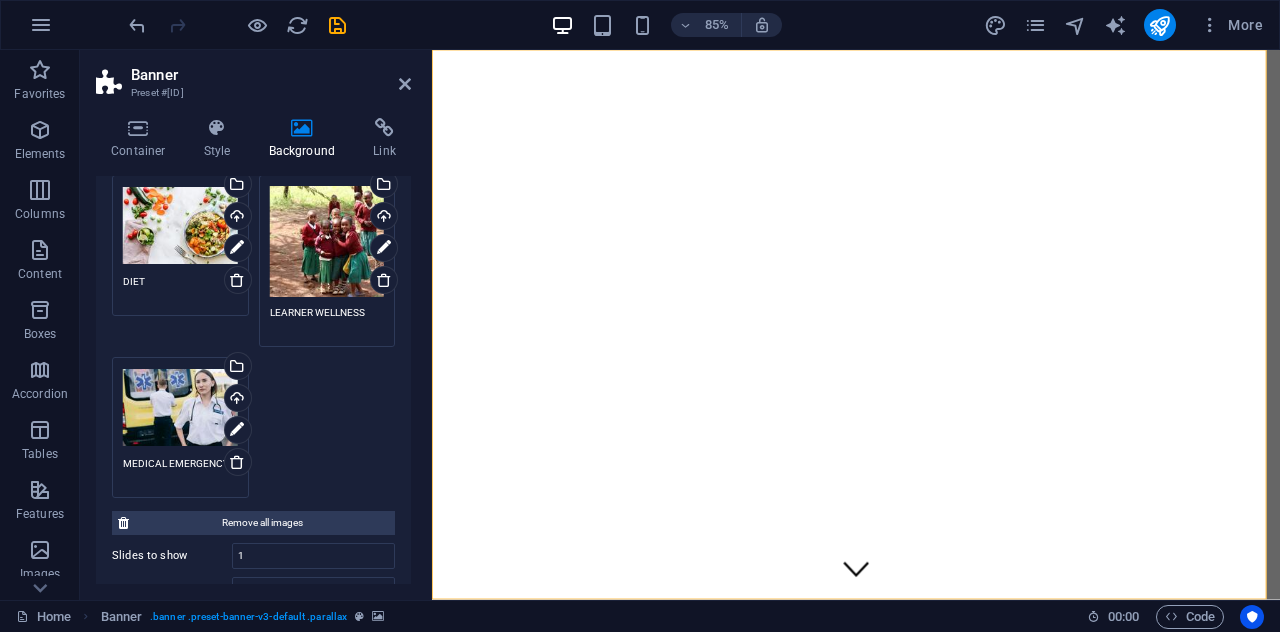 drag, startPoint x: 406, startPoint y: 431, endPoint x: 406, endPoint y: 446, distance: 15 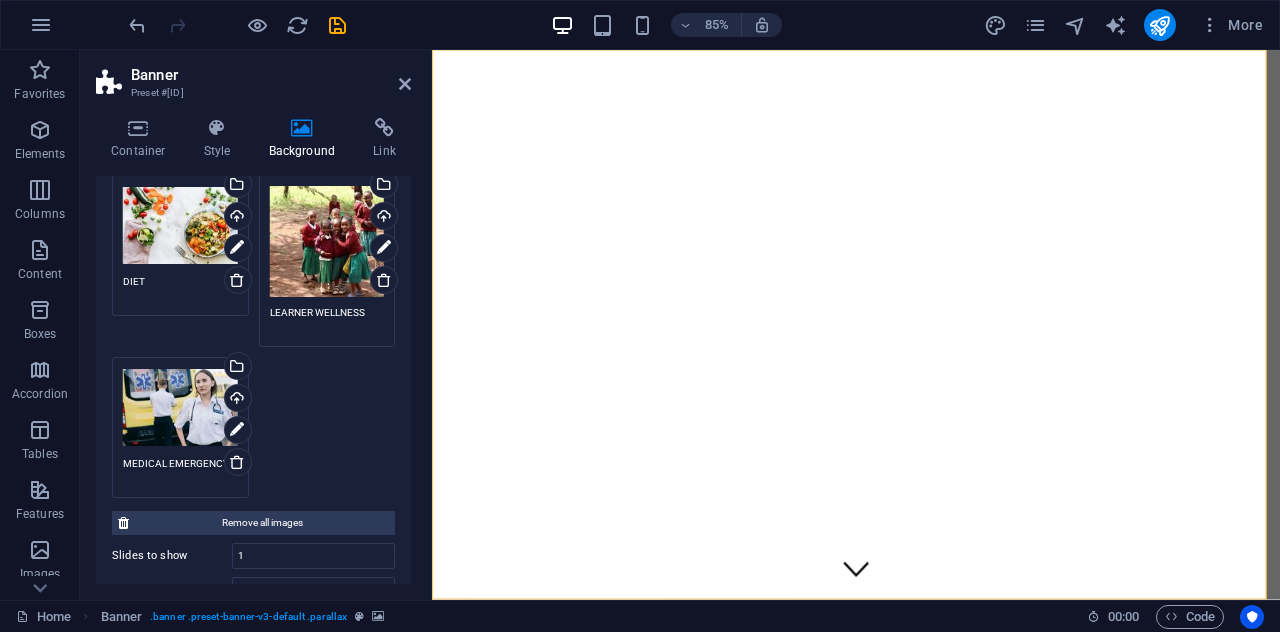 click on "None Color / Gradient Element Stretch background to full-width Color overlay Places an overlay over the background to colorize it Parallax 50 % Image Image slider Map Video YouTube Vimeo HTML Drag files here, click to choose files or select files from Files or our free stock photos & videos Drag files here, click to choose files or select files from Files or our free stock photos & videos Select files from the file manager, stock photos, or upload file(s) Upload BIOMETRIC SCREENING Drag files here, click to choose files or select files from Files or our free stock photos & videos Select files from the file manager, stock photos, or upload file(s) Upload PHYSICAL WELLNESS Drag files here, click to choose files or select files from Files or our free stock photos & videos Select files from the file manager, stock photos, or upload file(s) Upload DIET Drag files here, click to choose files or select files from Files or our free stock photos & videos Upload LEARNER WELLNESS Upload MEDICAL EMERGENCY Slides to show" at bounding box center [253, 388] 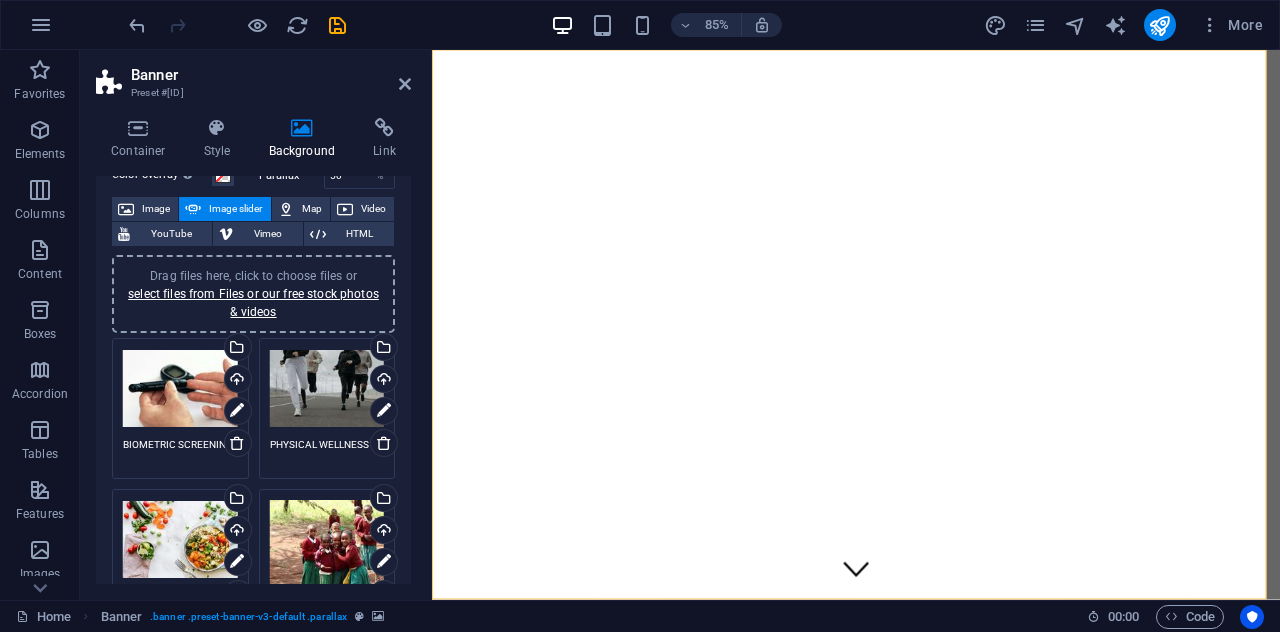scroll, scrollTop: 0, scrollLeft: 0, axis: both 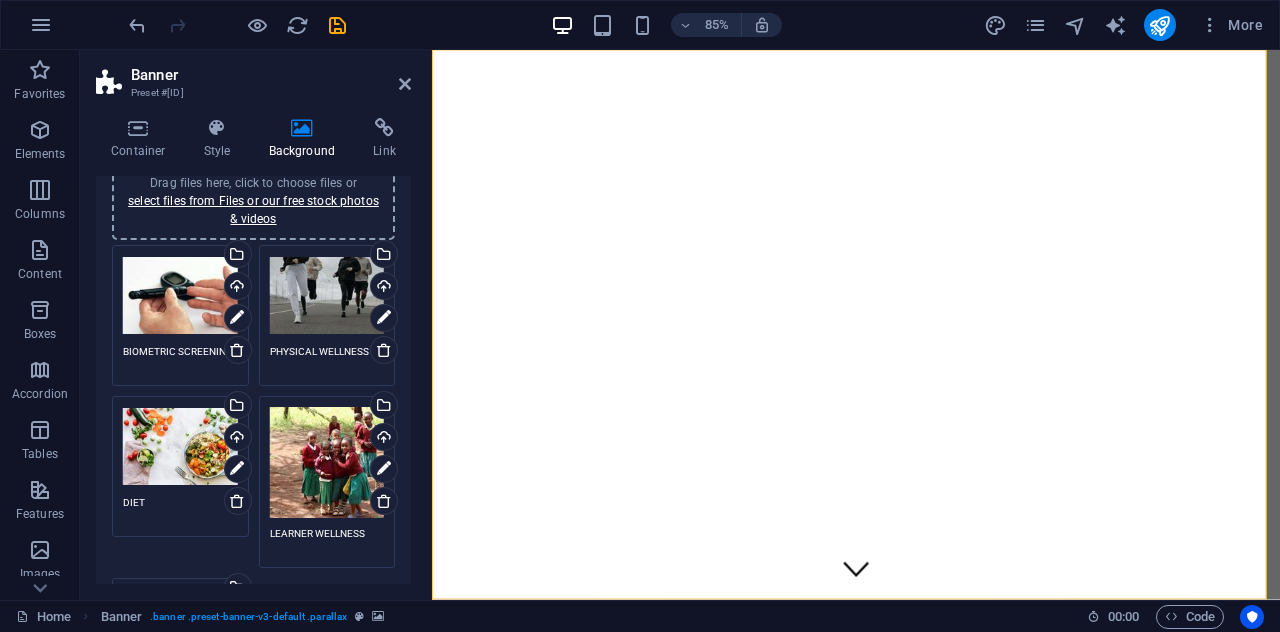 drag, startPoint x: 406, startPoint y: 310, endPoint x: 397, endPoint y: 375, distance: 65.62012 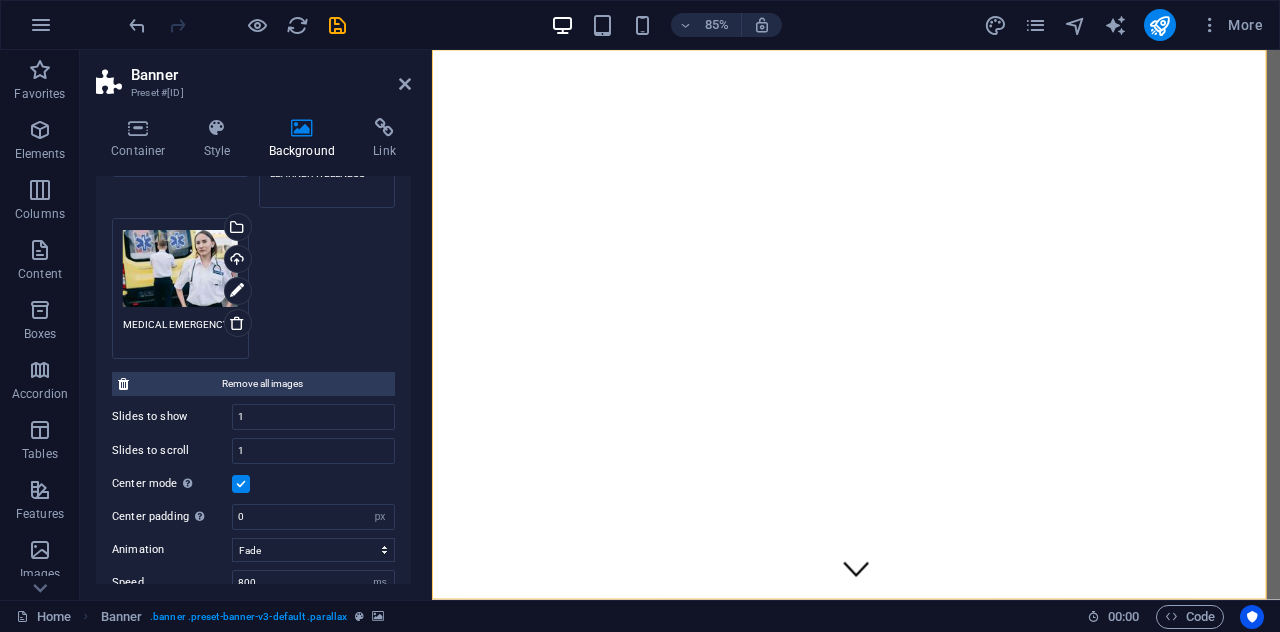 scroll, scrollTop: 606, scrollLeft: 0, axis: vertical 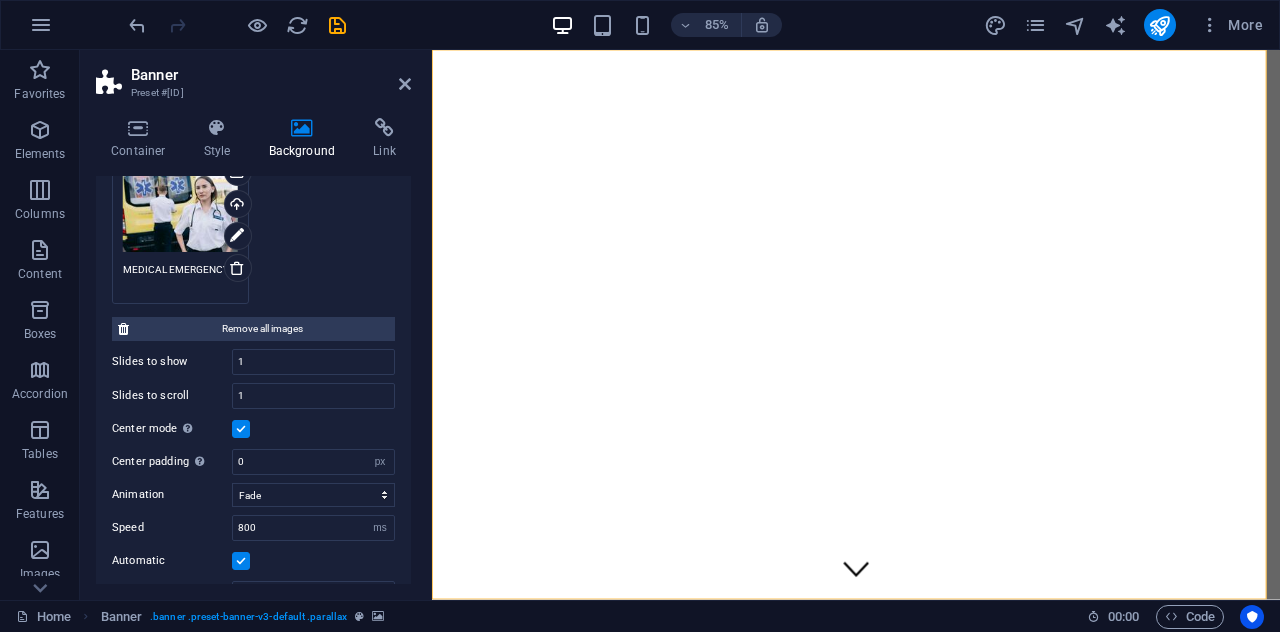 click at bounding box center (241, 429) 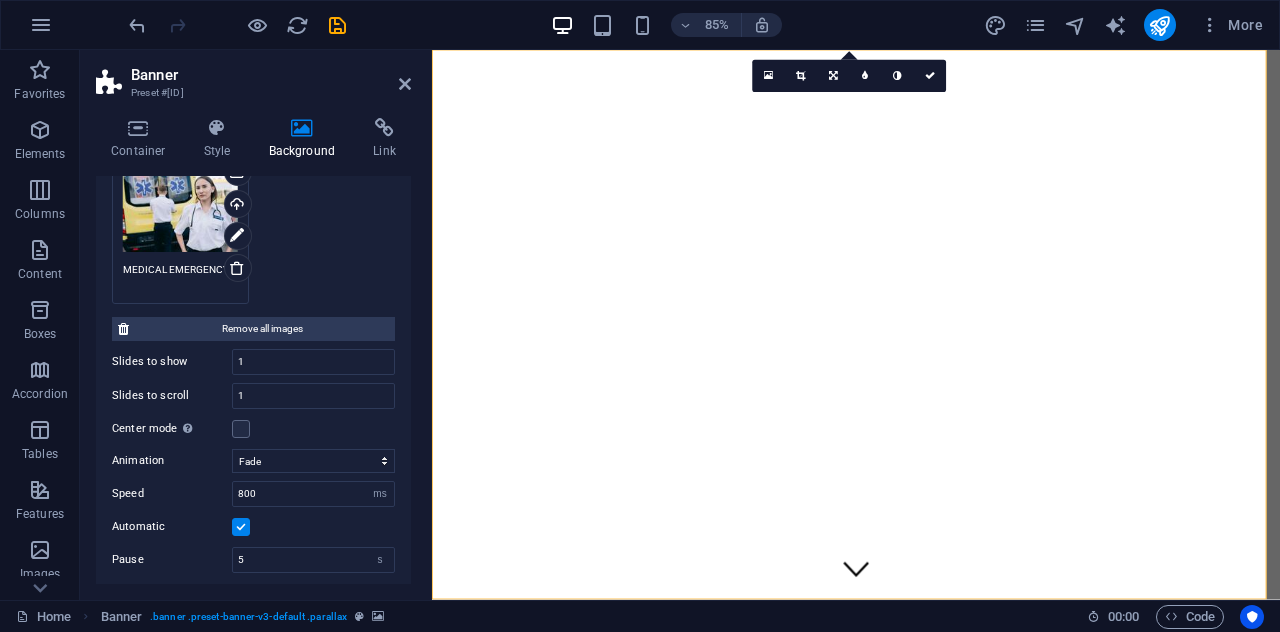 drag, startPoint x: 412, startPoint y: 424, endPoint x: 408, endPoint y: 447, distance: 23.345236 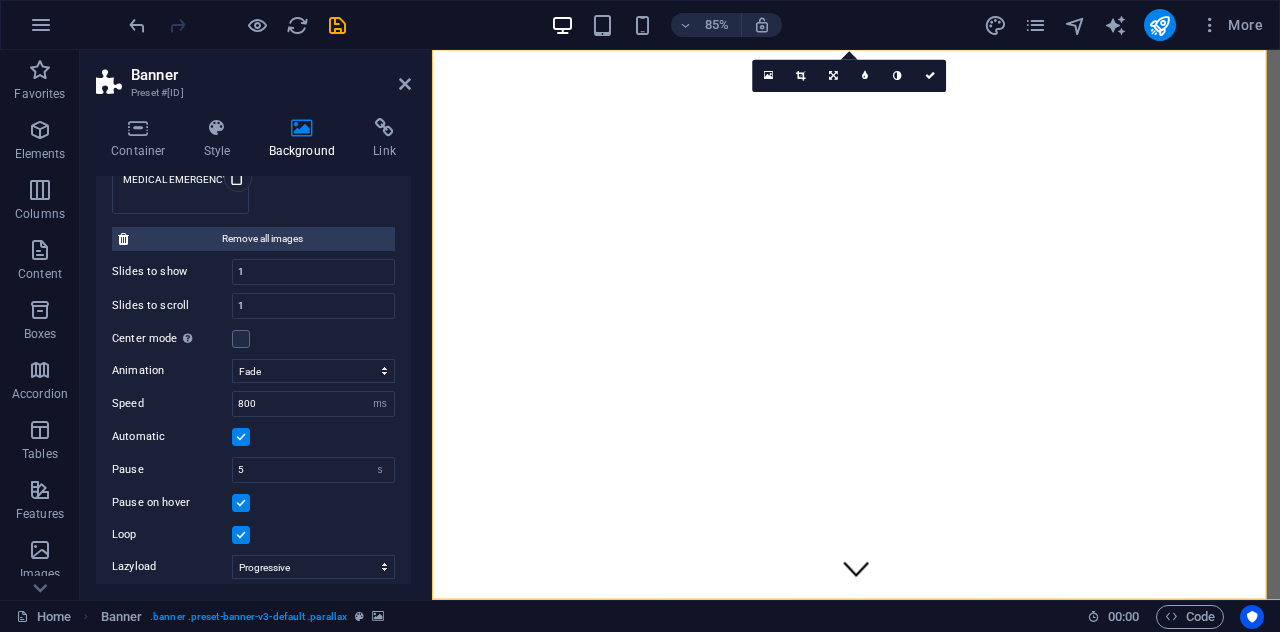 scroll, scrollTop: 712, scrollLeft: 0, axis: vertical 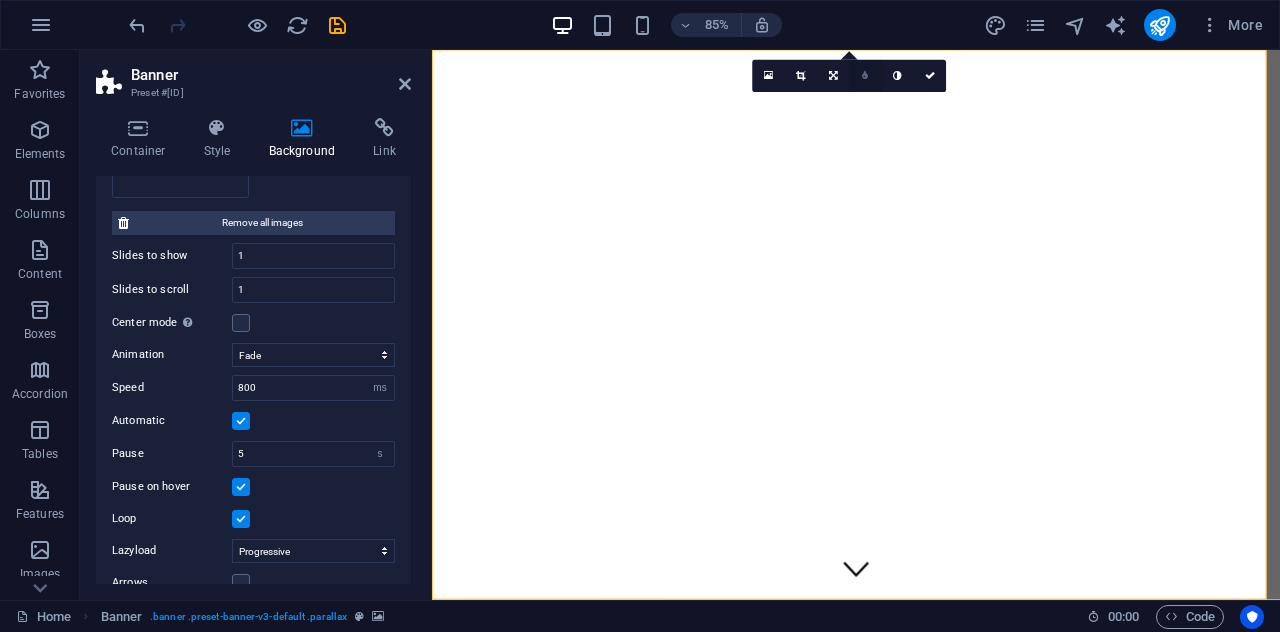 click at bounding box center (865, 76) 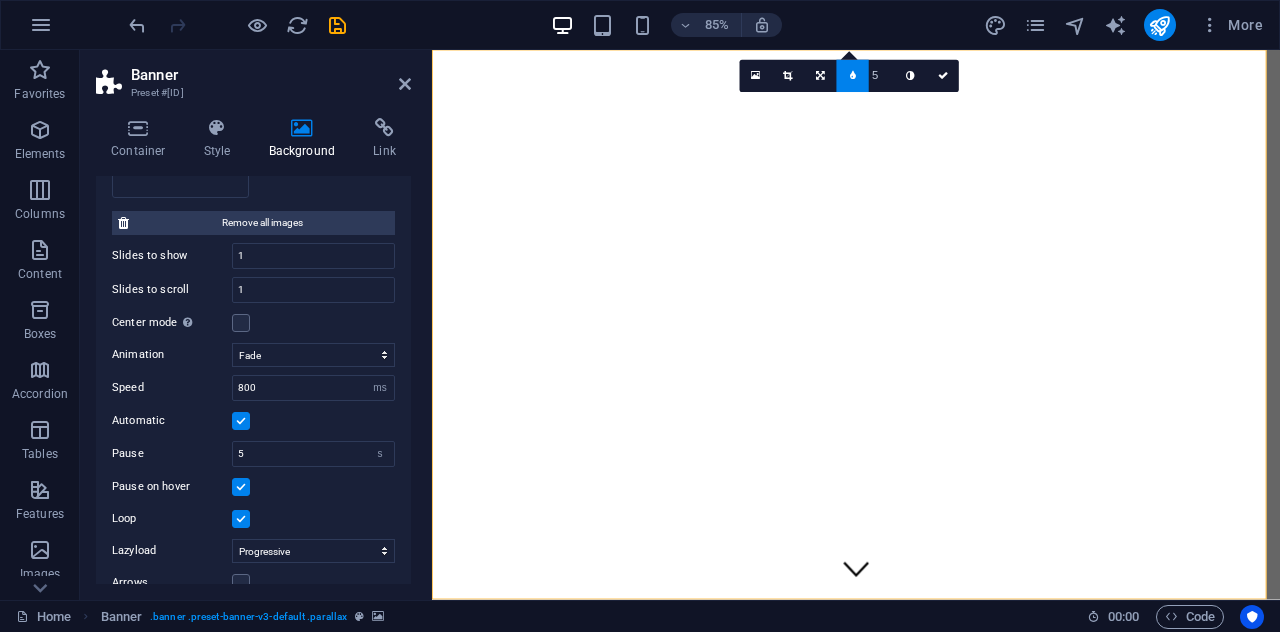 click at bounding box center (853, 76) 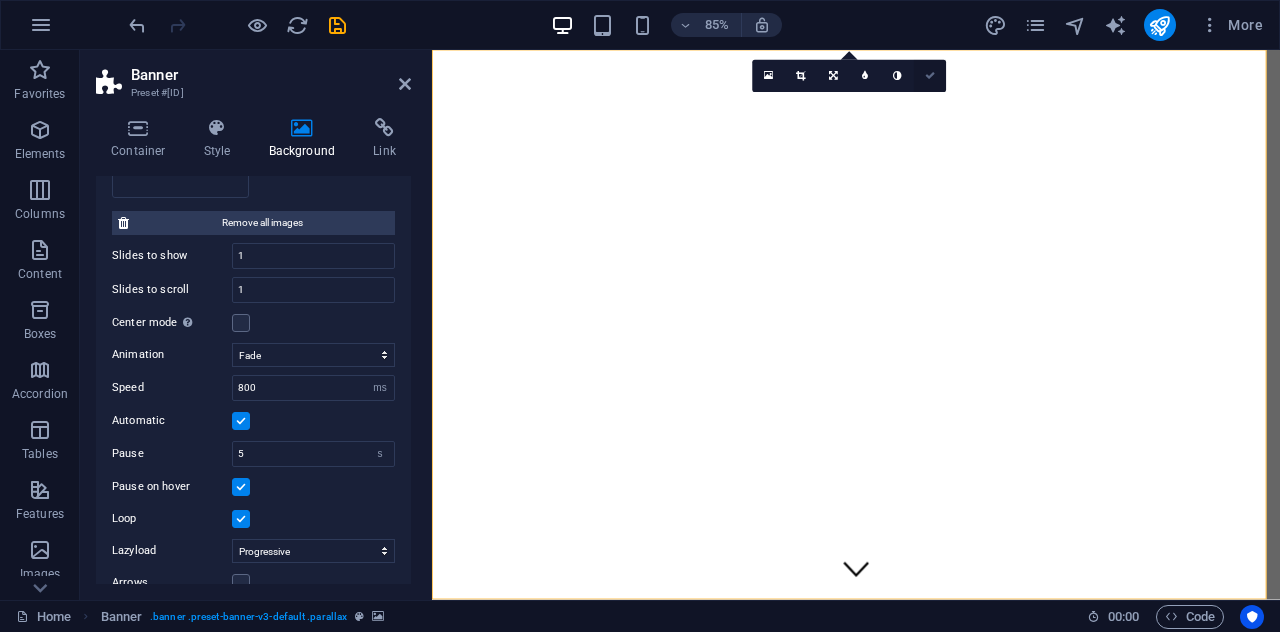 click at bounding box center [930, 76] 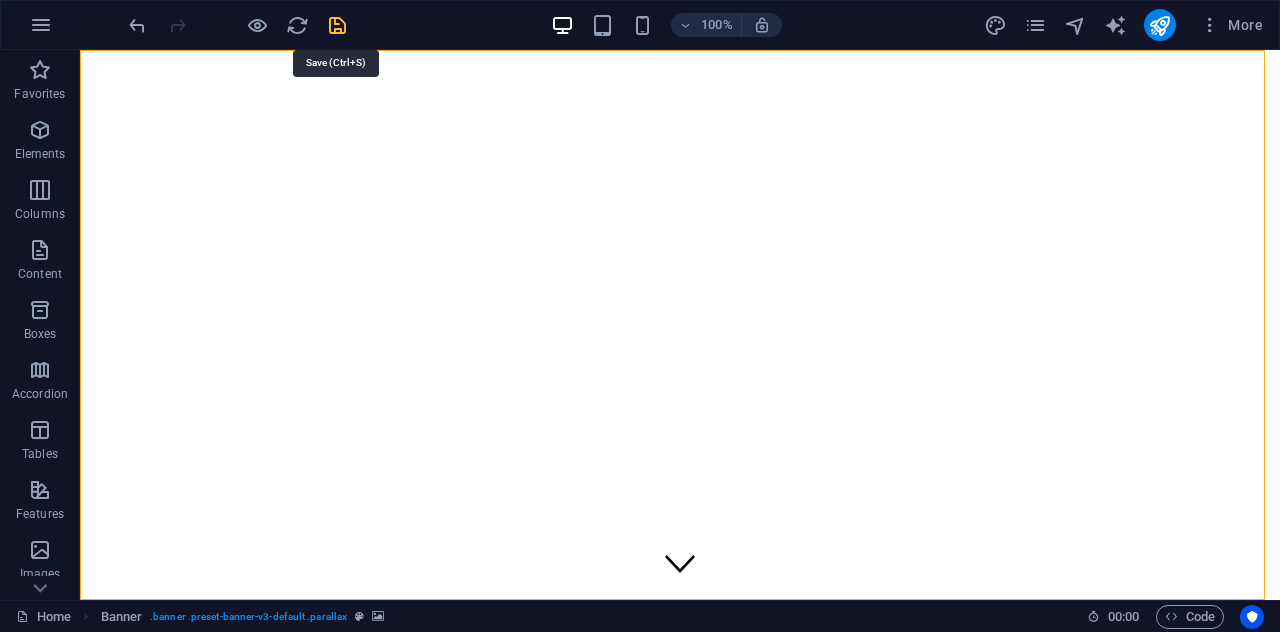 click at bounding box center [337, 25] 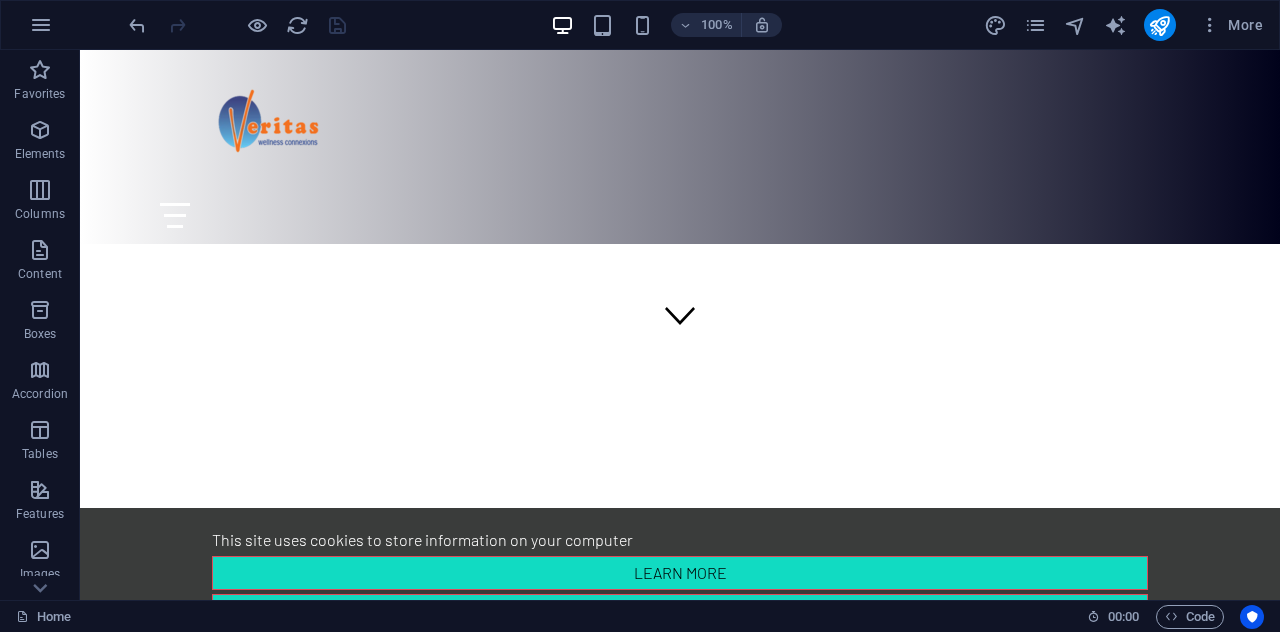 scroll, scrollTop: 196, scrollLeft: 0, axis: vertical 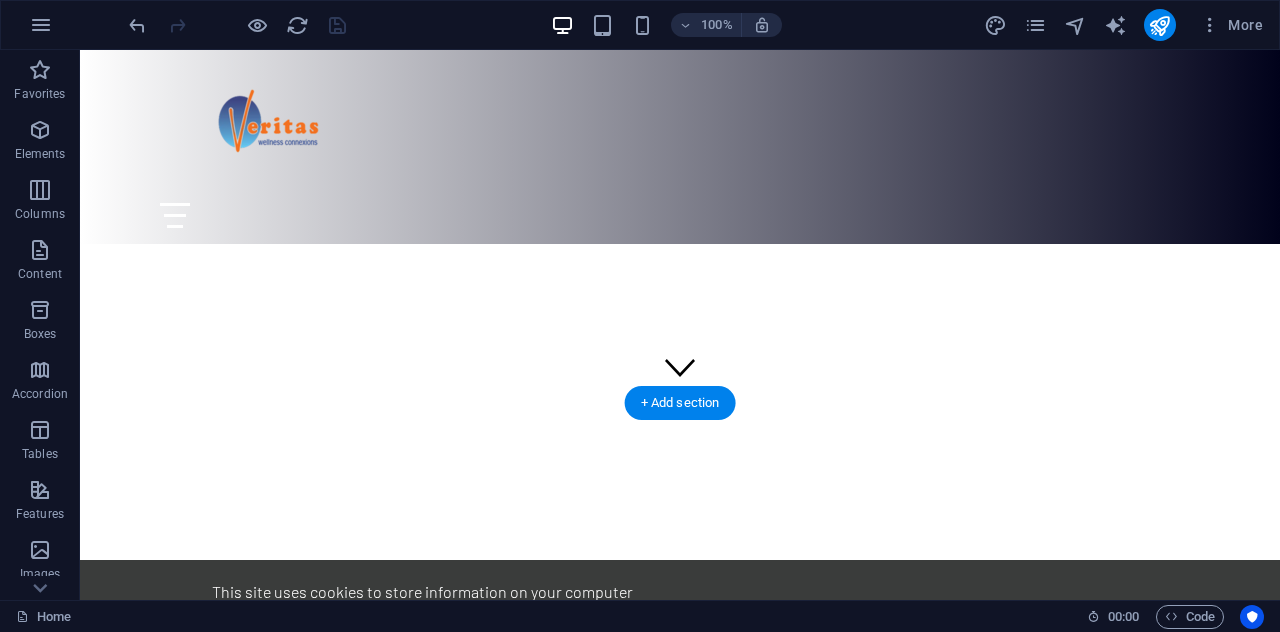 click on "DIET" at bounding box center (-1698, -170) 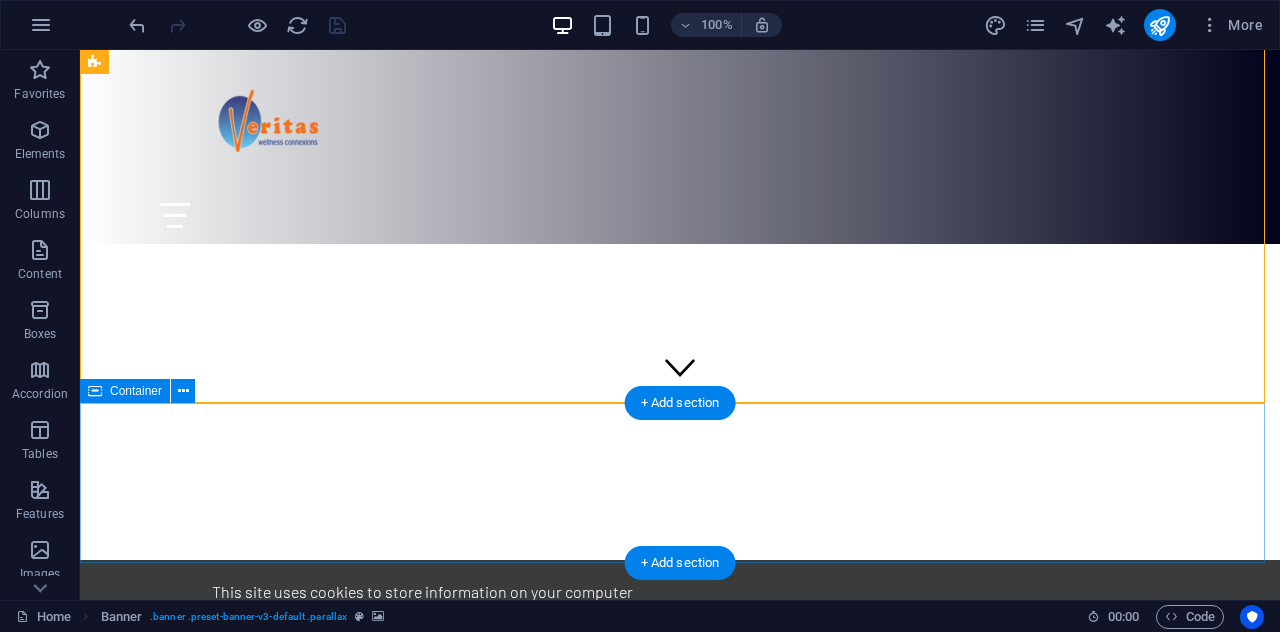 click at bounding box center [680, 484] 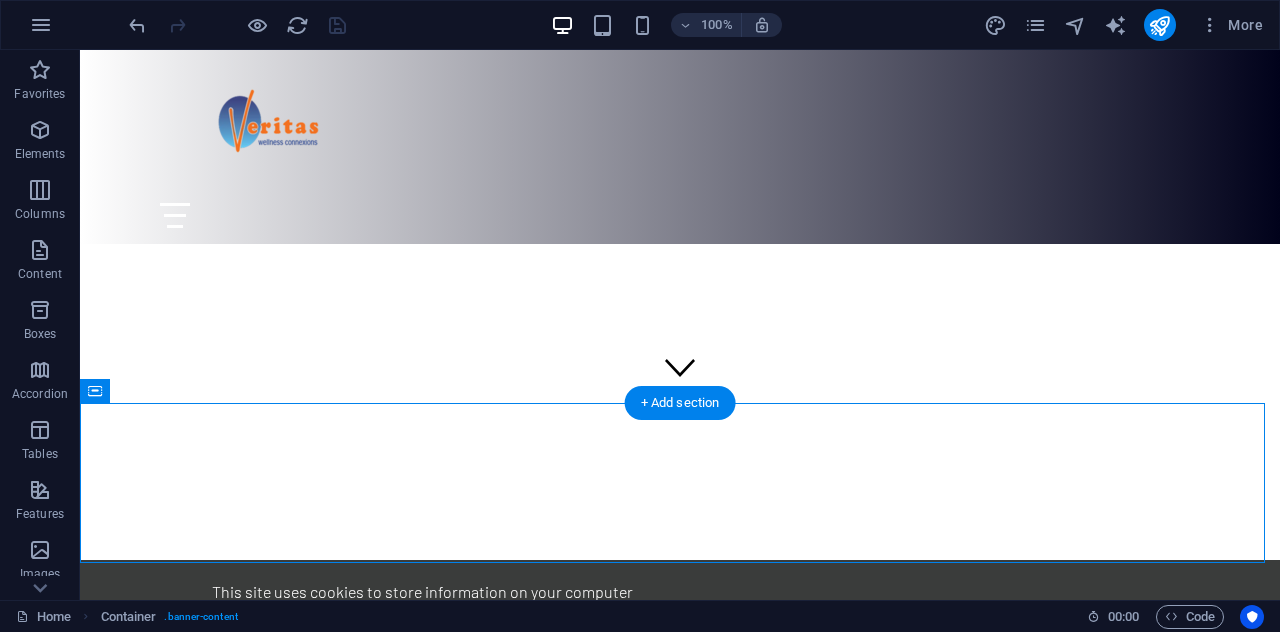 click on "DIET" at bounding box center (-1698, -170) 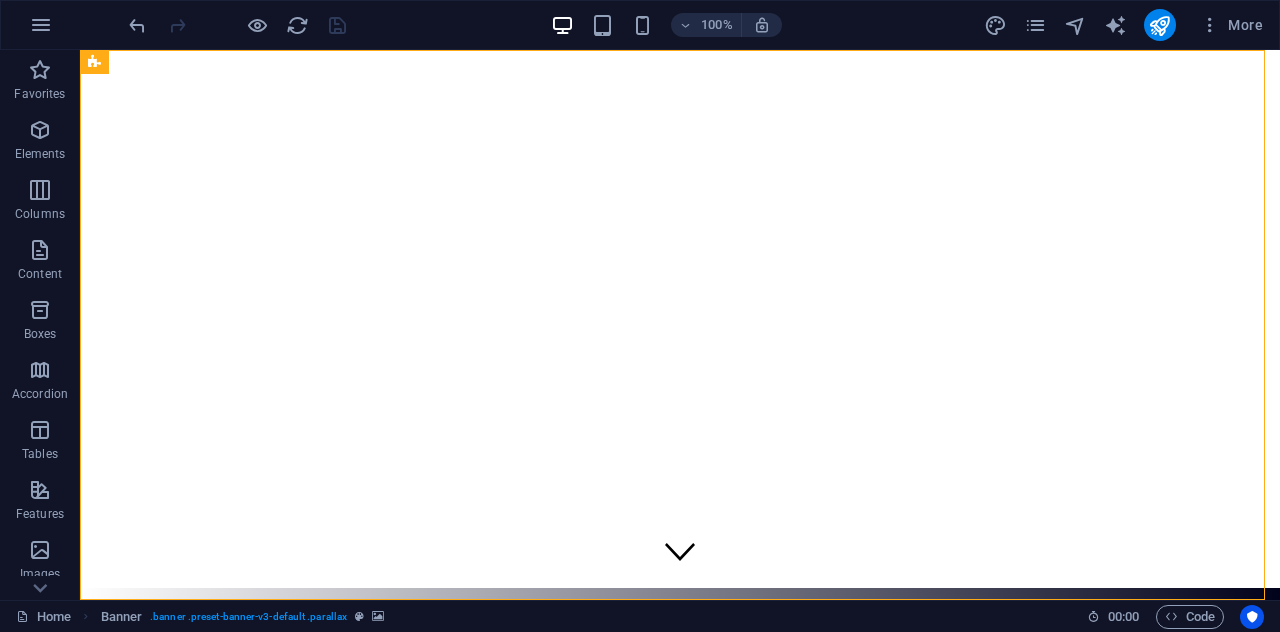 scroll, scrollTop: 0, scrollLeft: 0, axis: both 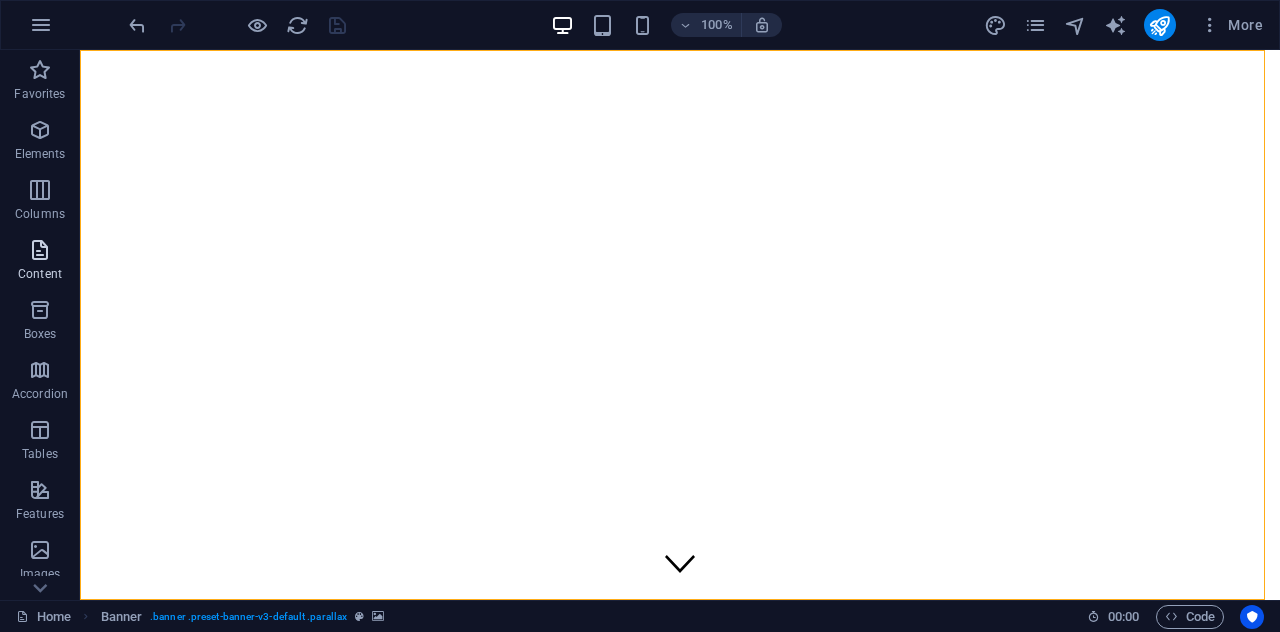 click on "Content" at bounding box center [40, 274] 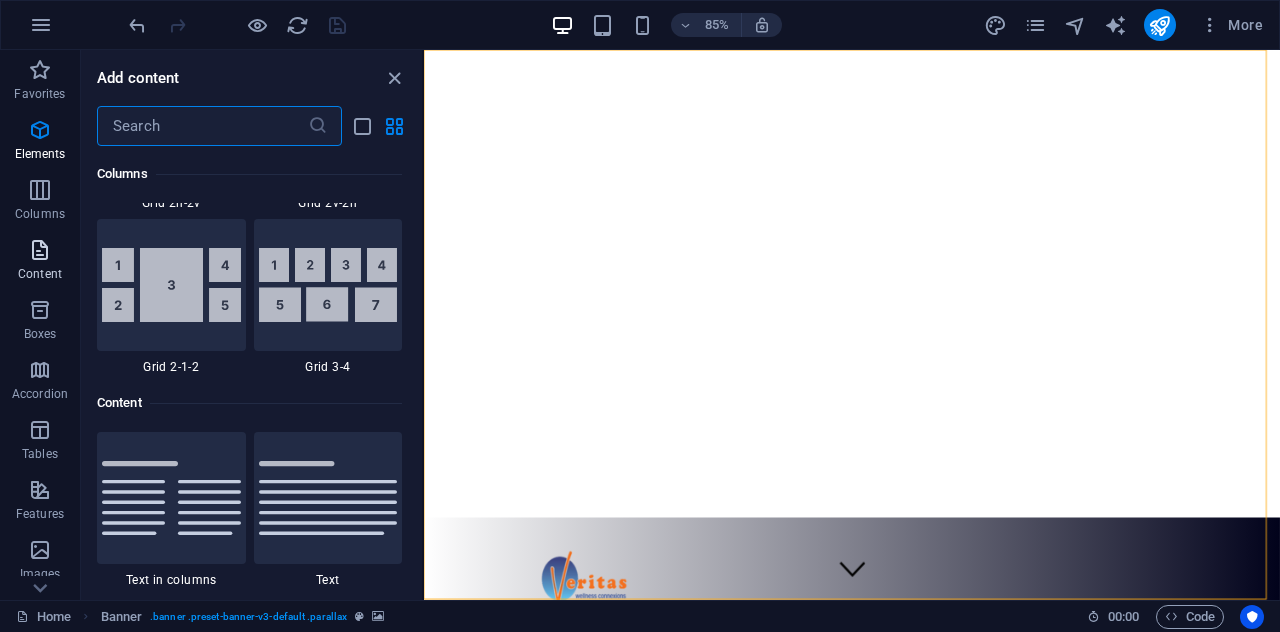 scroll, scrollTop: 3499, scrollLeft: 0, axis: vertical 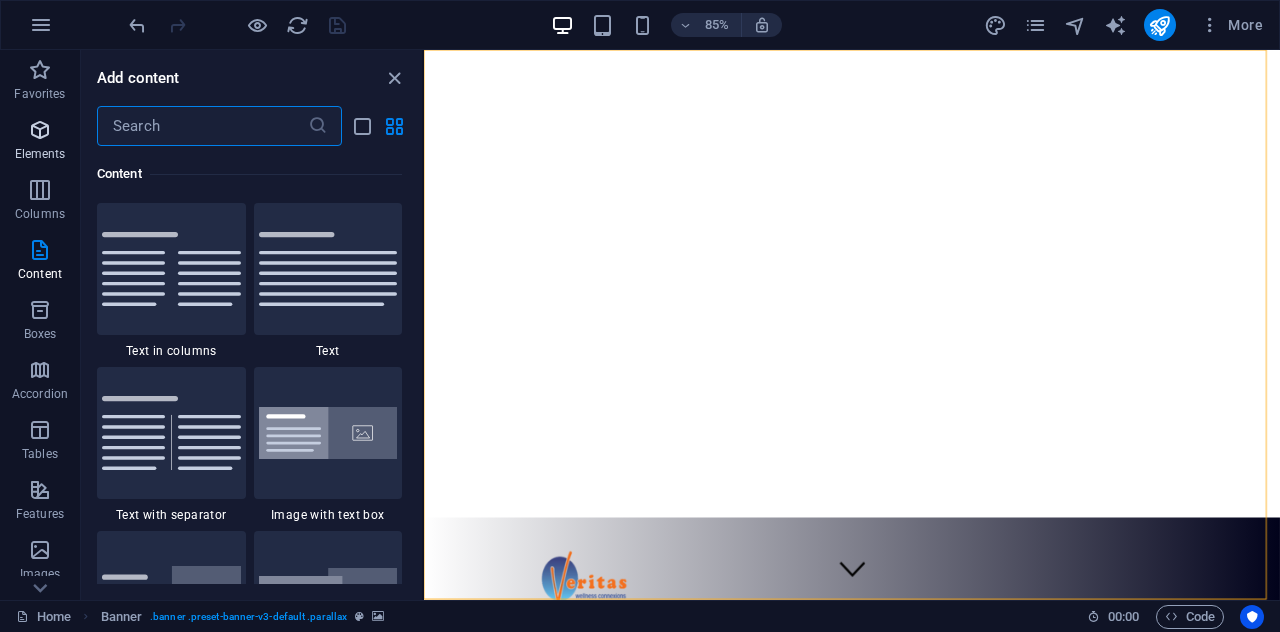 click at bounding box center (40, 130) 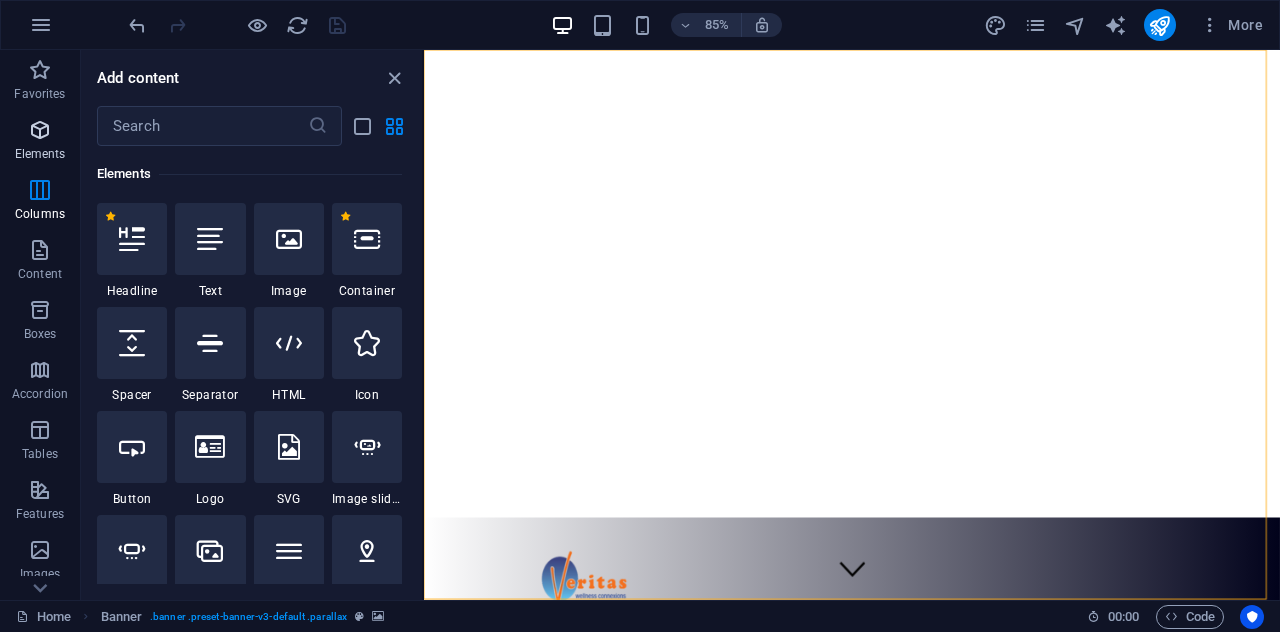 scroll, scrollTop: 213, scrollLeft: 0, axis: vertical 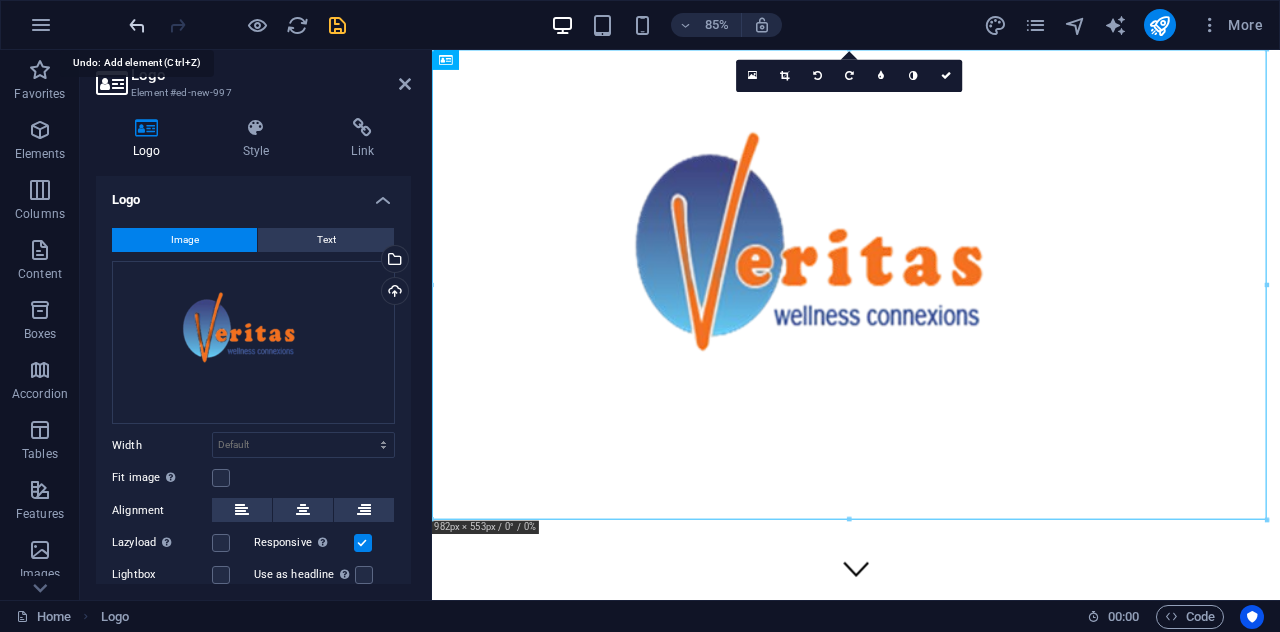 click at bounding box center (137, 25) 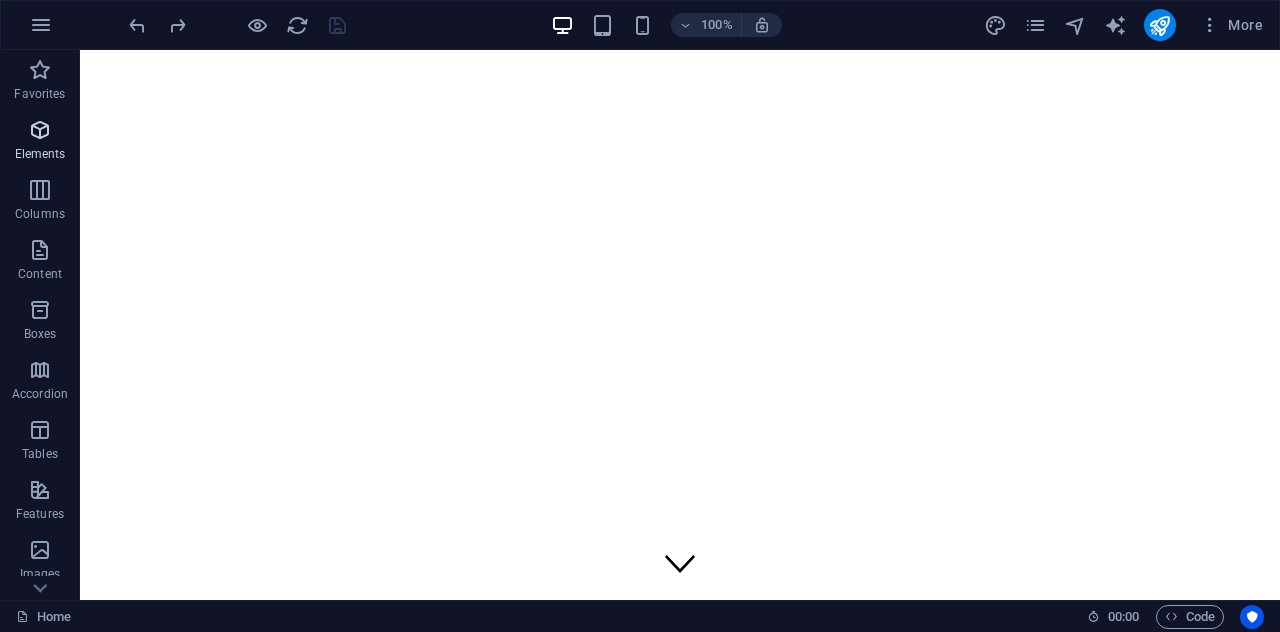 click on "Elements" at bounding box center [40, 142] 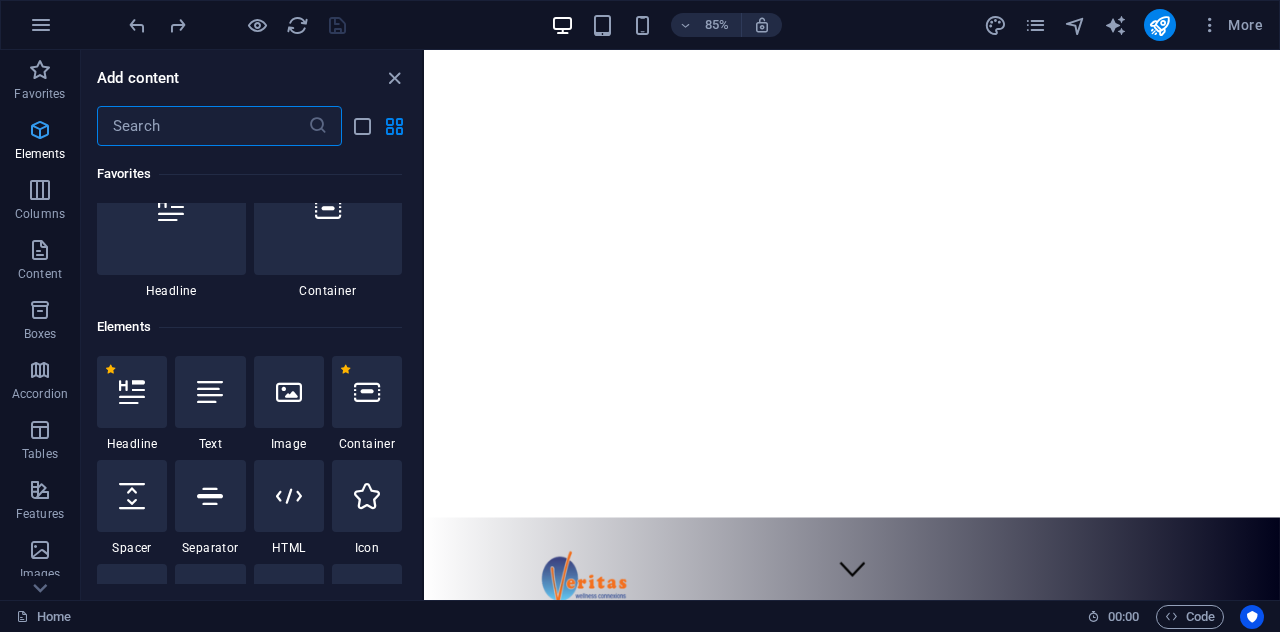 scroll, scrollTop: 213, scrollLeft: 0, axis: vertical 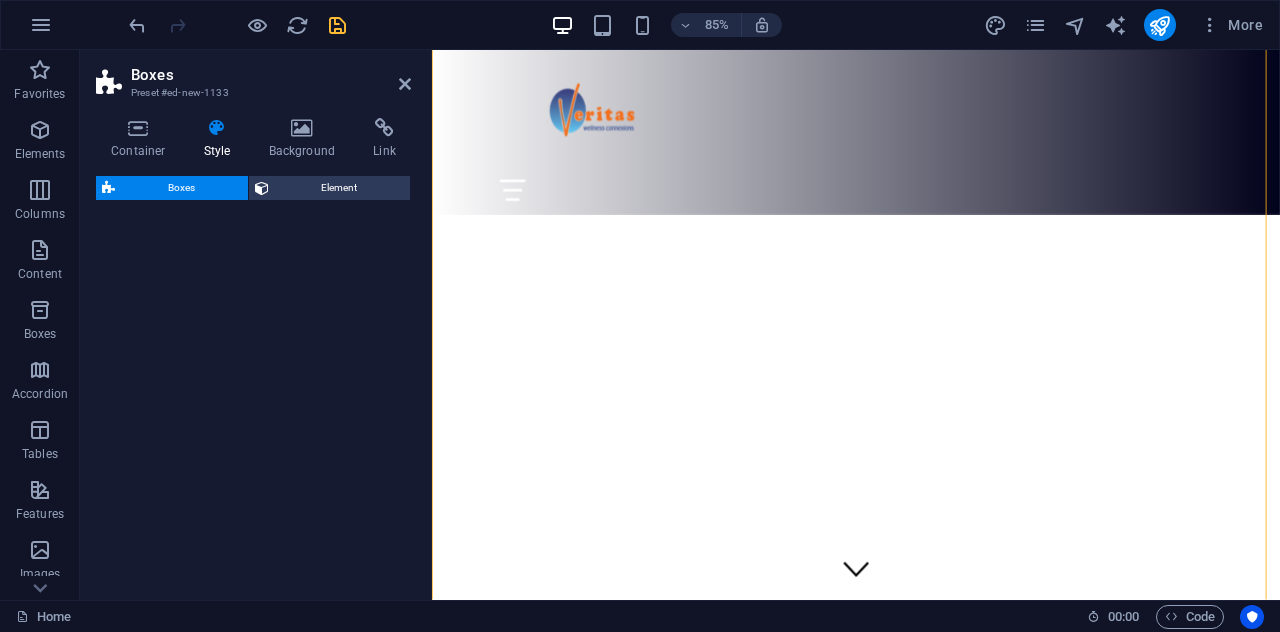 select on "rem" 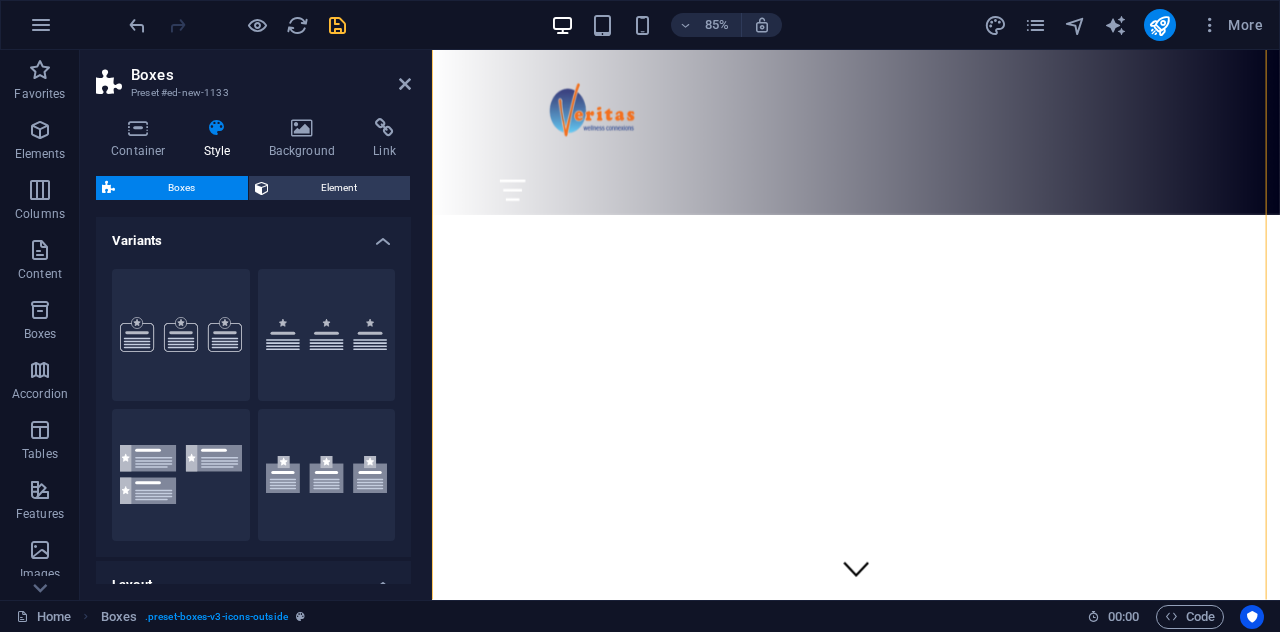 scroll, scrollTop: 1887, scrollLeft: 0, axis: vertical 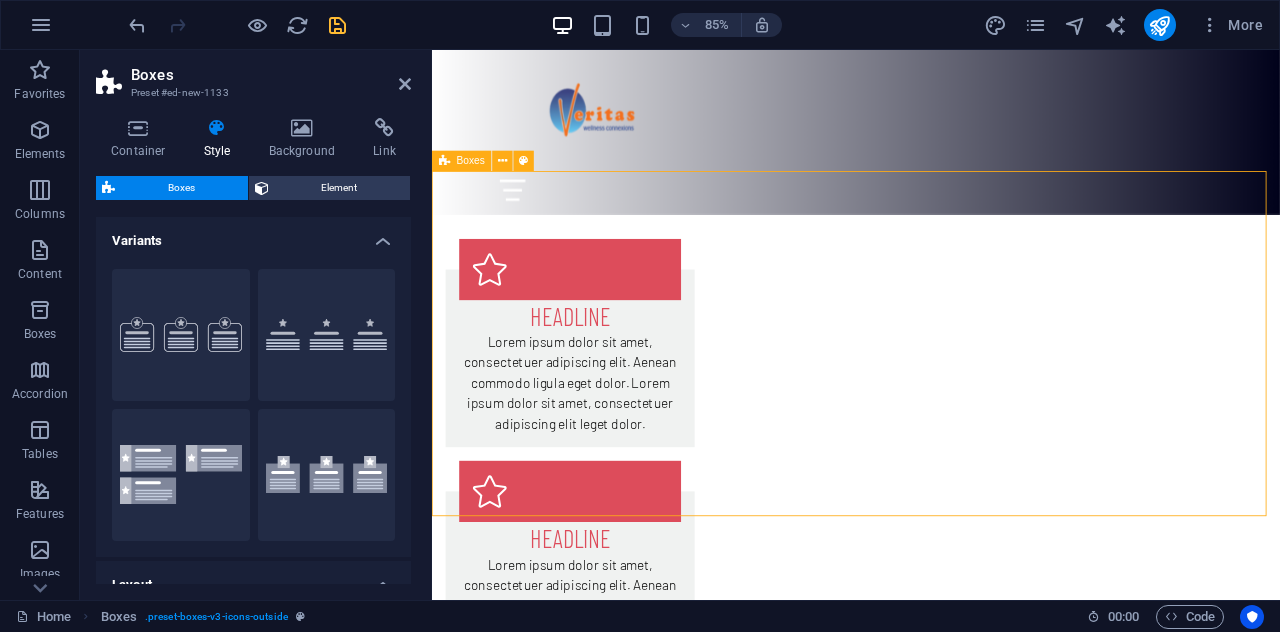 click on "Headline Lorem ipsum dolor sit amet, consectetuer adipiscing elit. Aenean commodo ligula eget dolor. Lorem ipsum dolor sit amet, consectetuer adipiscing elit leget dolor. Headline Lorem ipsum dolor sit amet, consectetuer adipiscing elit. Aenean commodo ligula eget dolor. Lorem ipsum dolor sit amet, consectetuer adipiscing elit leget dolor. Headline Lorem ipsum dolor sit amet, consectetuer adipiscing elit. Aenean commodo ligula eget dolor. Lorem ipsum dolor sit amet, consectetuer adipiscing elit leget dolor." at bounding box center [931, 657] 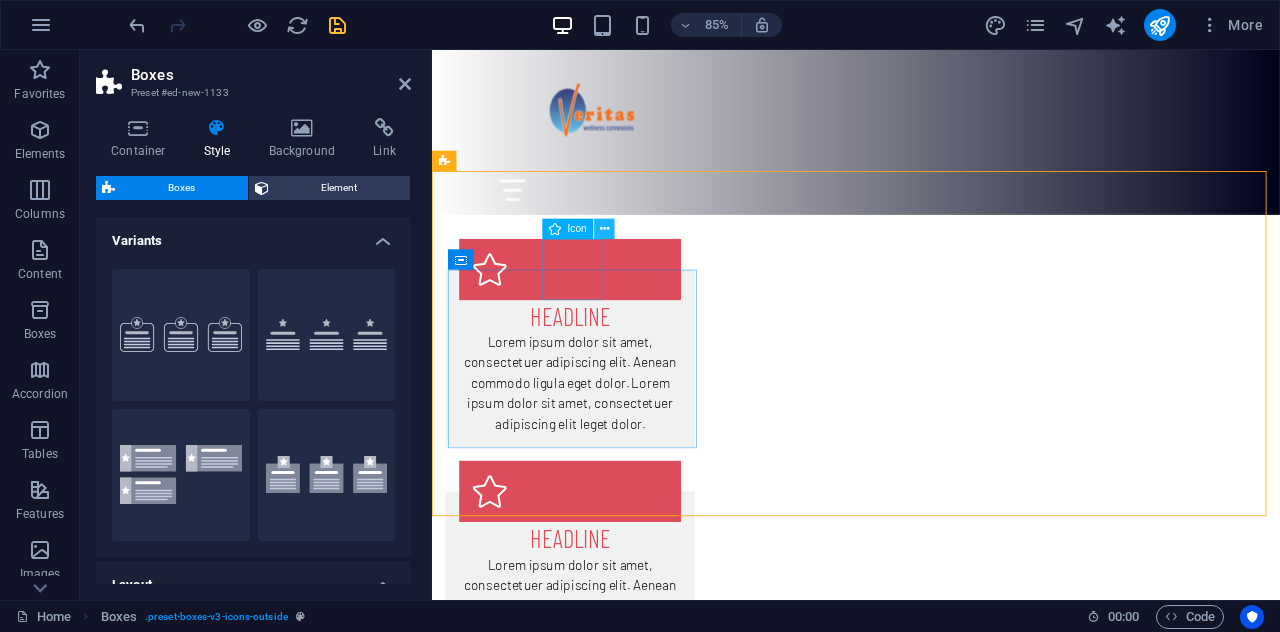 click at bounding box center (604, 230) 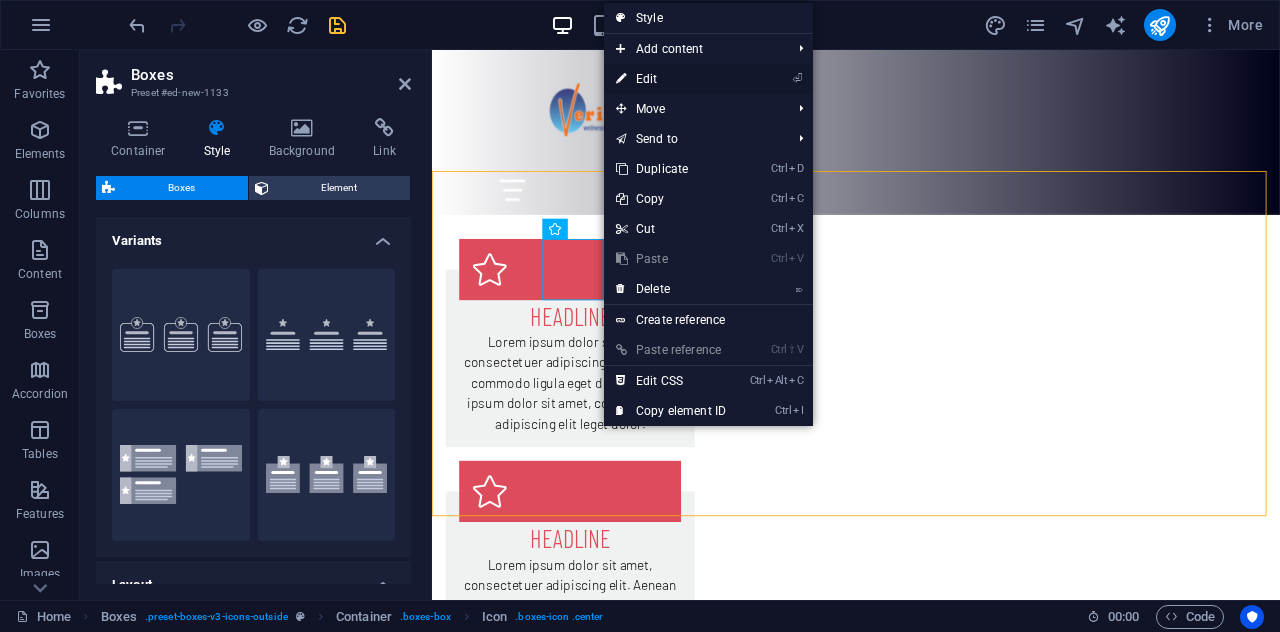 click on "⏎  Edit" at bounding box center [671, 79] 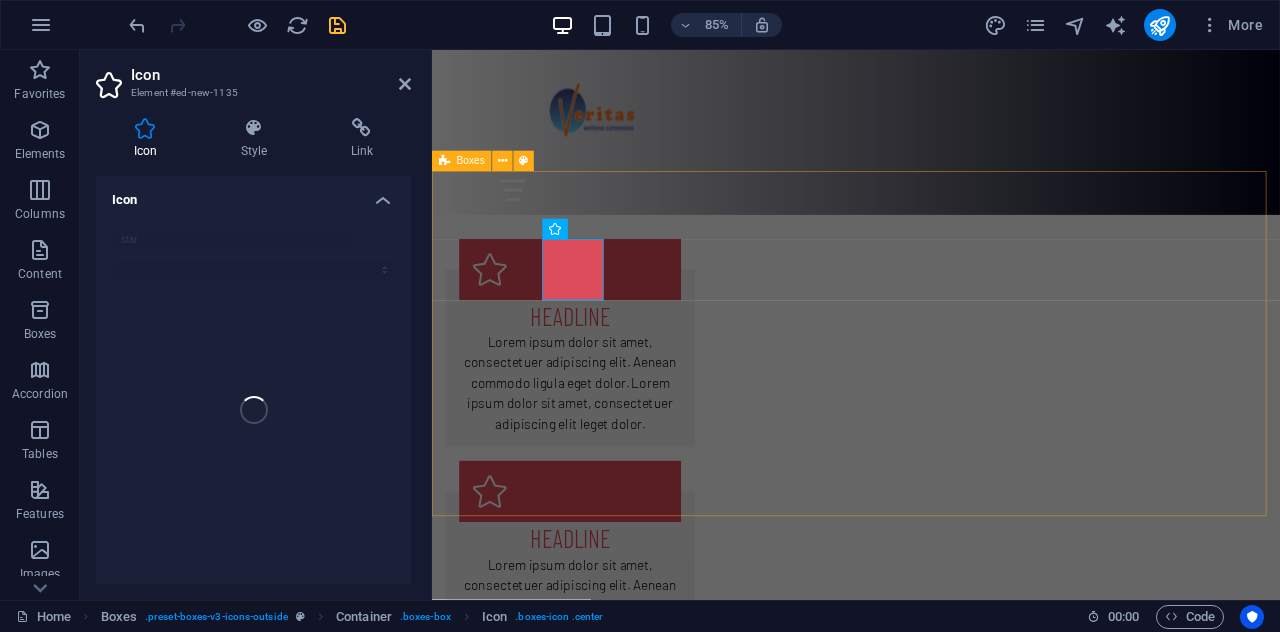 click on "Headline Lorem ipsum dolor sit amet, consectetuer adipiscing elit. Aenean commodo ligula eget dolor. Lorem ipsum dolor sit amet, consectetuer adipiscing elit leget dolor. Headline Lorem ipsum dolor sit amet, consectetuer adipiscing elit. Aenean commodo ligula eget dolor. Lorem ipsum dolor sit amet, consectetuer adipiscing elit leget dolor. Headline Lorem ipsum dolor sit amet, consectetuer adipiscing elit. Aenean commodo ligula eget dolor. Lorem ipsum dolor sit amet, consectetuer adipiscing elit leget dolor." at bounding box center [931, 657] 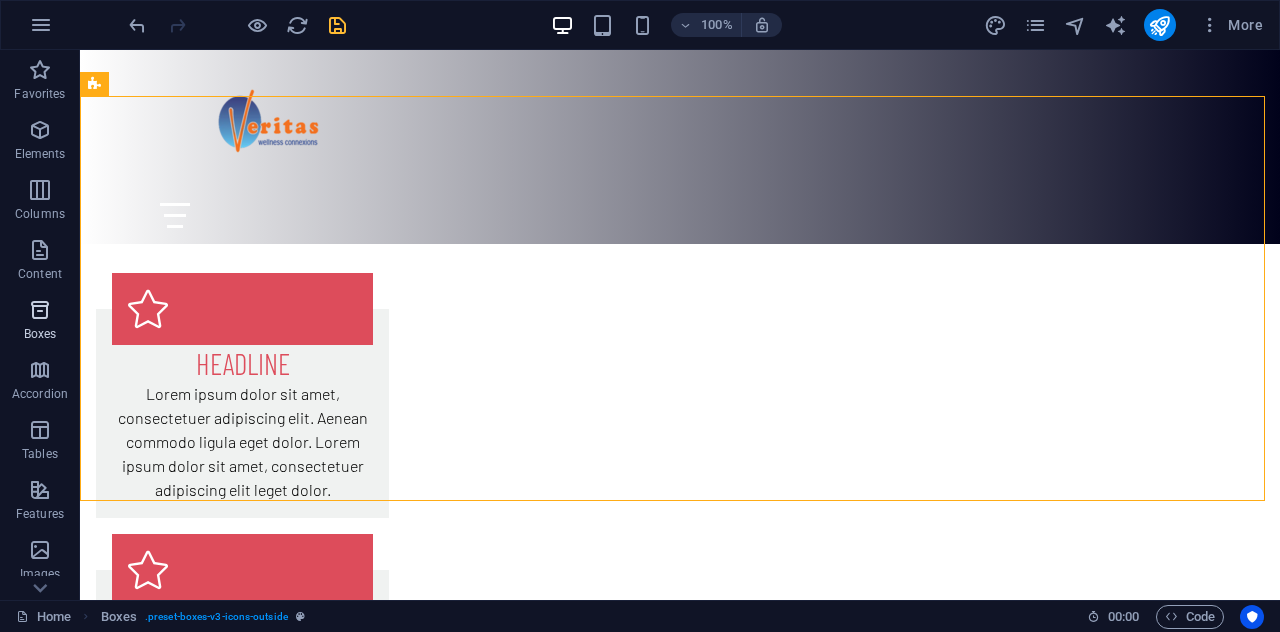 click at bounding box center [40, 310] 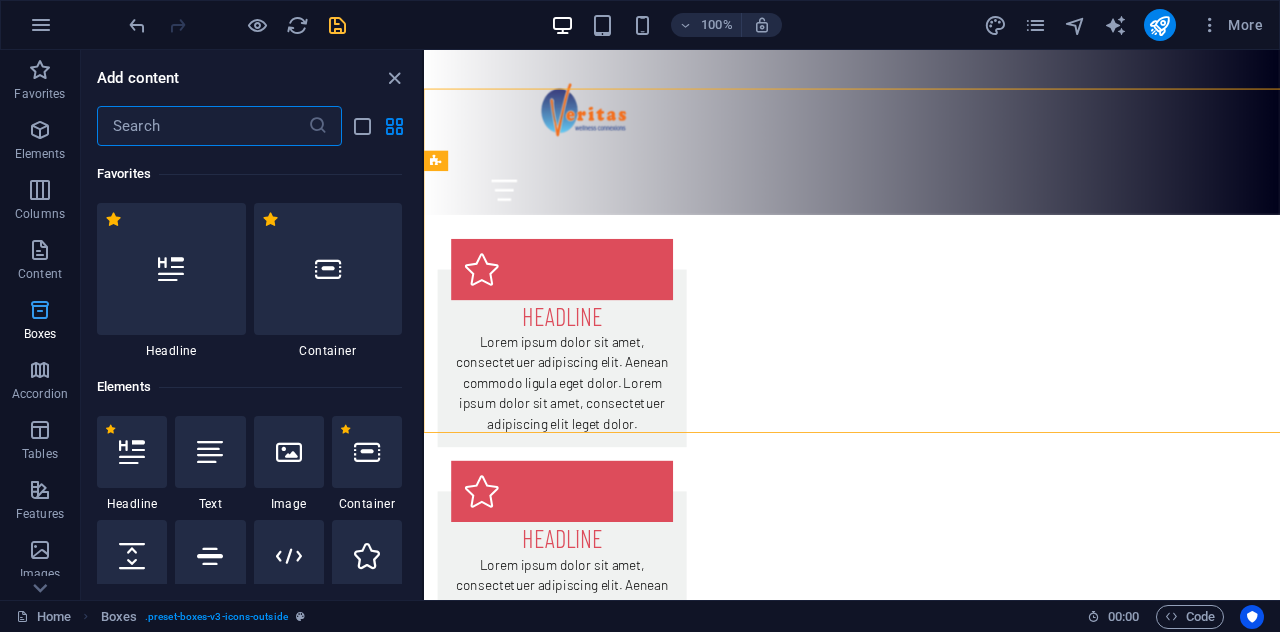 scroll, scrollTop: 5516, scrollLeft: 0, axis: vertical 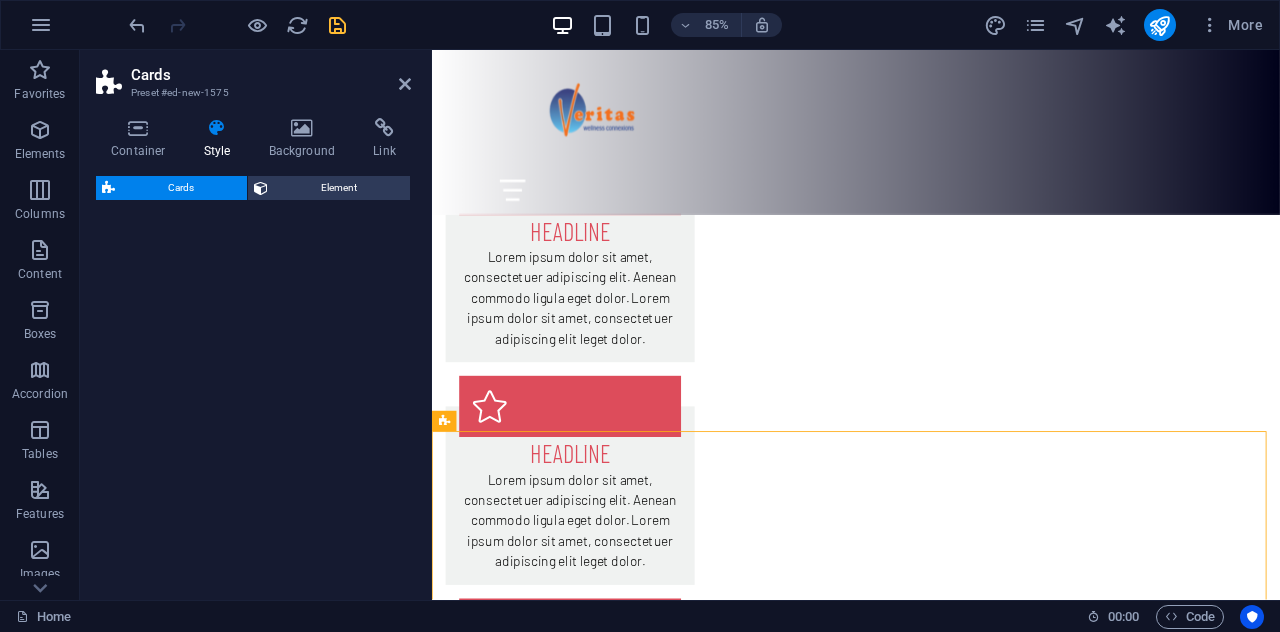 select on "rem" 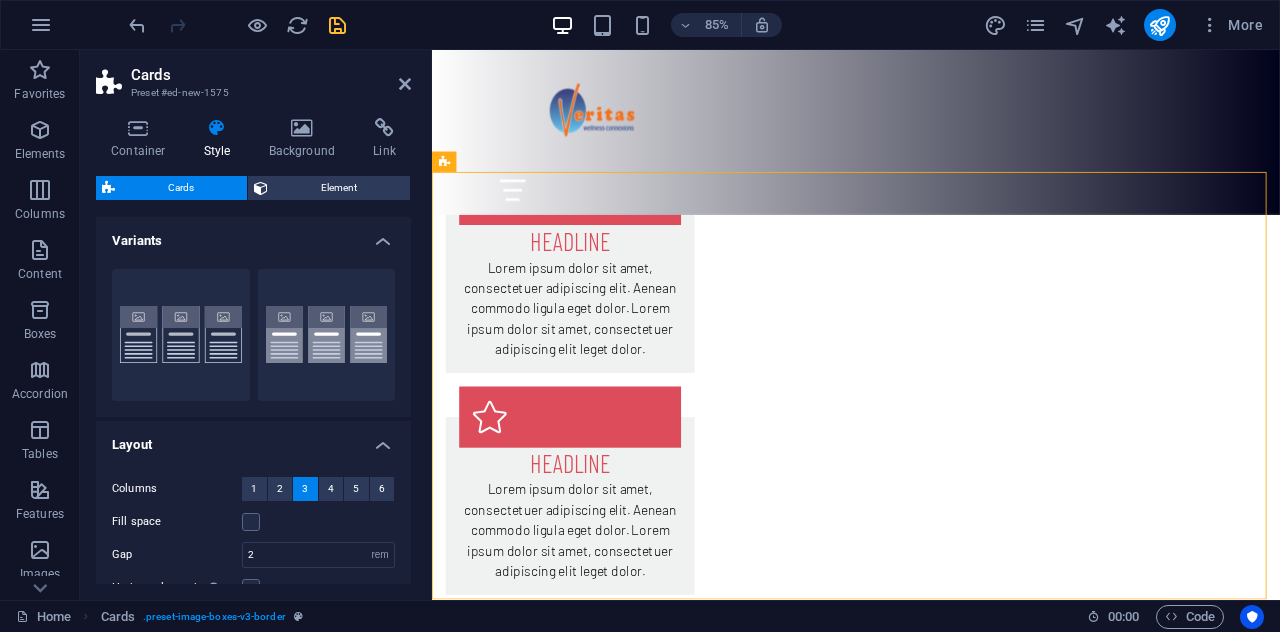scroll, scrollTop: 976, scrollLeft: 0, axis: vertical 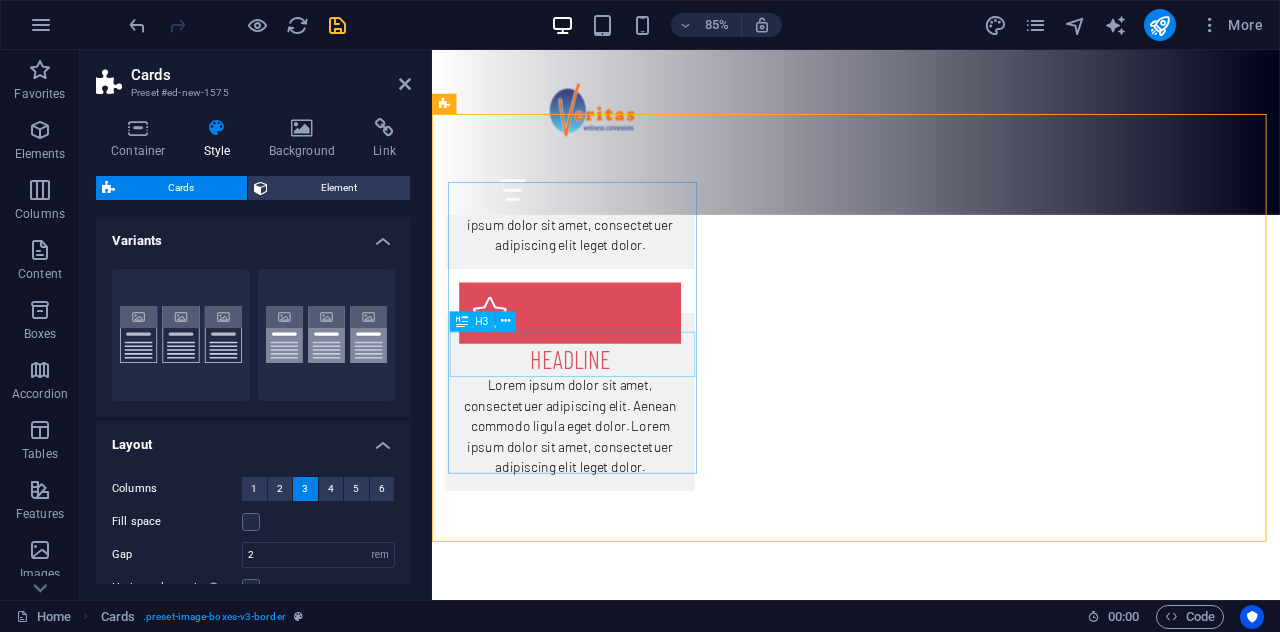 click on "Headline" at bounding box center (594, 931) 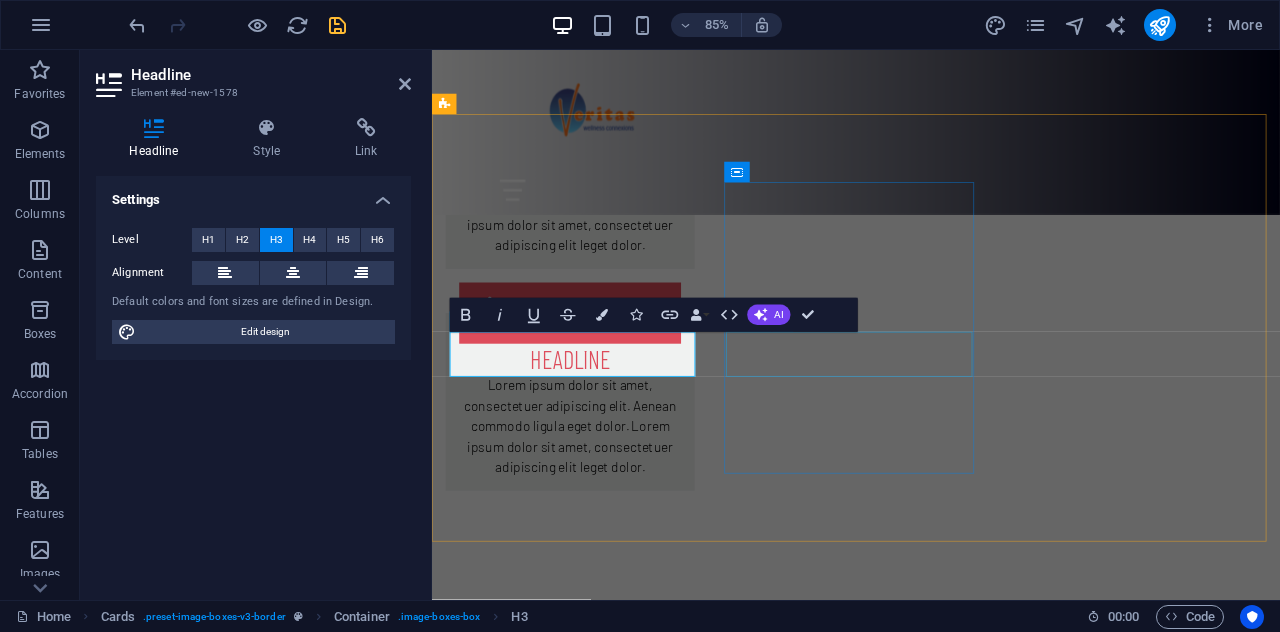 click on "Headline" at bounding box center (594, 1290) 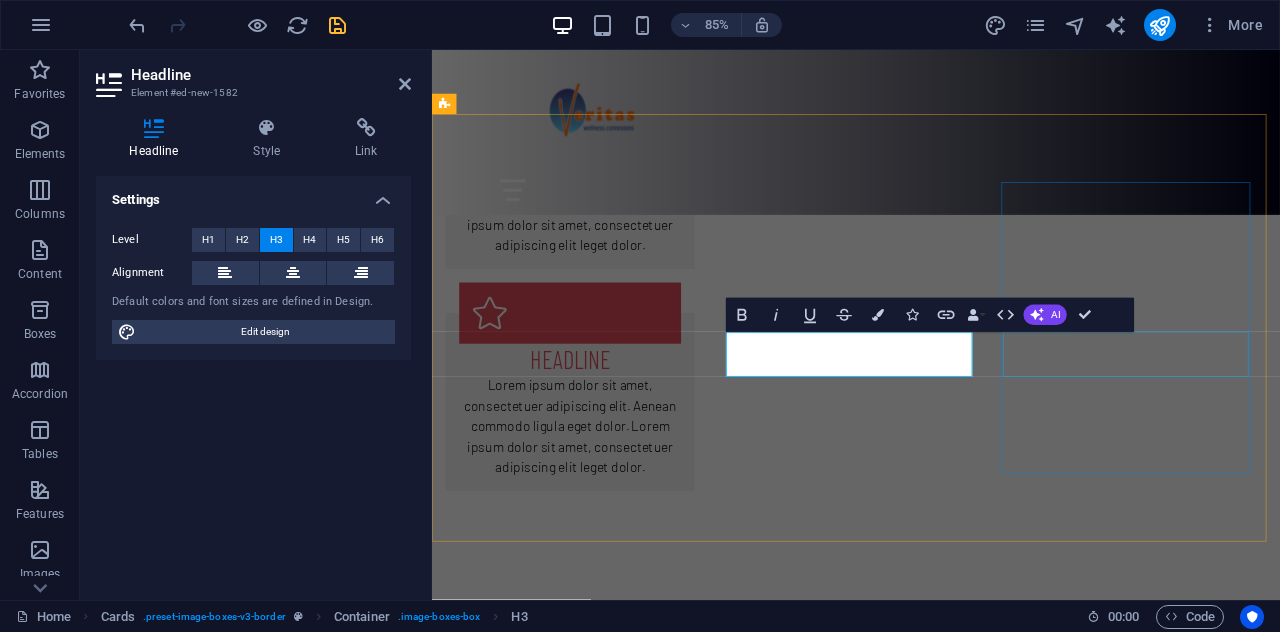 click on "Headline" at bounding box center (594, 1649) 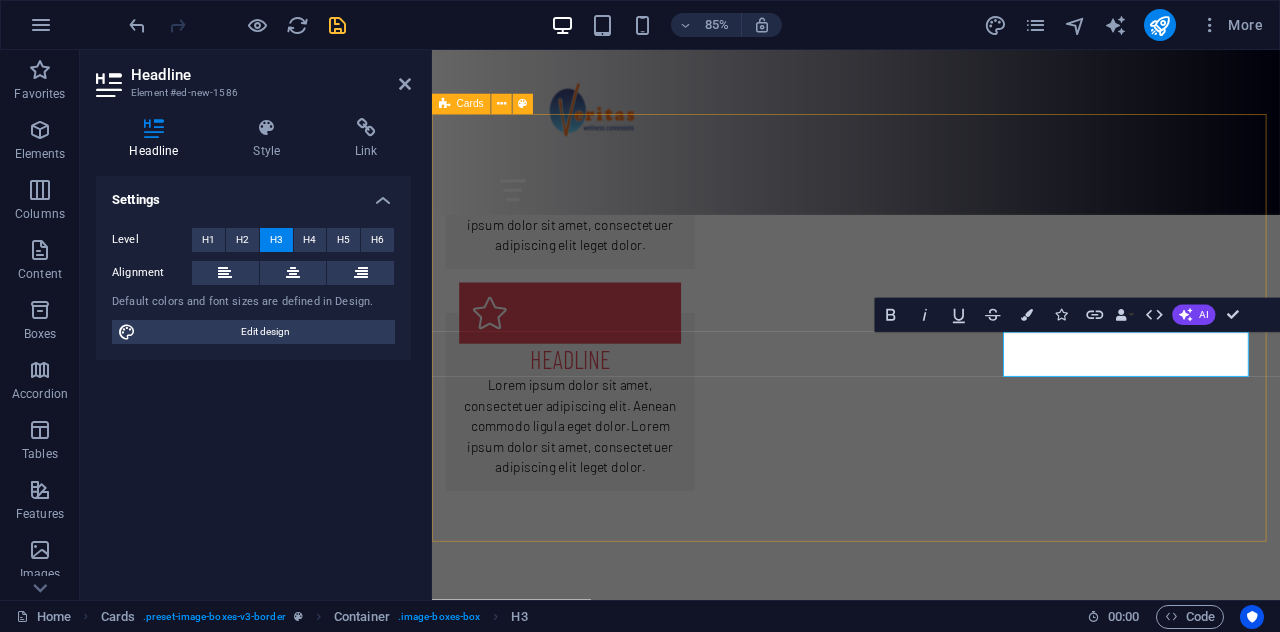click on "Training Workshops Lorem ipsum dolor sit amet, consectetuer adipiscing elit. Aenean commodo ligula eget dolor. Lorem ipsum dolor sit amet. Individual Coaching Lorem ipsum dolor sit amet, consectetuer adipiscing elit. Aenean commodo ligula eget dolor. Lorem ipsum dolor sit amet. Emergency Response Lorem ipsum dolor sit amet, consectetuer adipiscing elit. Aenean commodo ligula eget dolor. Lorem ipsum dolor sit amet." at bounding box center [931, 1260] 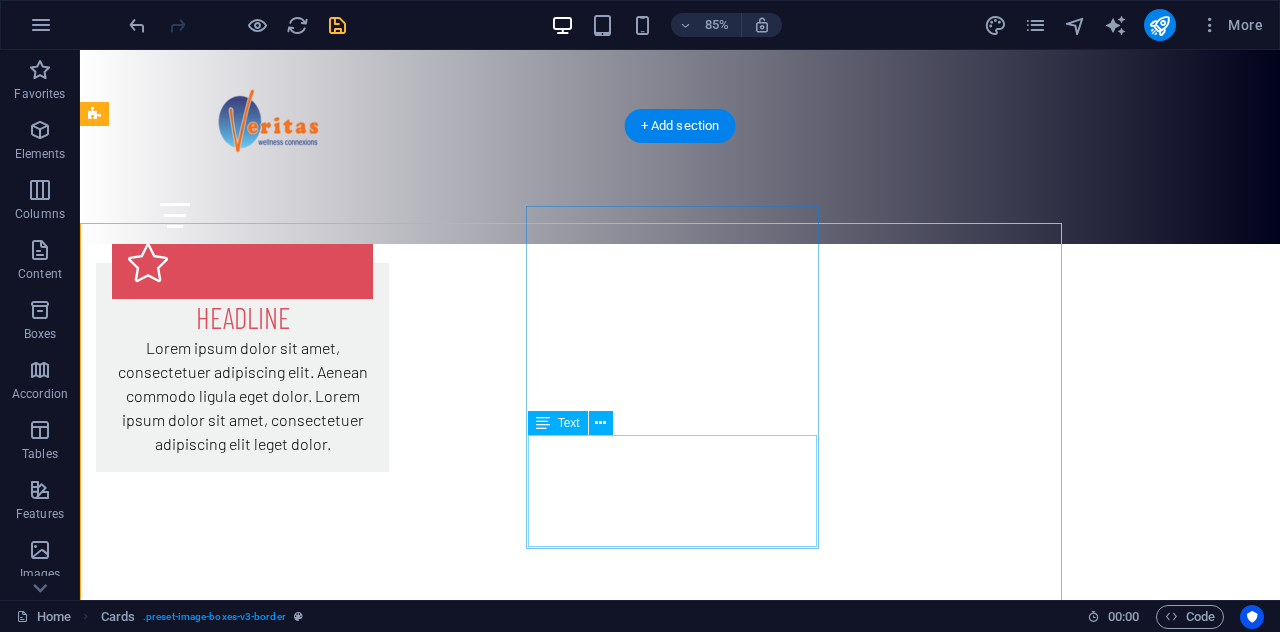 scroll, scrollTop: 879, scrollLeft: 0, axis: vertical 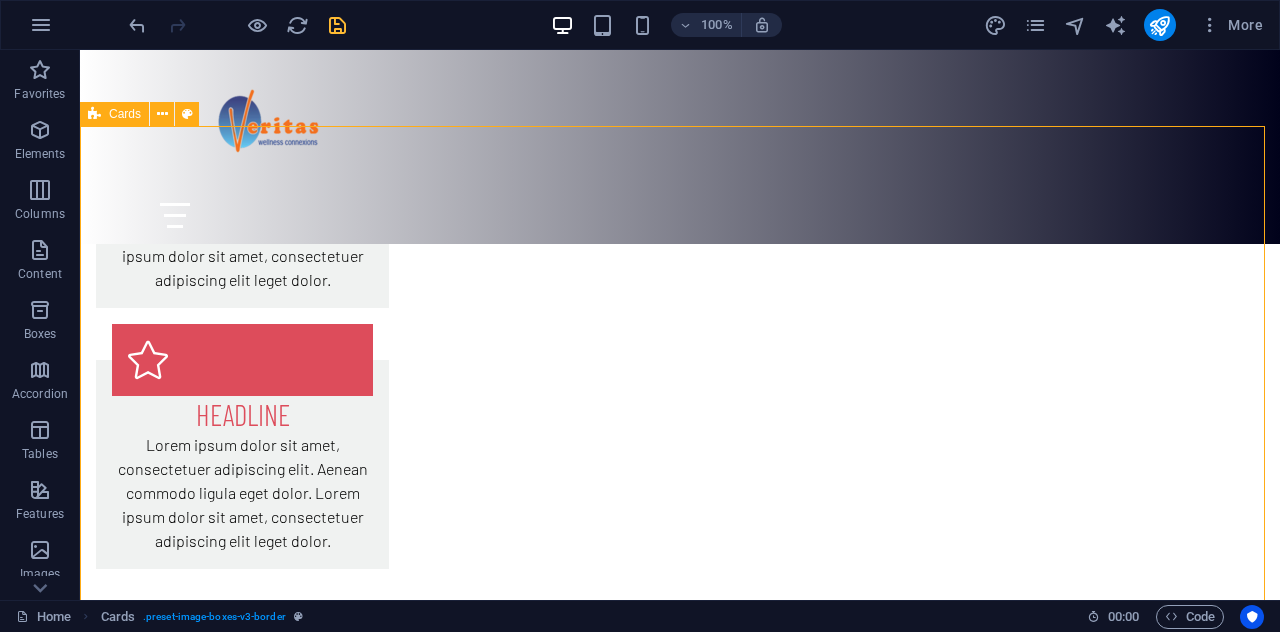 click on "Cards" at bounding box center [114, 114] 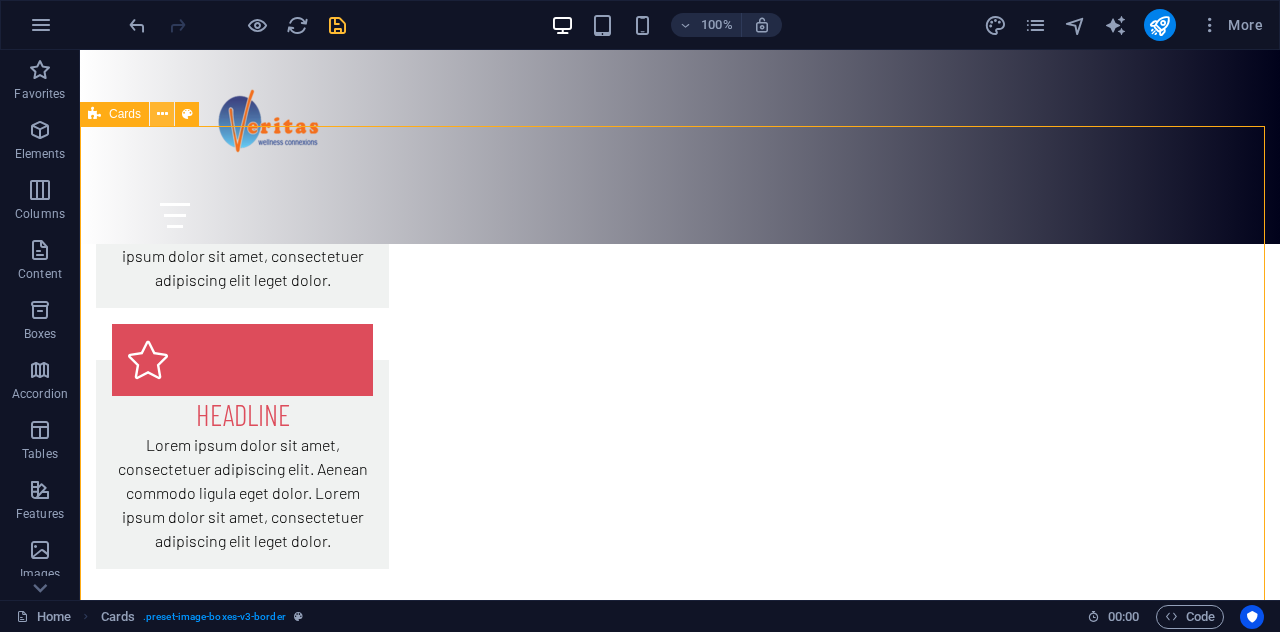 click at bounding box center (162, 114) 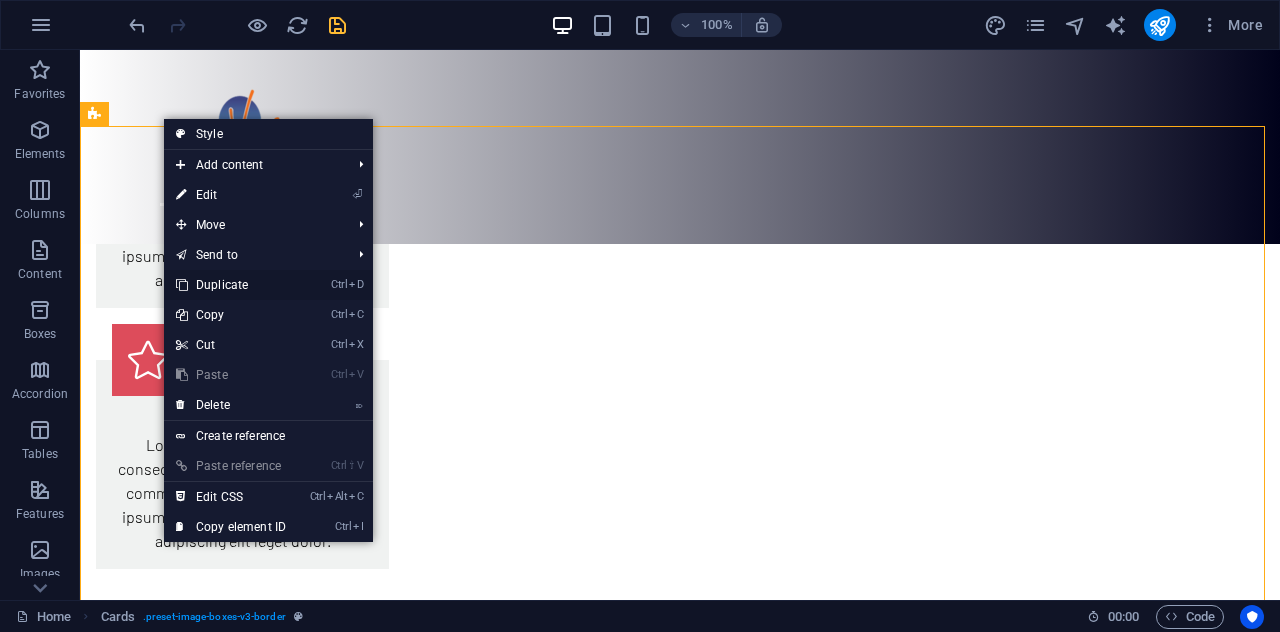 click on "Ctrl D  Duplicate" at bounding box center [231, 285] 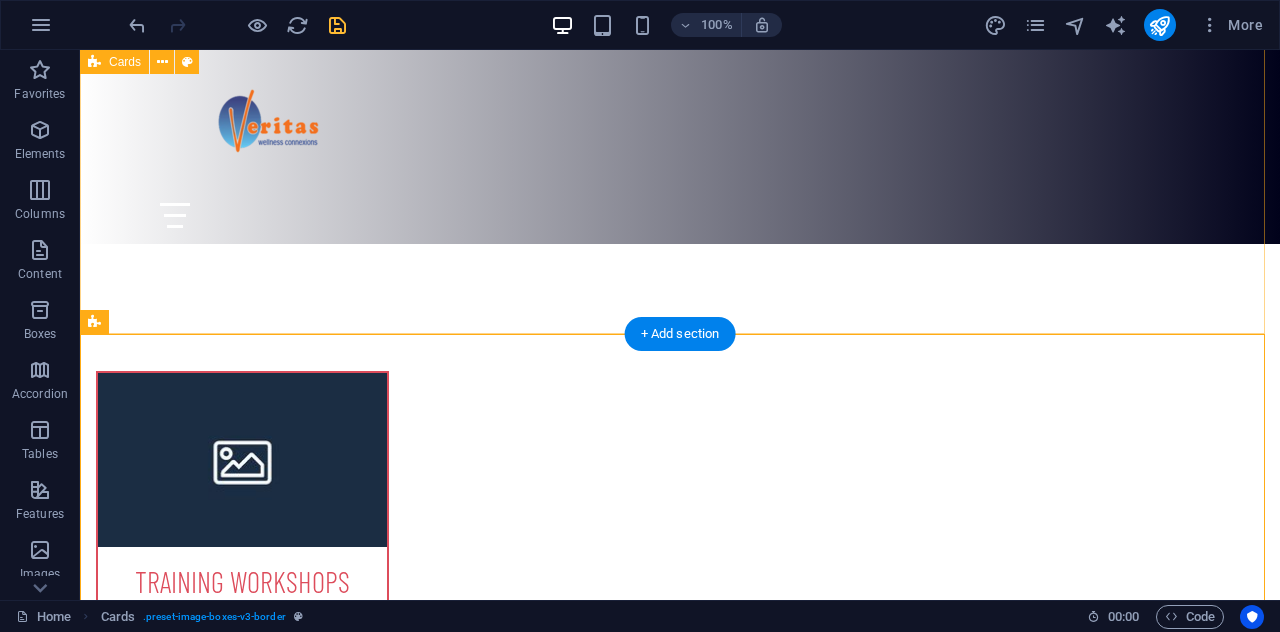 scroll, scrollTop: 1434, scrollLeft: 0, axis: vertical 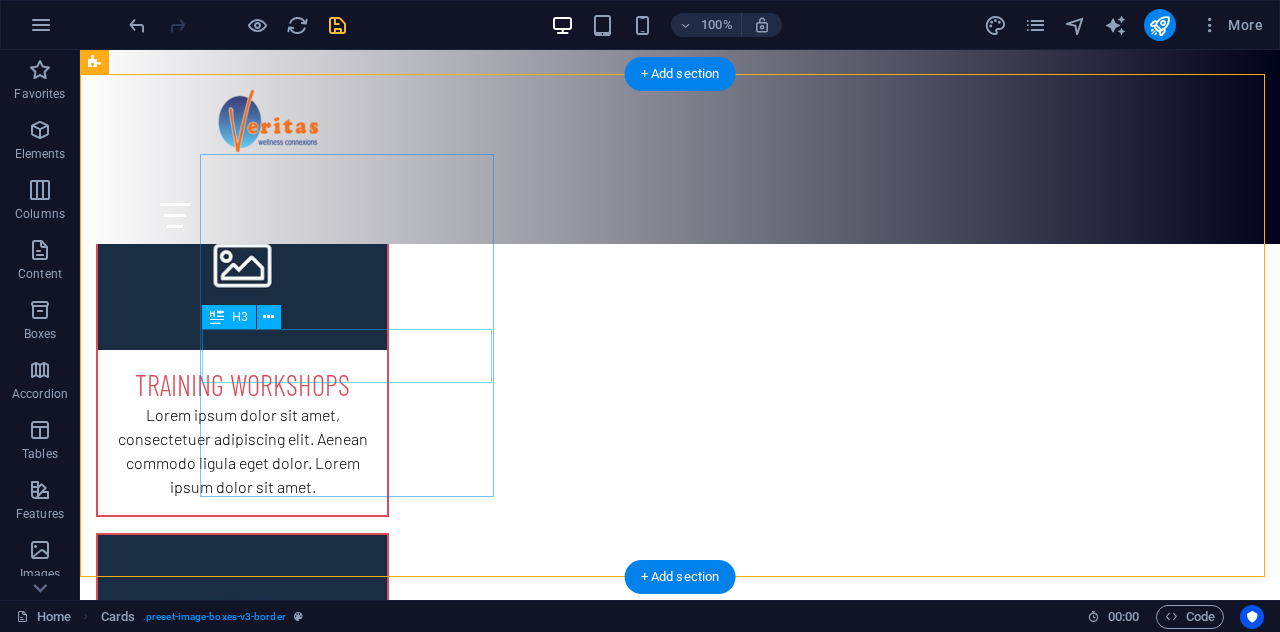 click on "Training Workshops" at bounding box center [242, 1598] 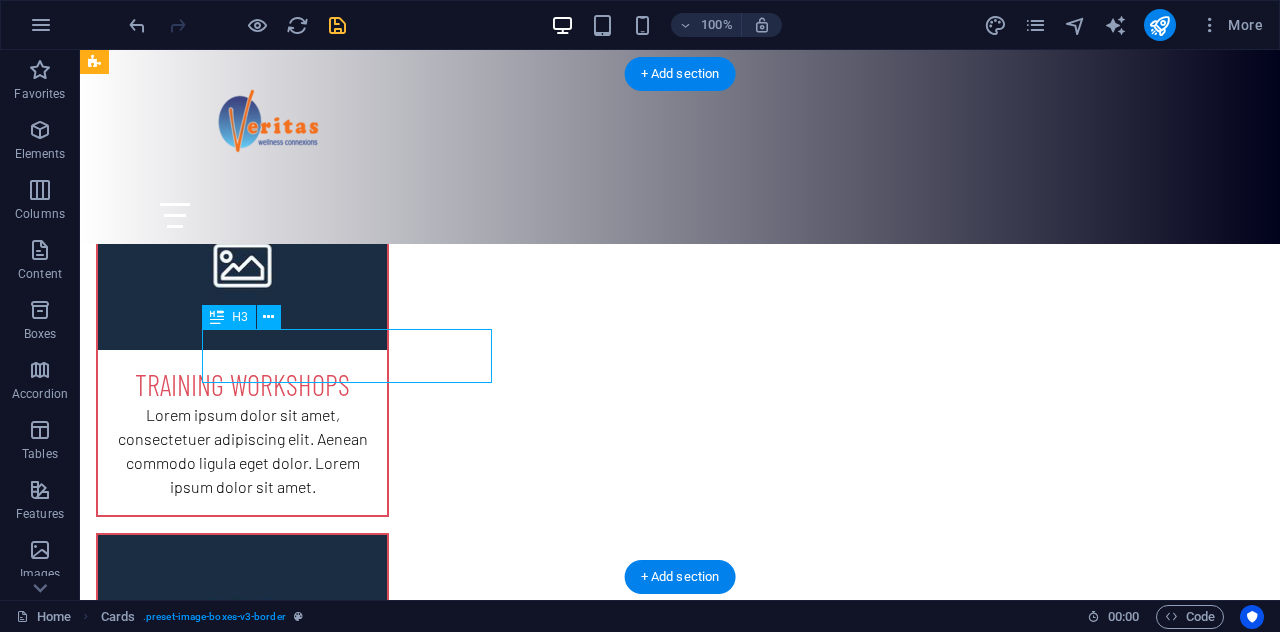 click on "Training Workshops" at bounding box center [242, 1598] 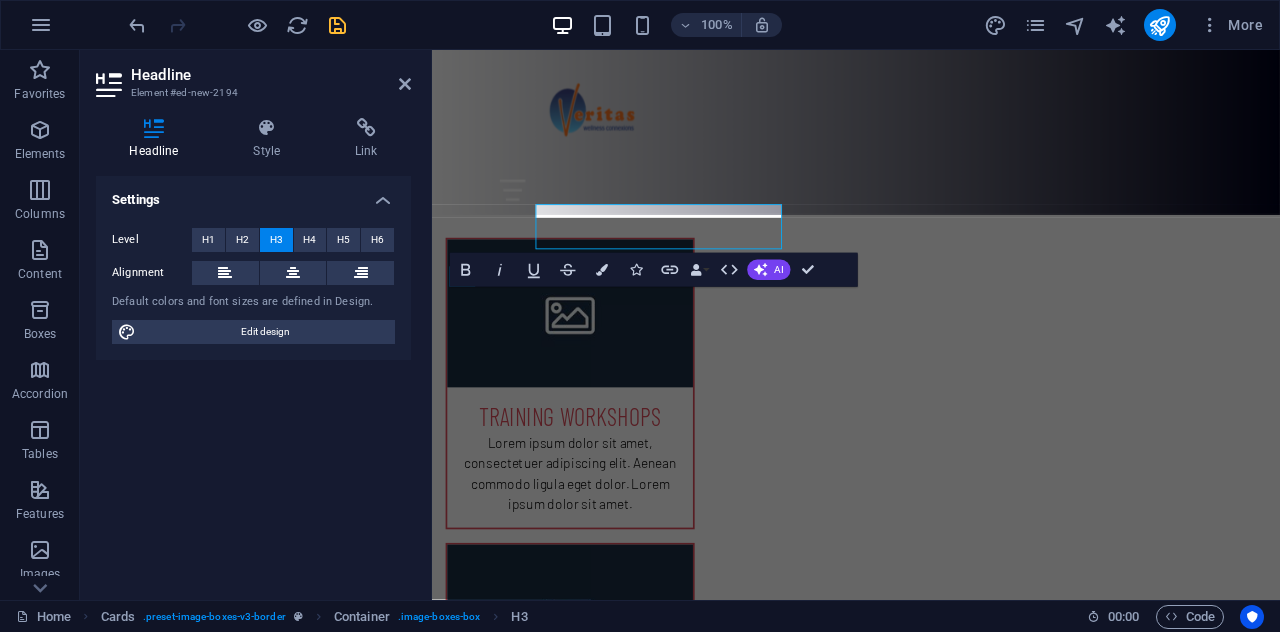 scroll, scrollTop: 1532, scrollLeft: 0, axis: vertical 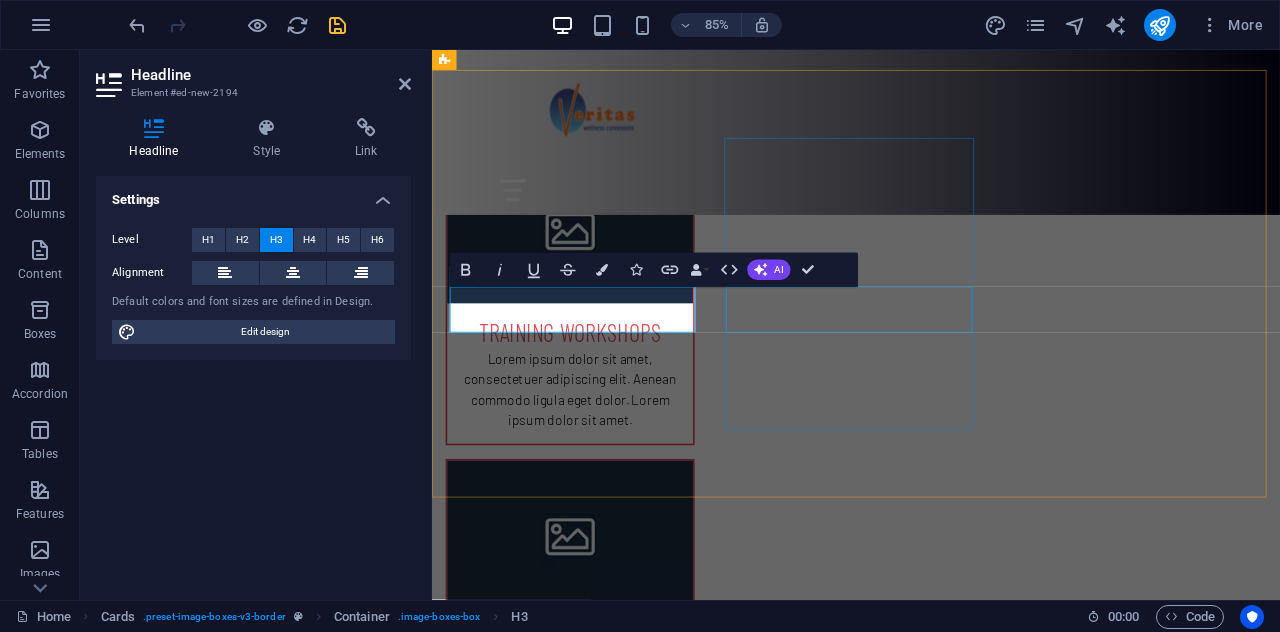 click on "Individual Coaching" at bounding box center (594, 1956) 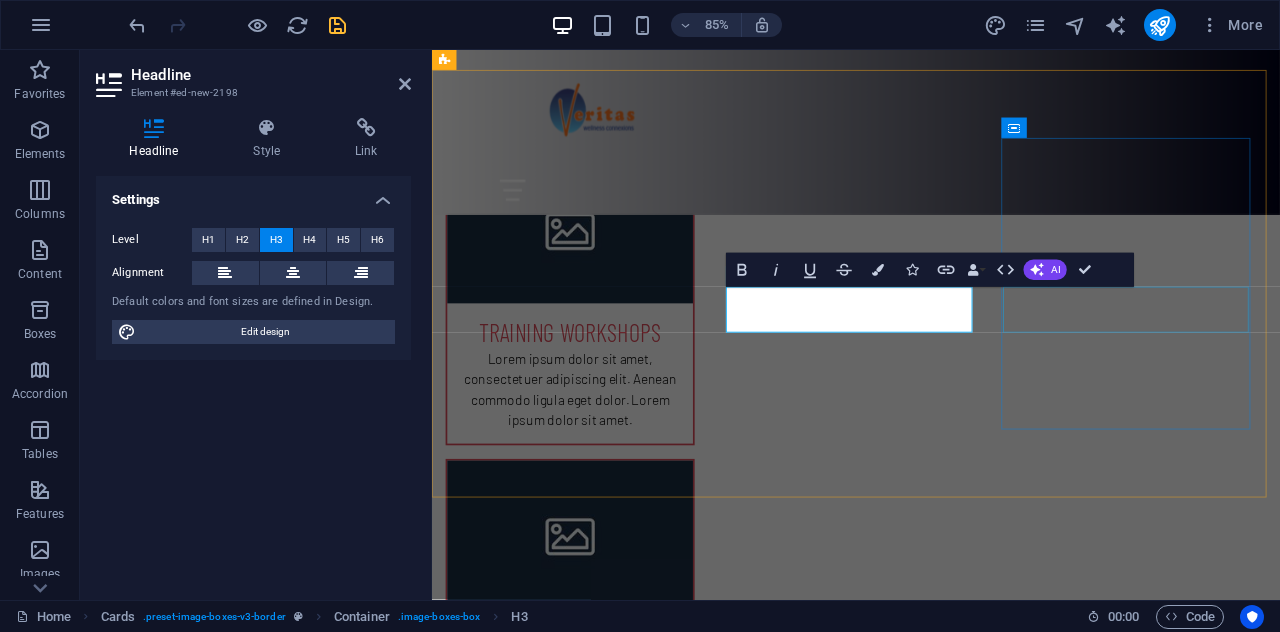 click on "Emergency Response" at bounding box center (594, 2315) 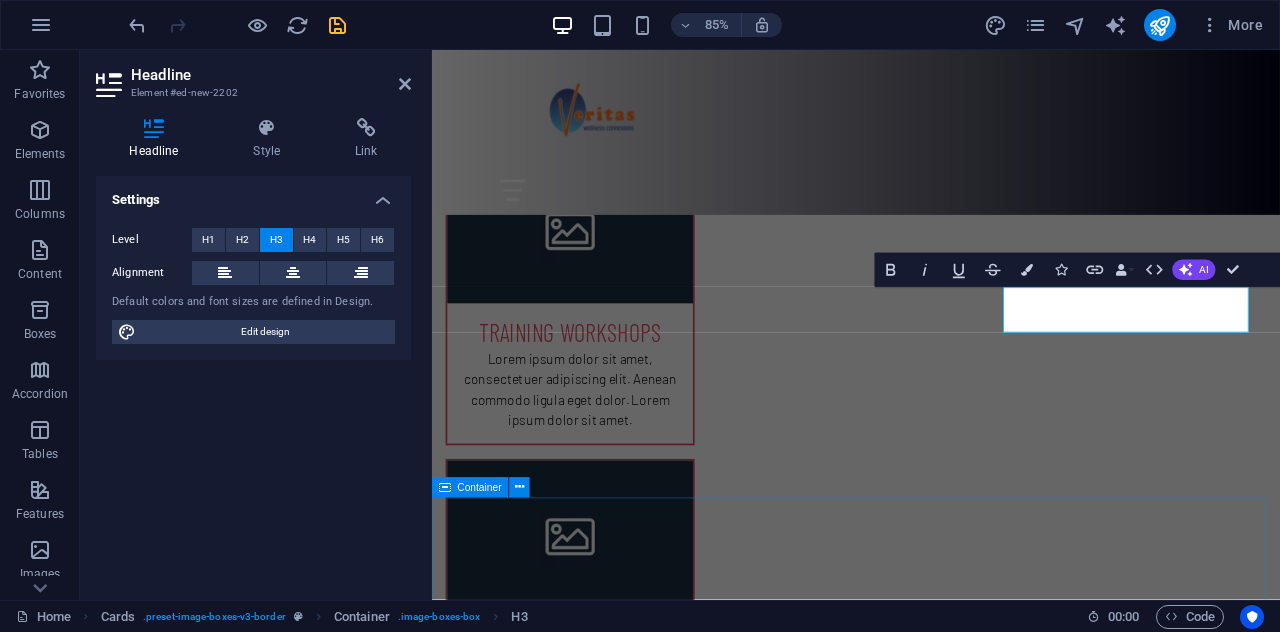 click at bounding box center (931, 2616) 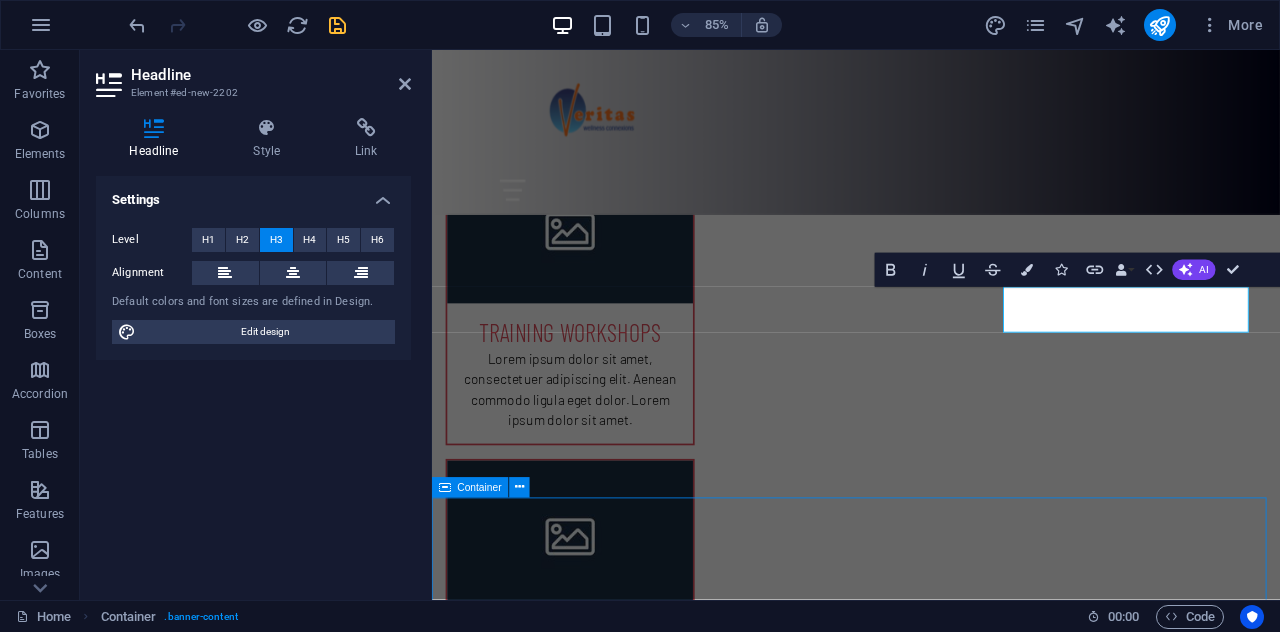 scroll, scrollTop: 1434, scrollLeft: 0, axis: vertical 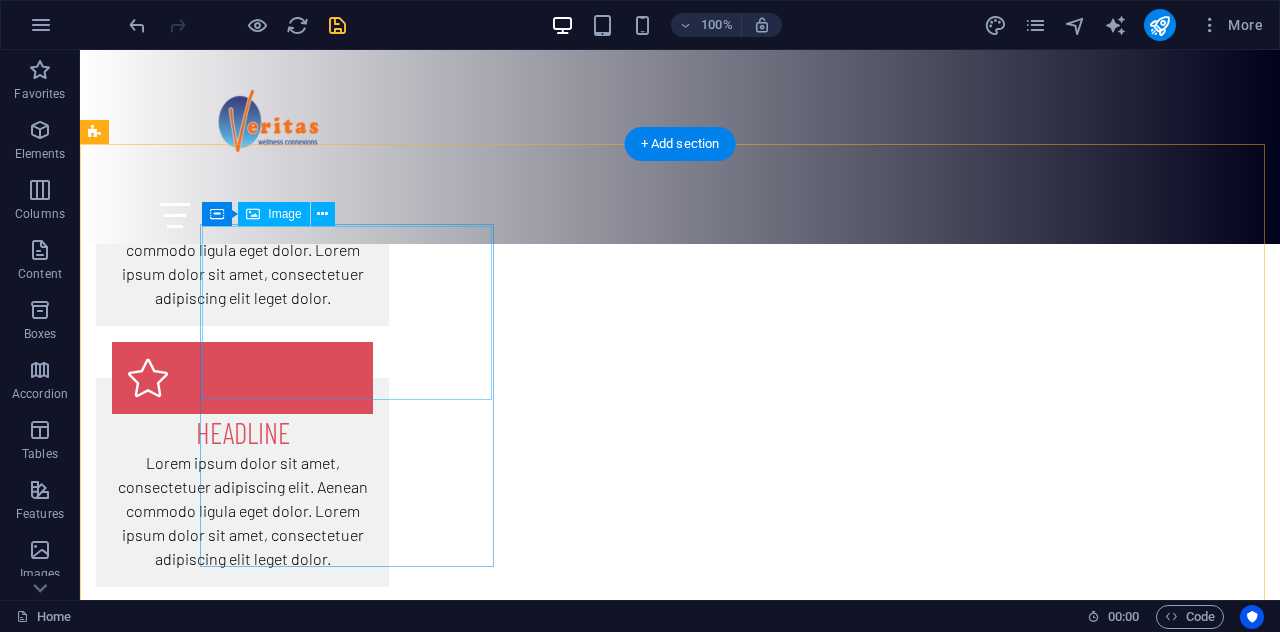 click at bounding box center (242, 836) 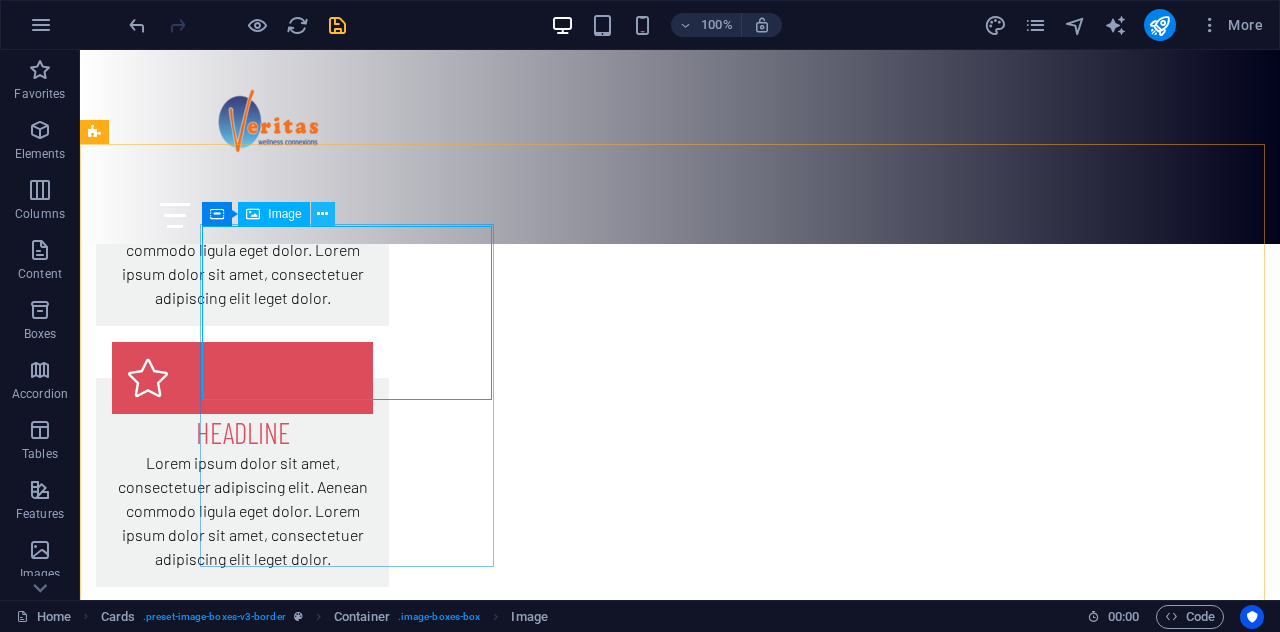 click at bounding box center (322, 214) 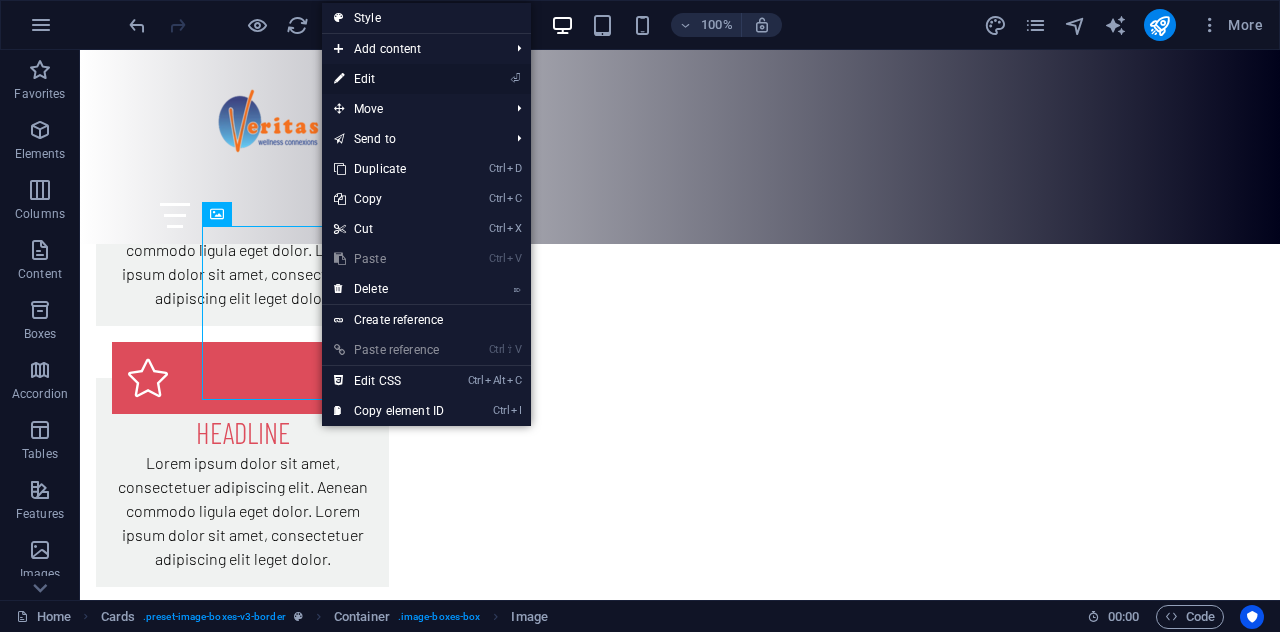 click on "⏎  Edit" at bounding box center [389, 79] 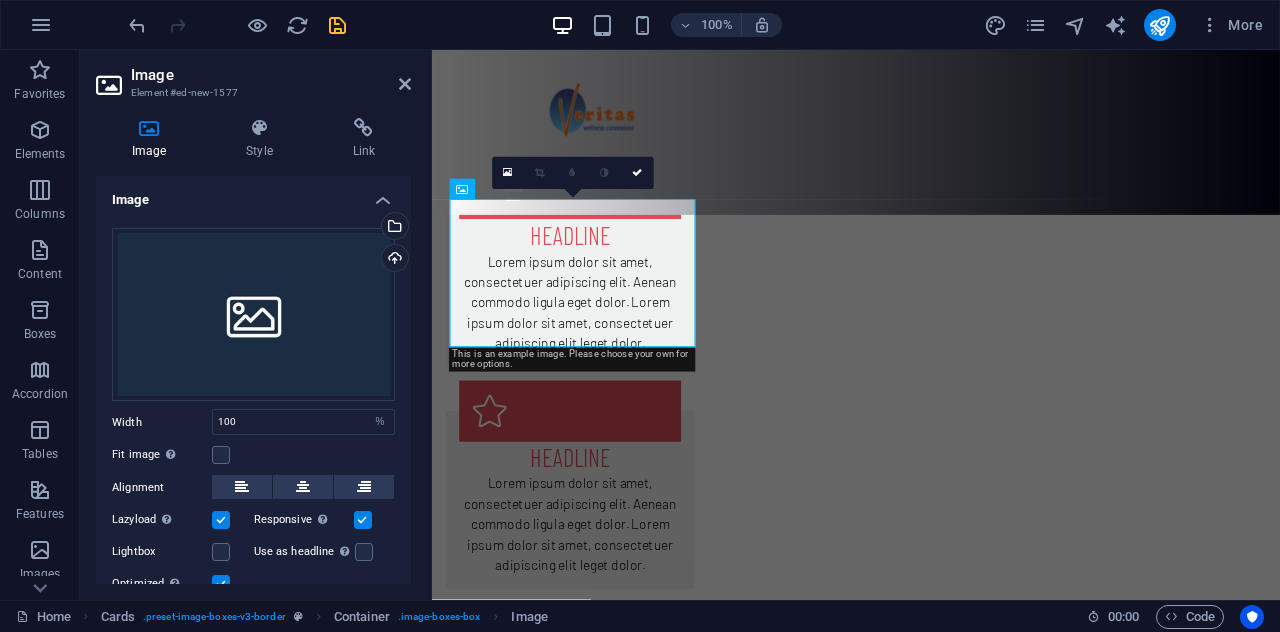 scroll, scrollTop: 958, scrollLeft: 0, axis: vertical 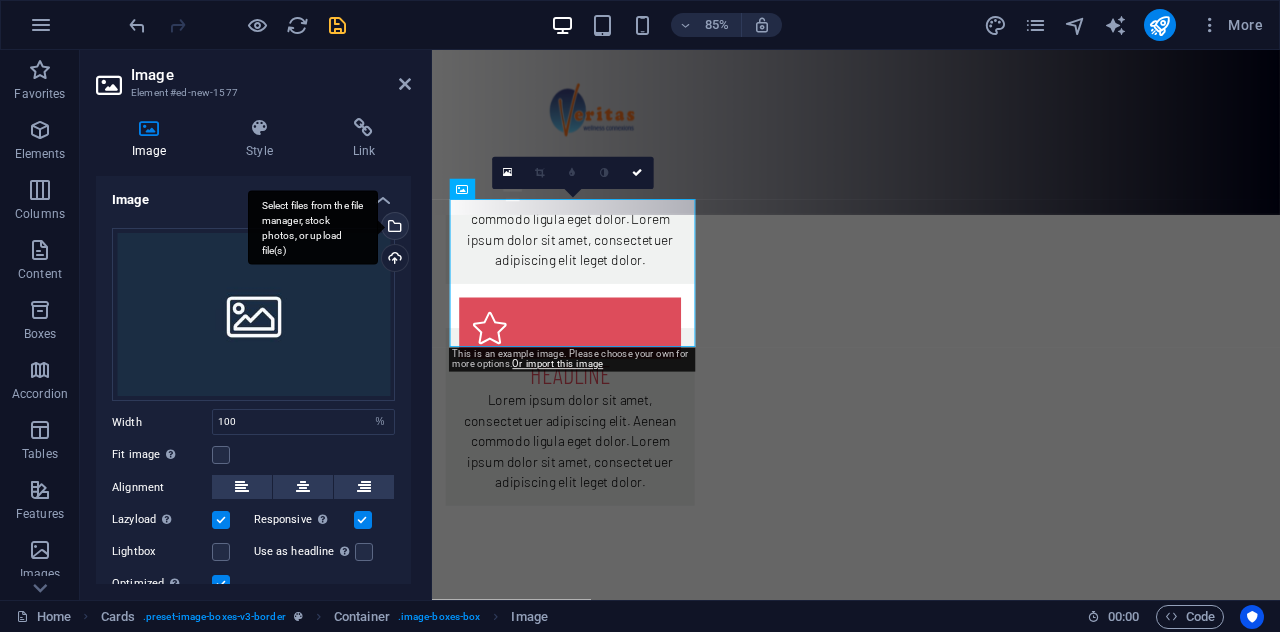 click on "Select files from the file manager, stock photos, or upload file(s)" at bounding box center [393, 228] 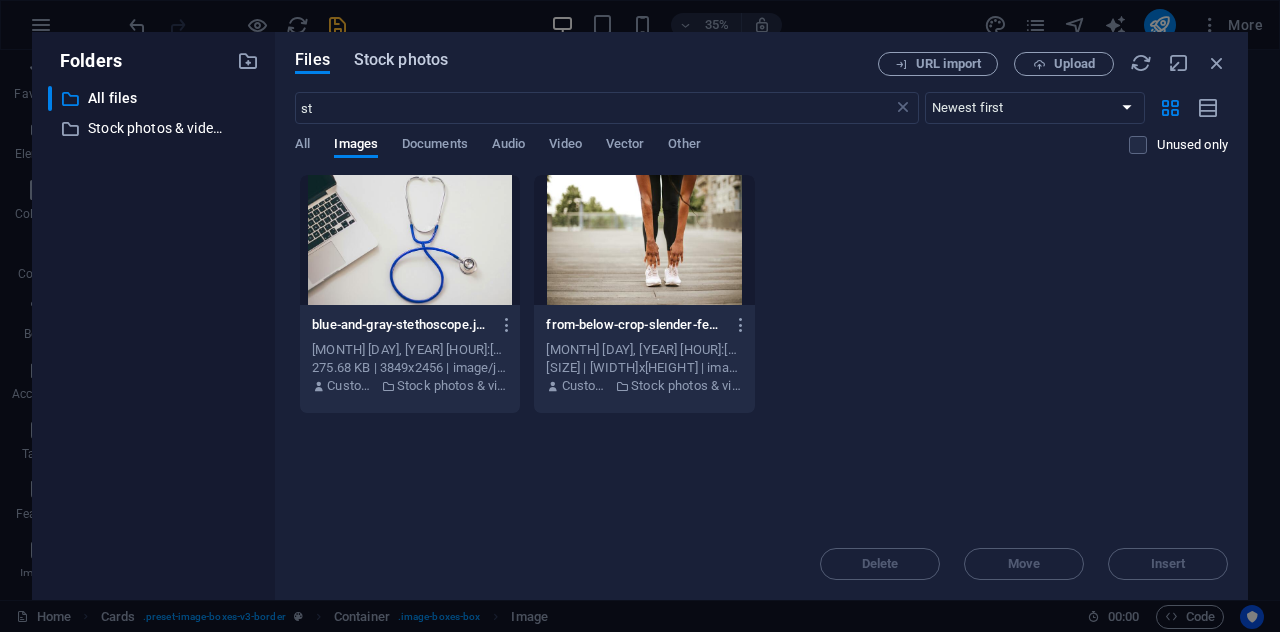 click on "Stock photos" at bounding box center [401, 60] 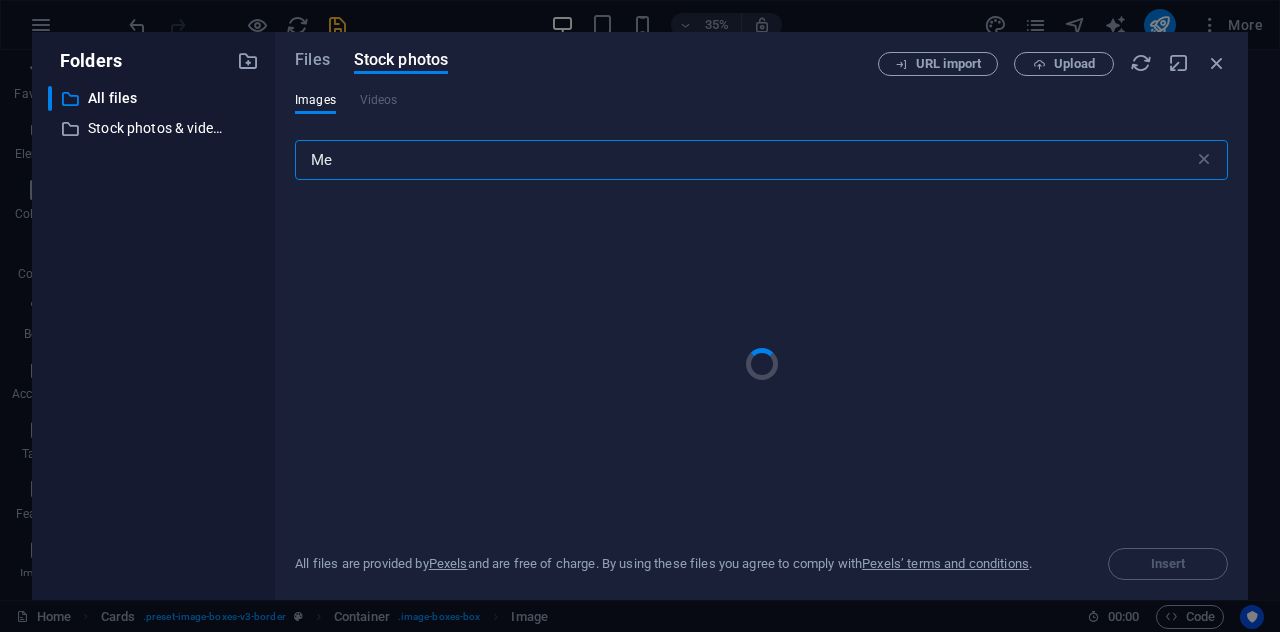 type on "M" 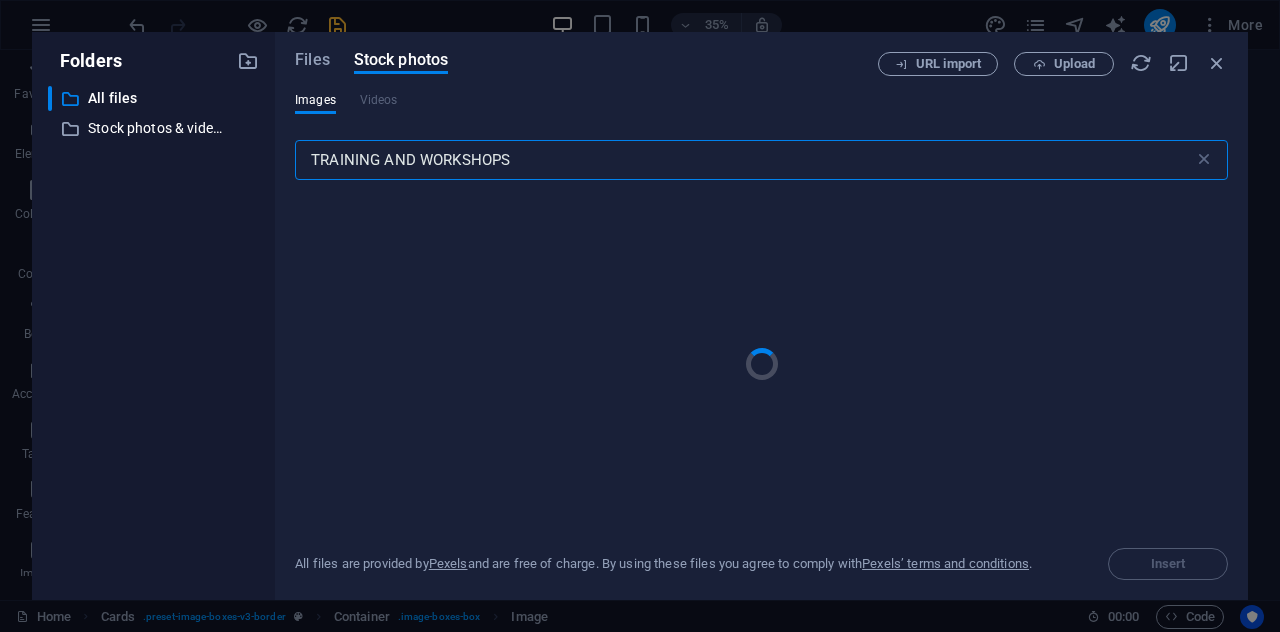 type on "TRAINING AND WORKSHOPS" 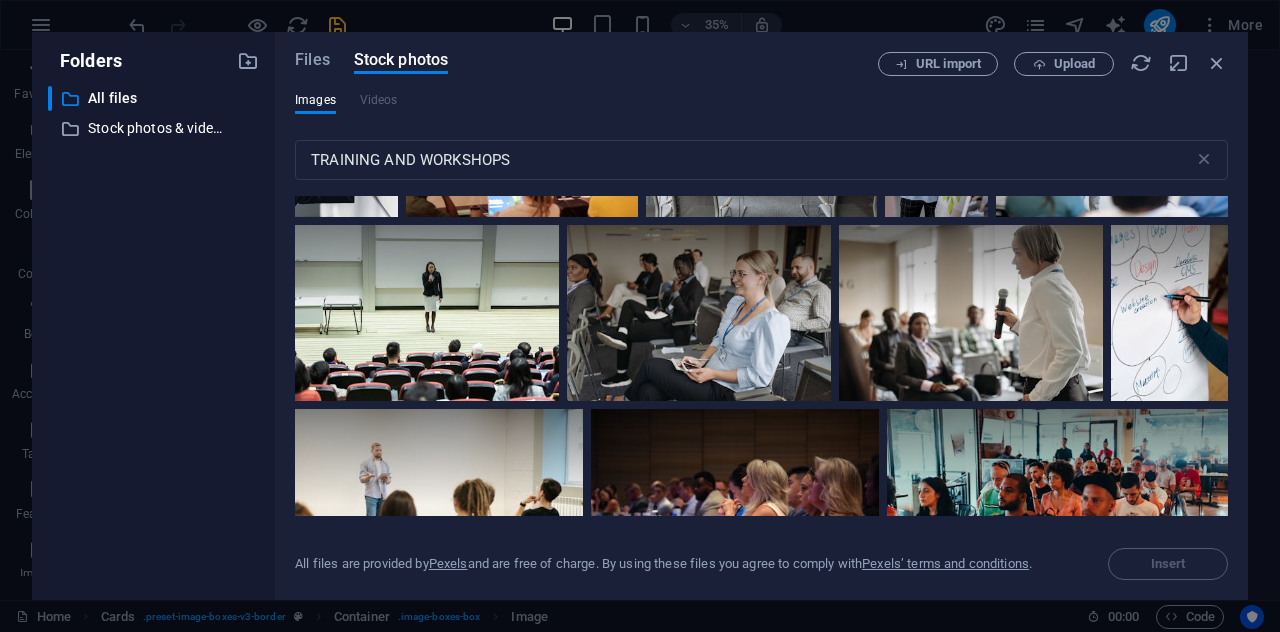 scroll, scrollTop: 121, scrollLeft: 0, axis: vertical 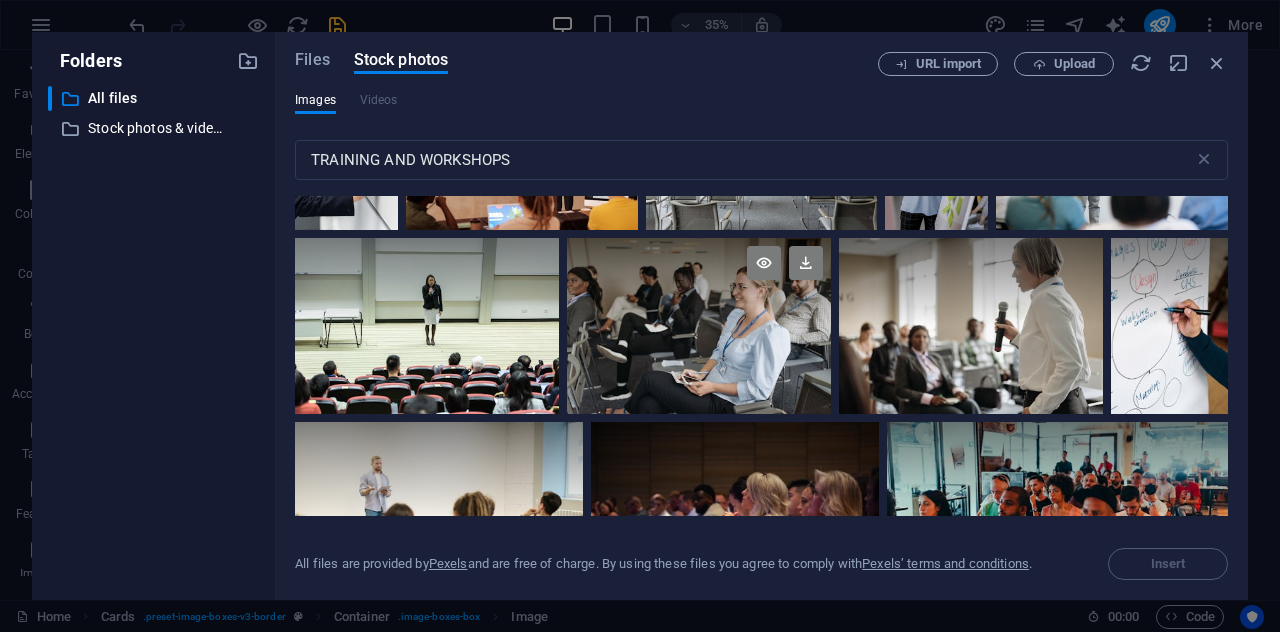 click at bounding box center (699, 326) 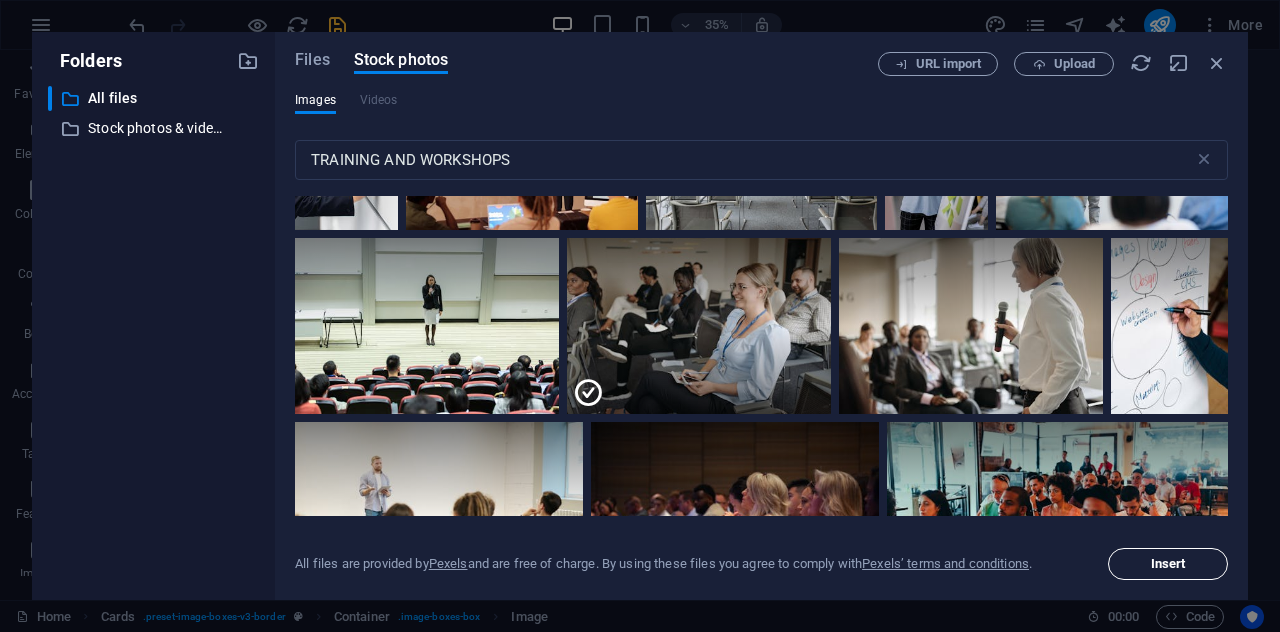 click on "Insert" at bounding box center [1168, 564] 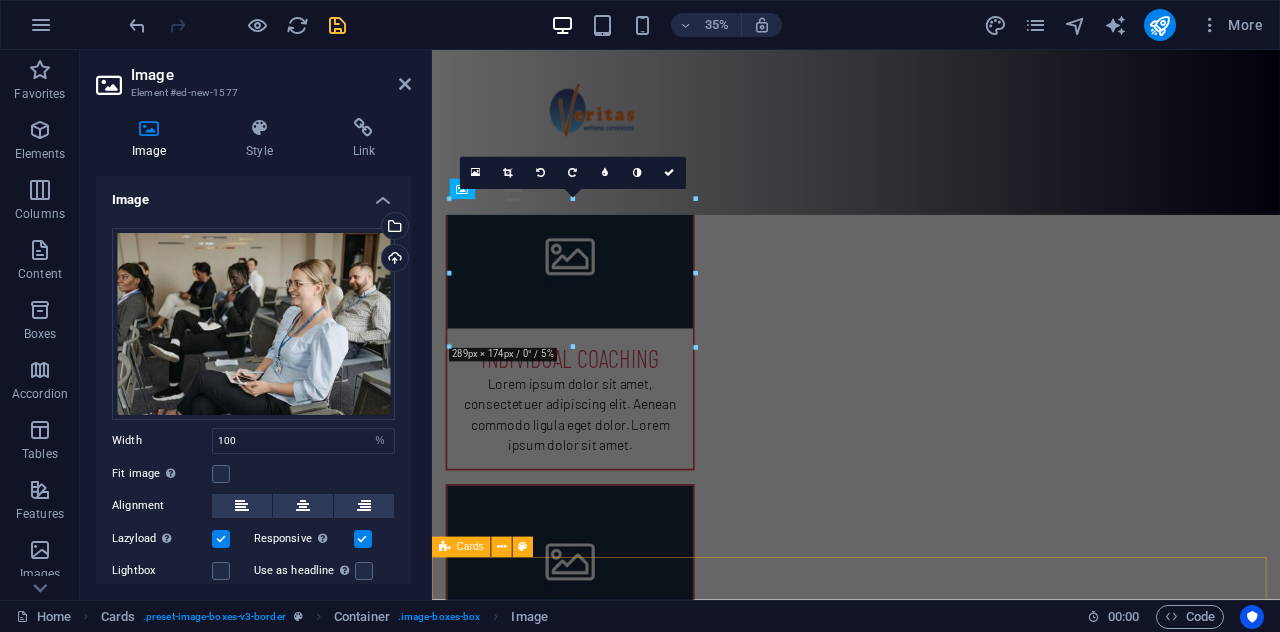 scroll, scrollTop: 958, scrollLeft: 0, axis: vertical 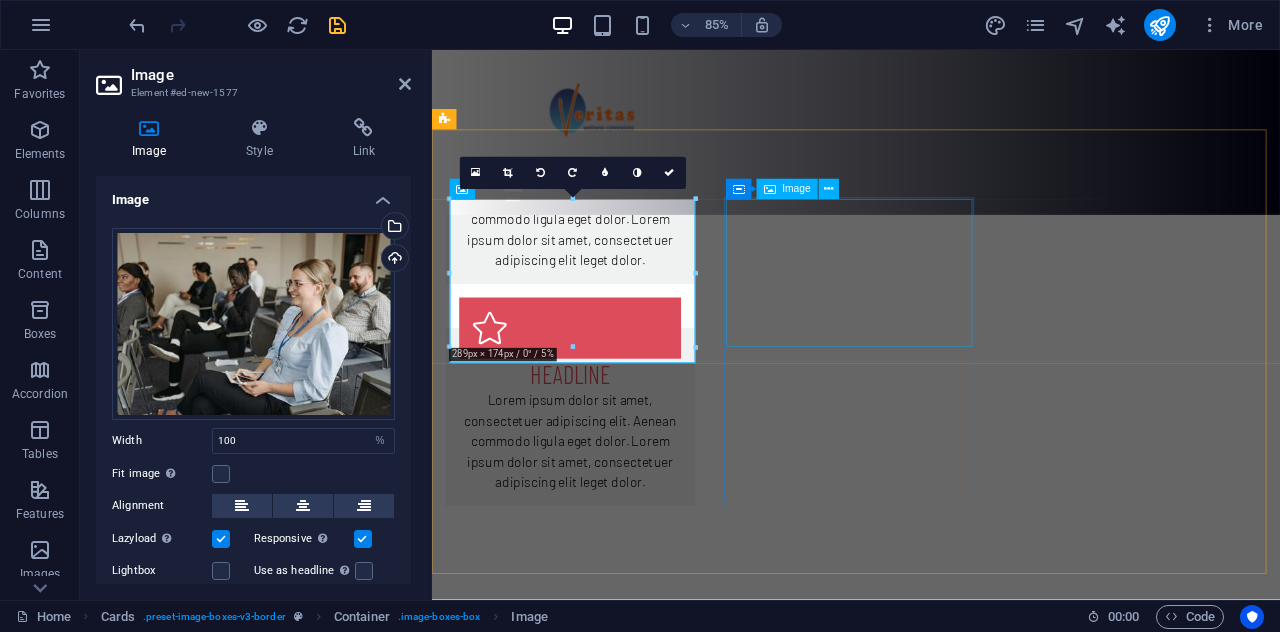 click at bounding box center [594, 1215] 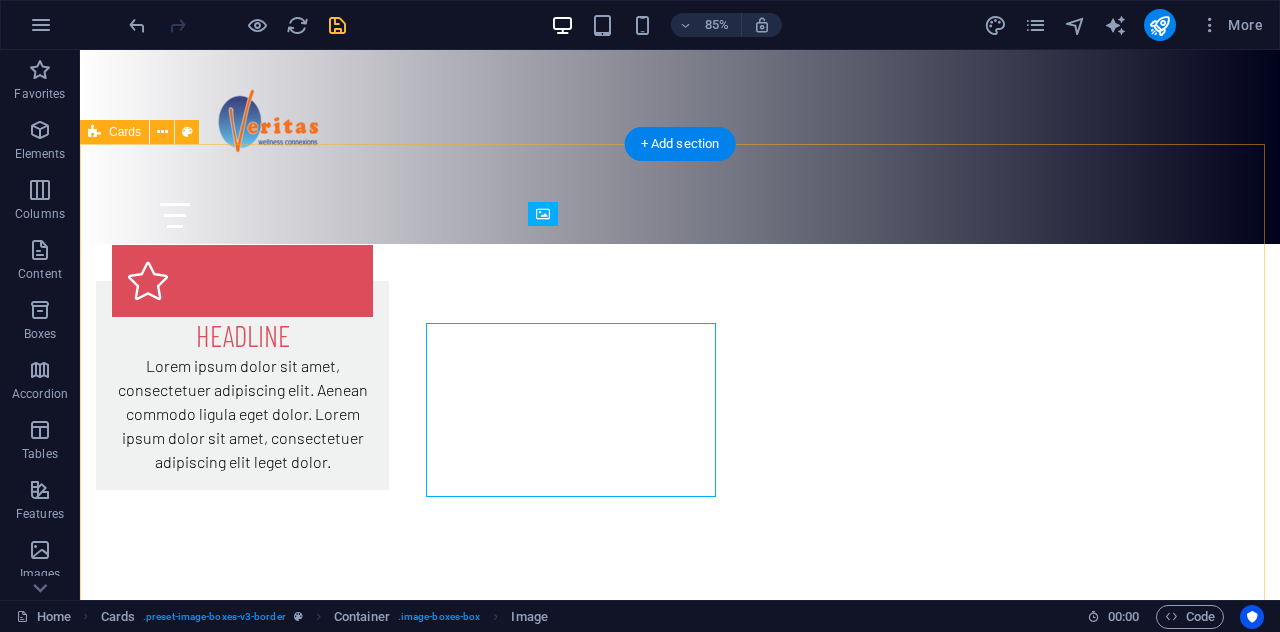 scroll, scrollTop: 861, scrollLeft: 0, axis: vertical 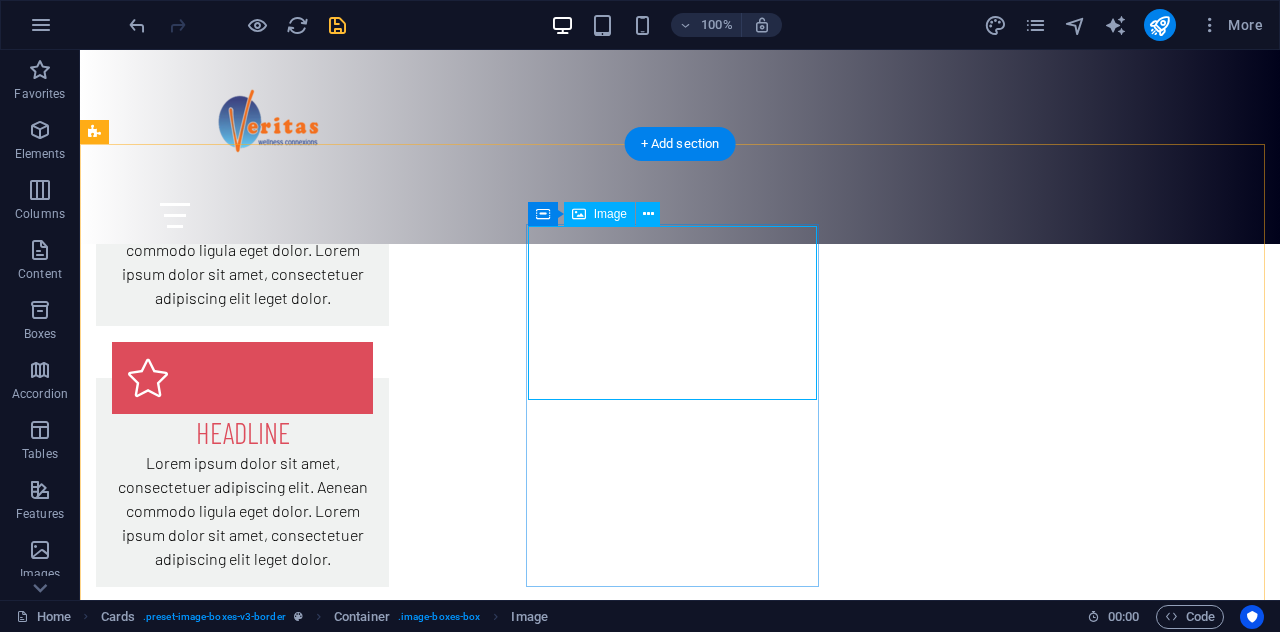 click at bounding box center [242, 1215] 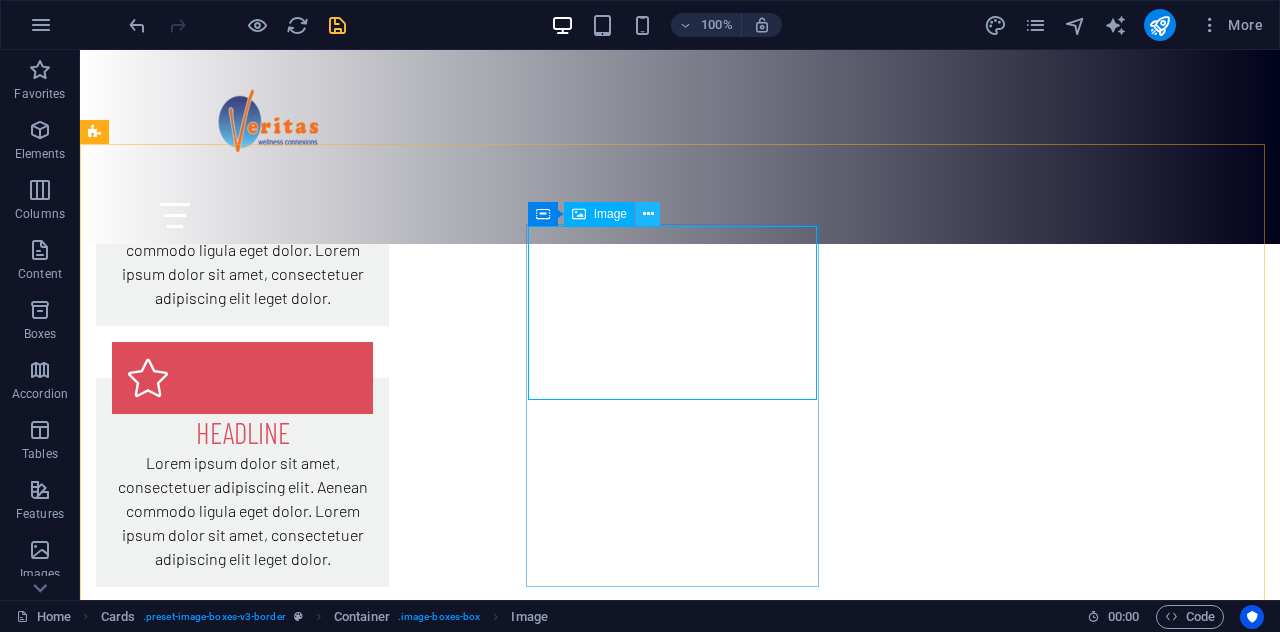 click at bounding box center [648, 214] 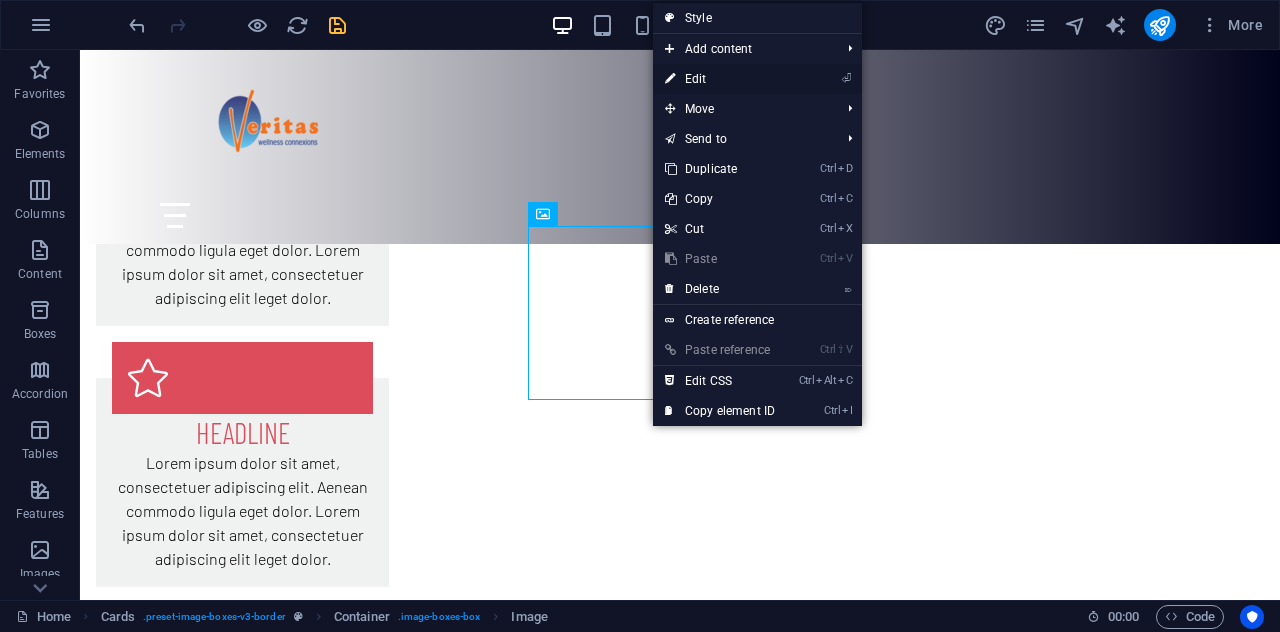 click on "⏎  Edit" at bounding box center (720, 79) 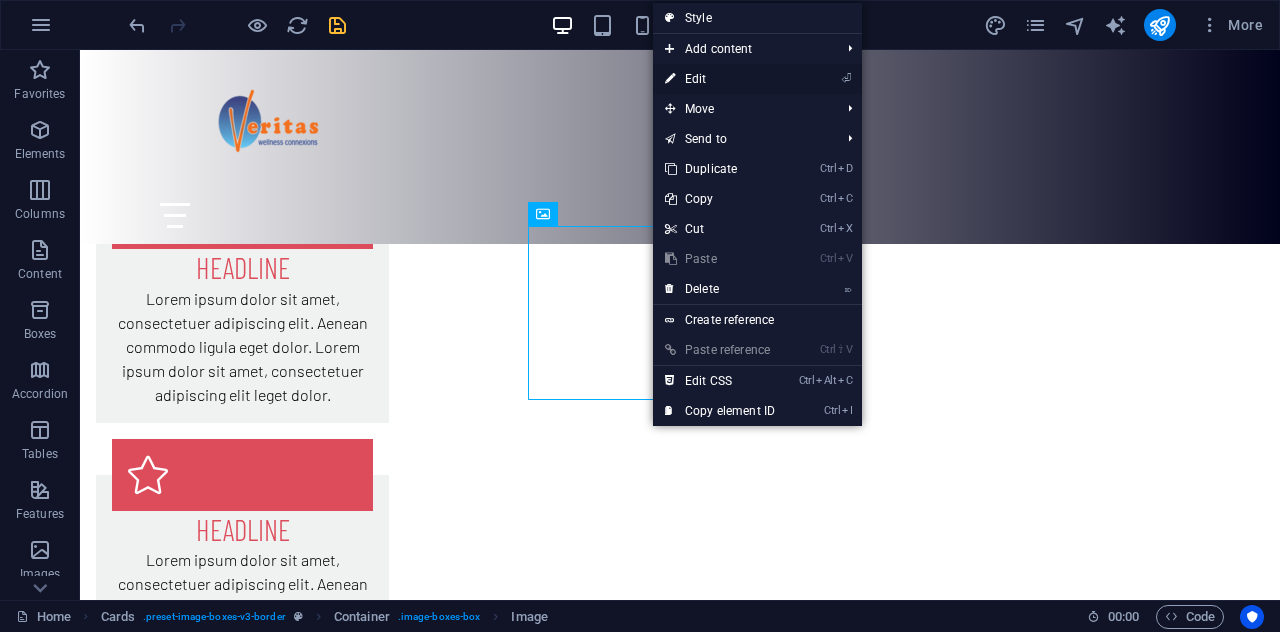 select on "%" 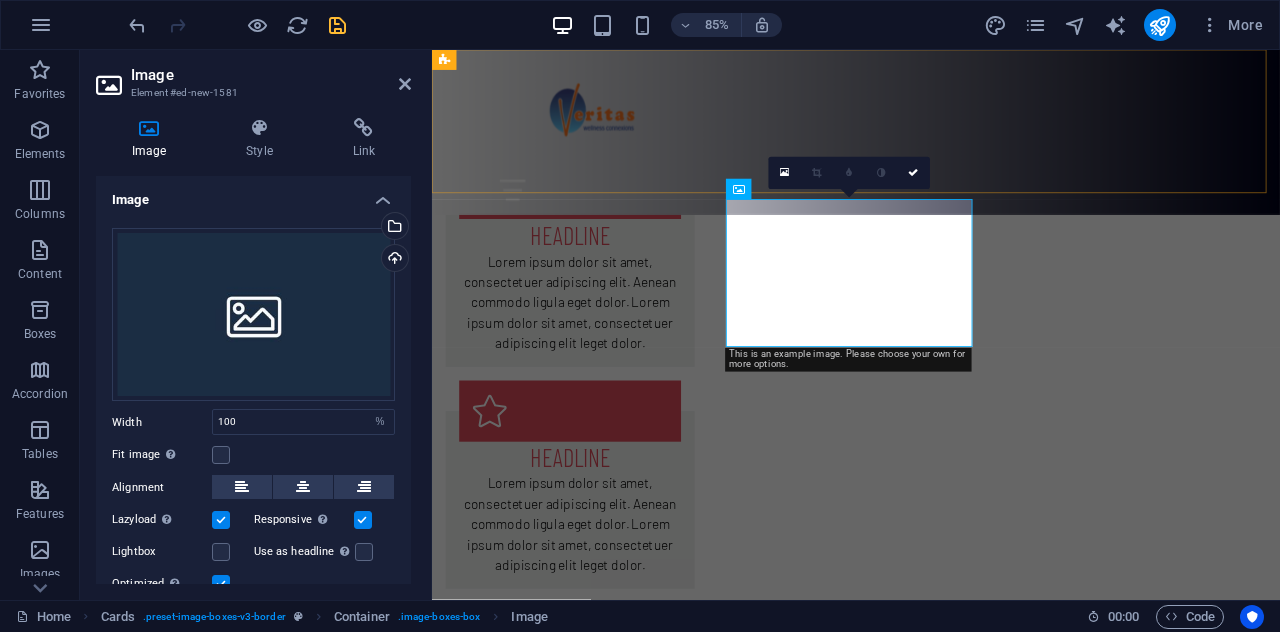 scroll, scrollTop: 958, scrollLeft: 0, axis: vertical 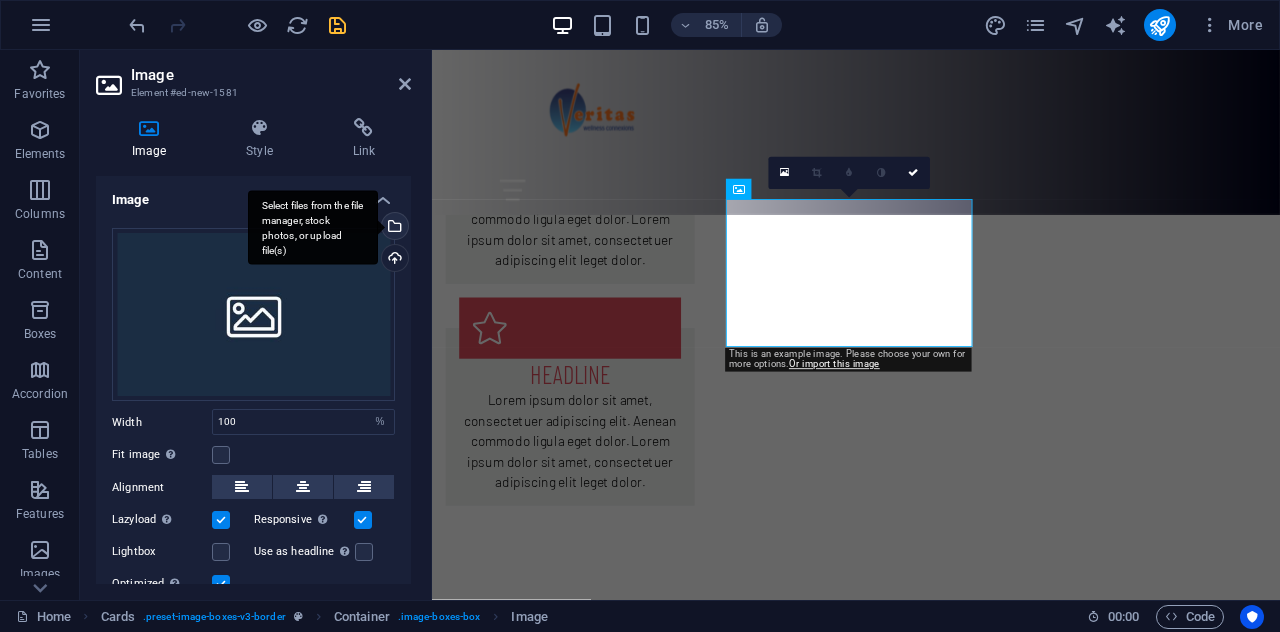 click on "Select files from the file manager, stock photos, or upload file(s)" at bounding box center [393, 228] 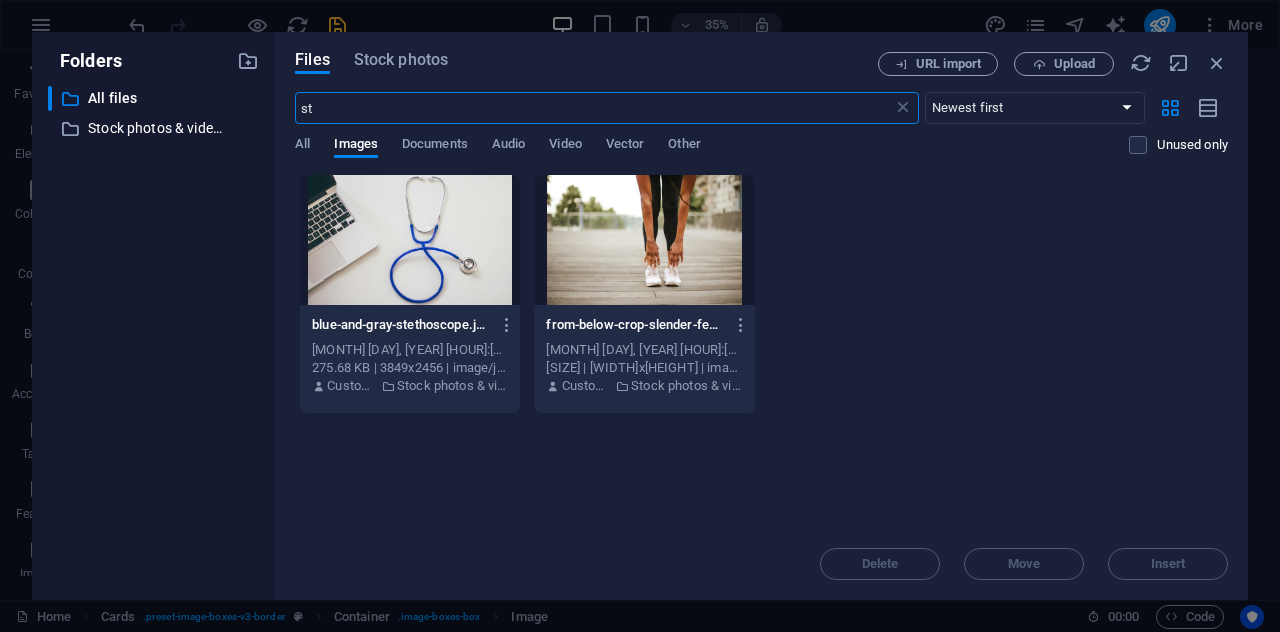 type on "s" 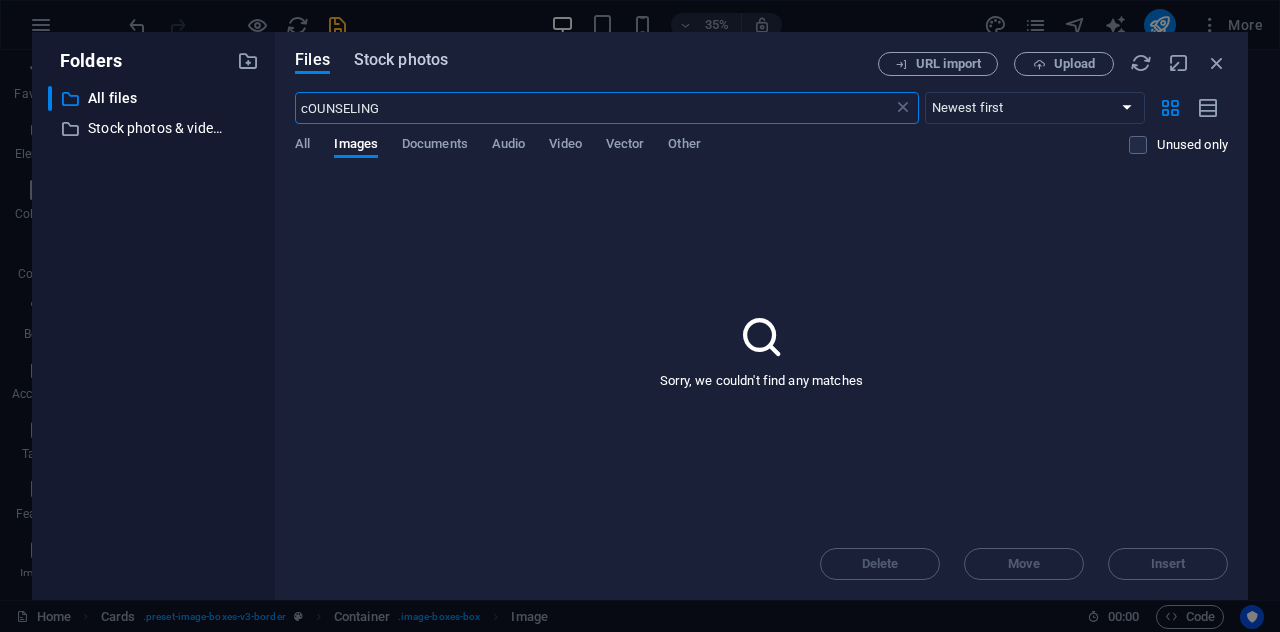 type on "cOUNSELING" 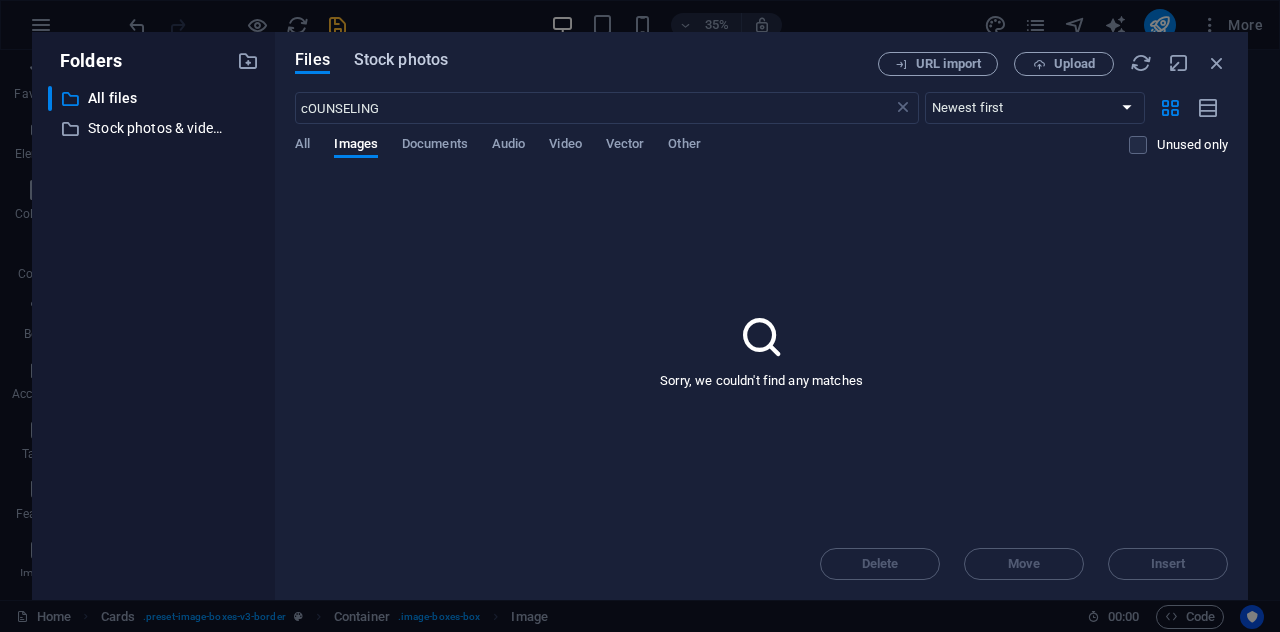 click on "Stock photos" at bounding box center [401, 60] 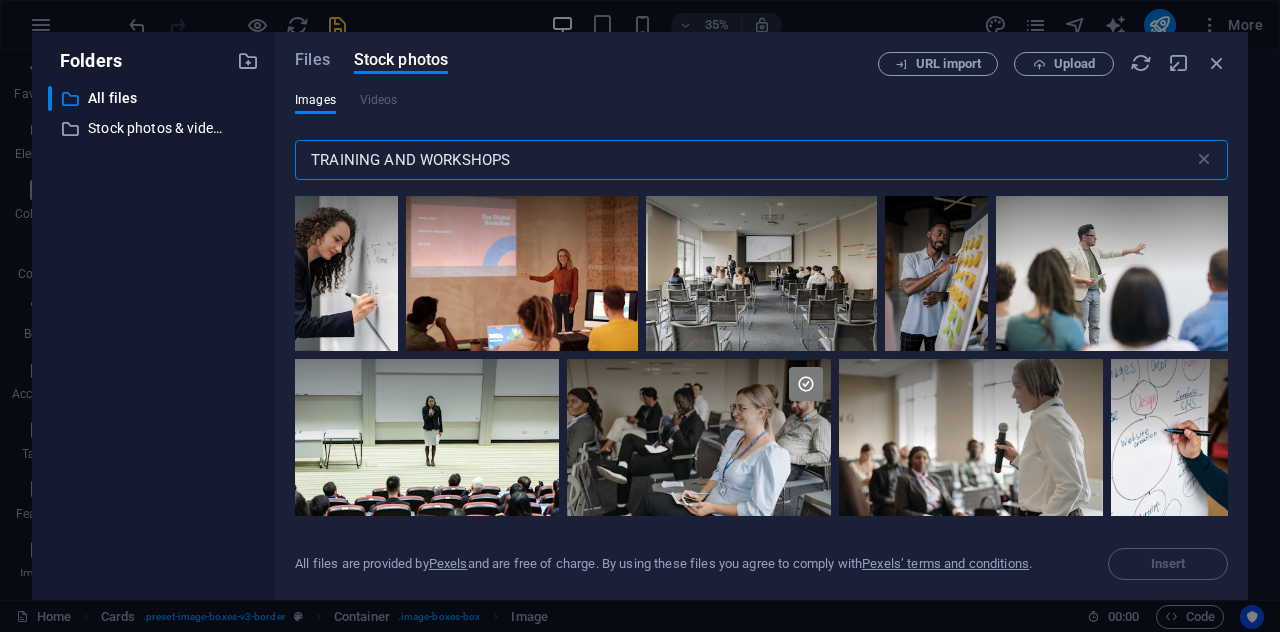 click on "TRAINING AND WORKSHOPS" at bounding box center (744, 160) 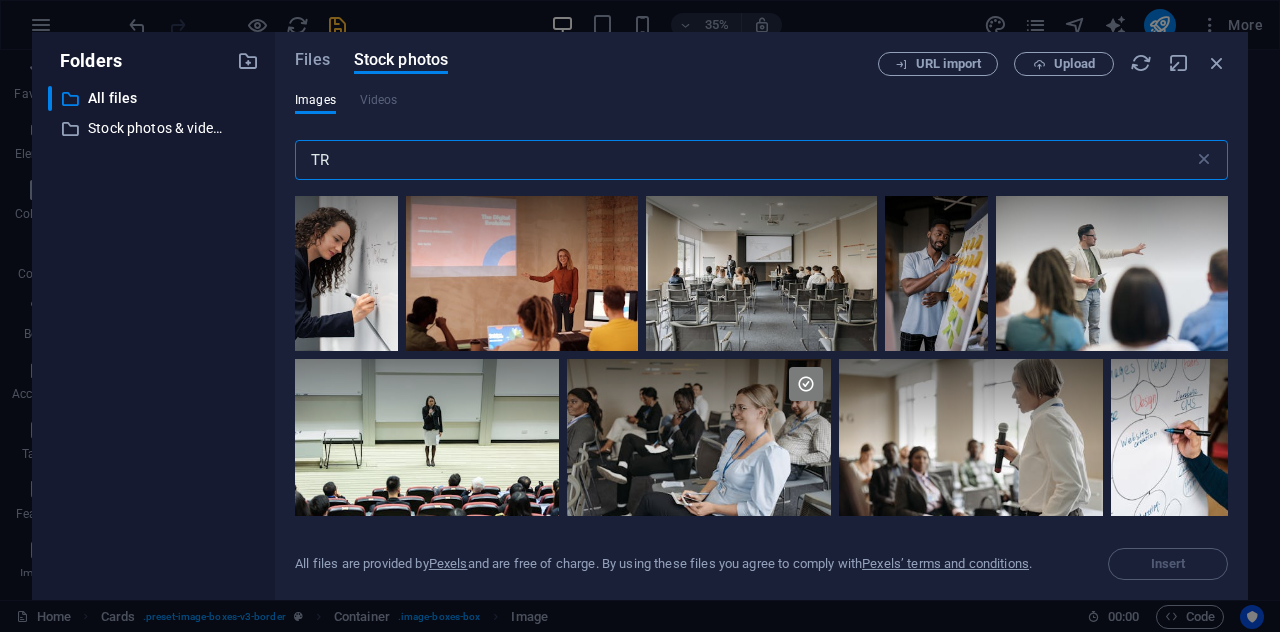 type on "T" 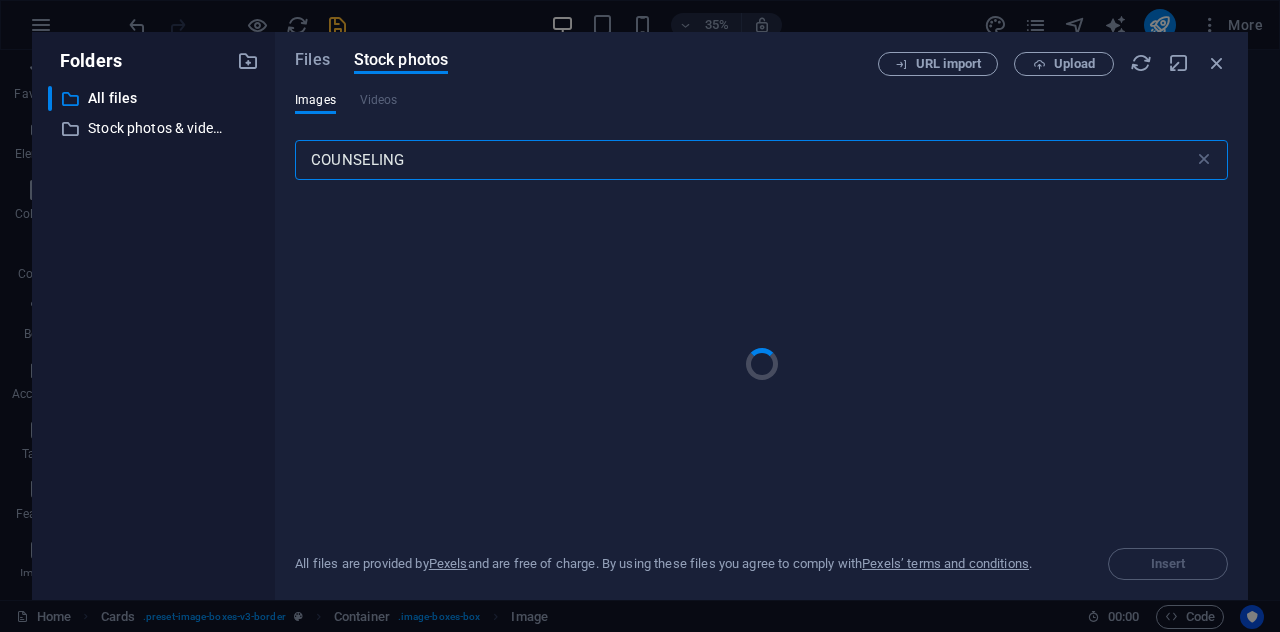 type on "COUNSELING" 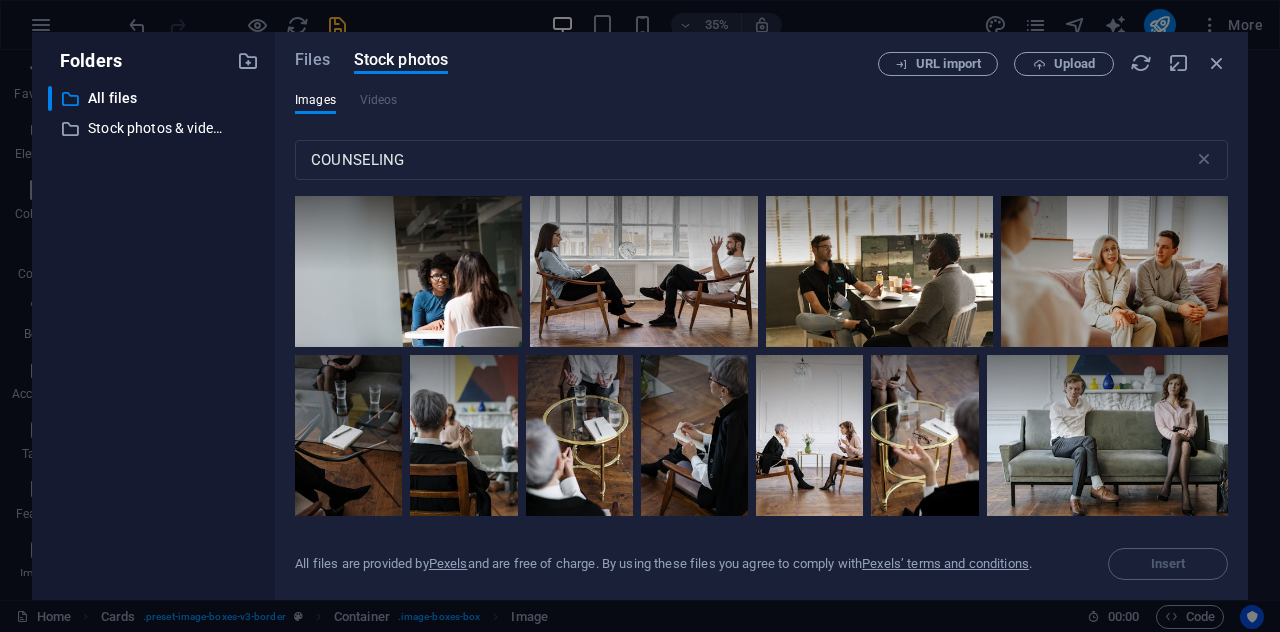 drag, startPoint x: 1228, startPoint y: 215, endPoint x: 1224, endPoint y: 256, distance: 41.19466 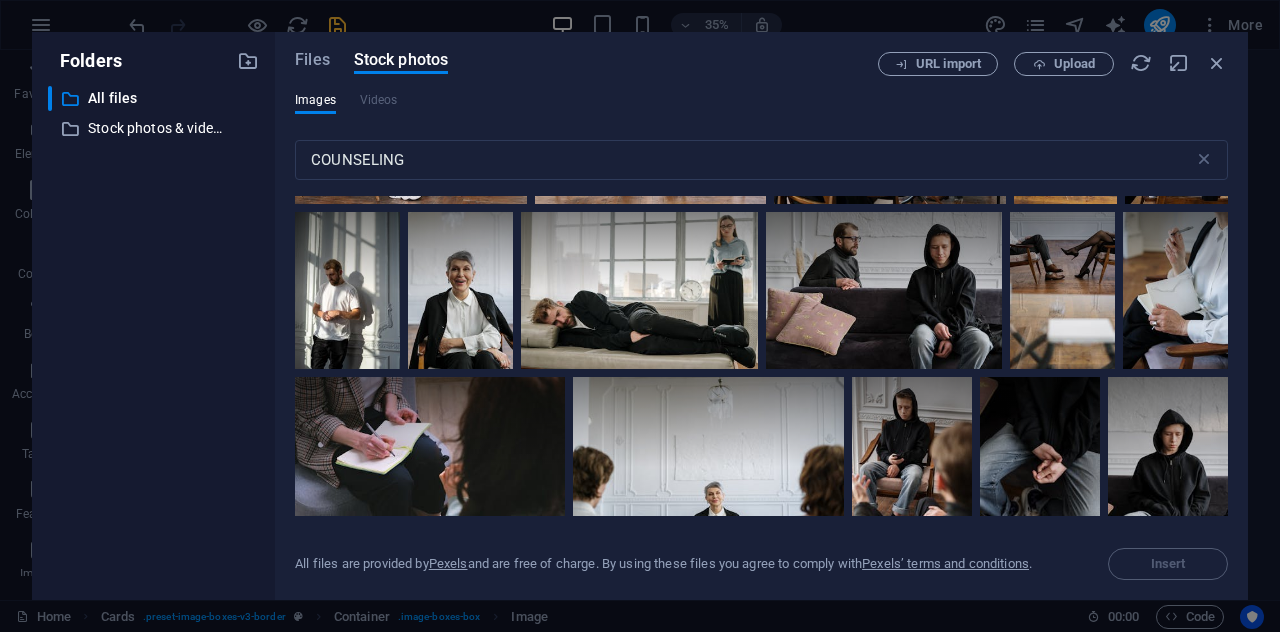 scroll, scrollTop: 878, scrollLeft: 0, axis: vertical 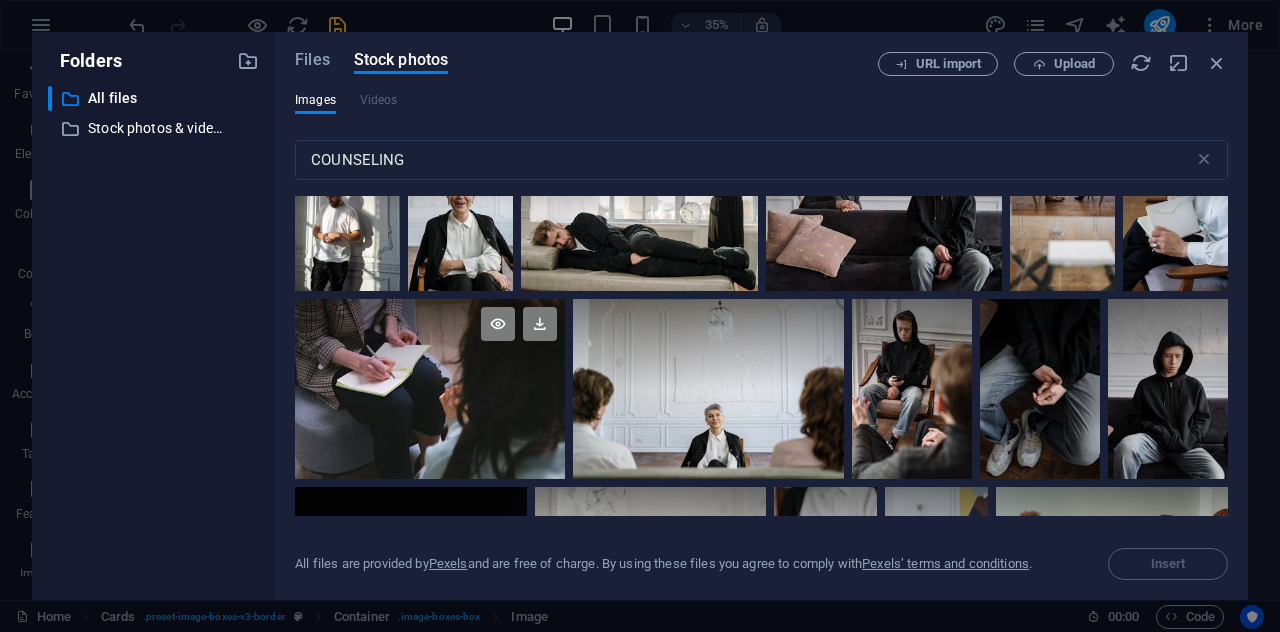 click at bounding box center (430, 344) 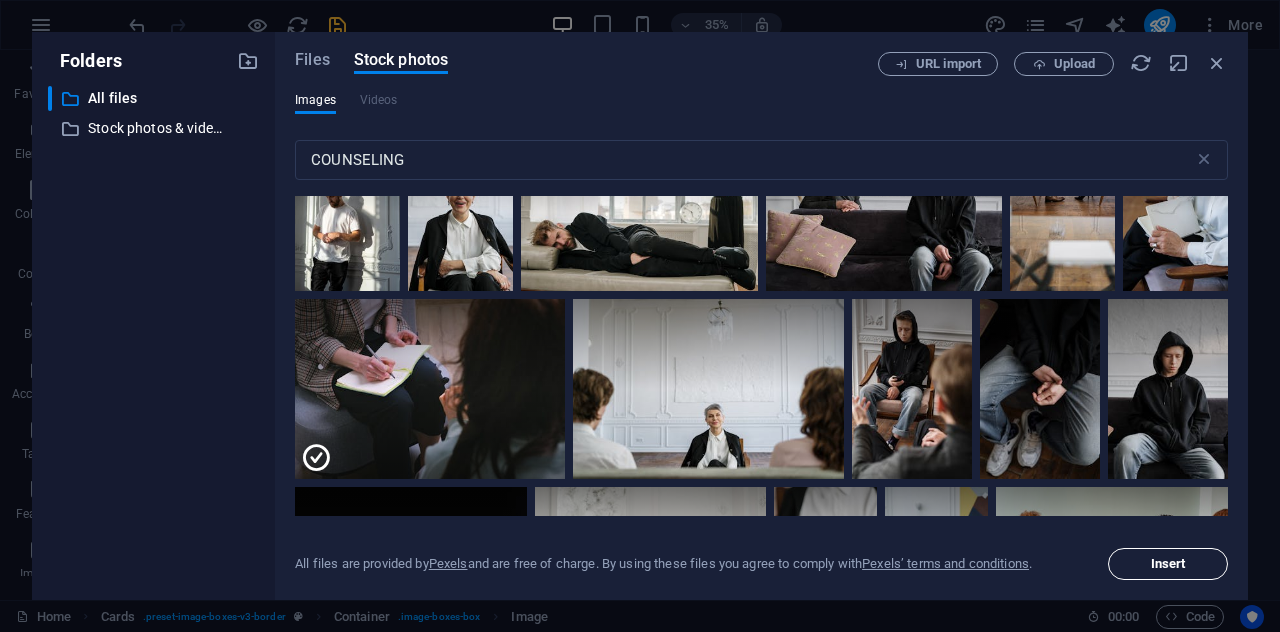 click on "Insert" at bounding box center [1168, 564] 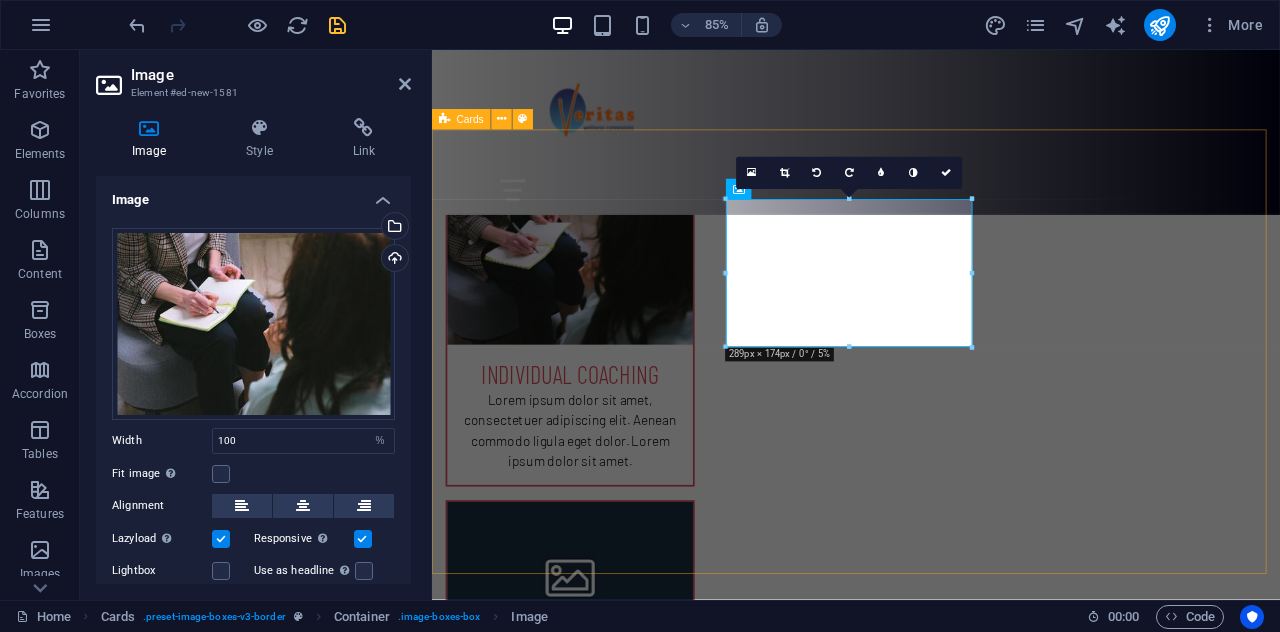 scroll, scrollTop: 958, scrollLeft: 0, axis: vertical 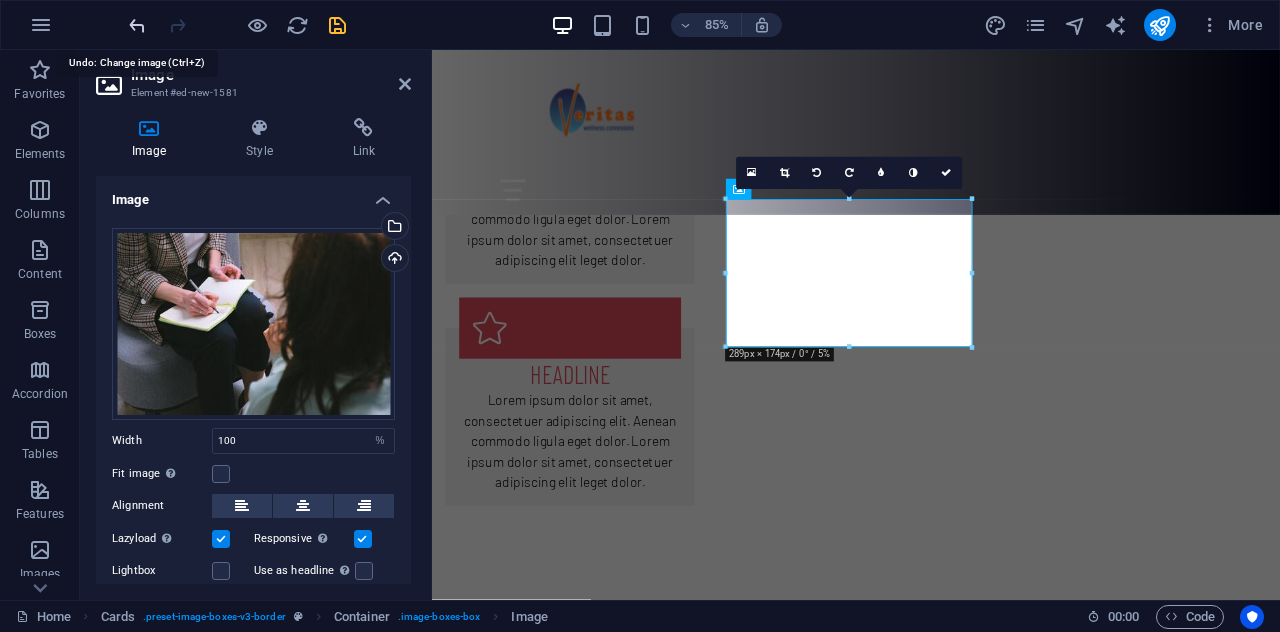 click at bounding box center [137, 25] 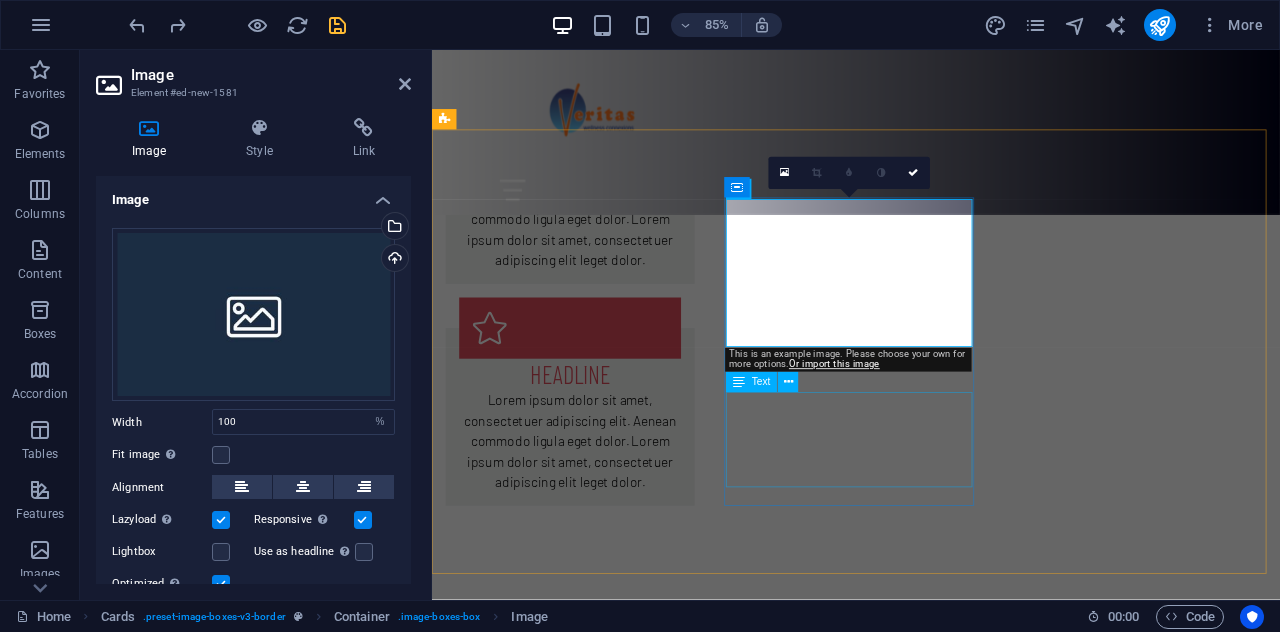 click on "Lorem ipsum dolor sit amet, consectetuer adipiscing elit. Aenean commodo ligula eget dolor. Lorem ipsum dolor sit amet." at bounding box center [594, 1411] 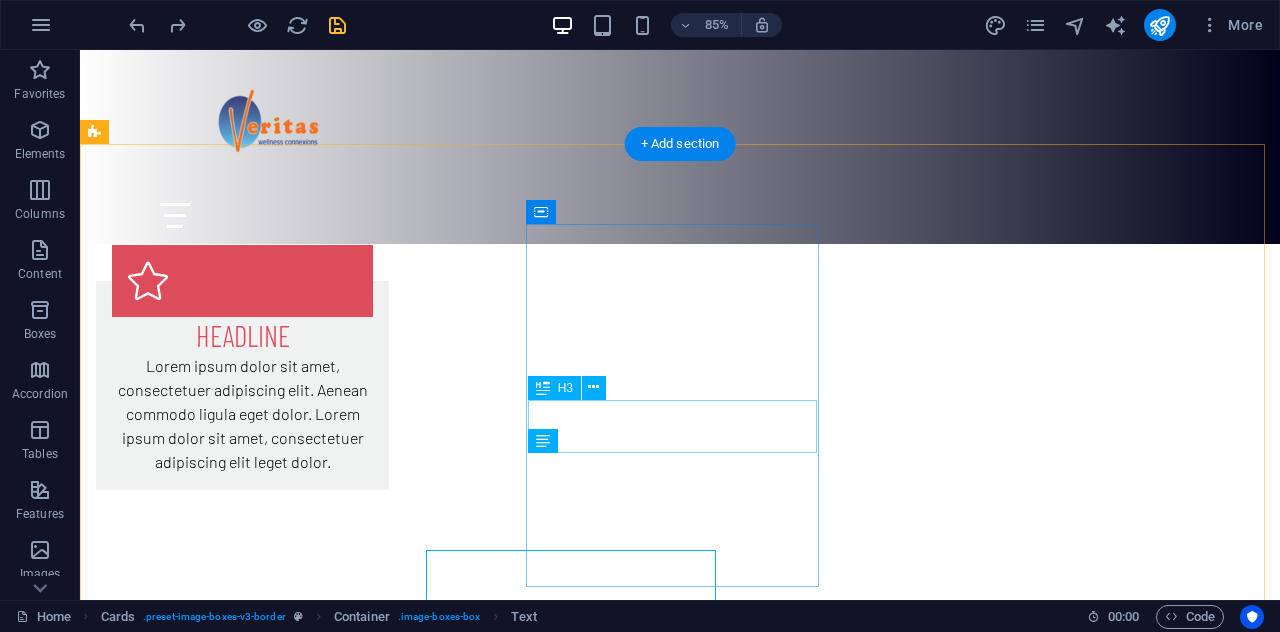 scroll, scrollTop: 861, scrollLeft: 0, axis: vertical 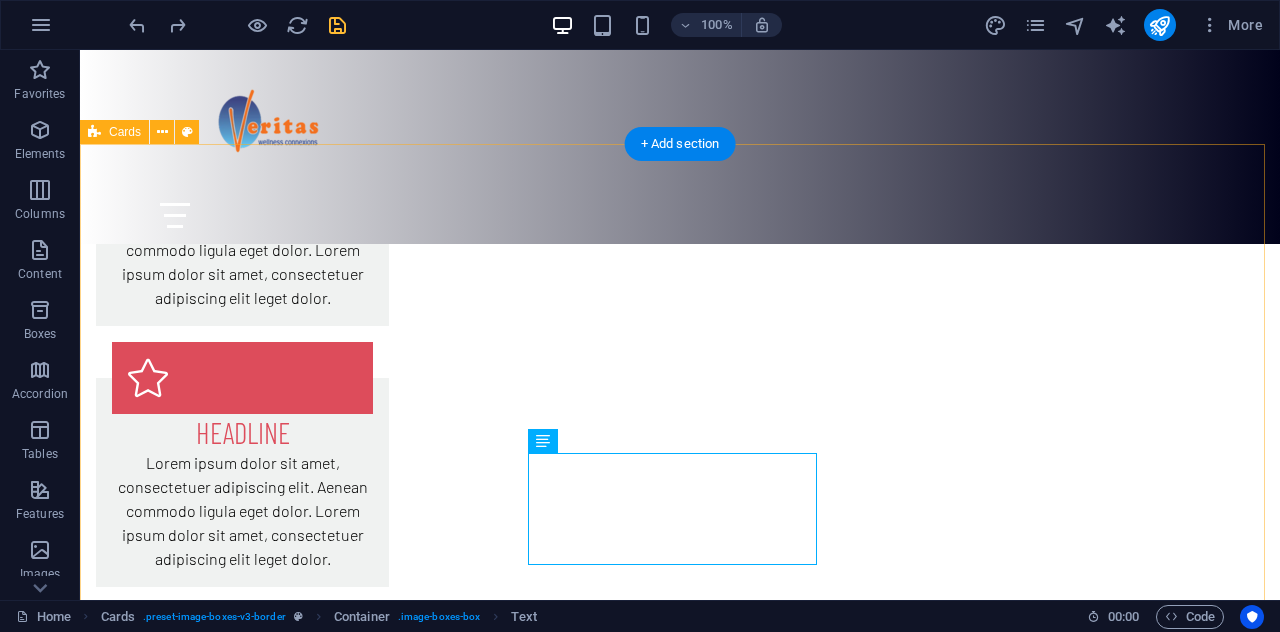 click on "Training Workshops Lorem ipsum dolor sit amet, consectetuer adipiscing elit. Aenean commodo ligula eget dolor. Lorem ipsum dolor sit amet. Individual Coaching Lorem ipsum dolor sit amet, consectetuer adipiscing elit. Aenean commodo ligula eget dolor. Lorem ipsum dolor sit amet. Emergency Response Lorem ipsum dolor sit amet, consectetuer adipiscing elit. Aenean commodo ligula eget dolor. Lorem ipsum dolor sit amet." at bounding box center (680, 1287) 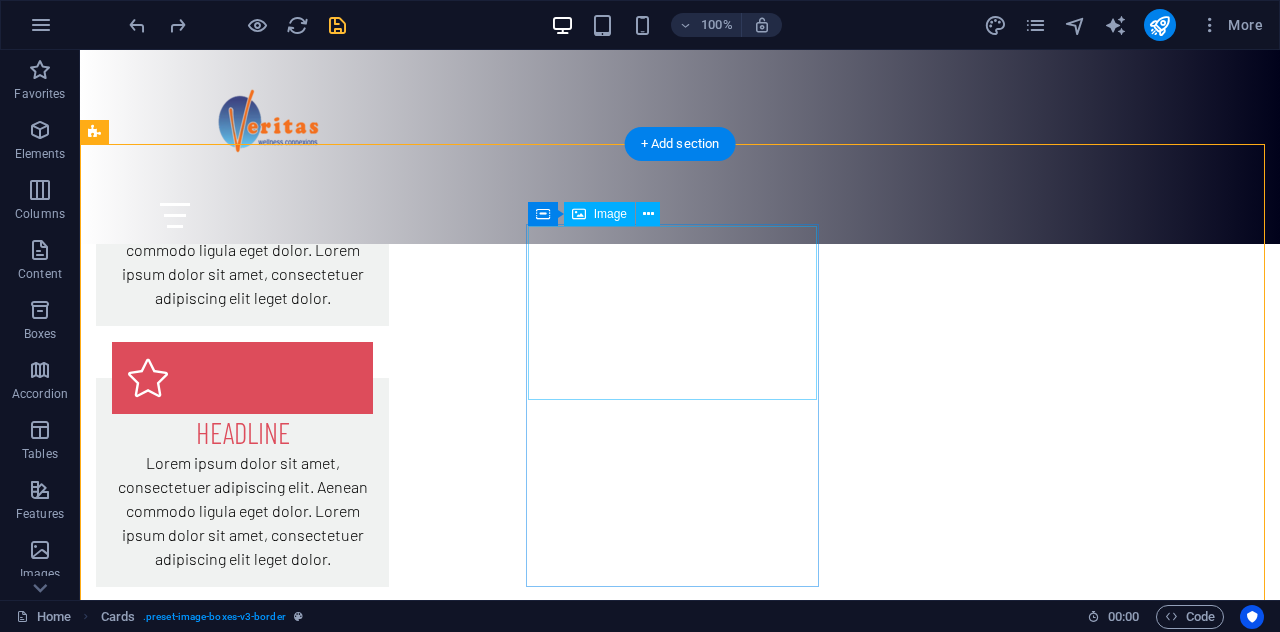 click at bounding box center (242, 1215) 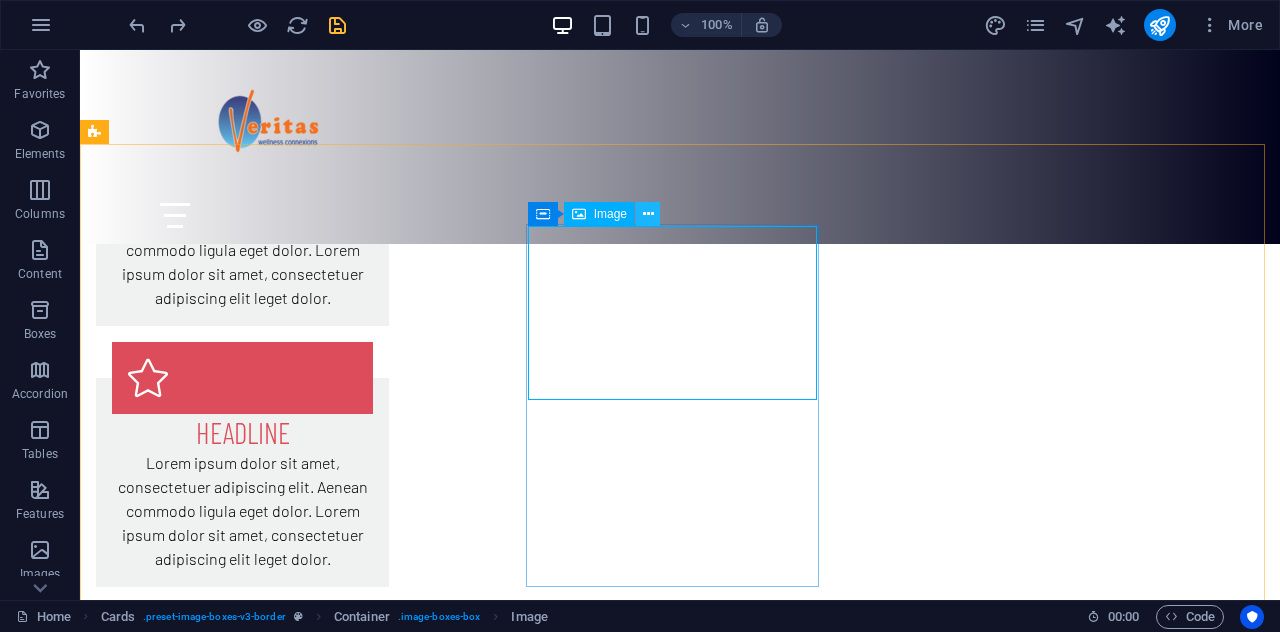 click at bounding box center [648, 214] 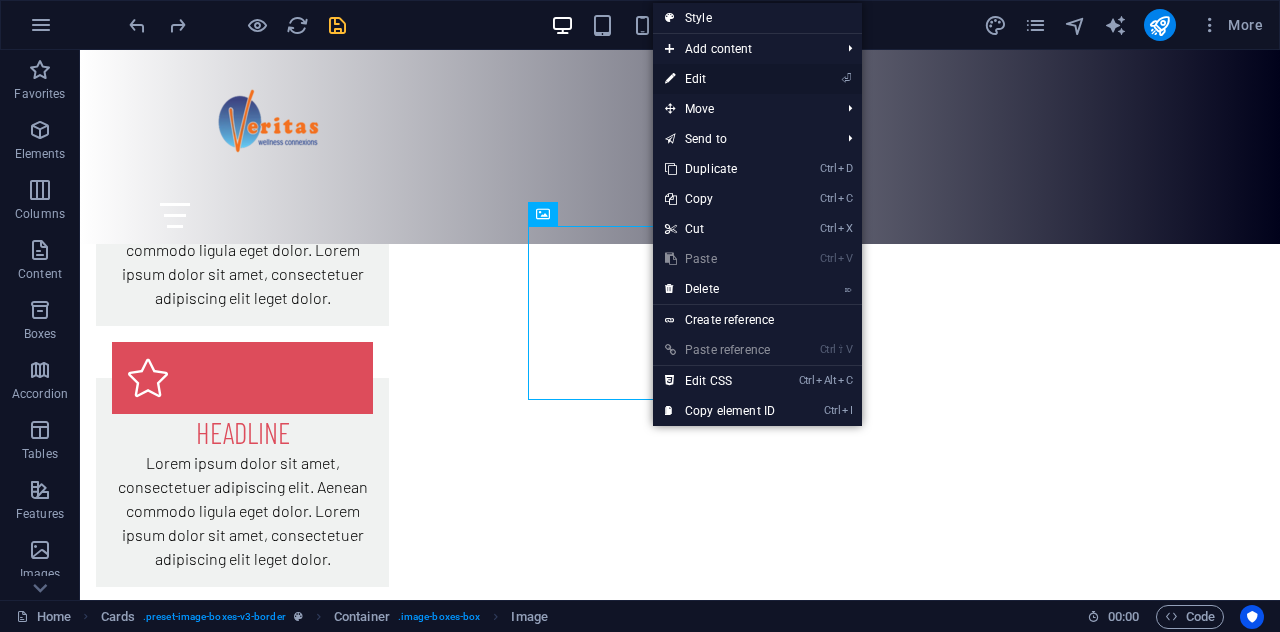 click on "⏎  Edit" at bounding box center [720, 79] 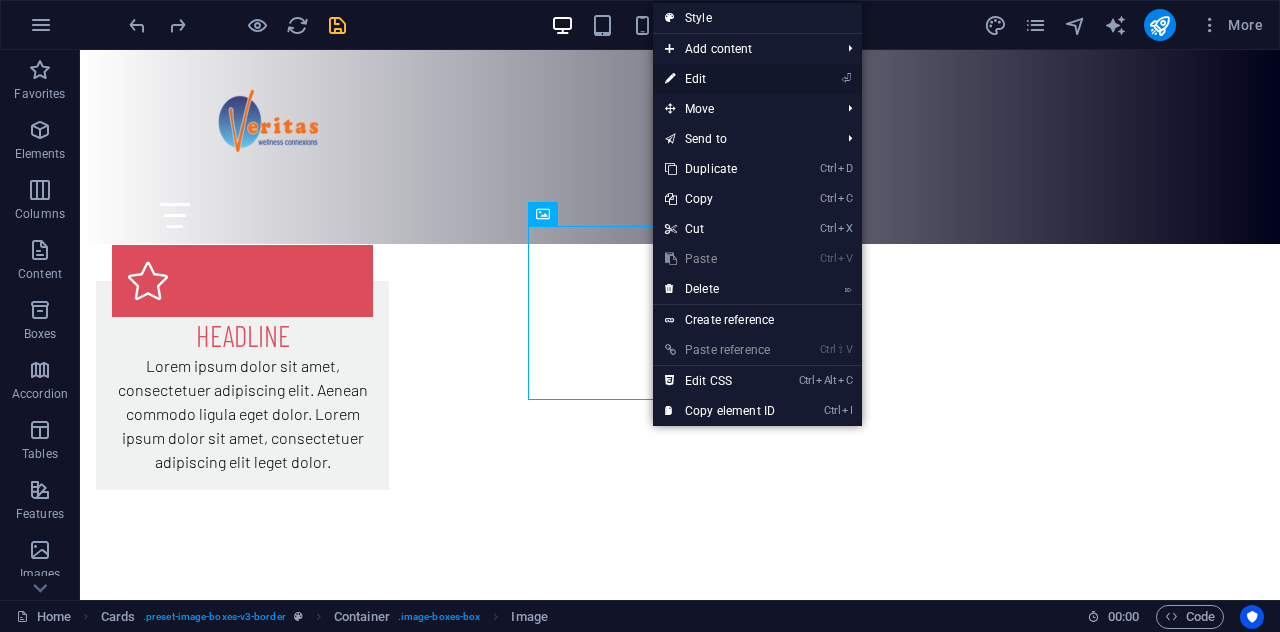 select on "%" 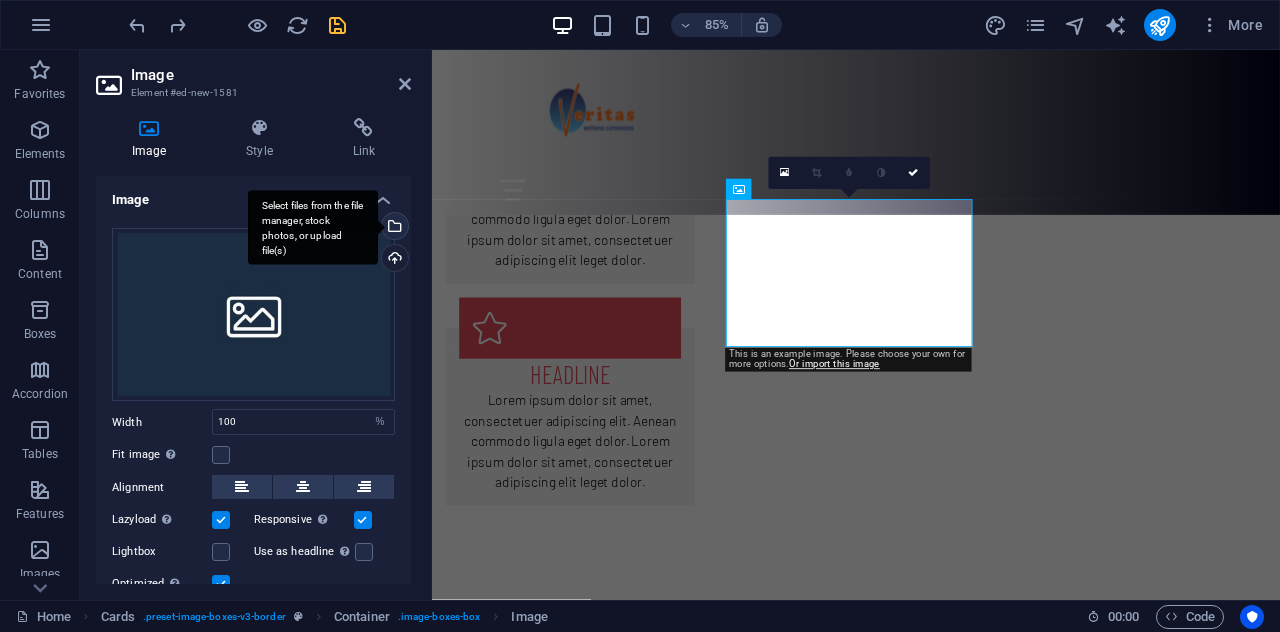 click on "Select files from the file manager, stock photos, or upload file(s)" at bounding box center [393, 228] 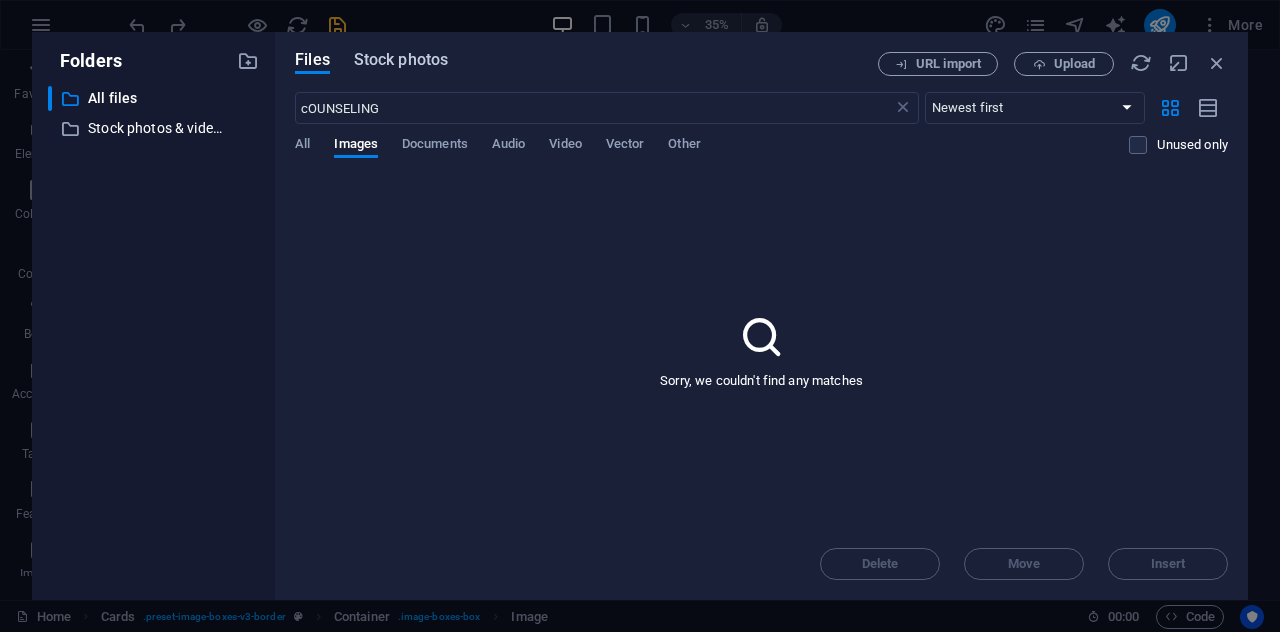click on "Stock photos" at bounding box center (401, 60) 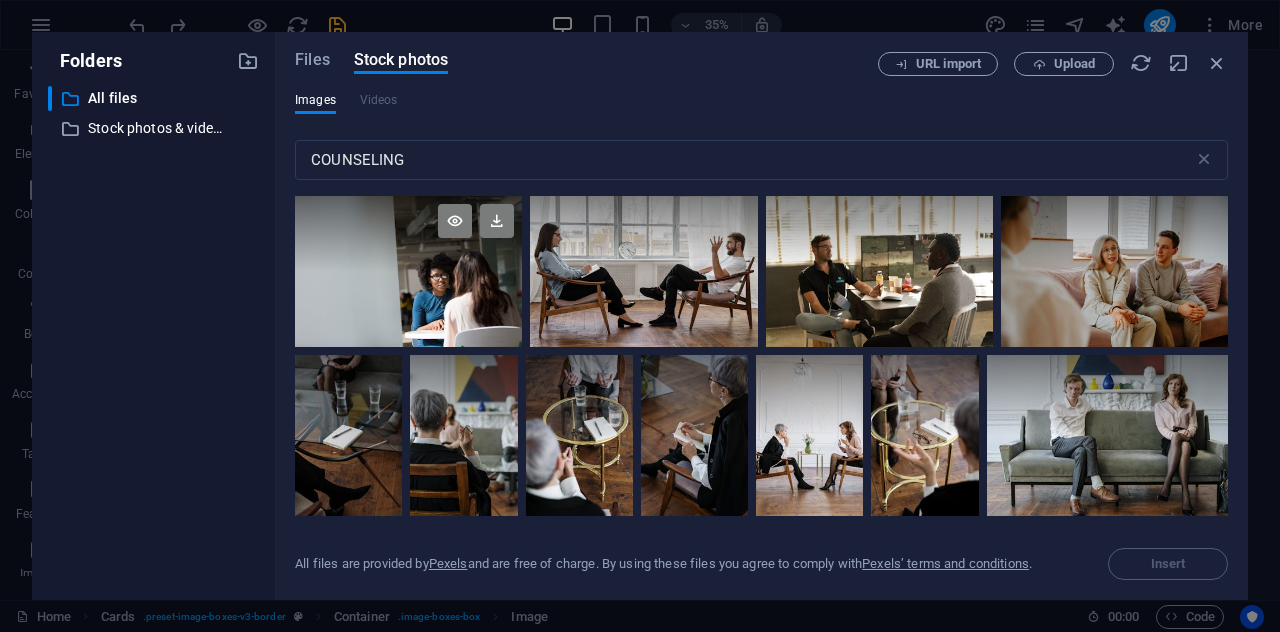 click at bounding box center [408, 271] 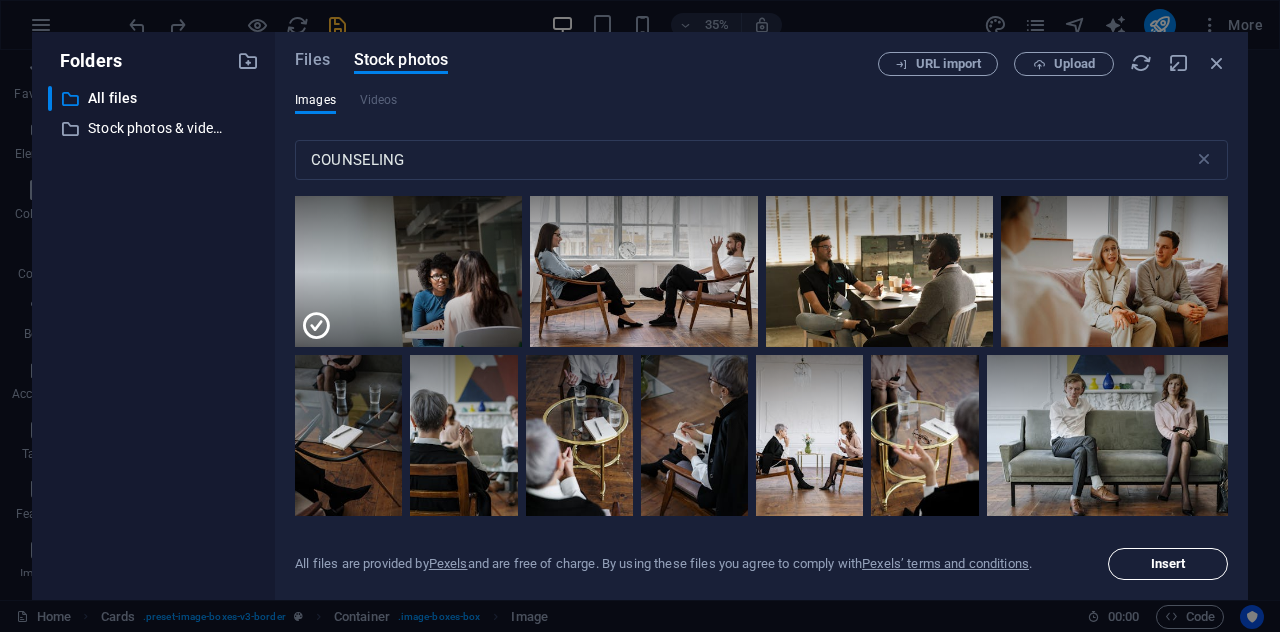 click on "Insert" at bounding box center (1168, 564) 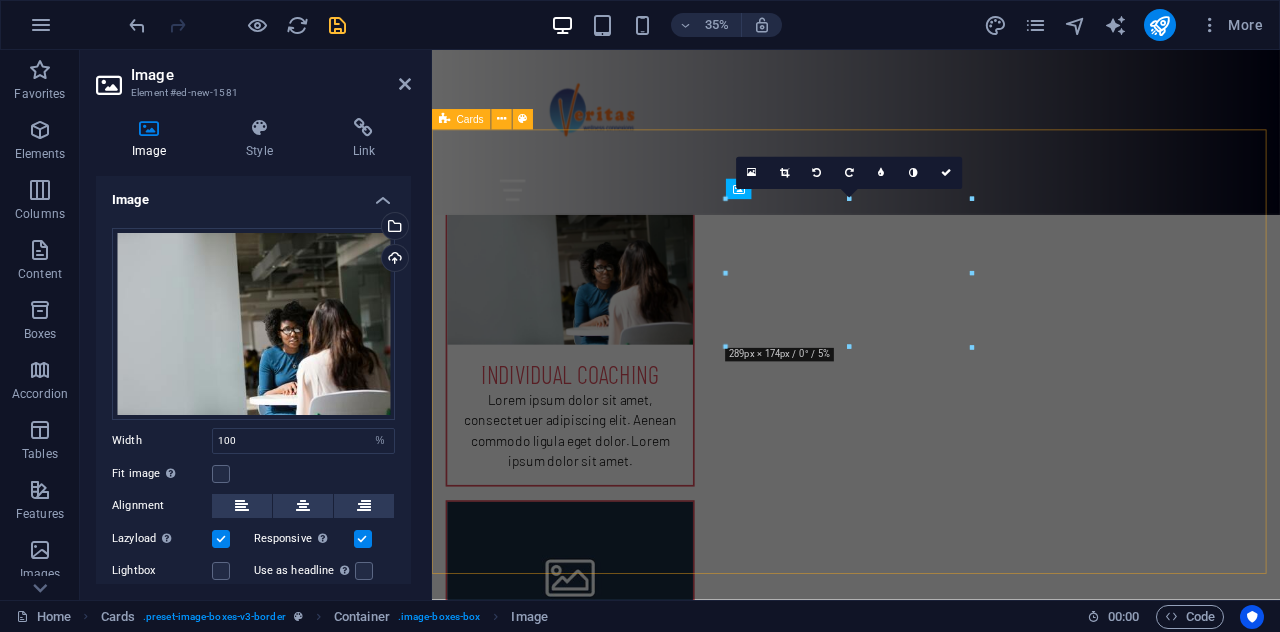 scroll, scrollTop: 958, scrollLeft: 0, axis: vertical 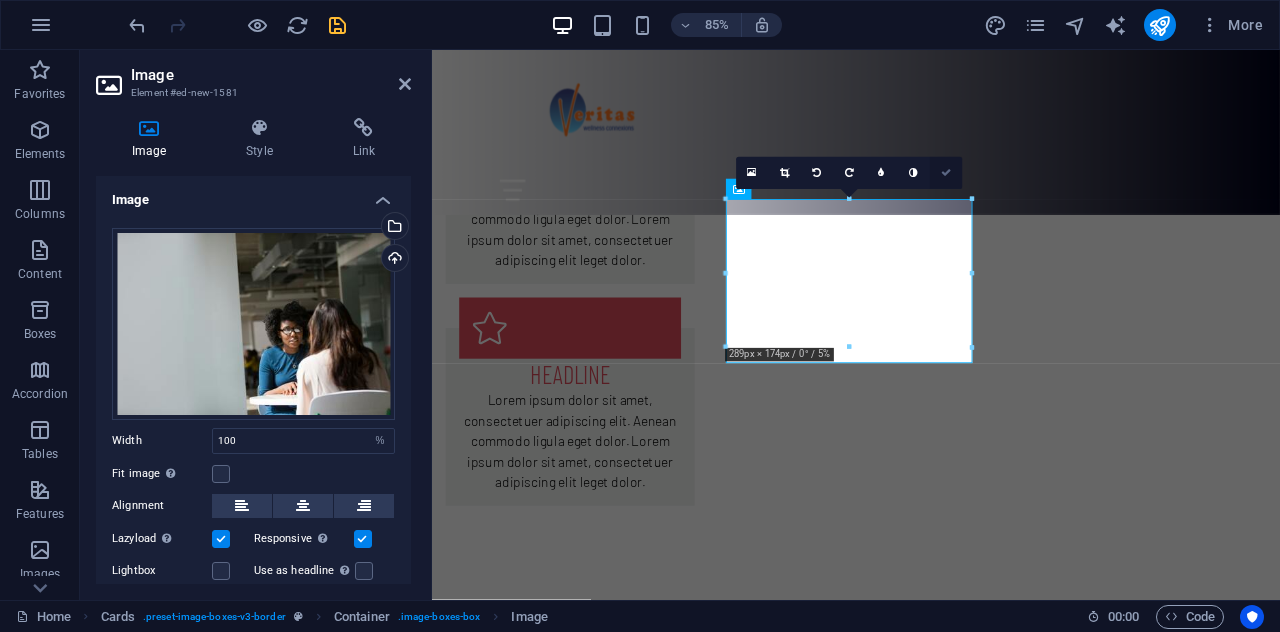 click at bounding box center [946, 173] 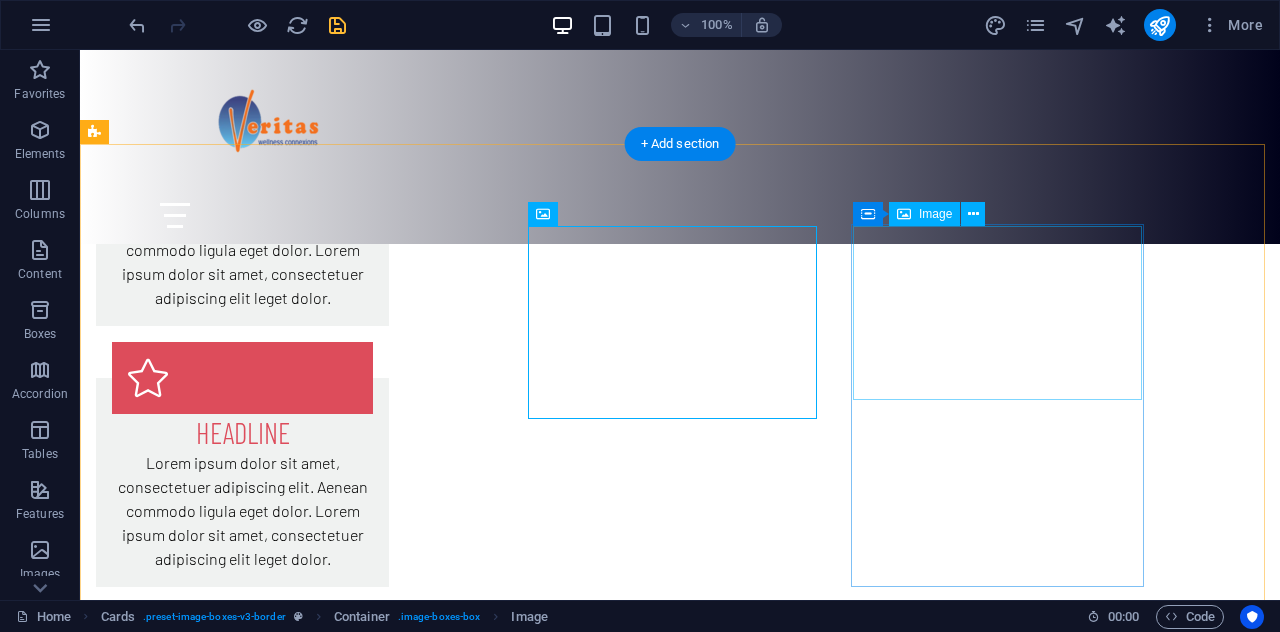 click at bounding box center [242, 1593] 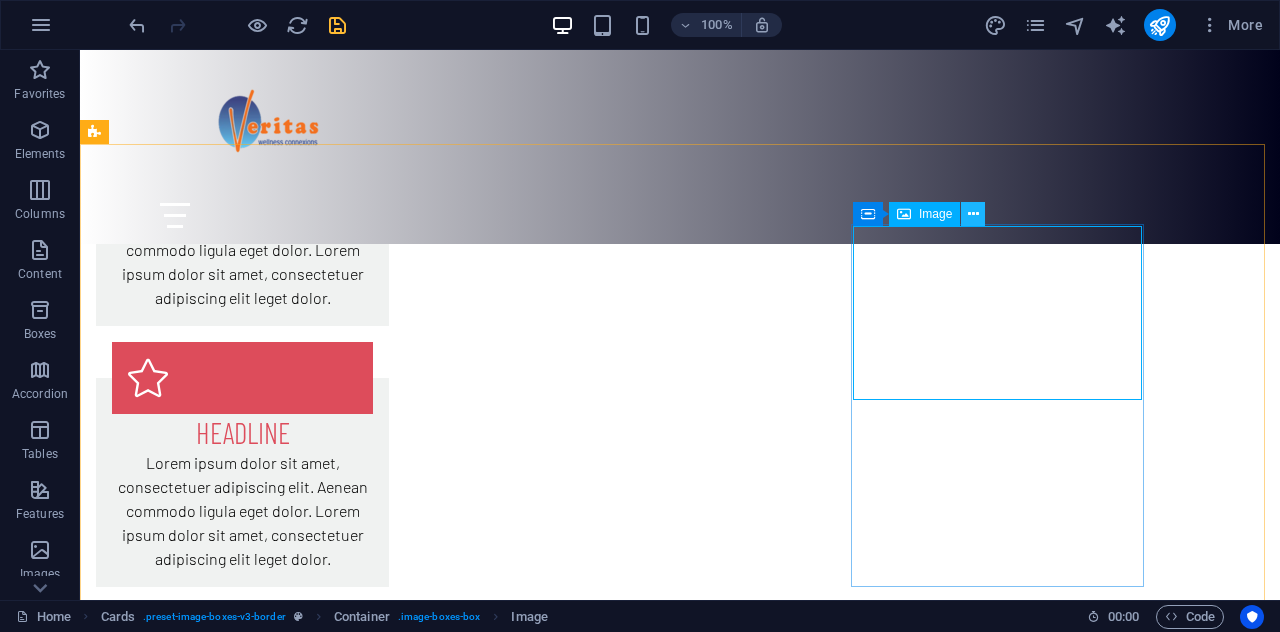click at bounding box center (973, 214) 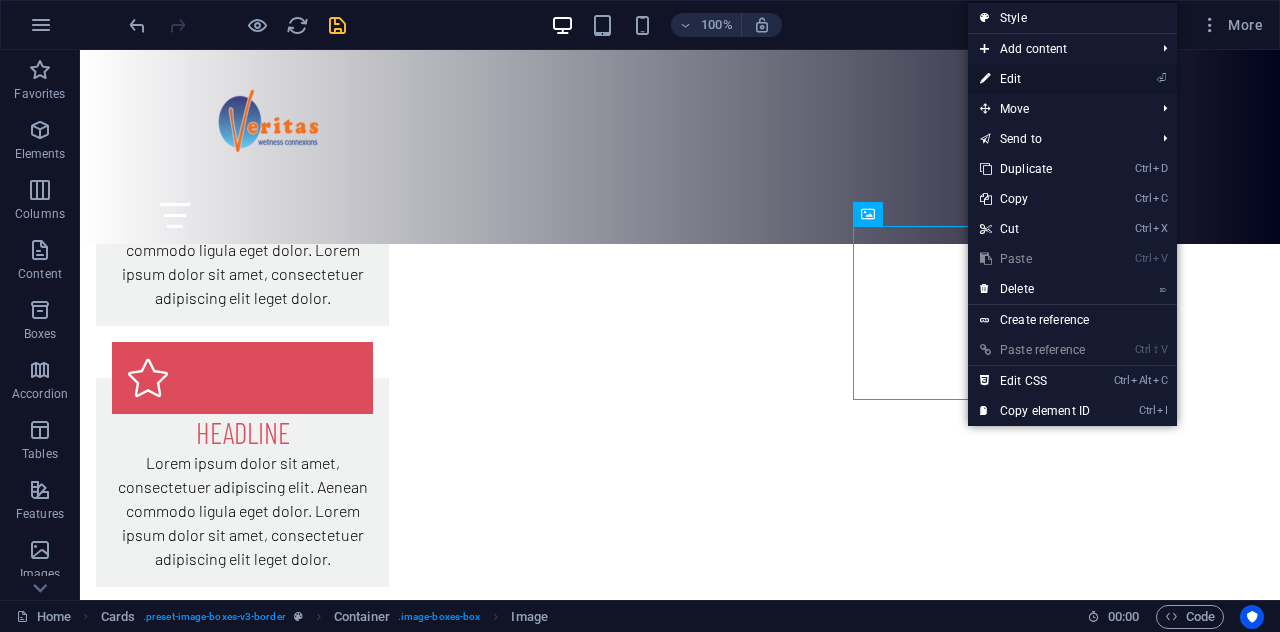 click on "⏎  Edit" at bounding box center [1035, 79] 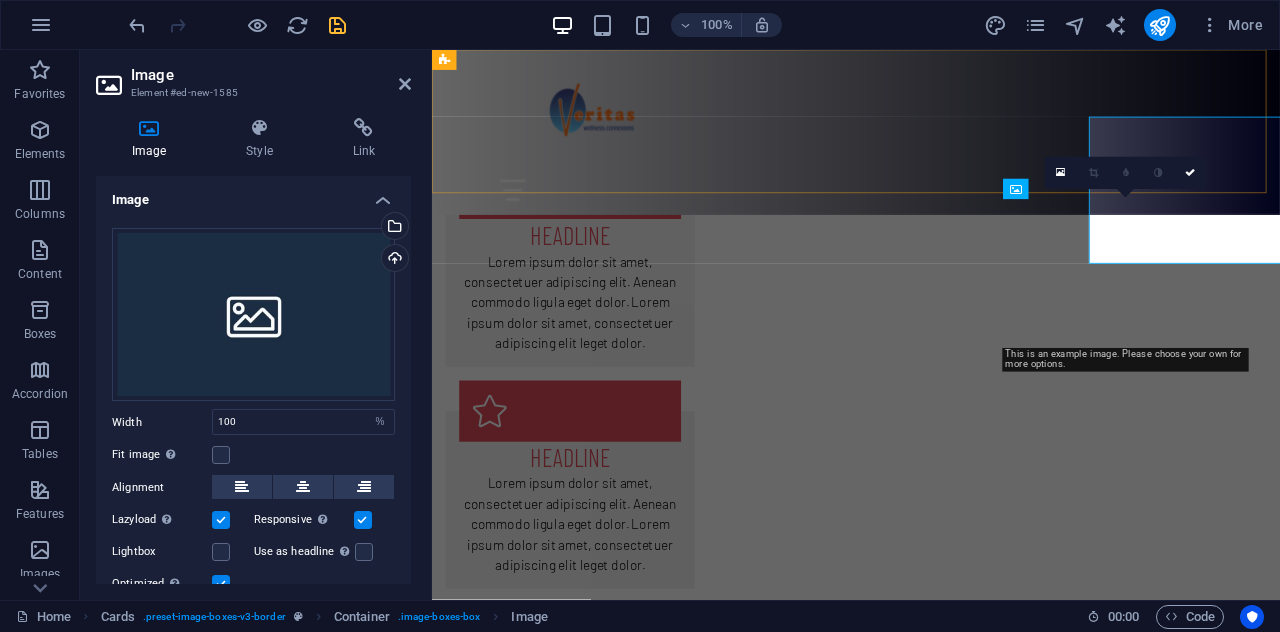 scroll, scrollTop: 958, scrollLeft: 0, axis: vertical 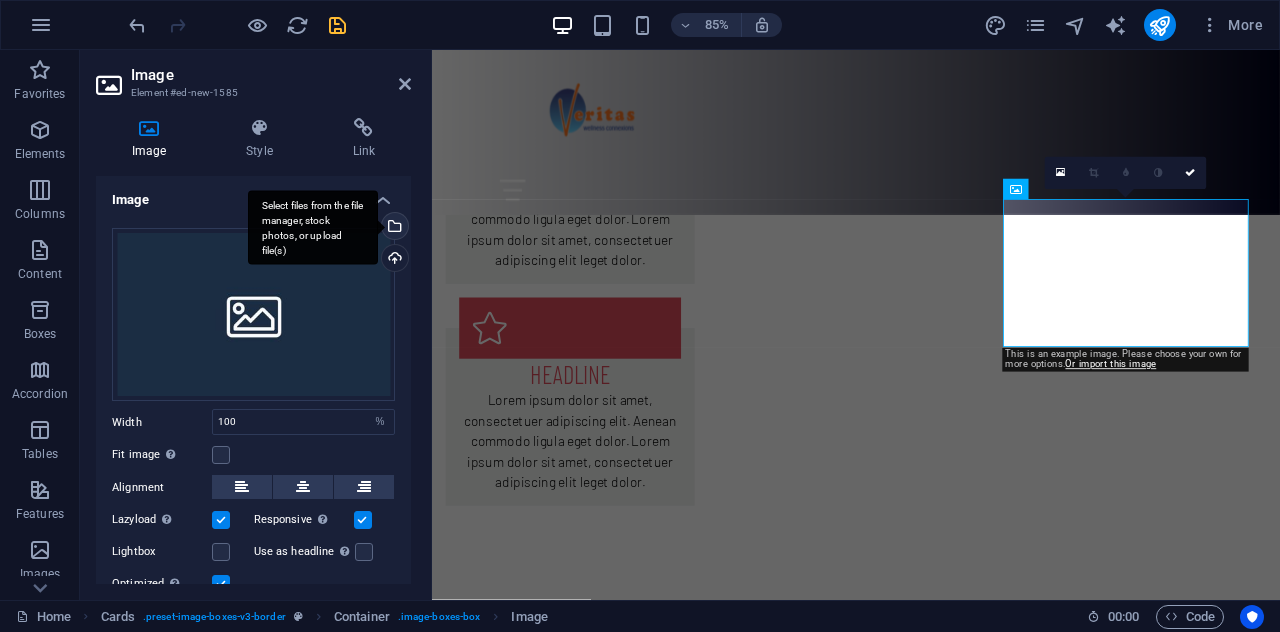 click on "Select files from the file manager, stock photos, or upload file(s)" at bounding box center [393, 228] 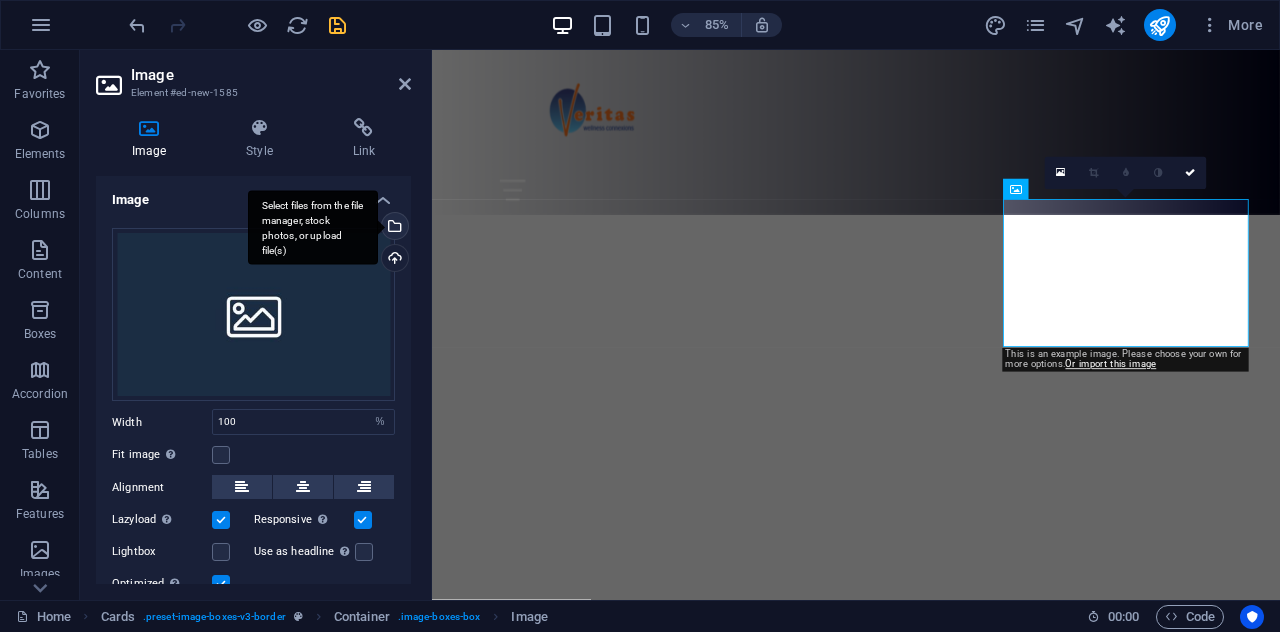 scroll, scrollTop: 1882, scrollLeft: 0, axis: vertical 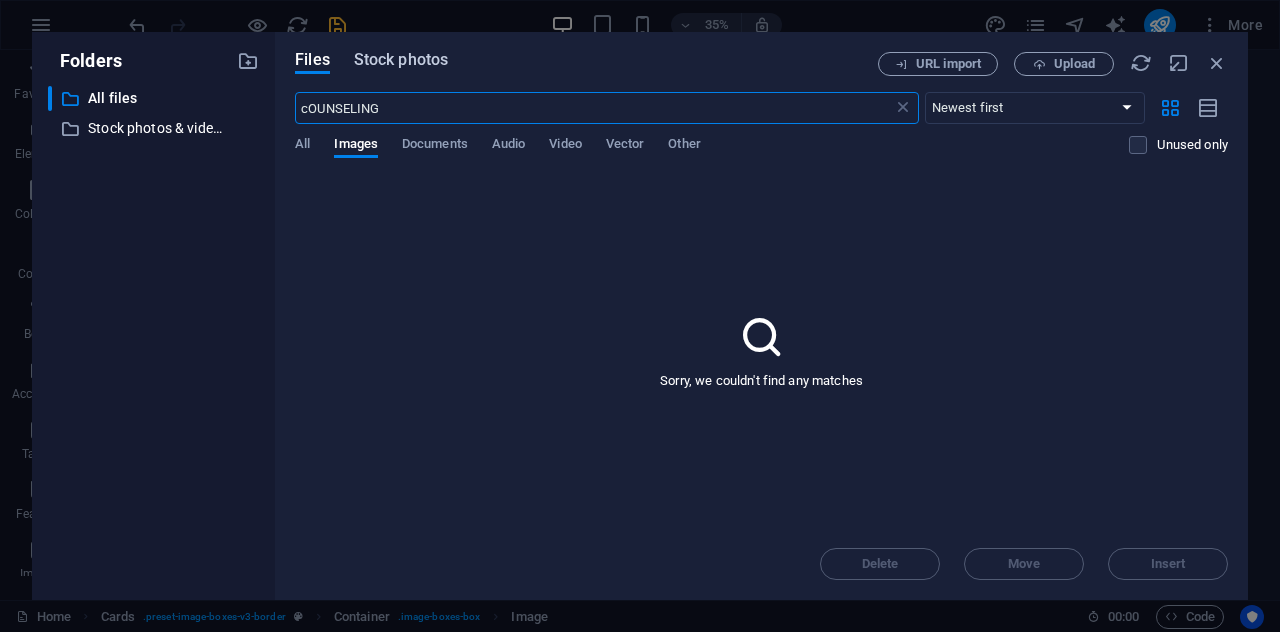 click on "Stock photos" at bounding box center (401, 60) 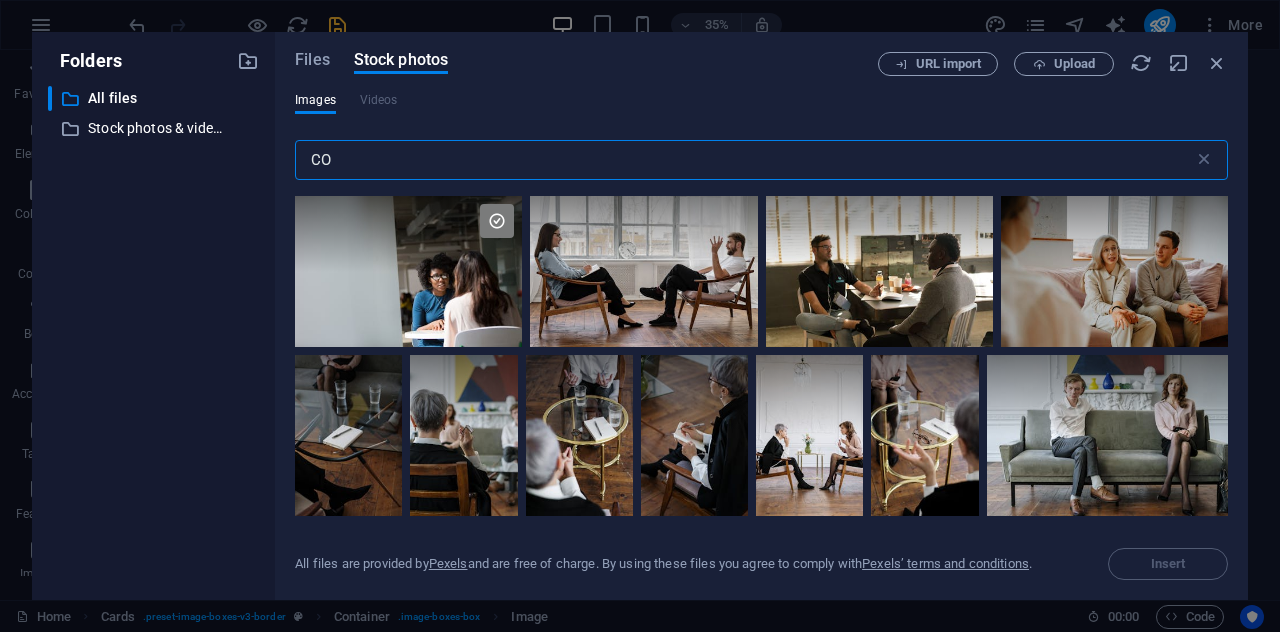 type on "C" 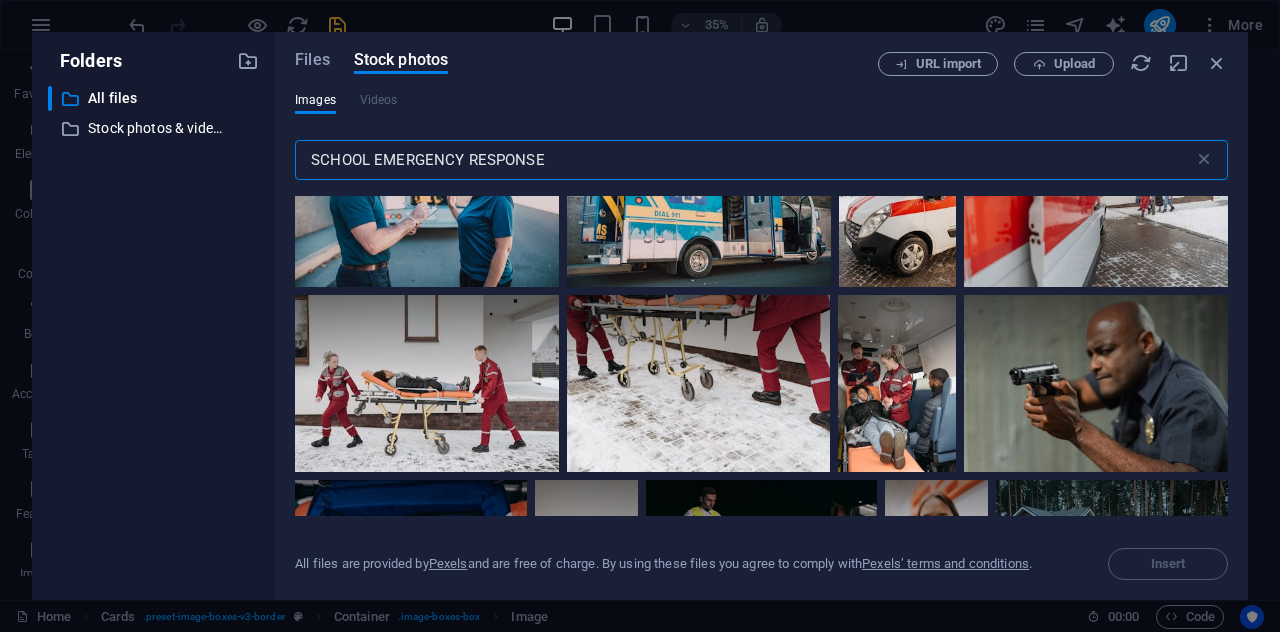 scroll, scrollTop: 1999, scrollLeft: 0, axis: vertical 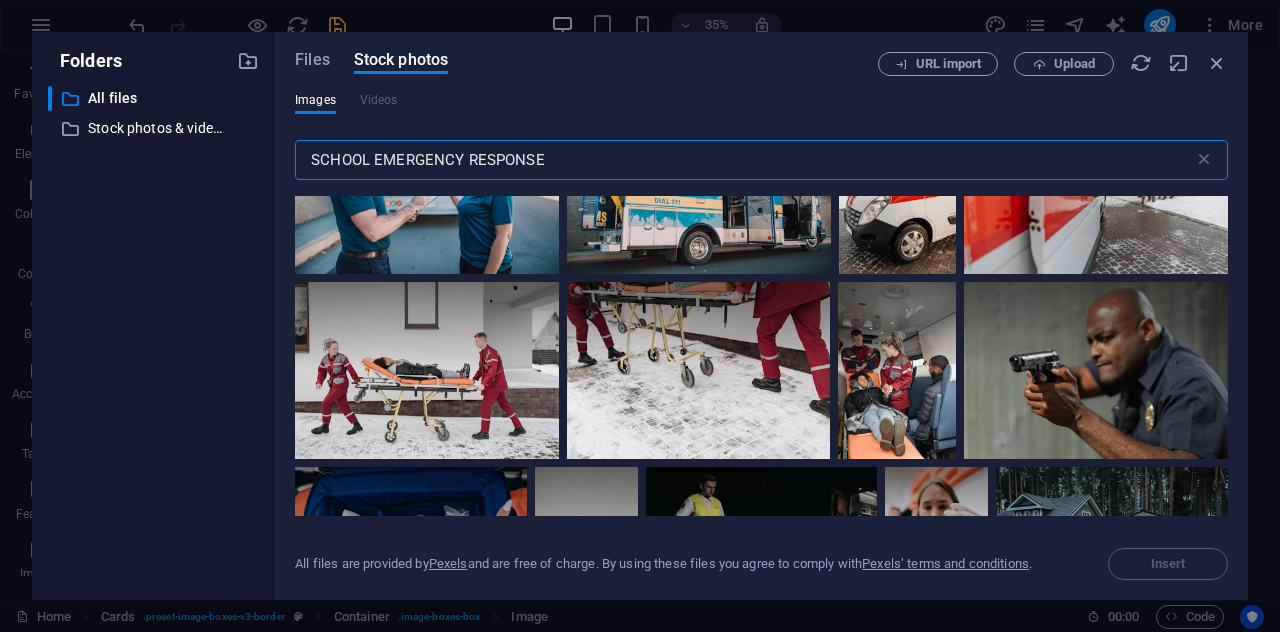 type on "SCHOOL EMERGENCY RESPONSE" 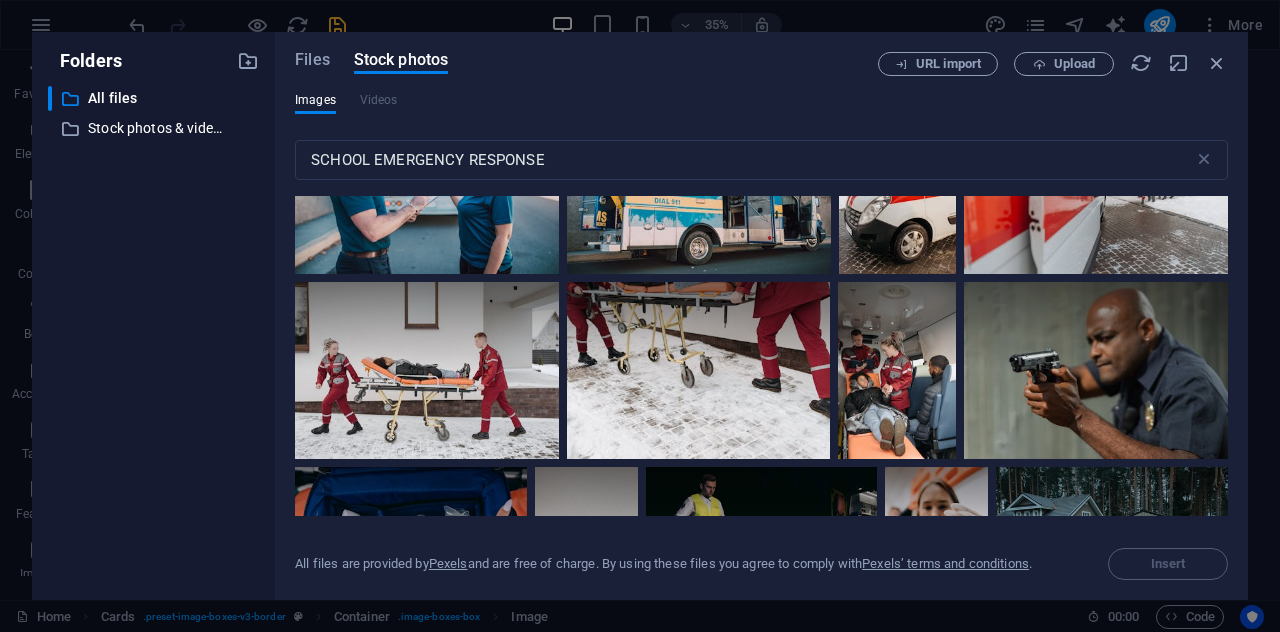 drag, startPoint x: 1242, startPoint y: 401, endPoint x: 1243, endPoint y: 419, distance: 18.027756 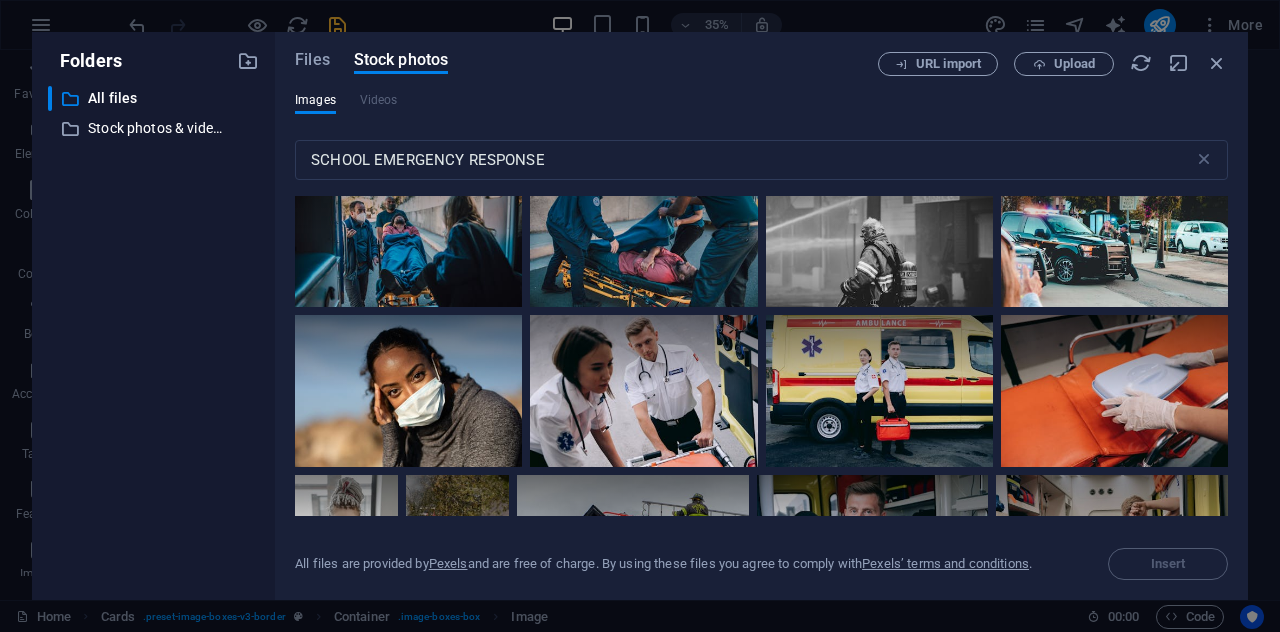 scroll, scrollTop: 2874, scrollLeft: 0, axis: vertical 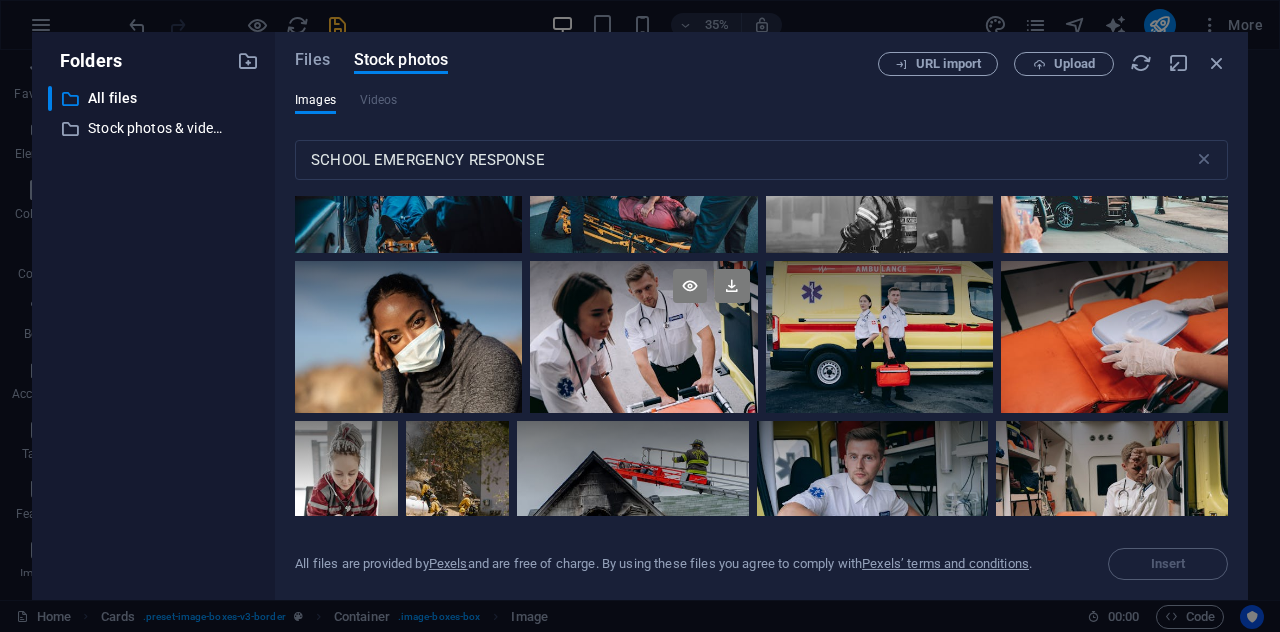 click at bounding box center (643, 336) 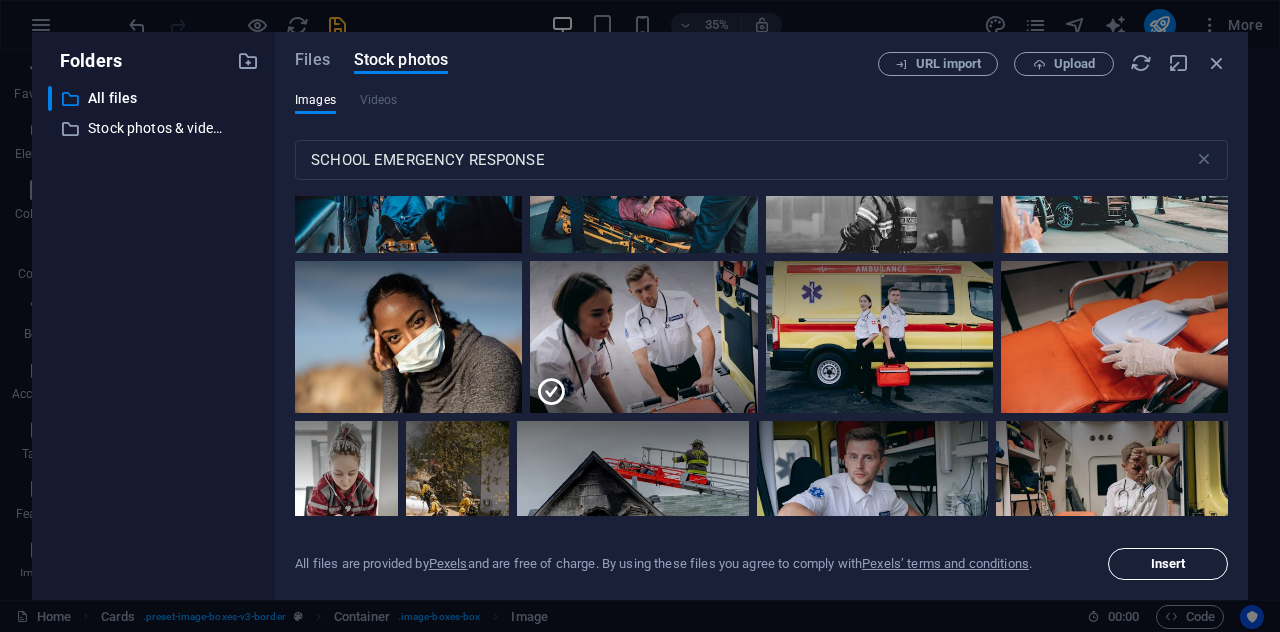 click on "Insert" at bounding box center (1168, 564) 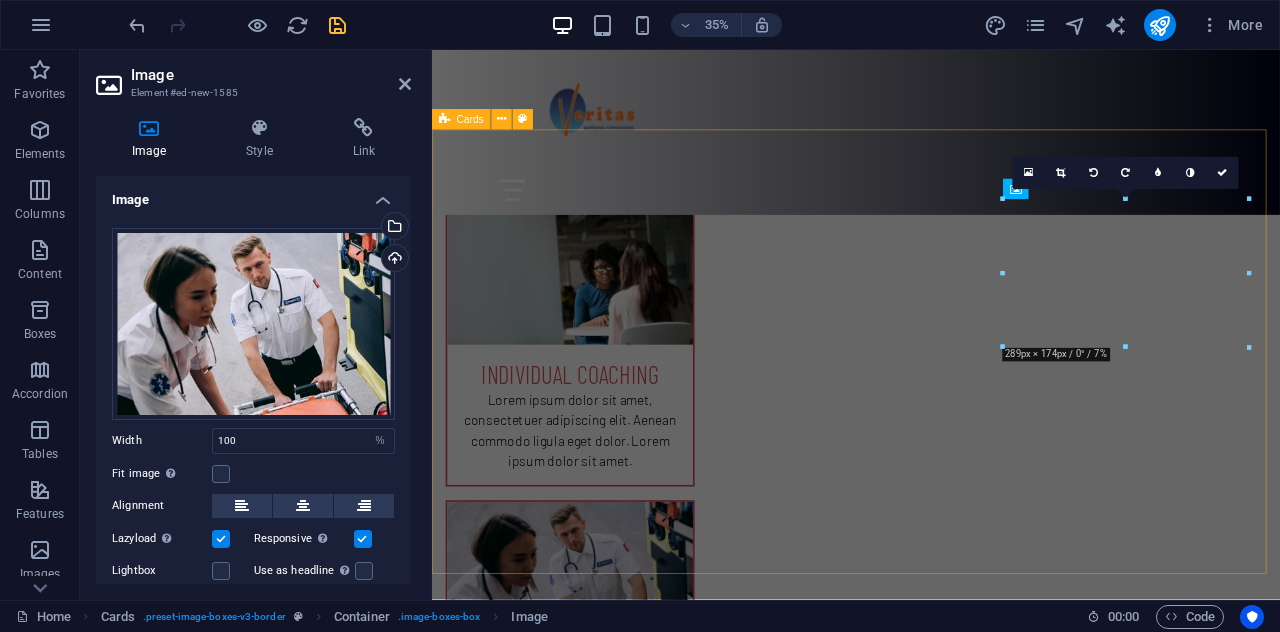 scroll, scrollTop: 958, scrollLeft: 0, axis: vertical 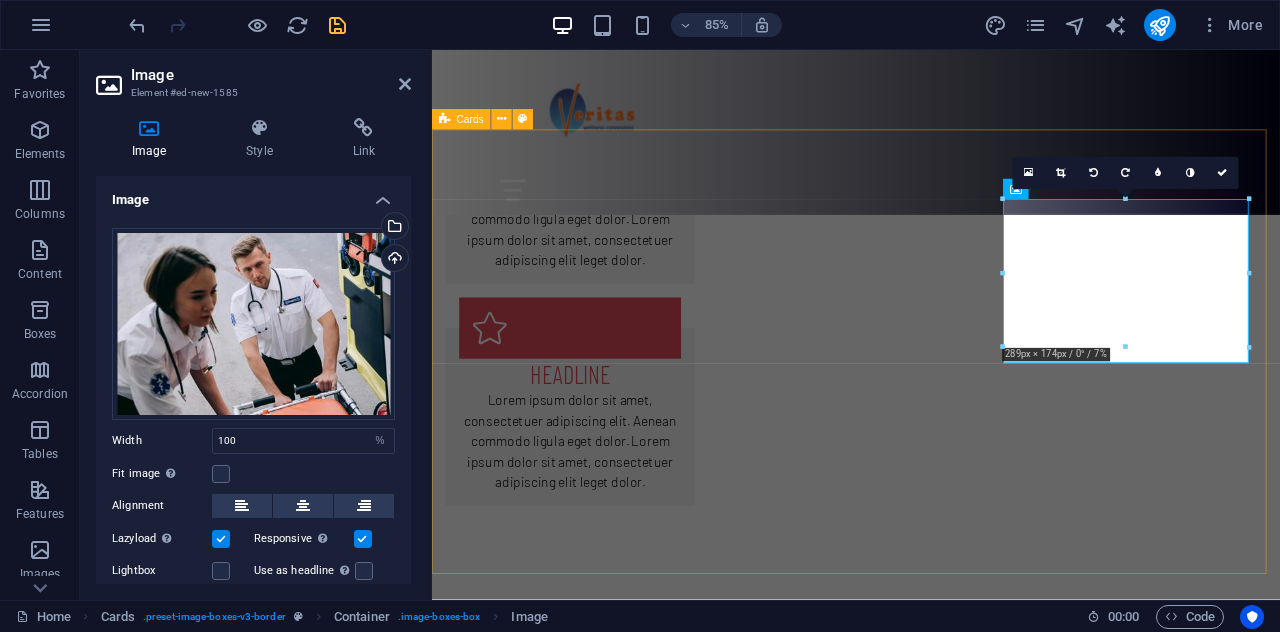 click on "Training Workshops Lorem ipsum dolor sit amet, consectetuer adipiscing elit. Aenean commodo ligula eget dolor. Lorem ipsum dolor sit amet. Individual Coaching Lorem ipsum dolor sit amet, consectetuer adipiscing elit. Aenean commodo ligula eget dolor. Lorem ipsum dolor sit amet. Emergency Response Lorem ipsum dolor sit amet, consectetuer adipiscing elit. Aenean commodo ligula eget dolor. Lorem ipsum dolor sit amet." at bounding box center (931, 1306) 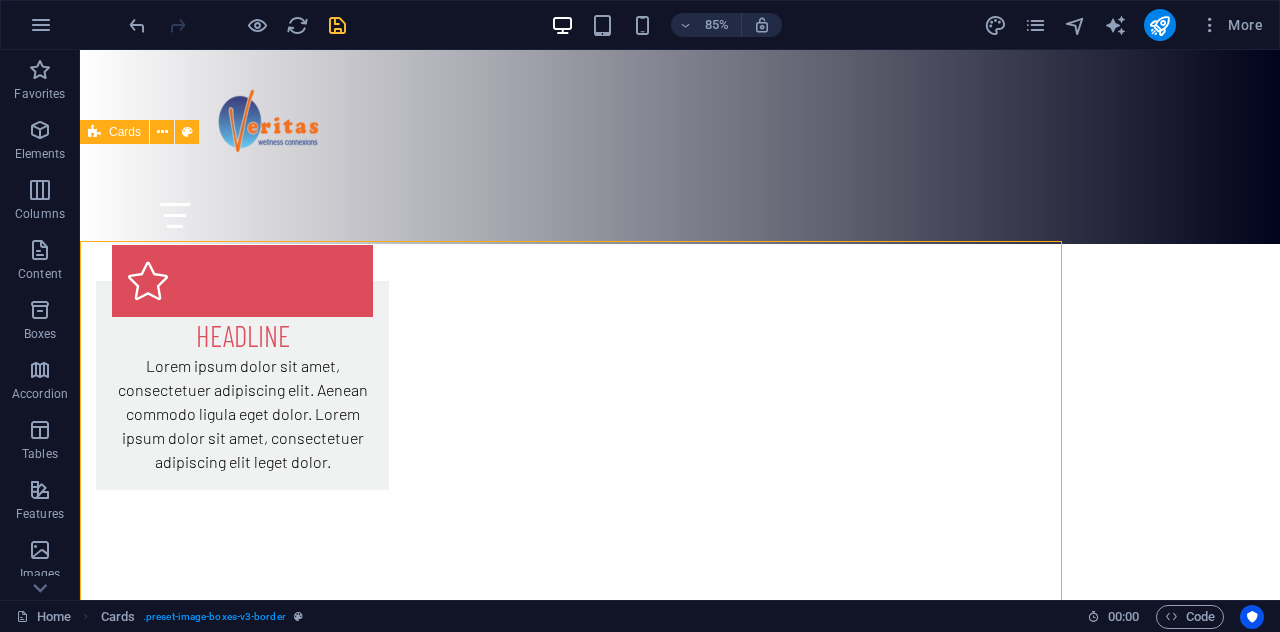 scroll, scrollTop: 861, scrollLeft: 0, axis: vertical 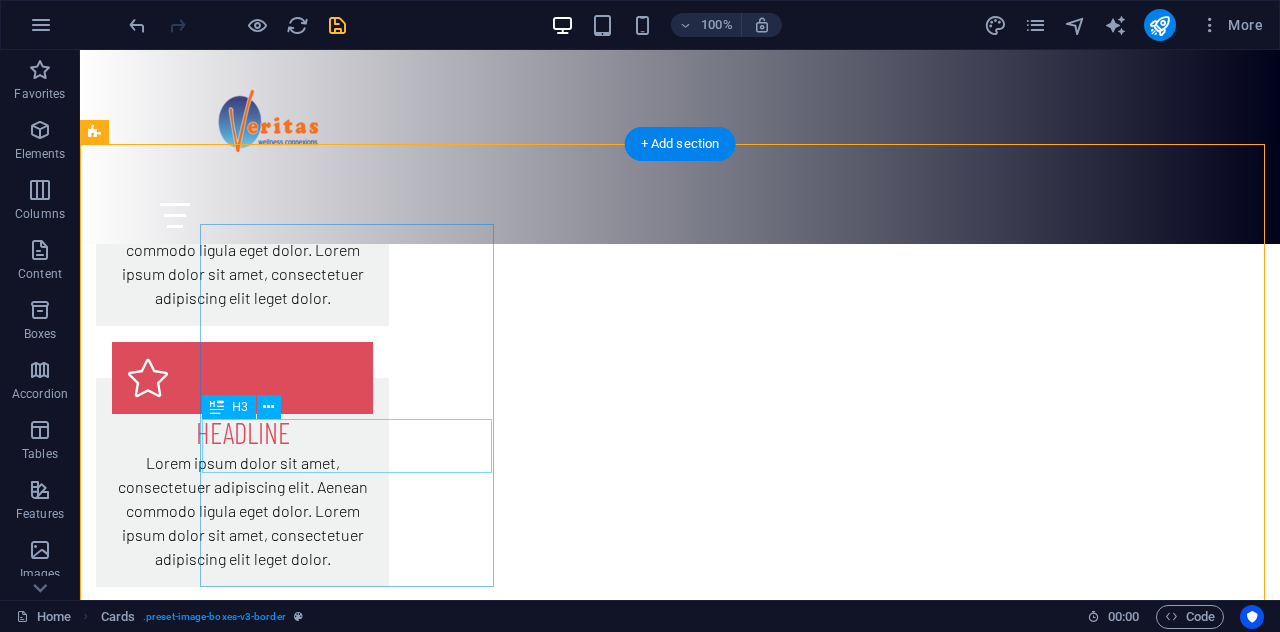 click on "Training Workshops" at bounding box center (242, 968) 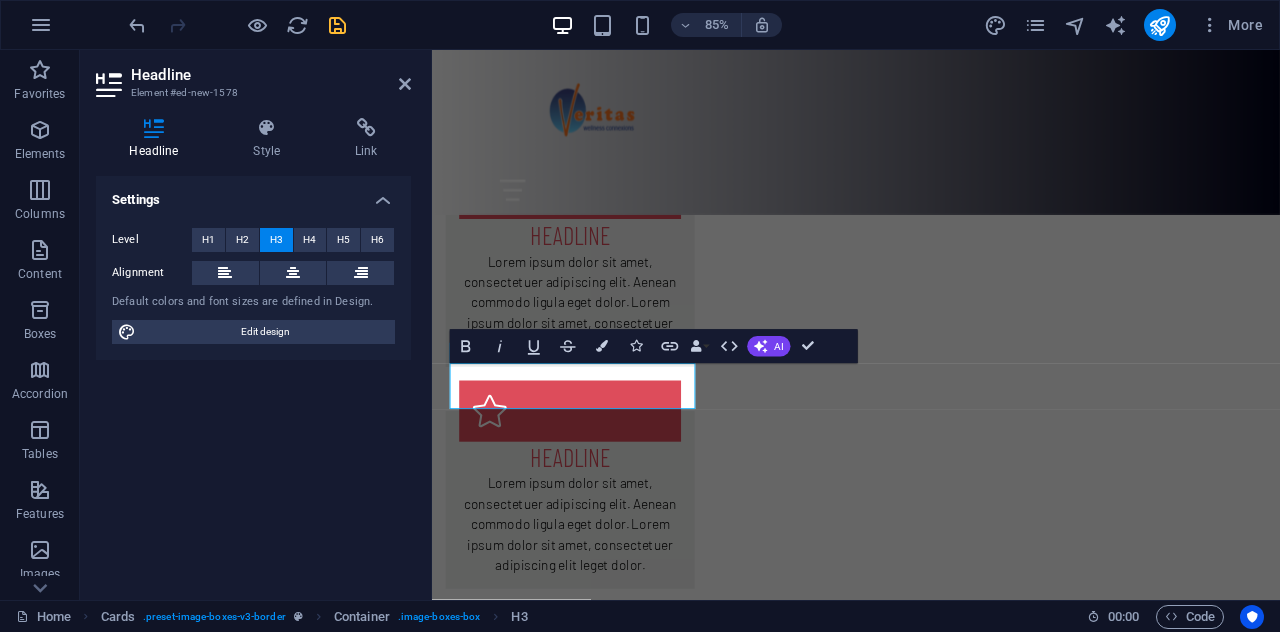 scroll, scrollTop: 958, scrollLeft: 0, axis: vertical 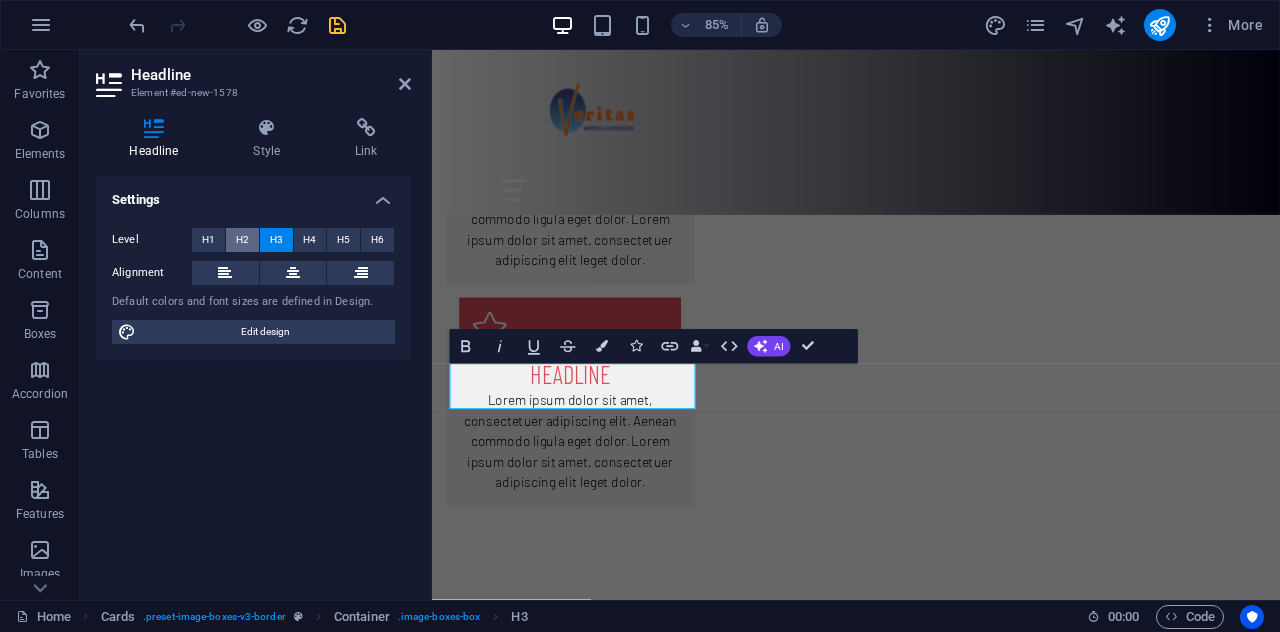 click on "H2" at bounding box center (242, 240) 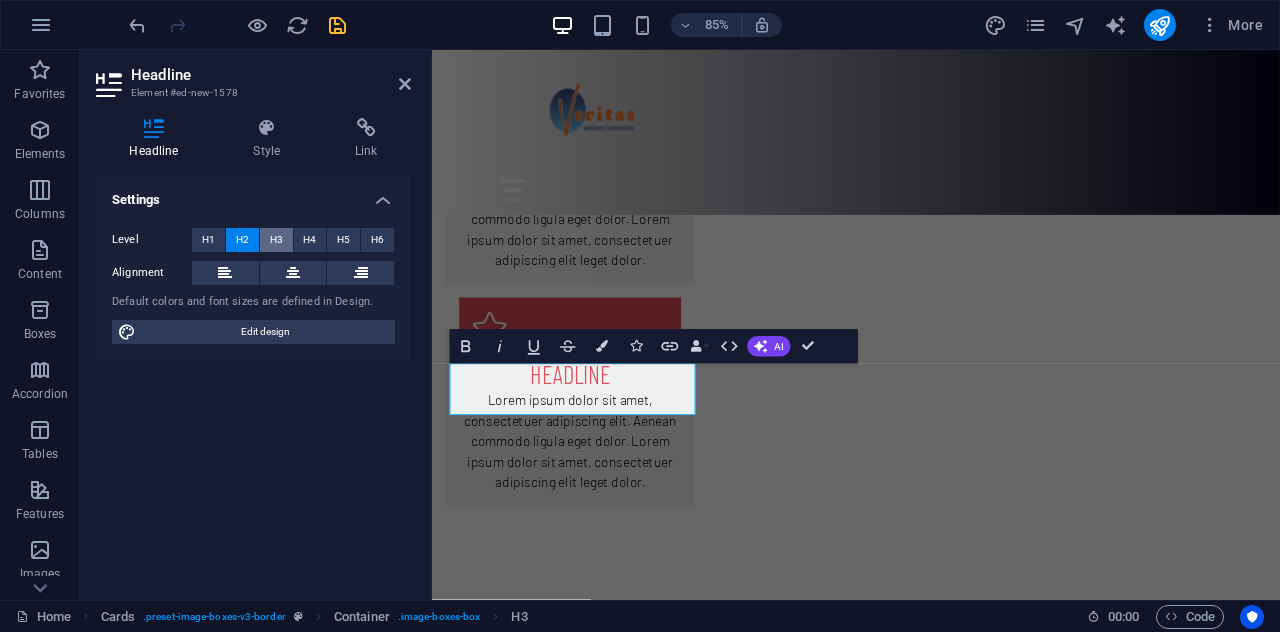 click on "H3" at bounding box center [276, 240] 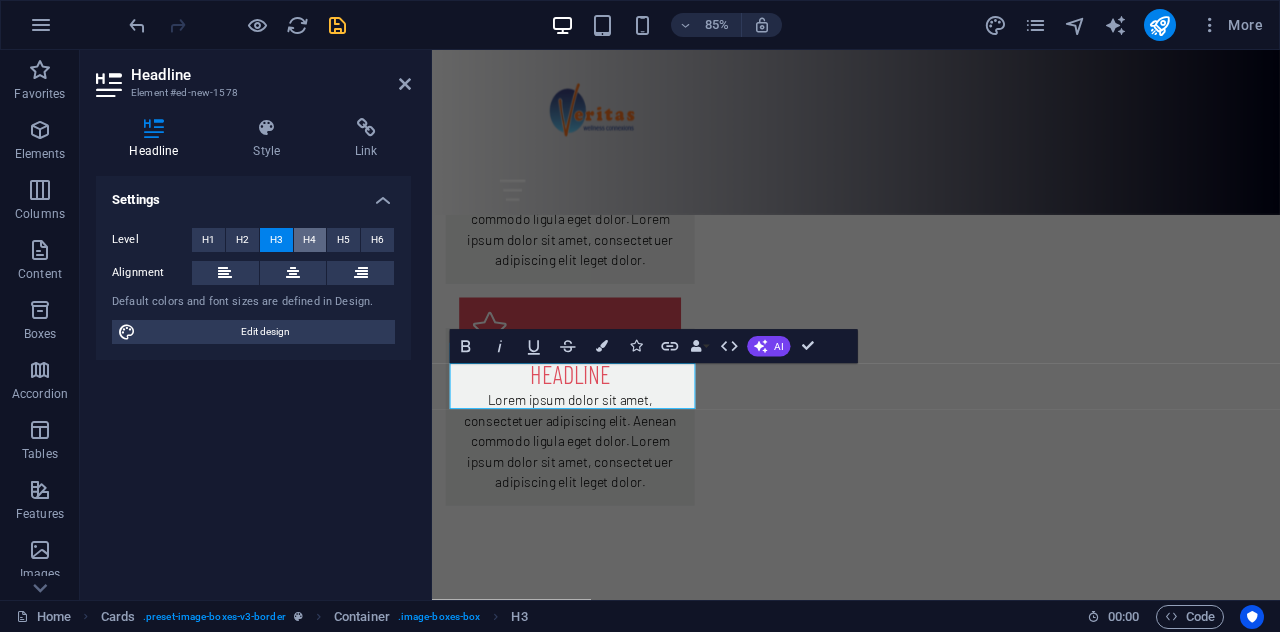 click on "H4" at bounding box center (309, 240) 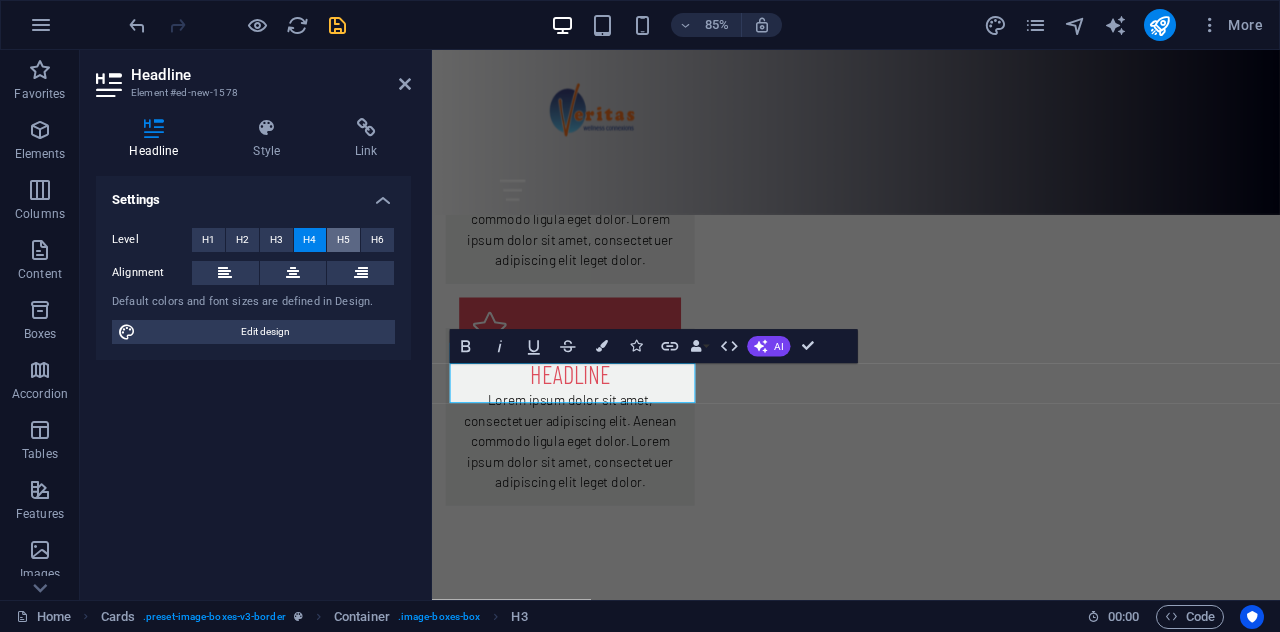 click on "H5" at bounding box center (343, 240) 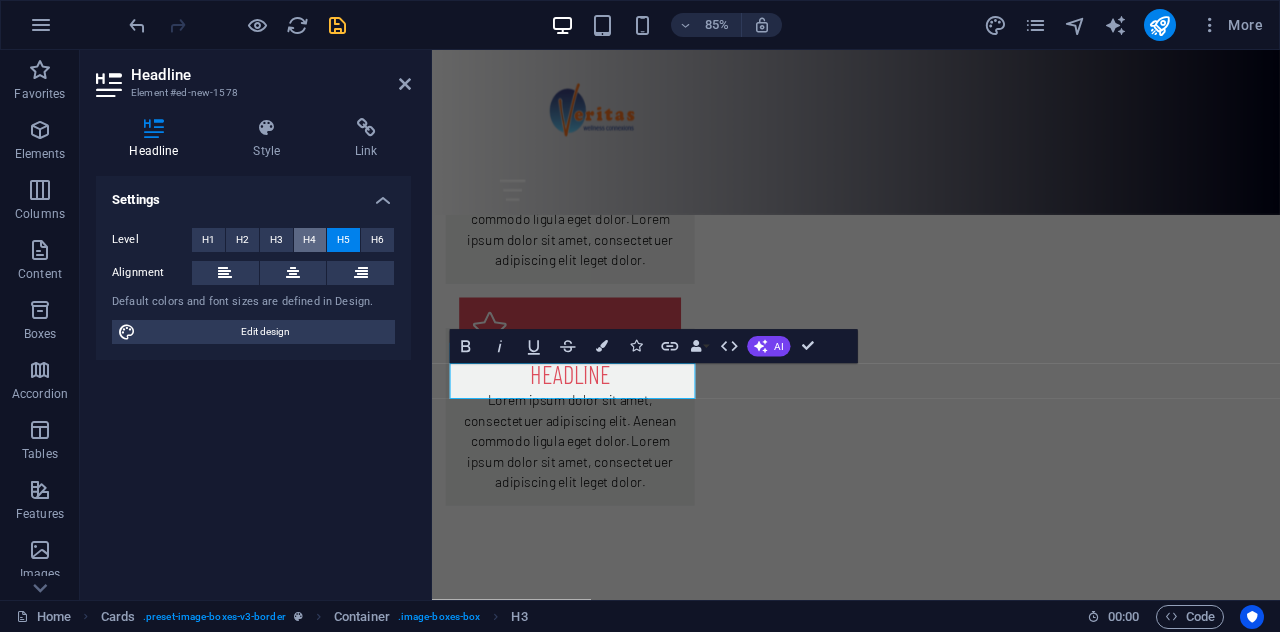 click on "H4" at bounding box center (309, 240) 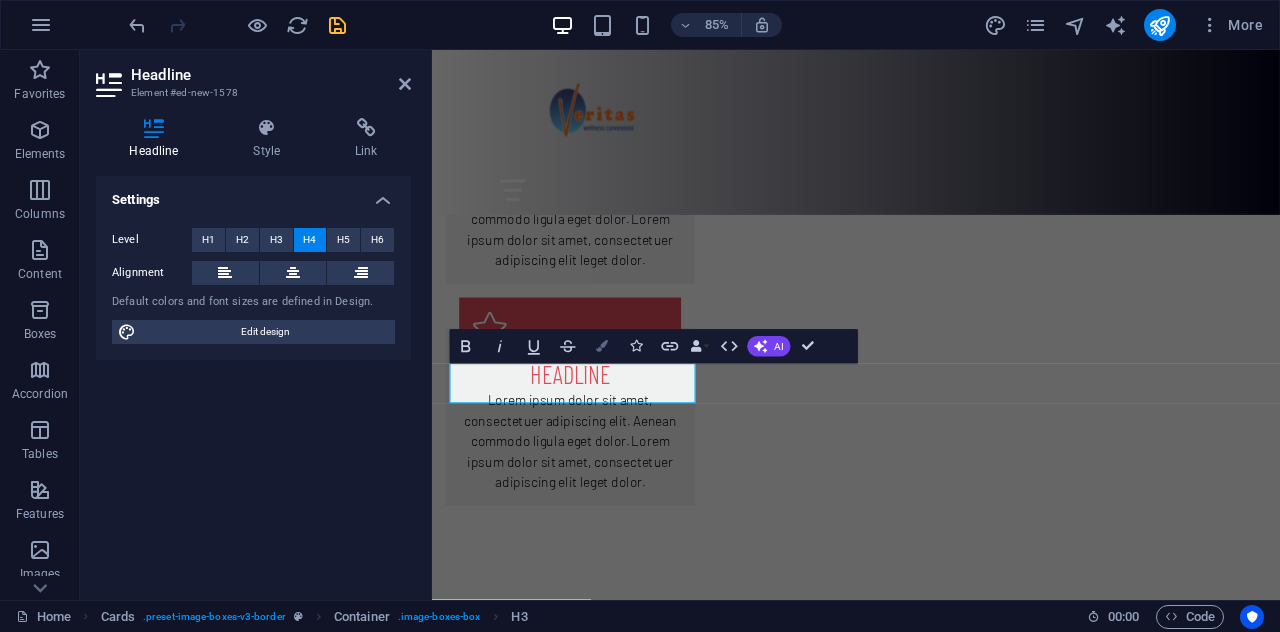 click at bounding box center (602, 347) 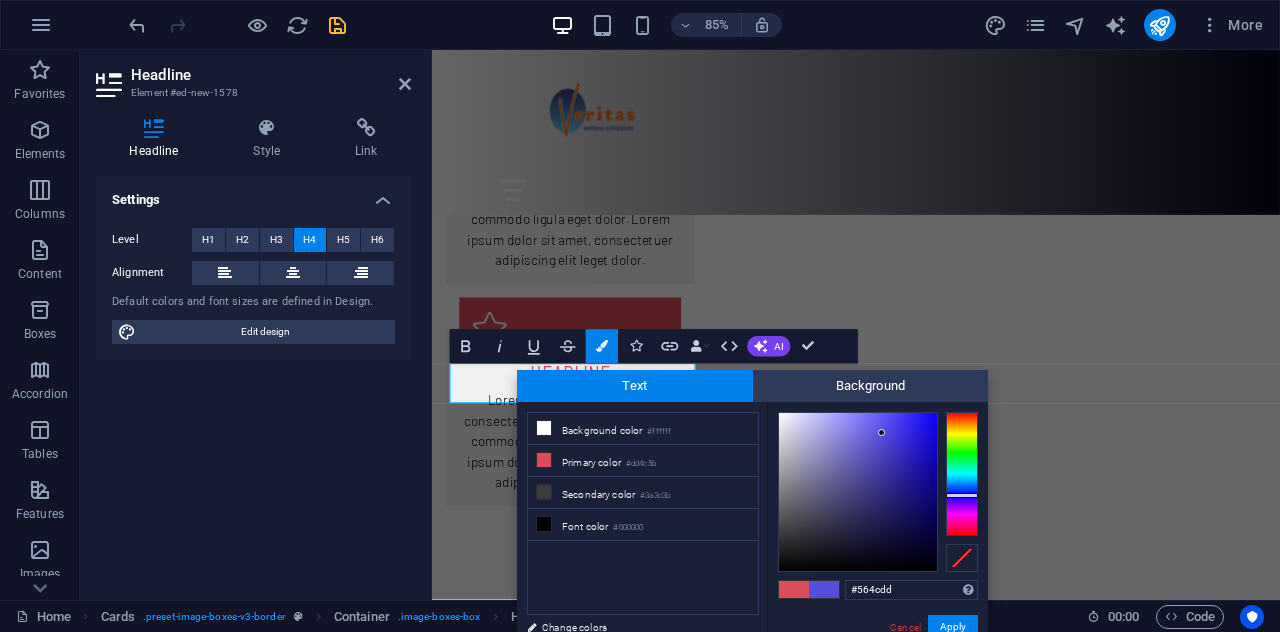 click at bounding box center [962, 474] 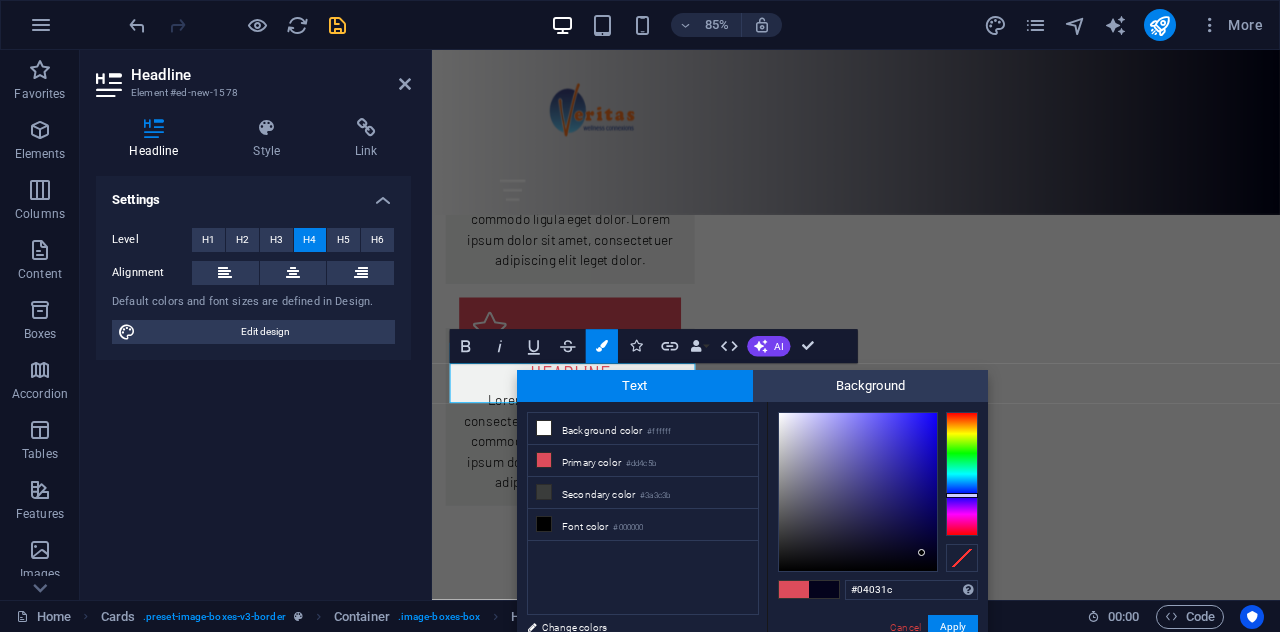 click at bounding box center (858, 492) 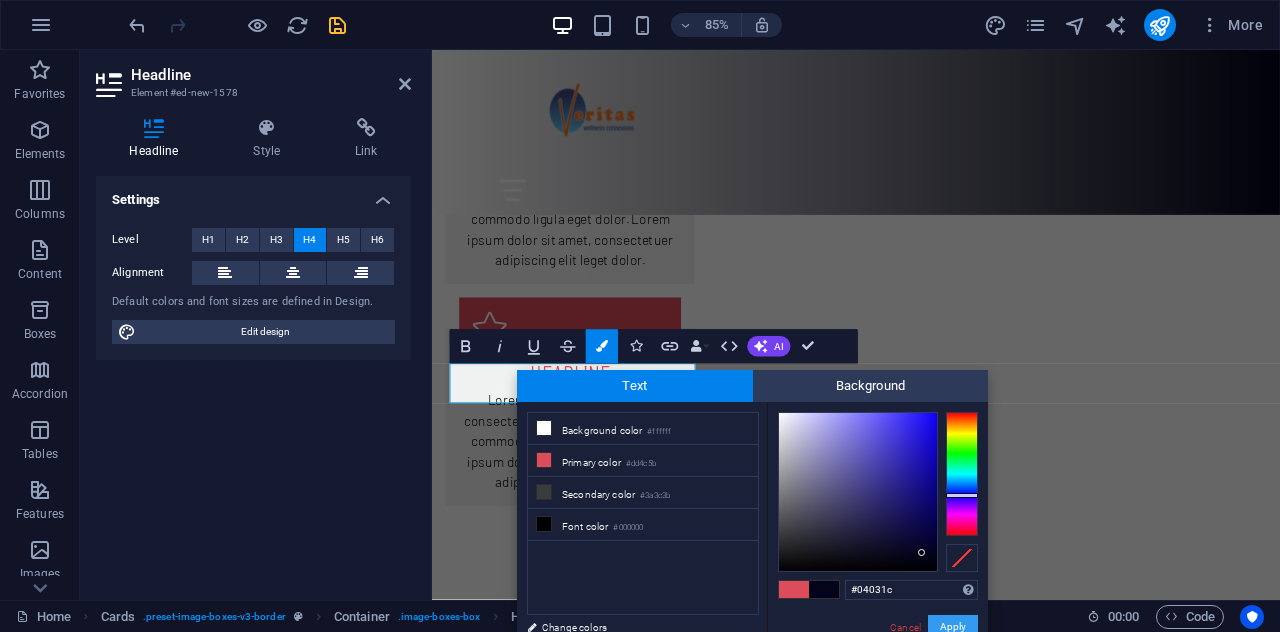 click on "Apply" at bounding box center (953, 627) 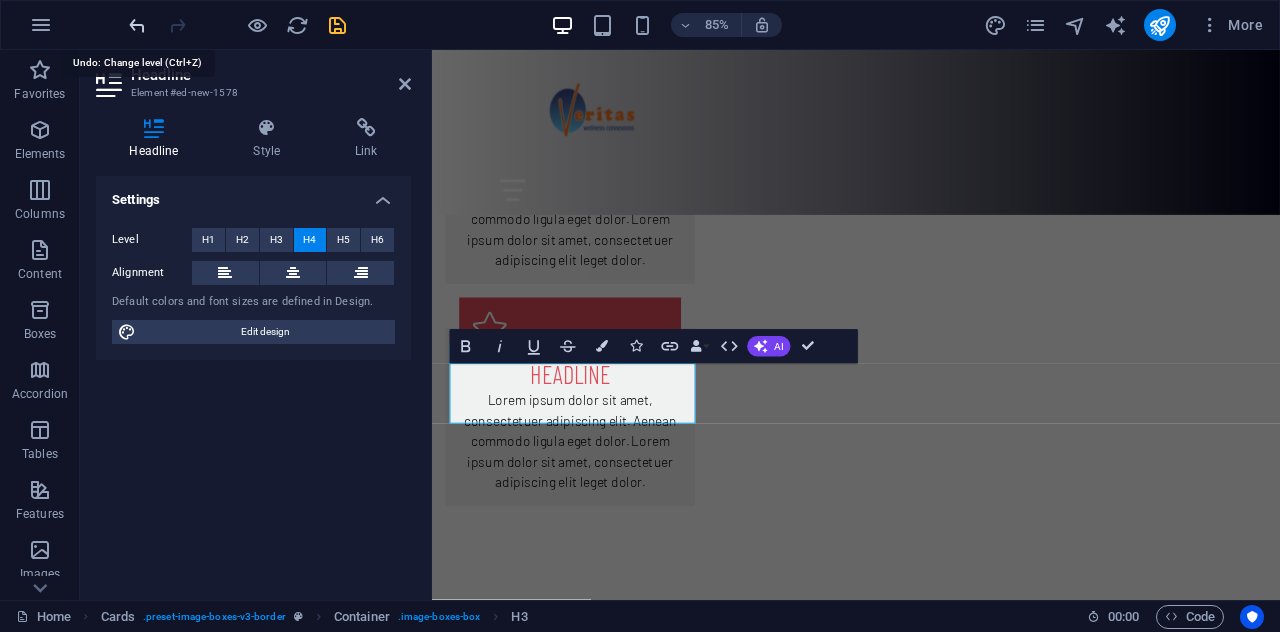 click at bounding box center (137, 25) 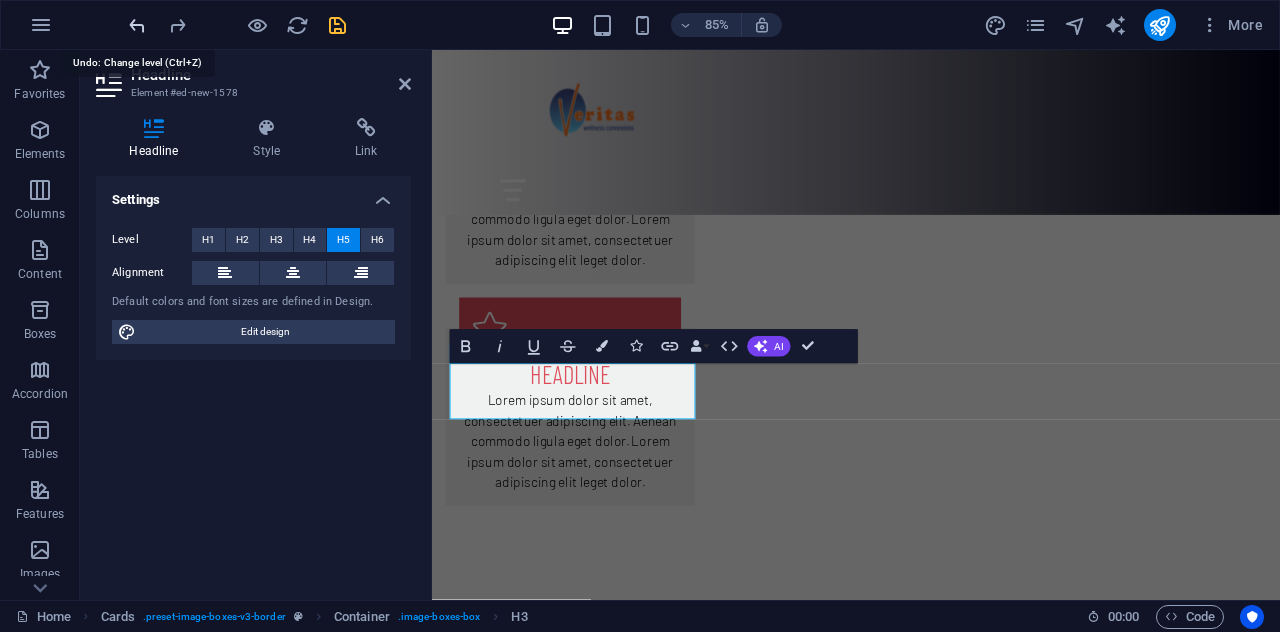 click at bounding box center [137, 25] 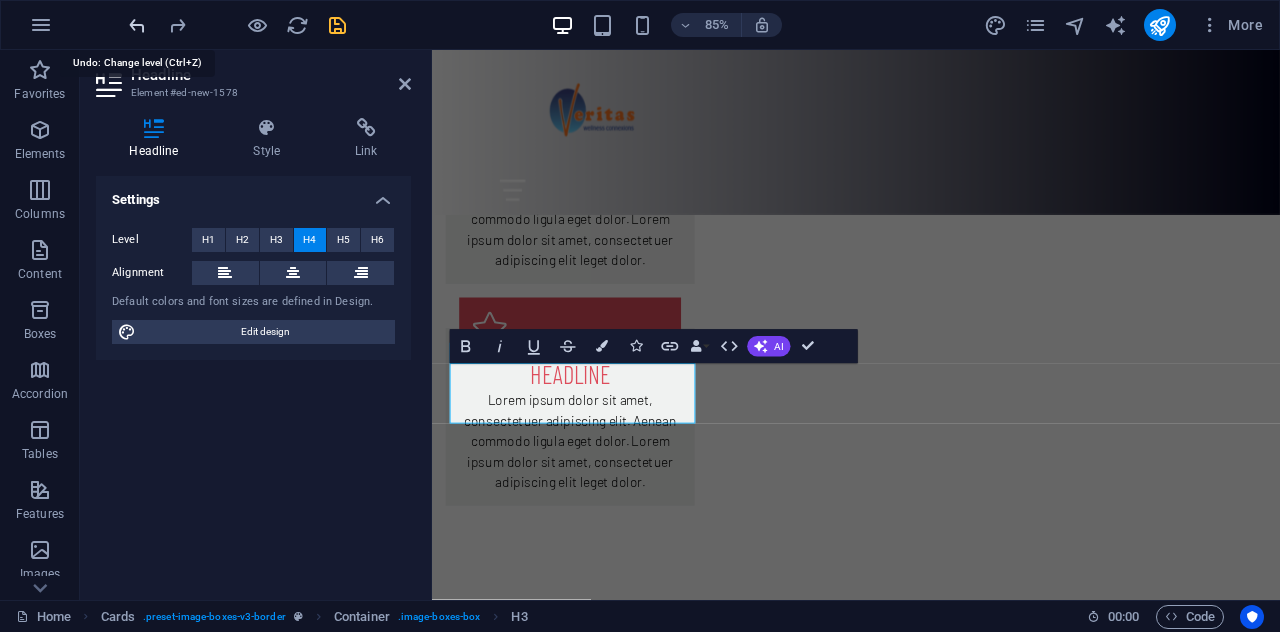 click at bounding box center (137, 25) 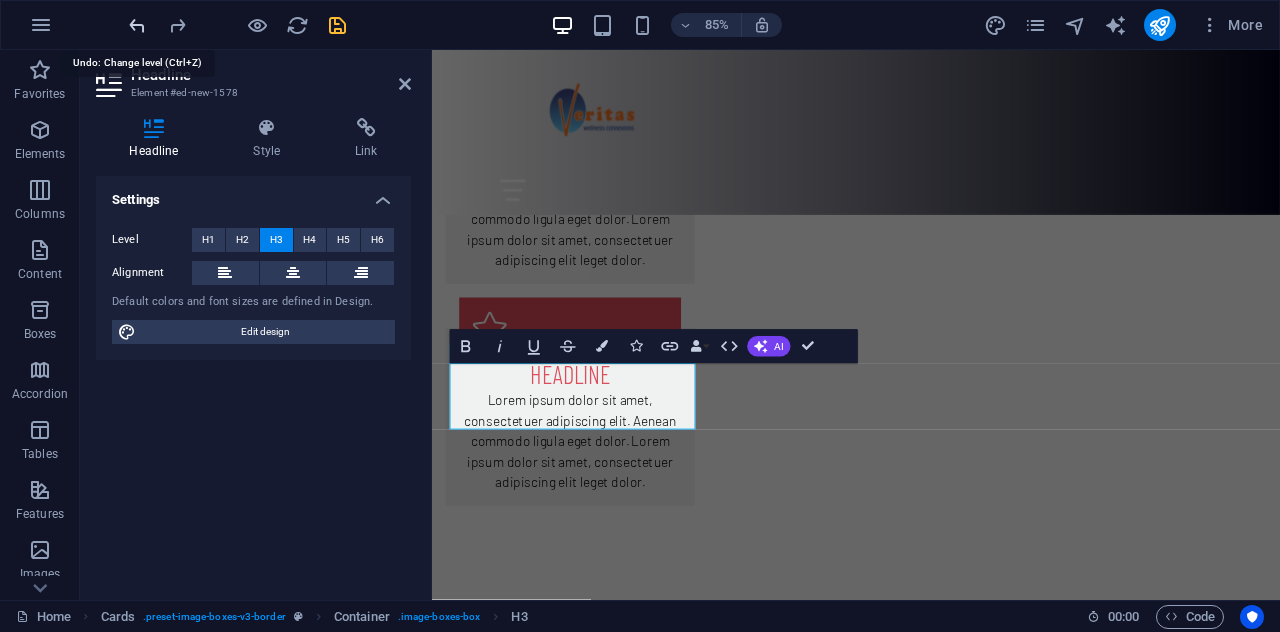 click at bounding box center (137, 25) 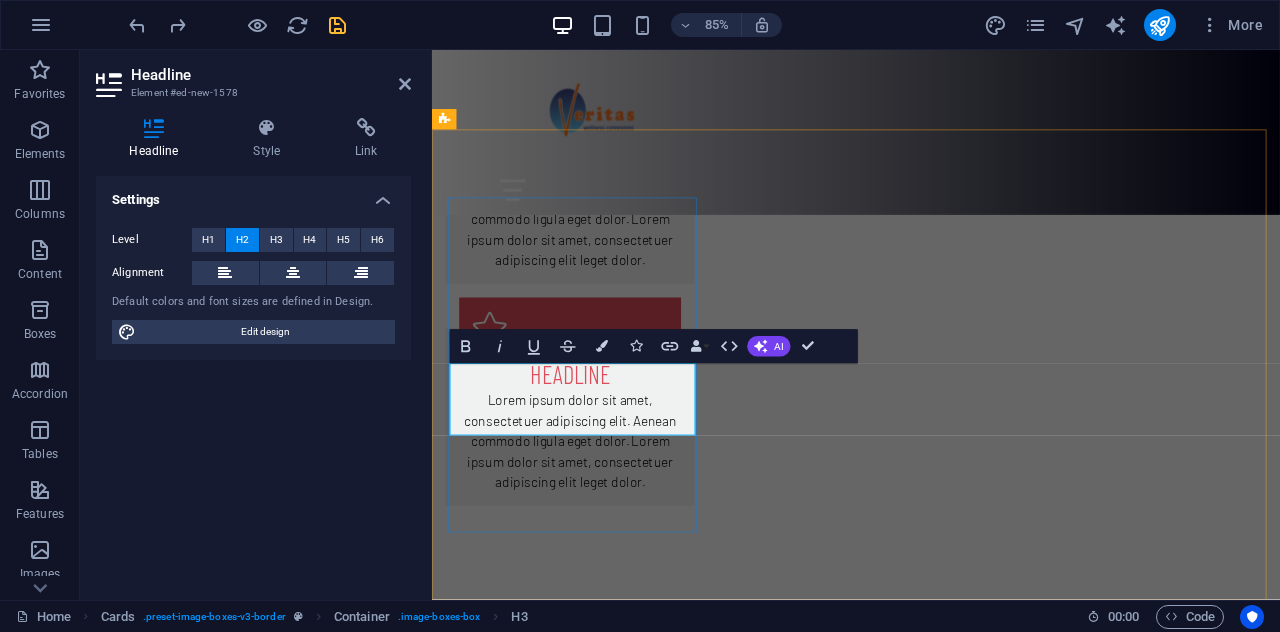 click on "Training Workshops" at bounding box center (594, 1004) 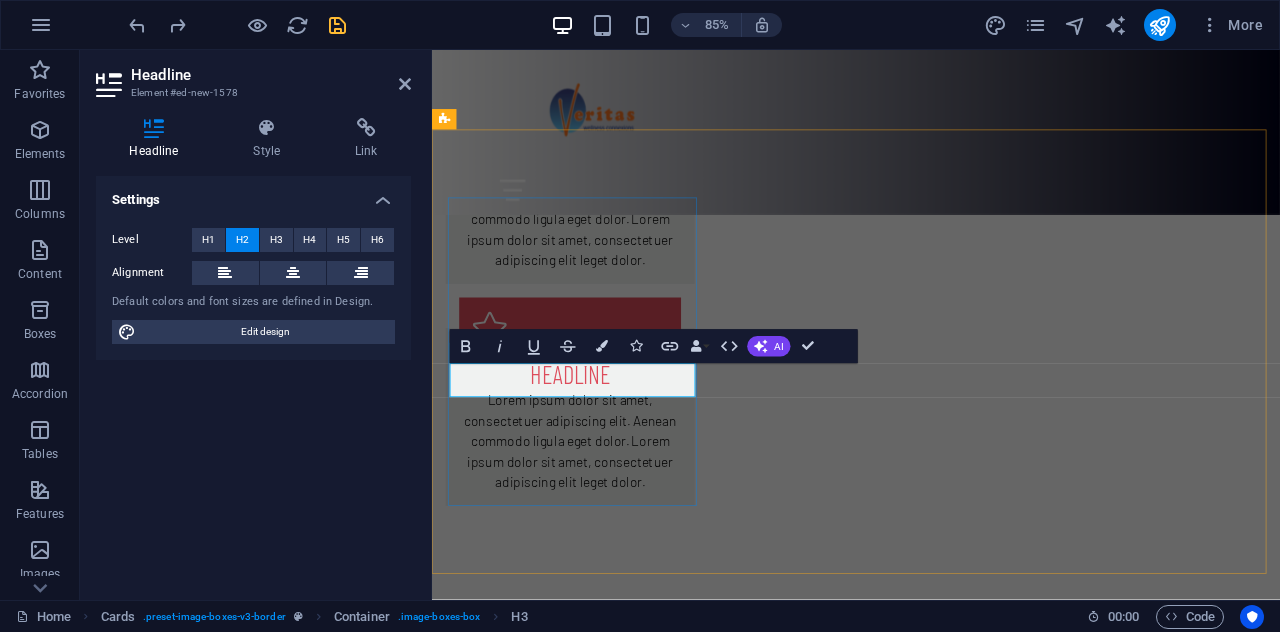 click on "​ ​ Training Workshops" at bounding box center [594, 970] 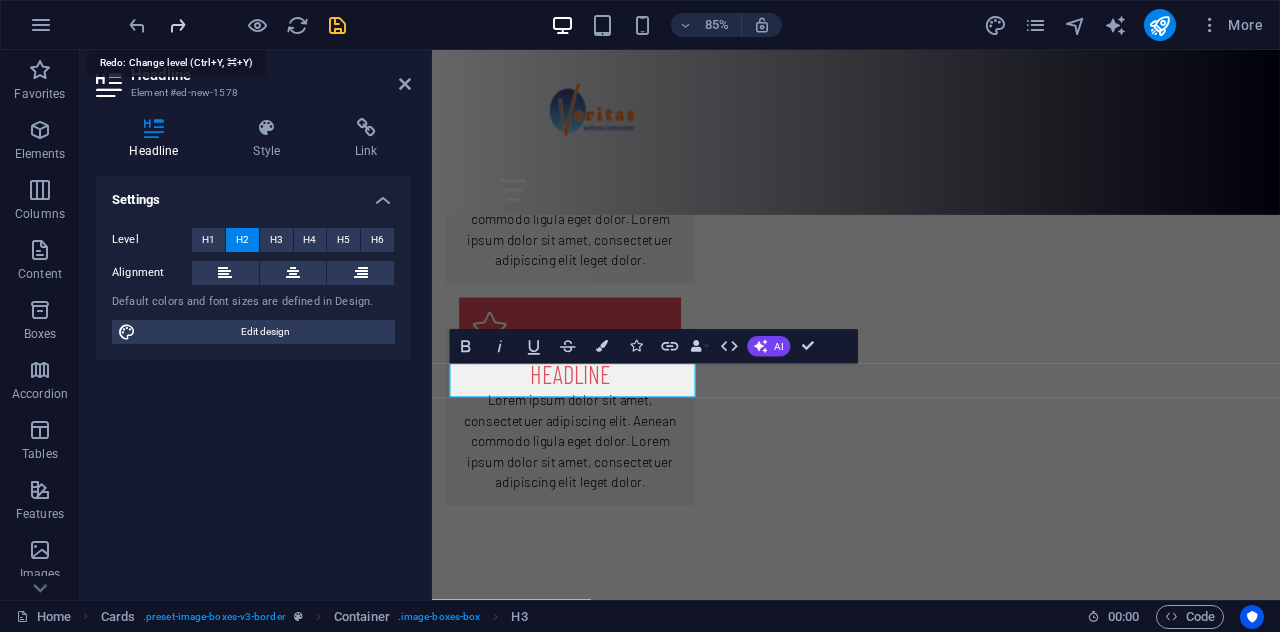 click at bounding box center (177, 25) 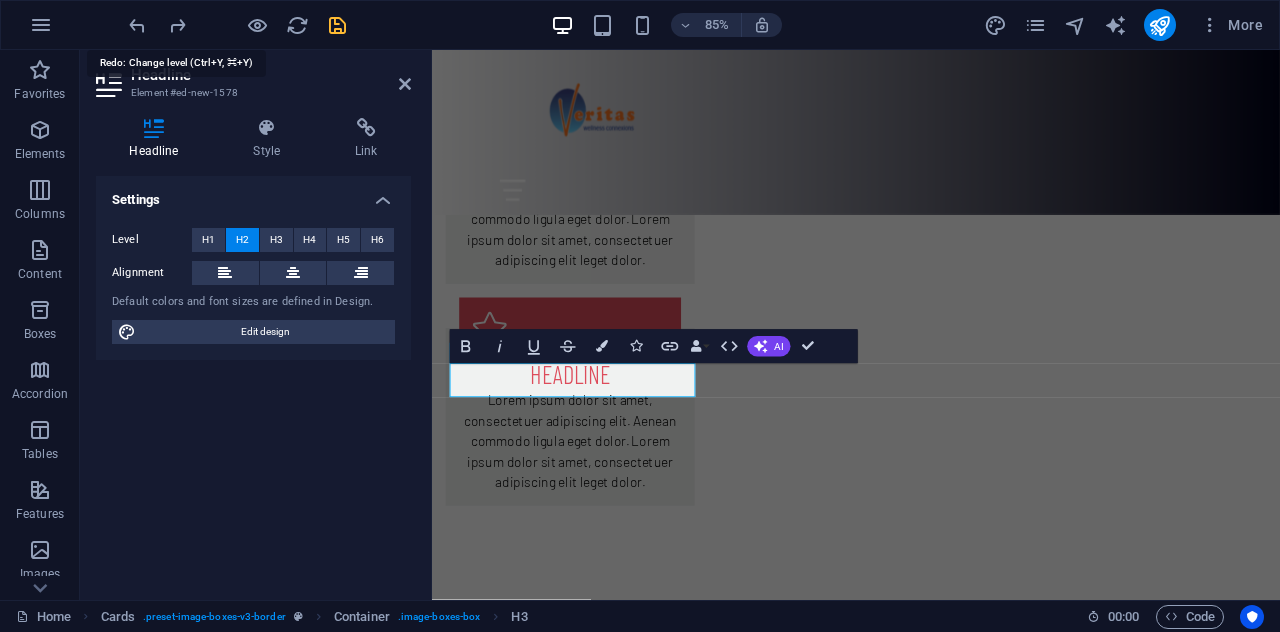 click at bounding box center (137, 25) 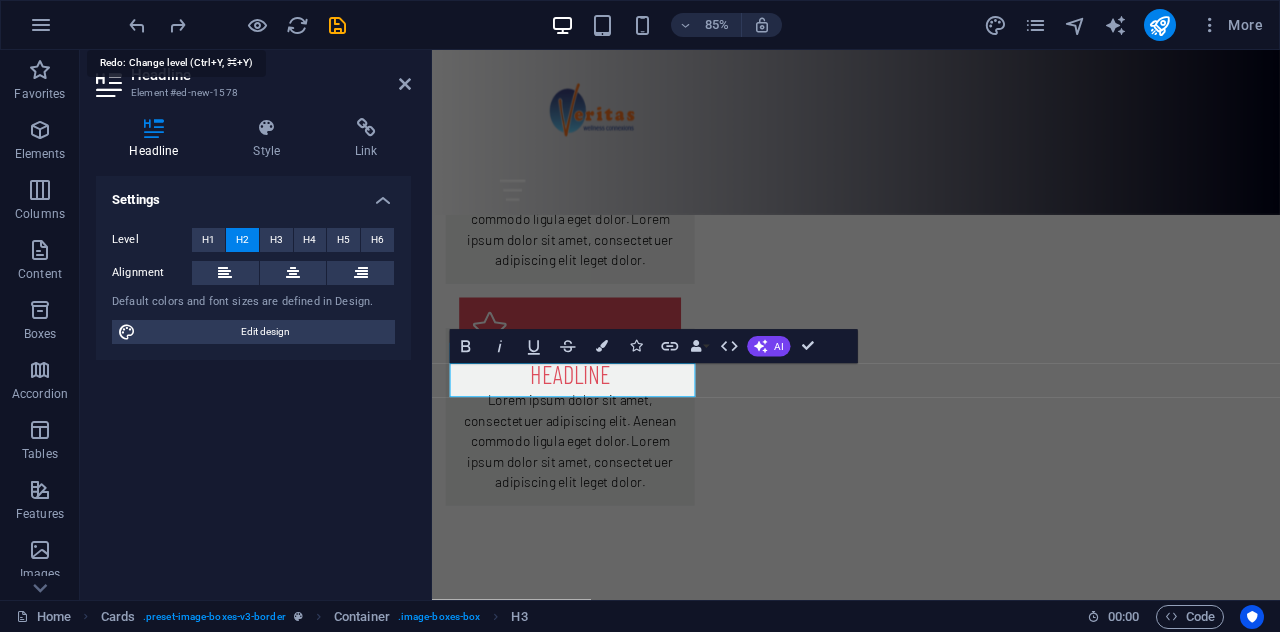 click at bounding box center [594, 845] 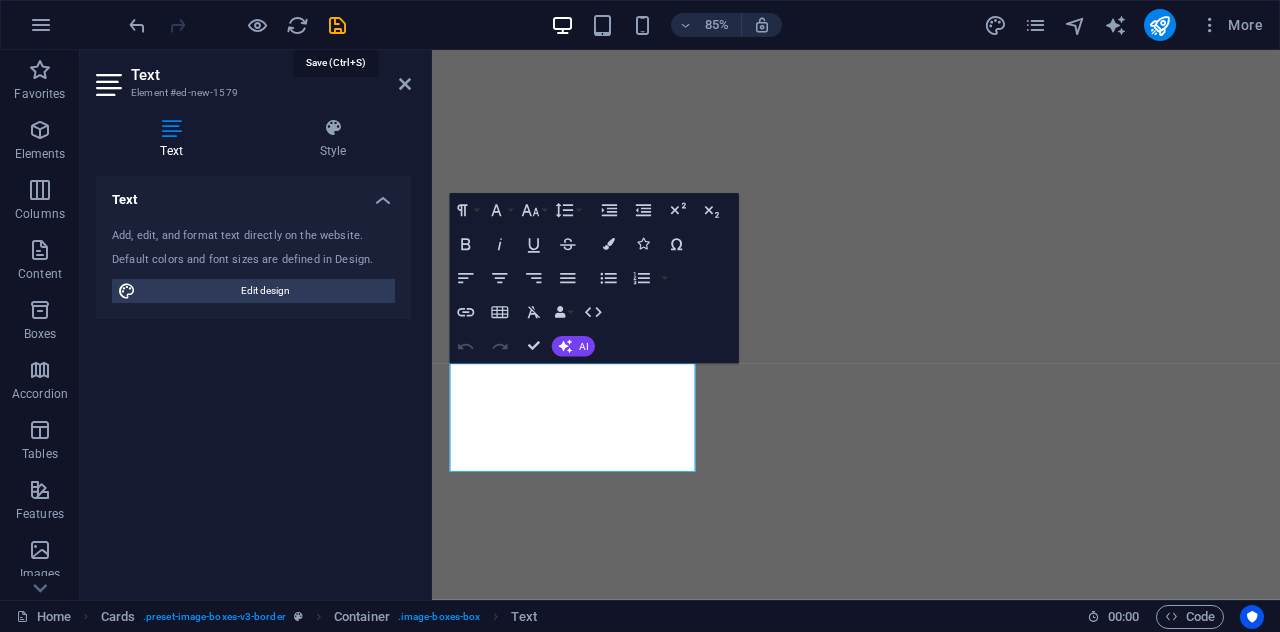 scroll, scrollTop: 0, scrollLeft: 0, axis: both 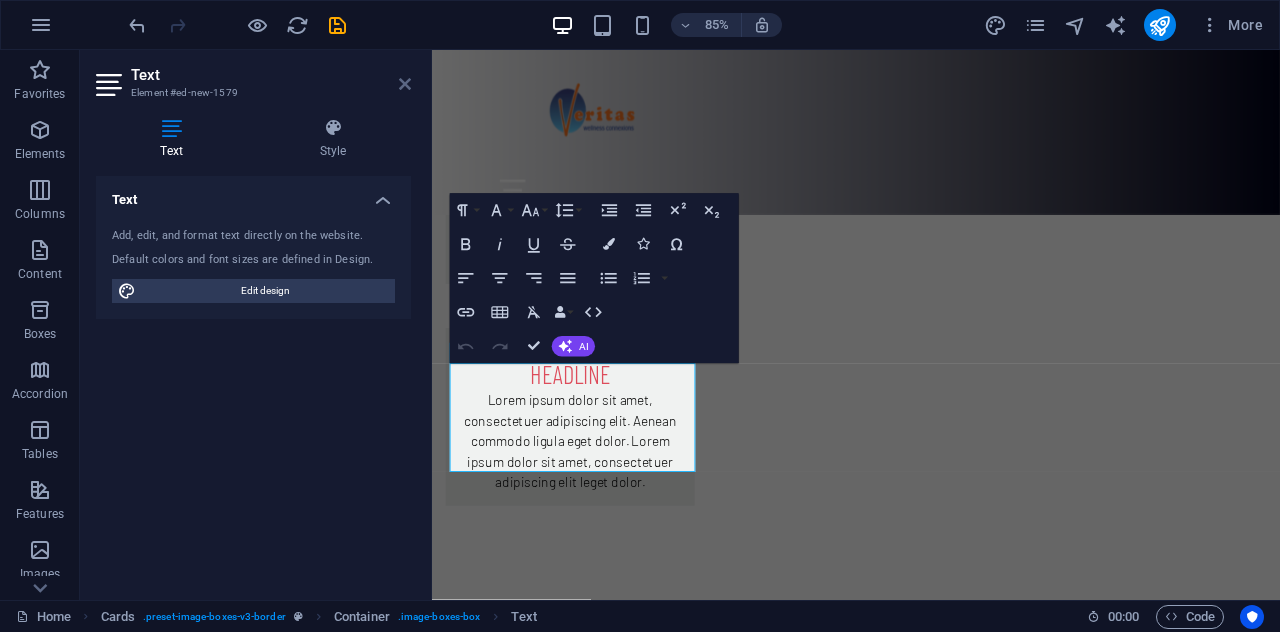 click at bounding box center [405, 84] 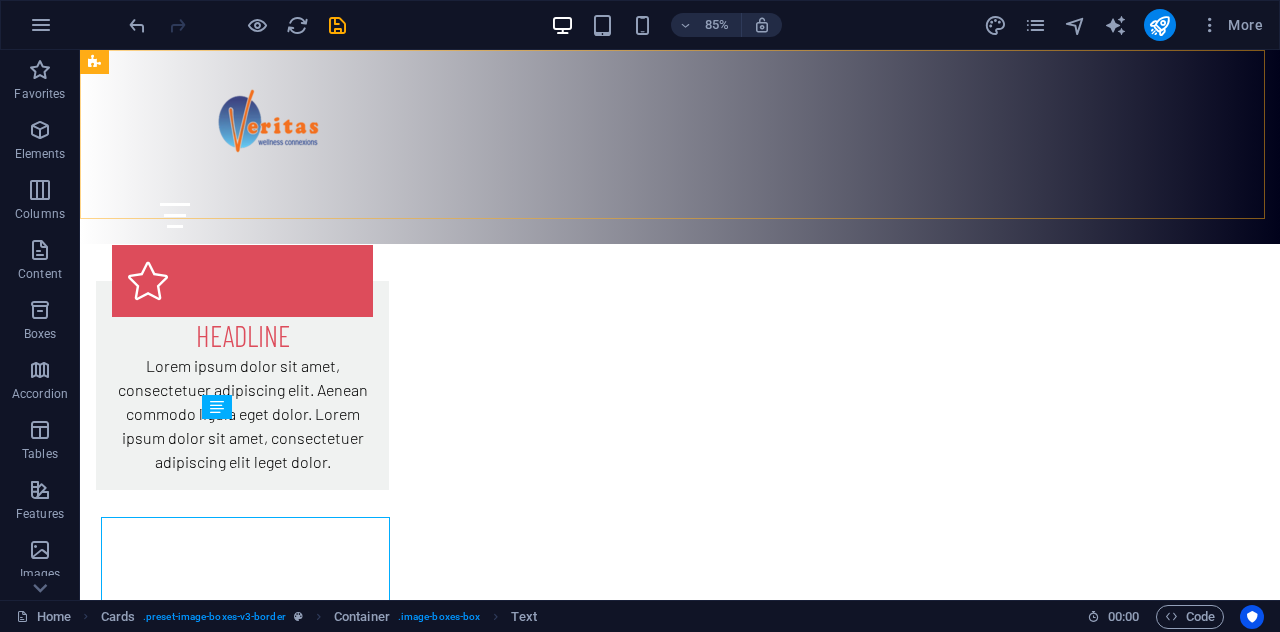 scroll, scrollTop: 861, scrollLeft: 0, axis: vertical 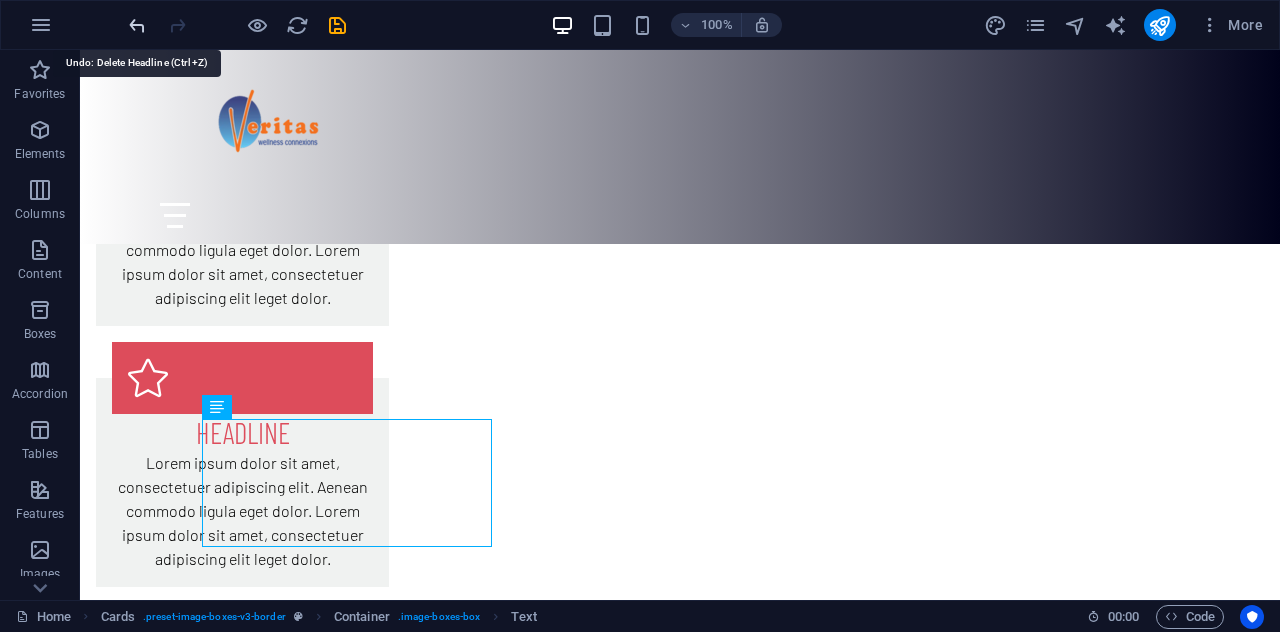 click at bounding box center (137, 25) 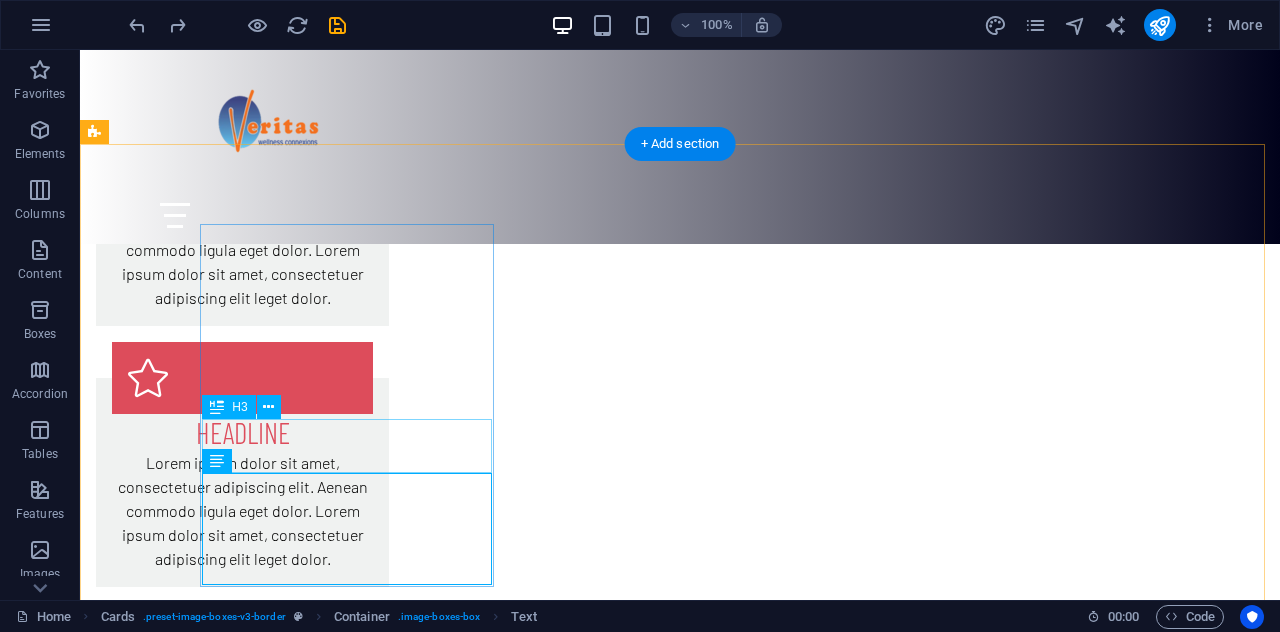 click on "Training Workshops" at bounding box center [242, 968] 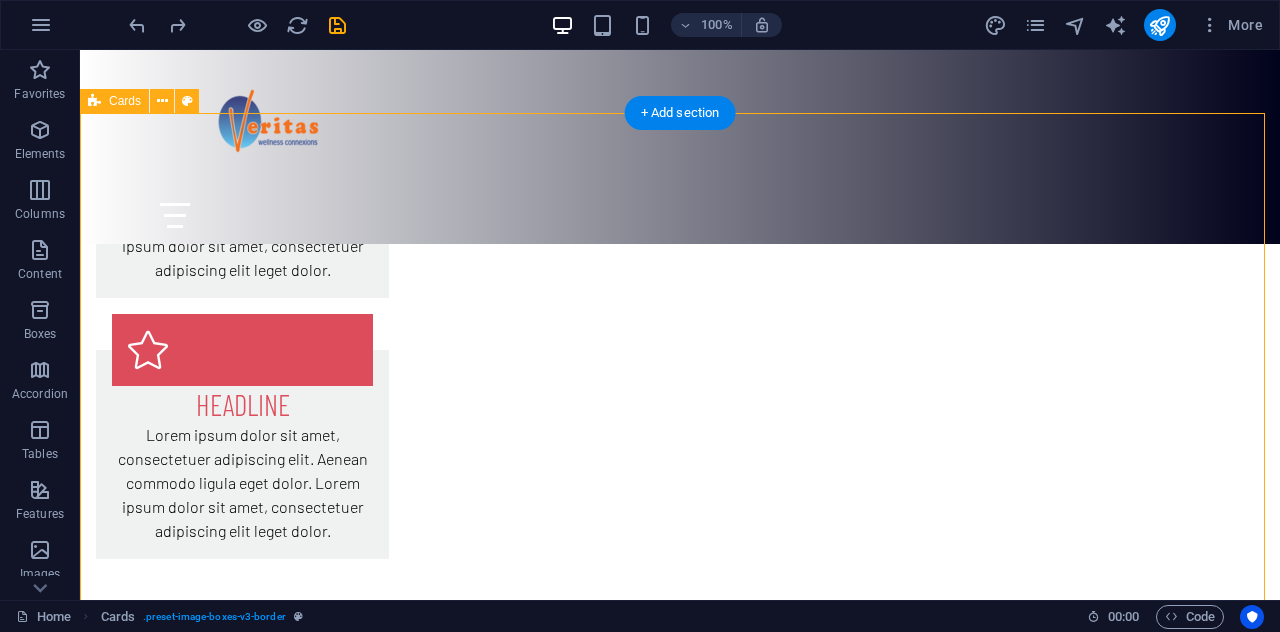 drag, startPoint x: 186, startPoint y: 524, endPoint x: 200, endPoint y: 524, distance: 14 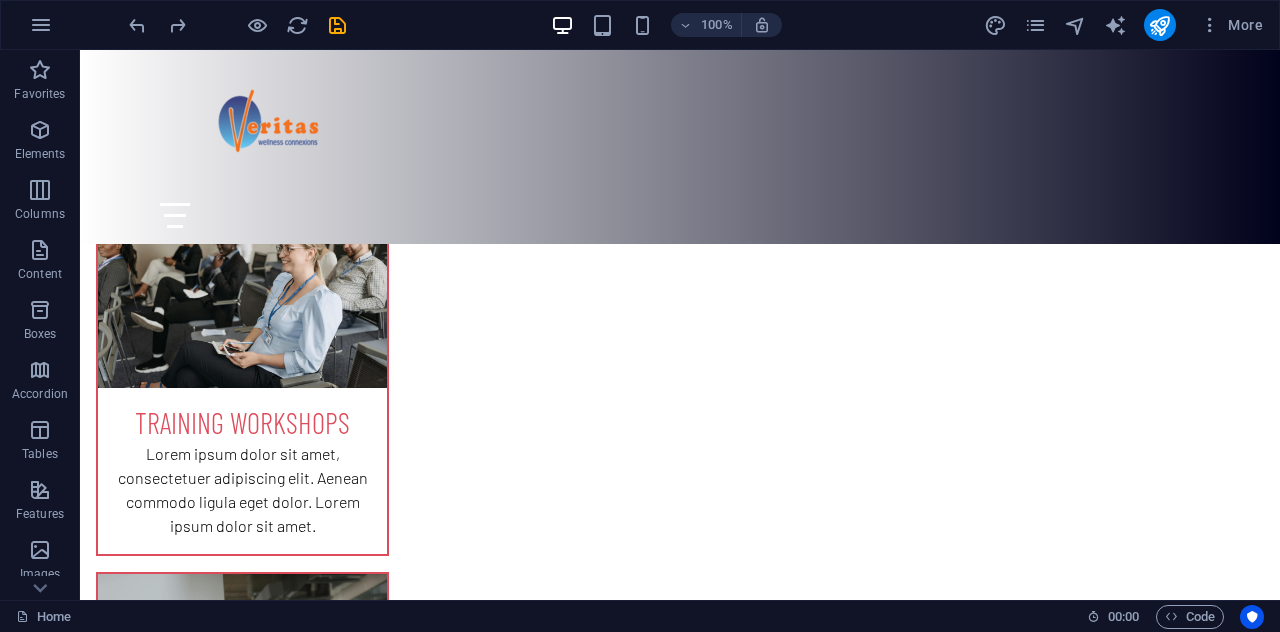 scroll, scrollTop: 1328, scrollLeft: 0, axis: vertical 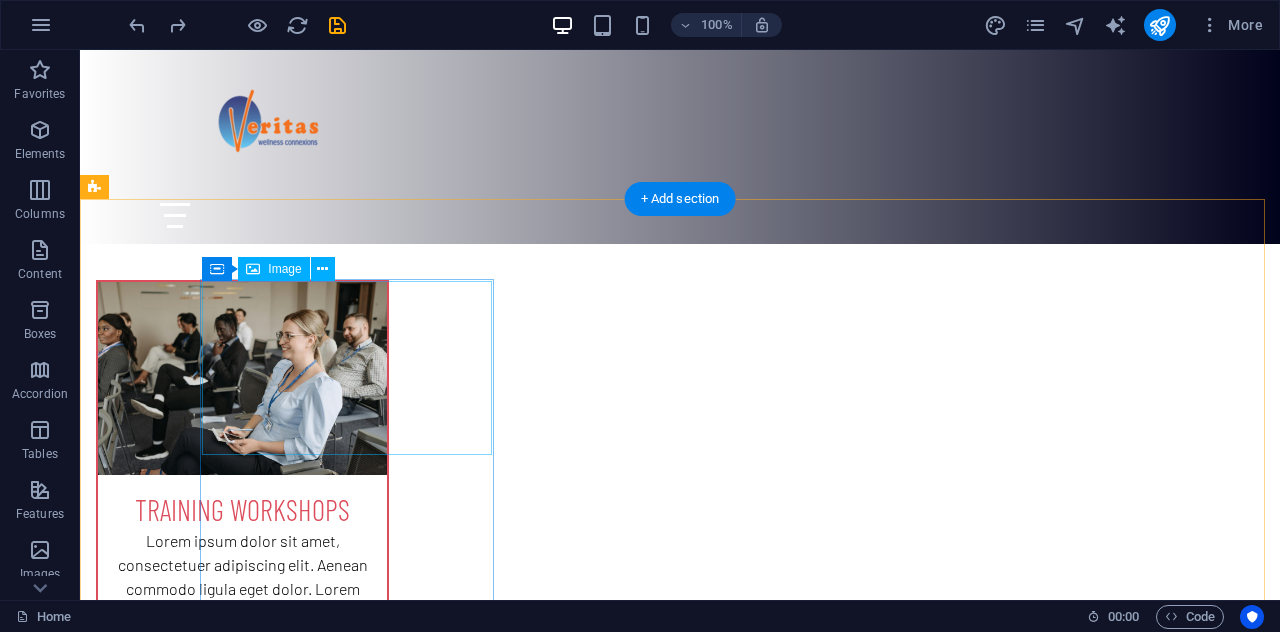 click at bounding box center (242, 1648) 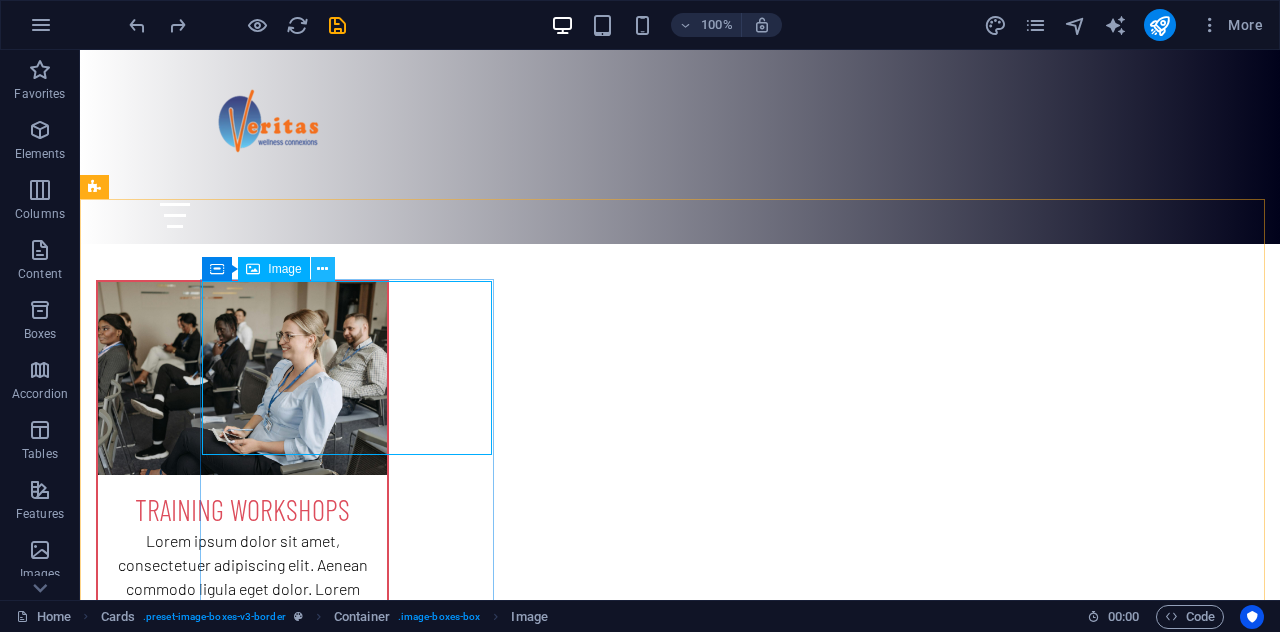 click at bounding box center [322, 269] 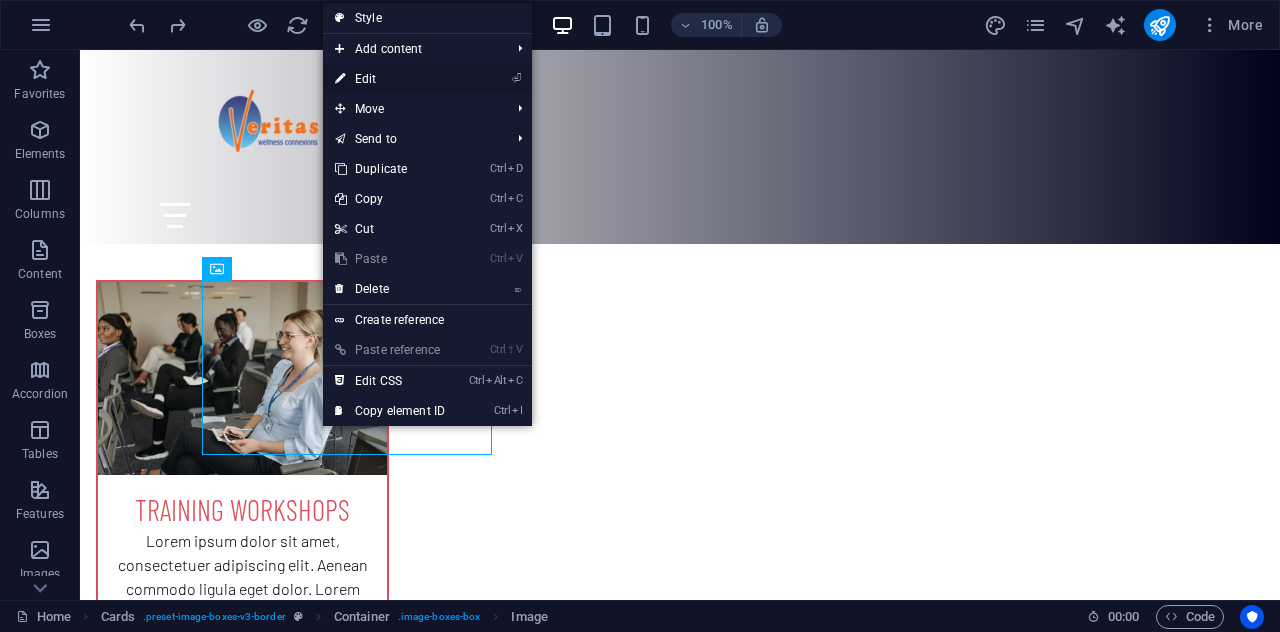 click on "⏎  Edit" at bounding box center (390, 79) 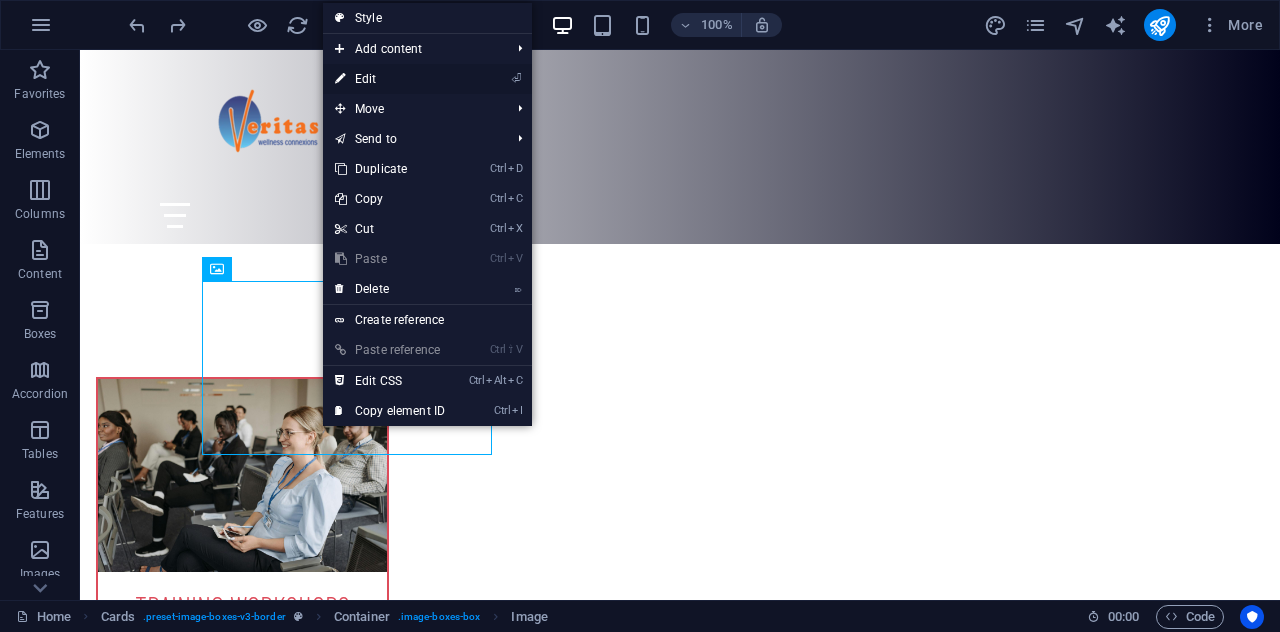 select on "%" 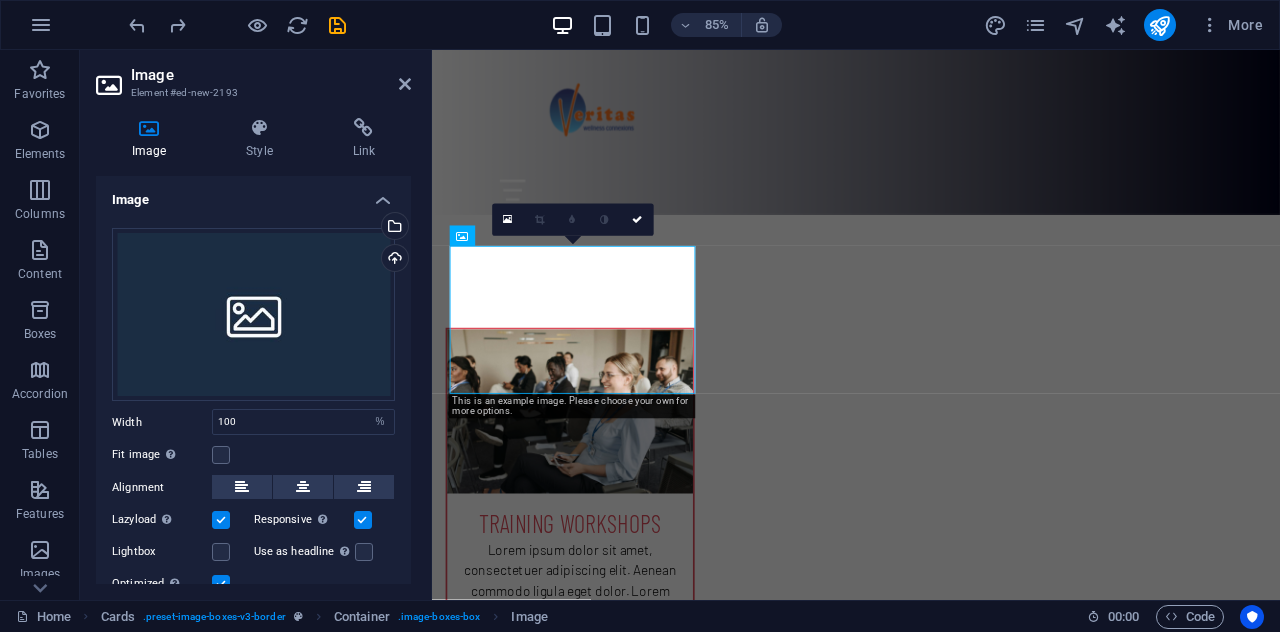 scroll, scrollTop: 1426, scrollLeft: 0, axis: vertical 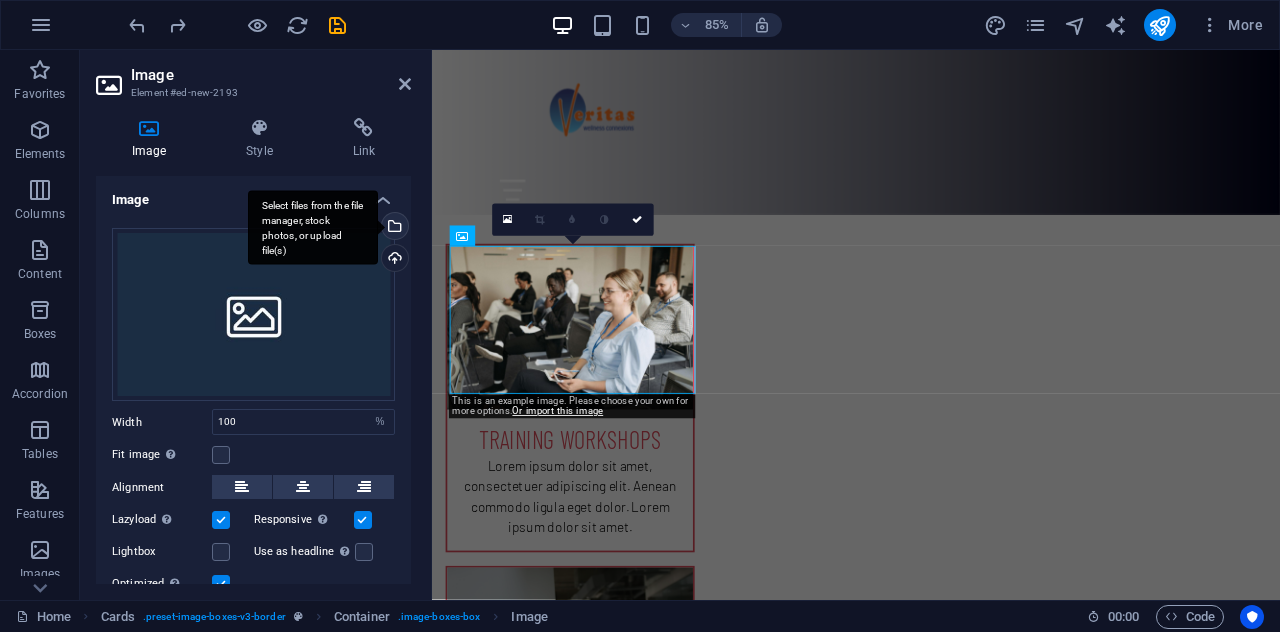 click on "Select files from the file manager, stock photos, or upload file(s)" at bounding box center (393, 228) 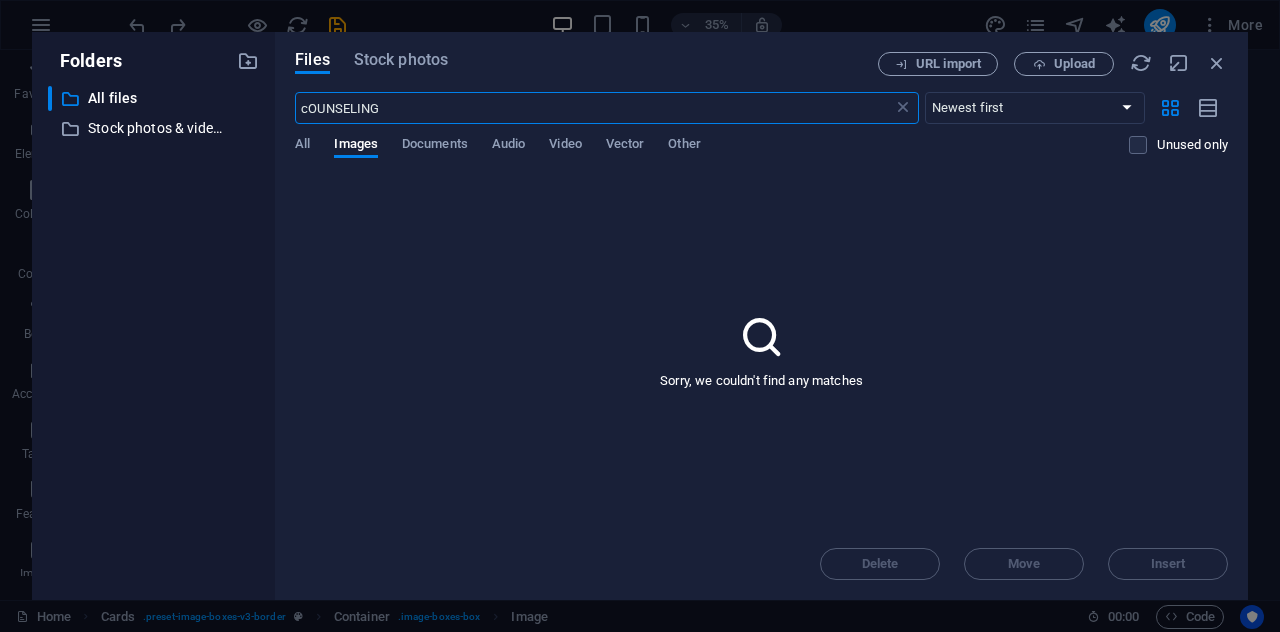 scroll, scrollTop: 2350, scrollLeft: 0, axis: vertical 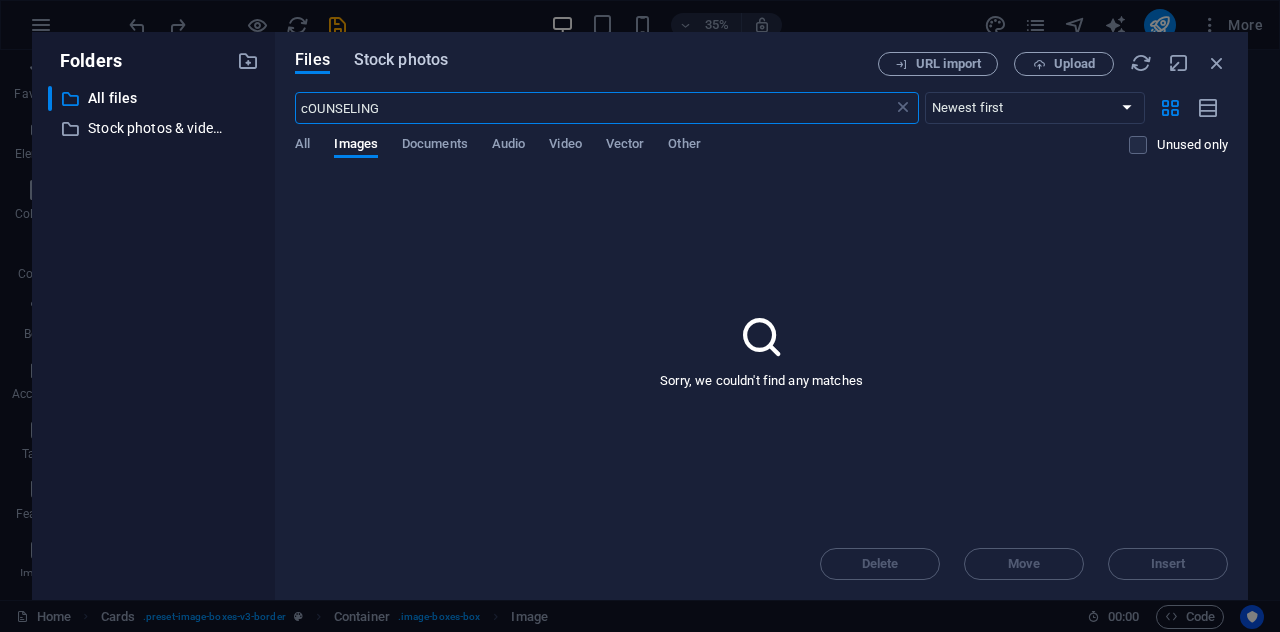 click on "Stock photos" at bounding box center (401, 60) 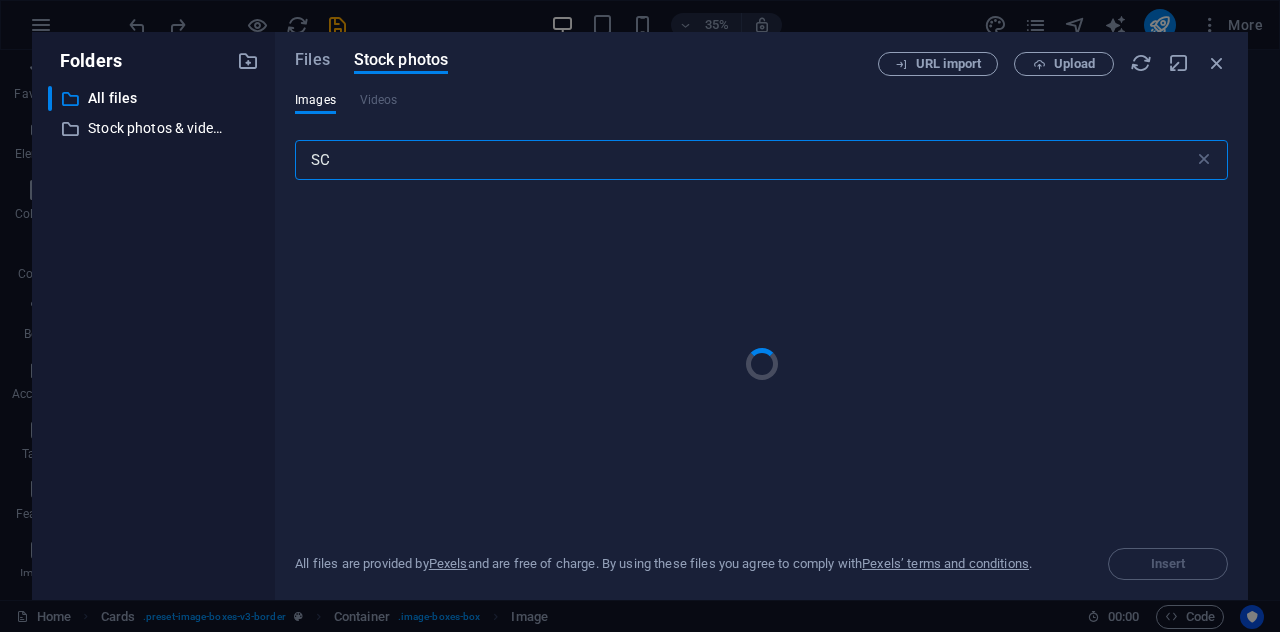 type on "S" 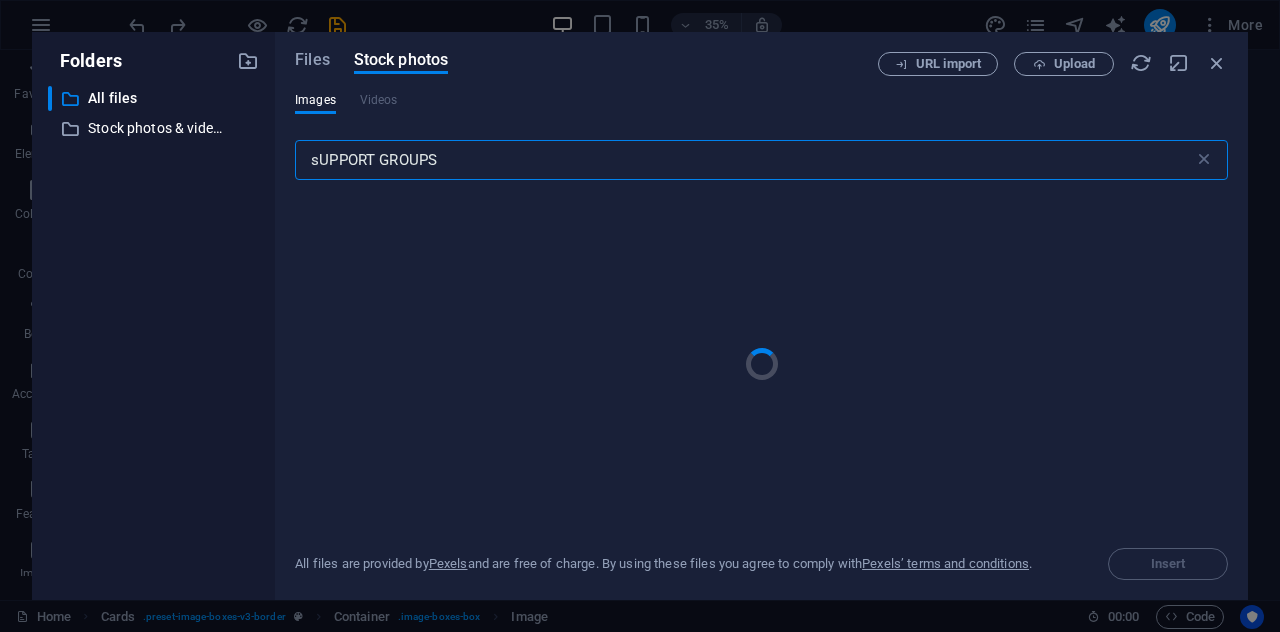 type on "sUPPORT GROUPS" 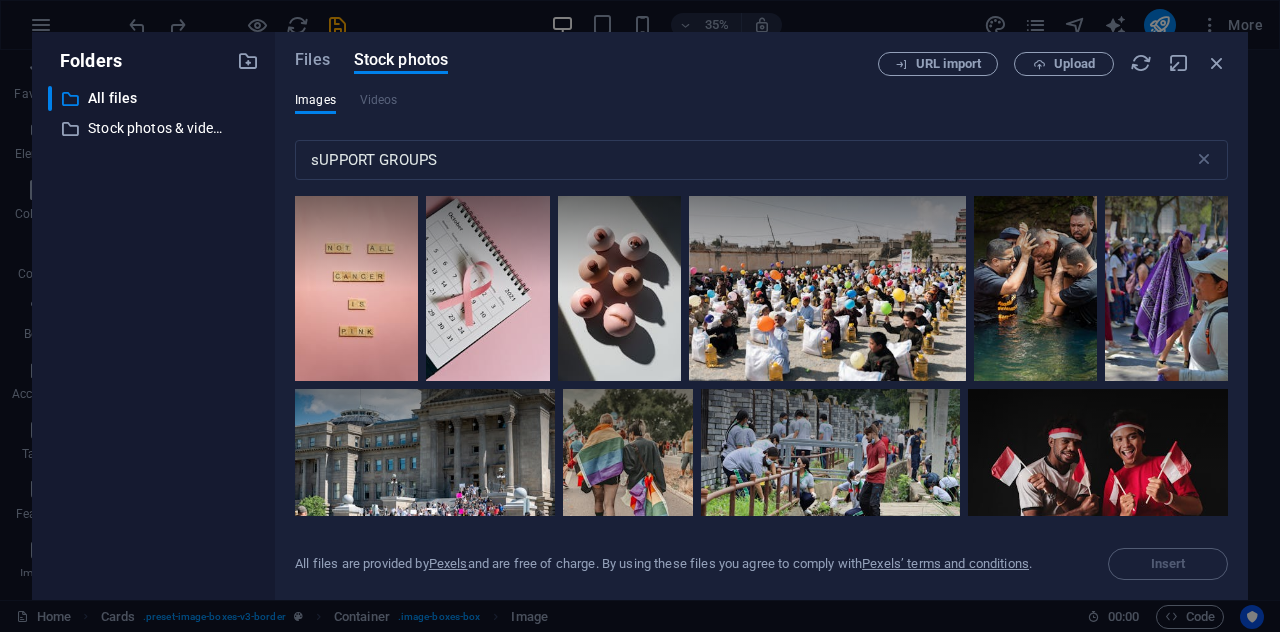 drag, startPoint x: 1222, startPoint y: 222, endPoint x: 1224, endPoint y: 239, distance: 17.117243 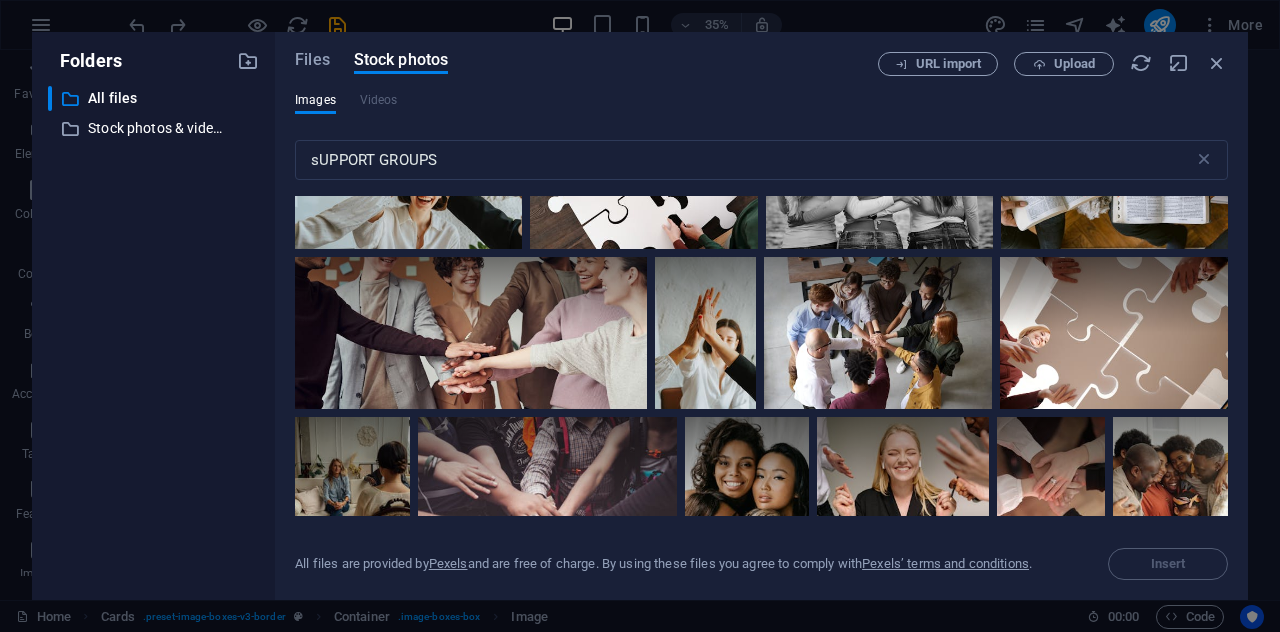scroll, scrollTop: 967, scrollLeft: 0, axis: vertical 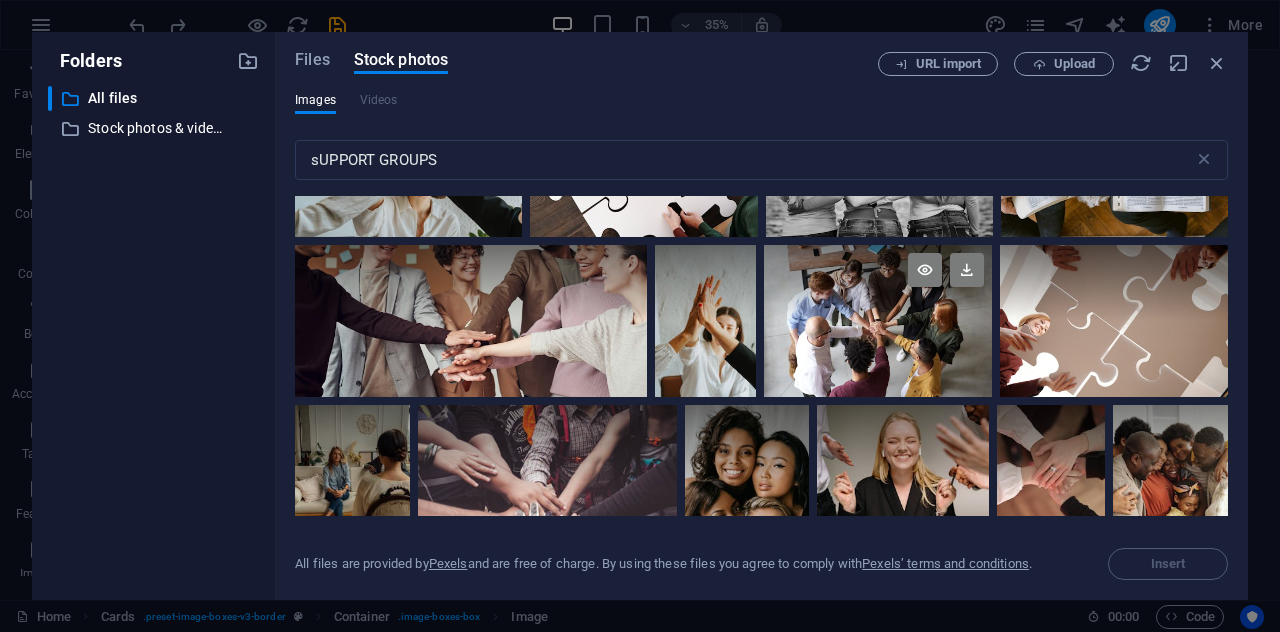 click at bounding box center [878, 321] 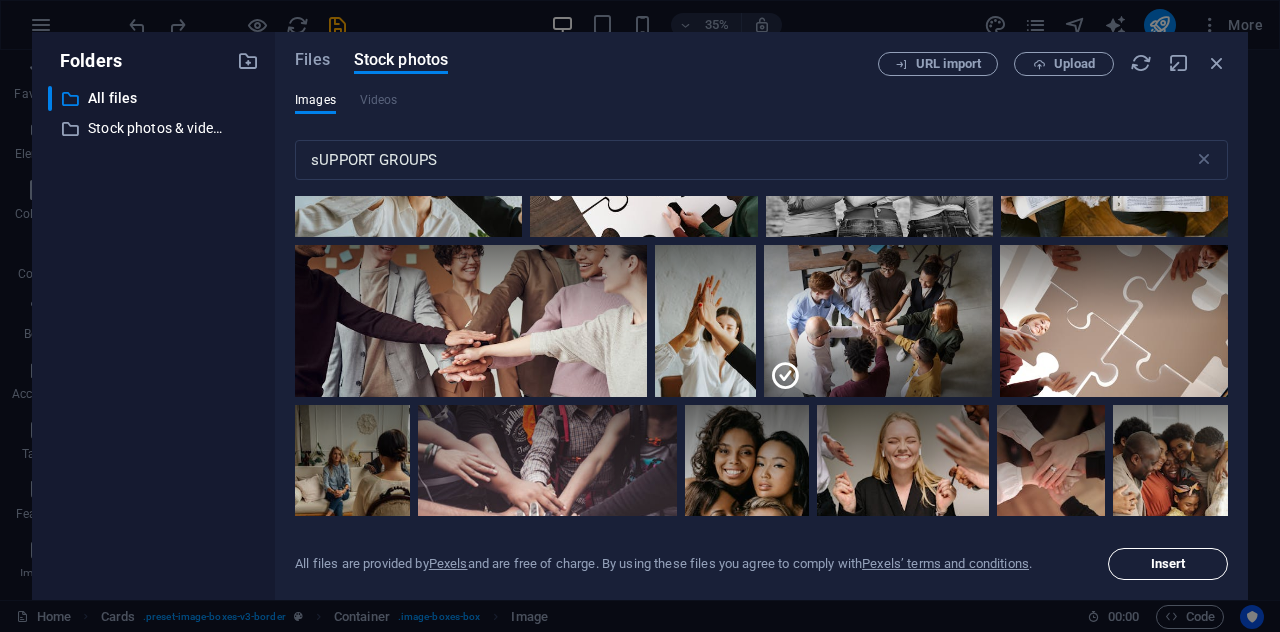click on "Insert" at bounding box center (1168, 564) 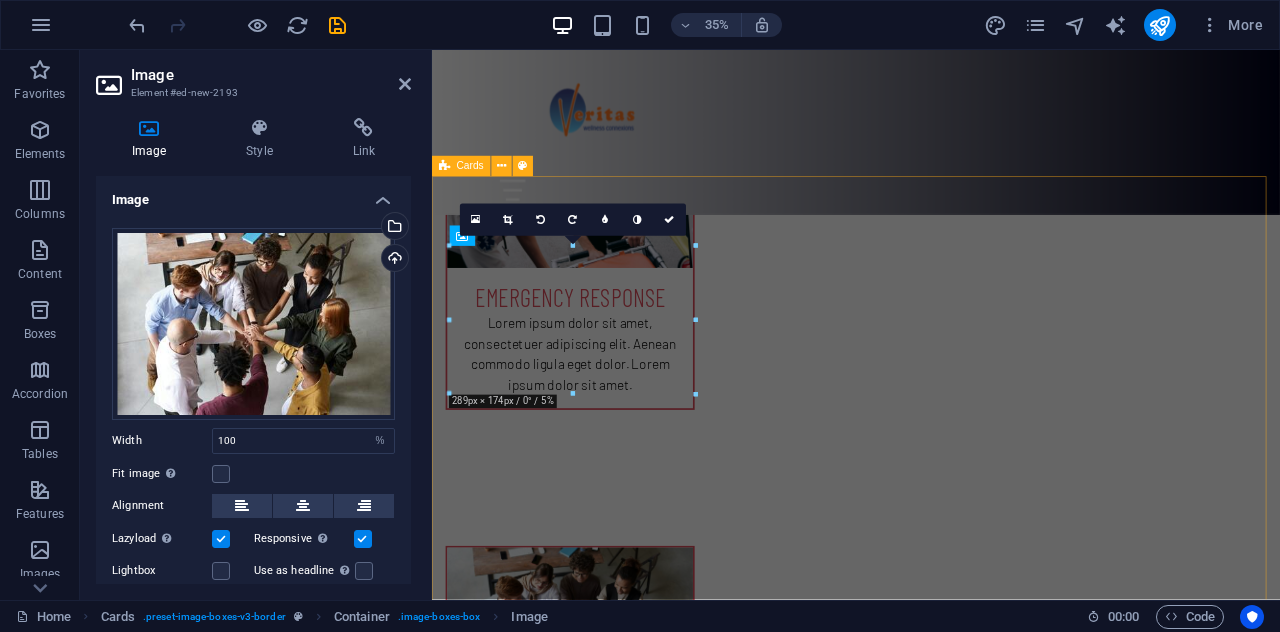 scroll, scrollTop: 1426, scrollLeft: 0, axis: vertical 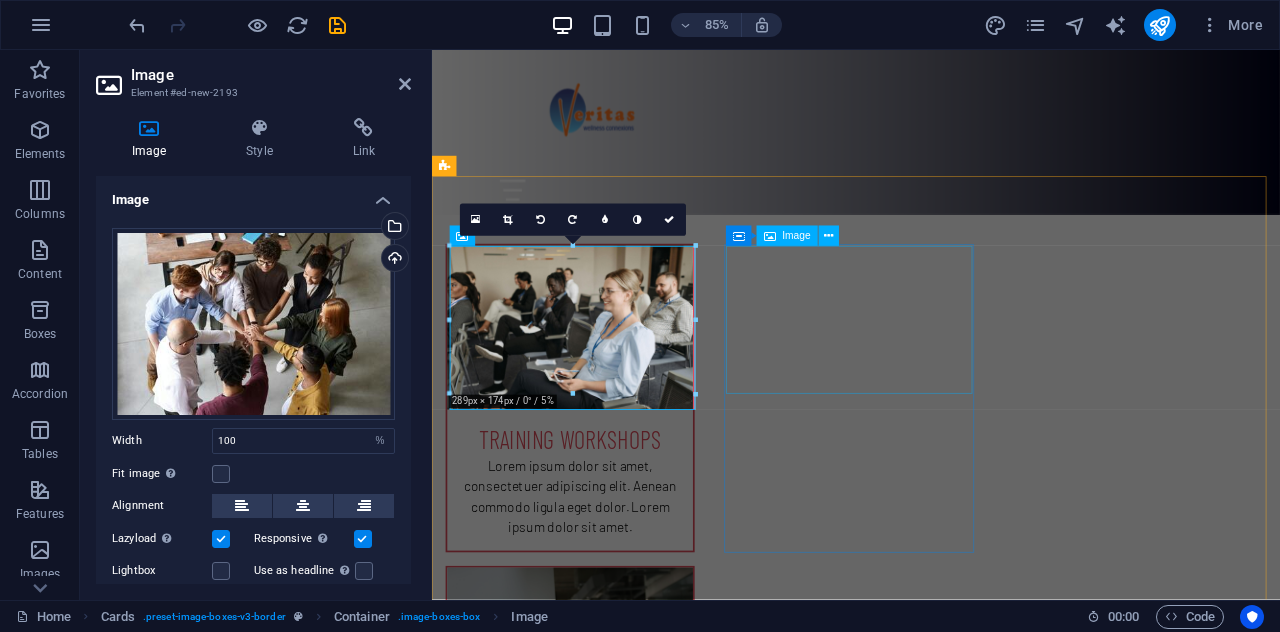 click at bounding box center (594, 2026) 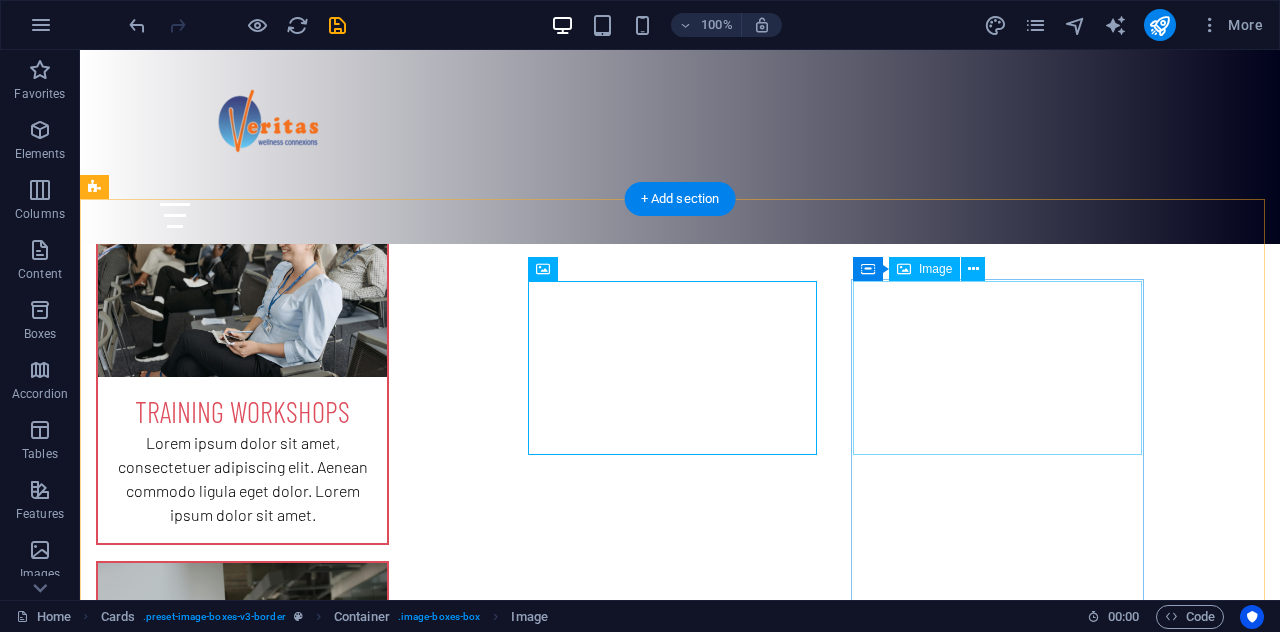 scroll, scrollTop: 1328, scrollLeft: 0, axis: vertical 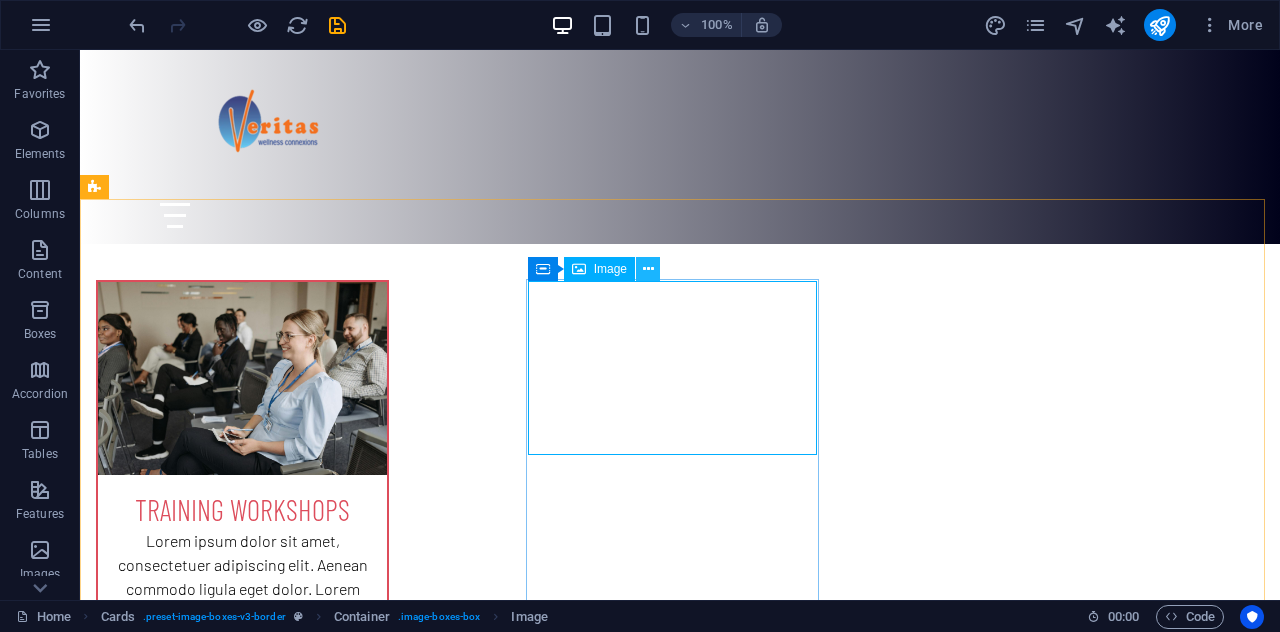 click at bounding box center [648, 269] 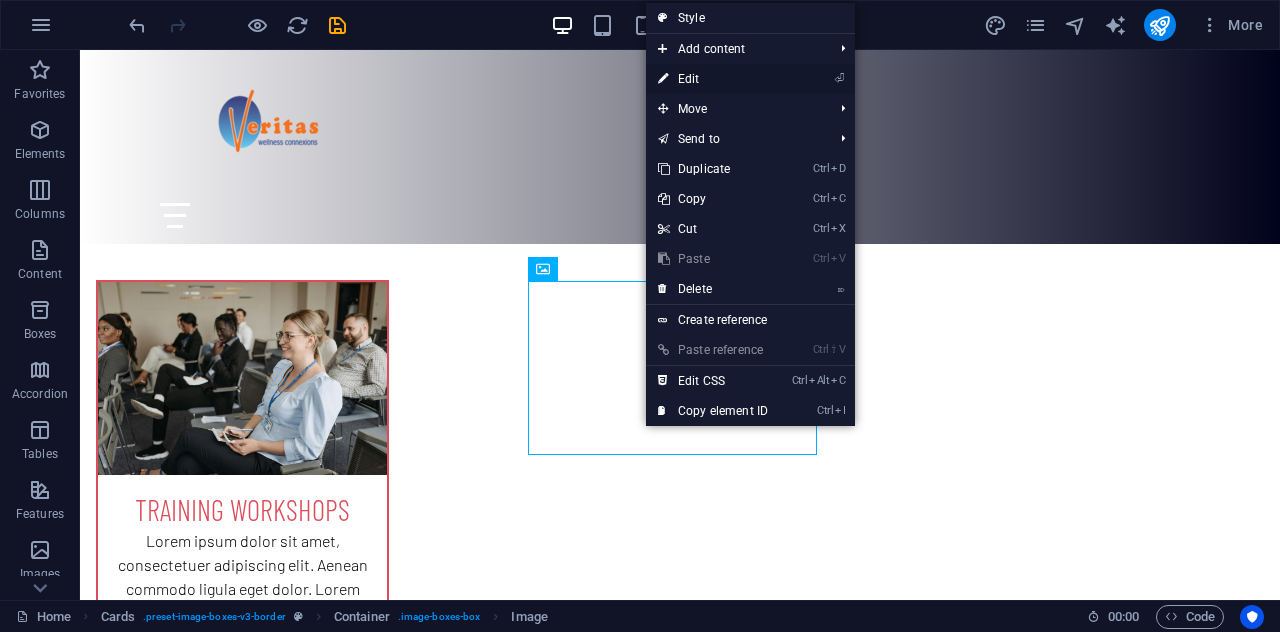 click on "⏎  Edit" at bounding box center (713, 79) 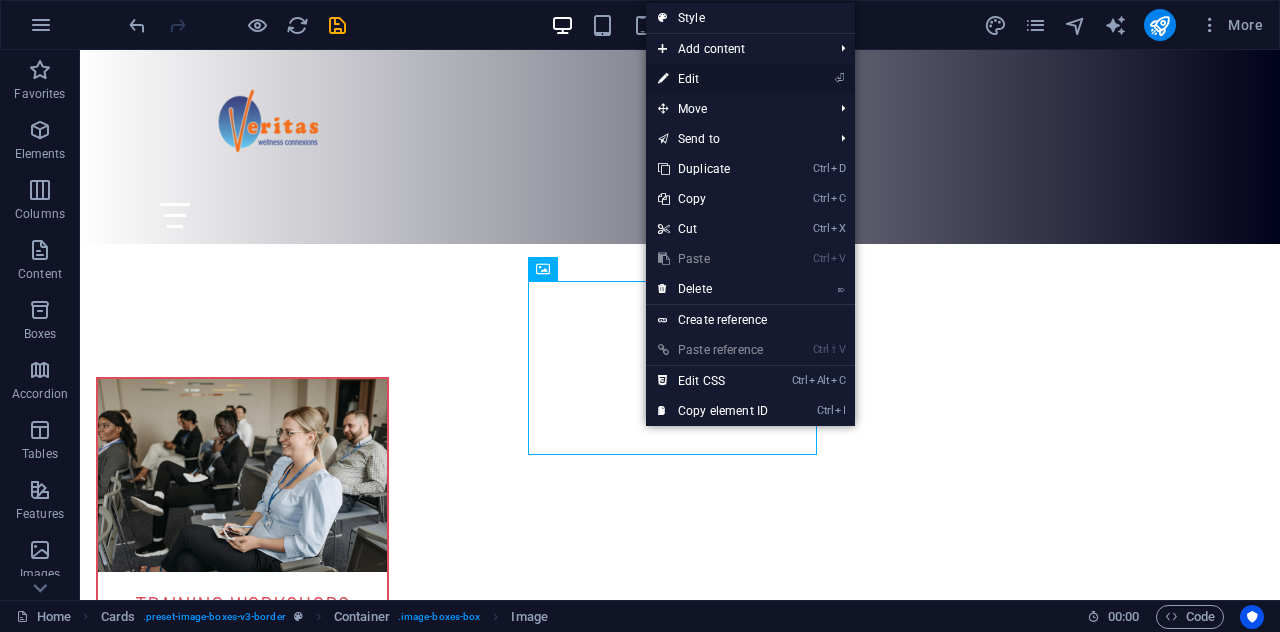 select on "%" 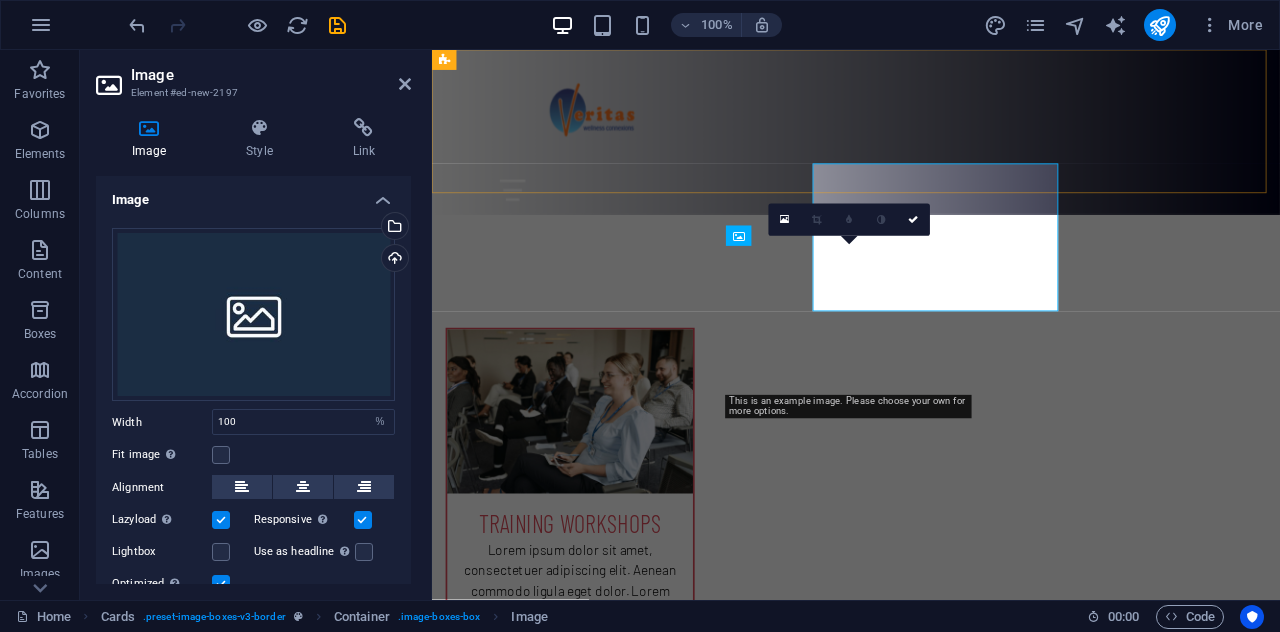 scroll, scrollTop: 1426, scrollLeft: 0, axis: vertical 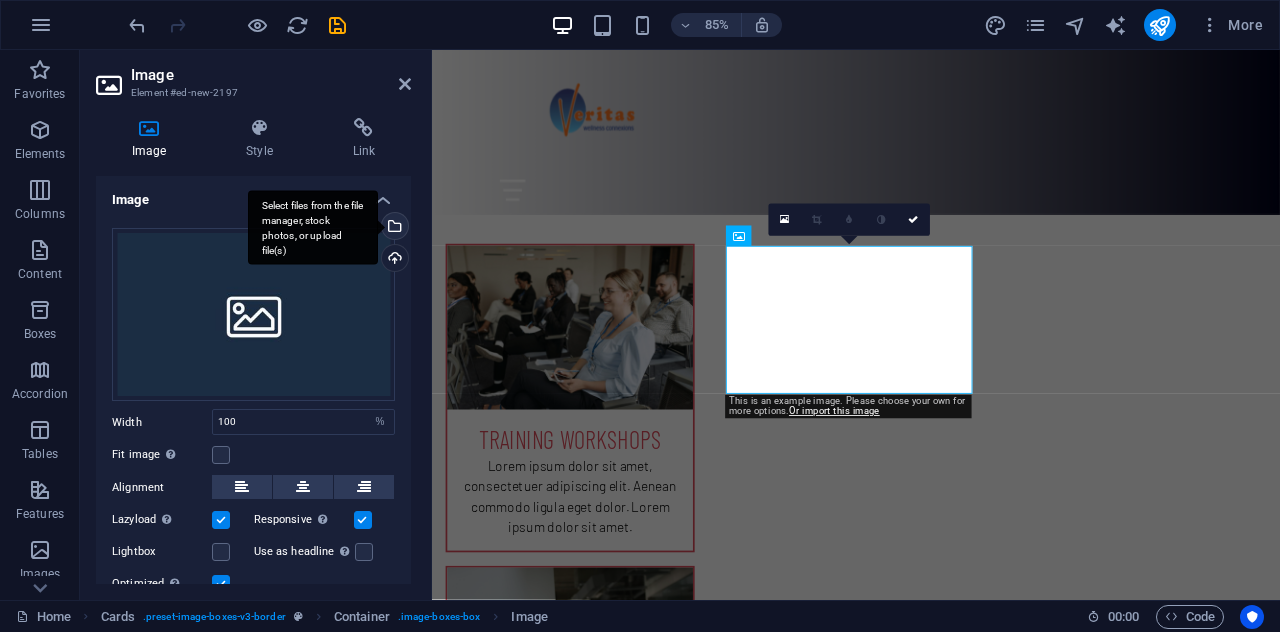 click on "Select files from the file manager, stock photos, or upload file(s)" at bounding box center [393, 228] 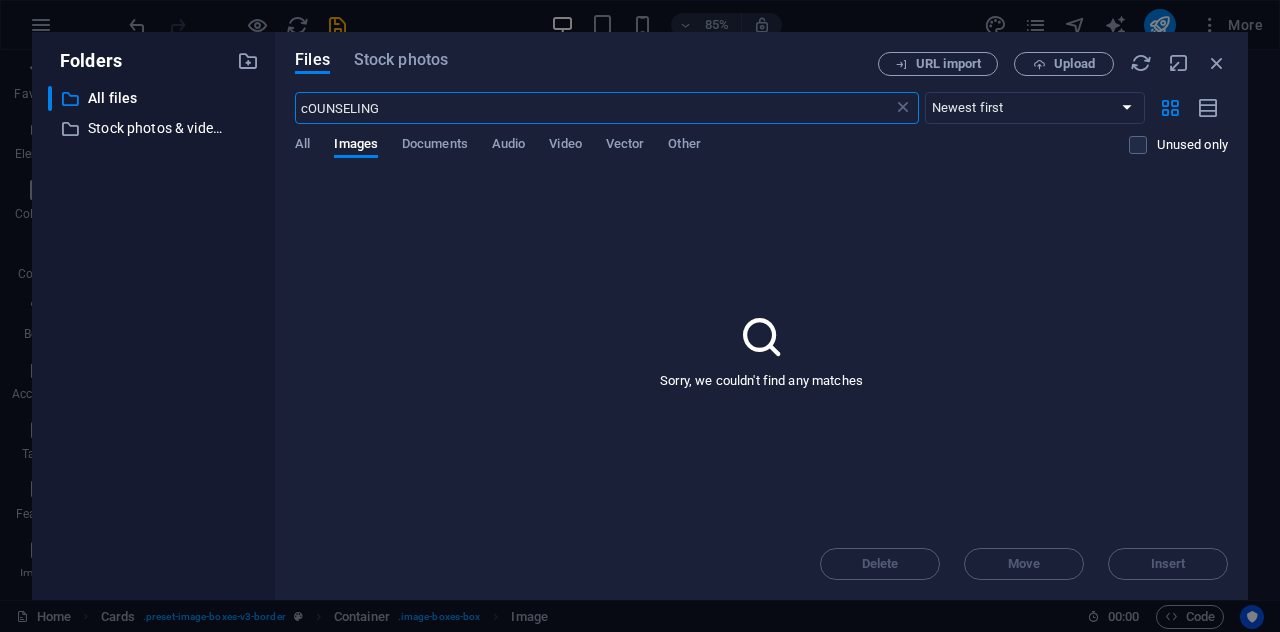 scroll, scrollTop: 2350, scrollLeft: 0, axis: vertical 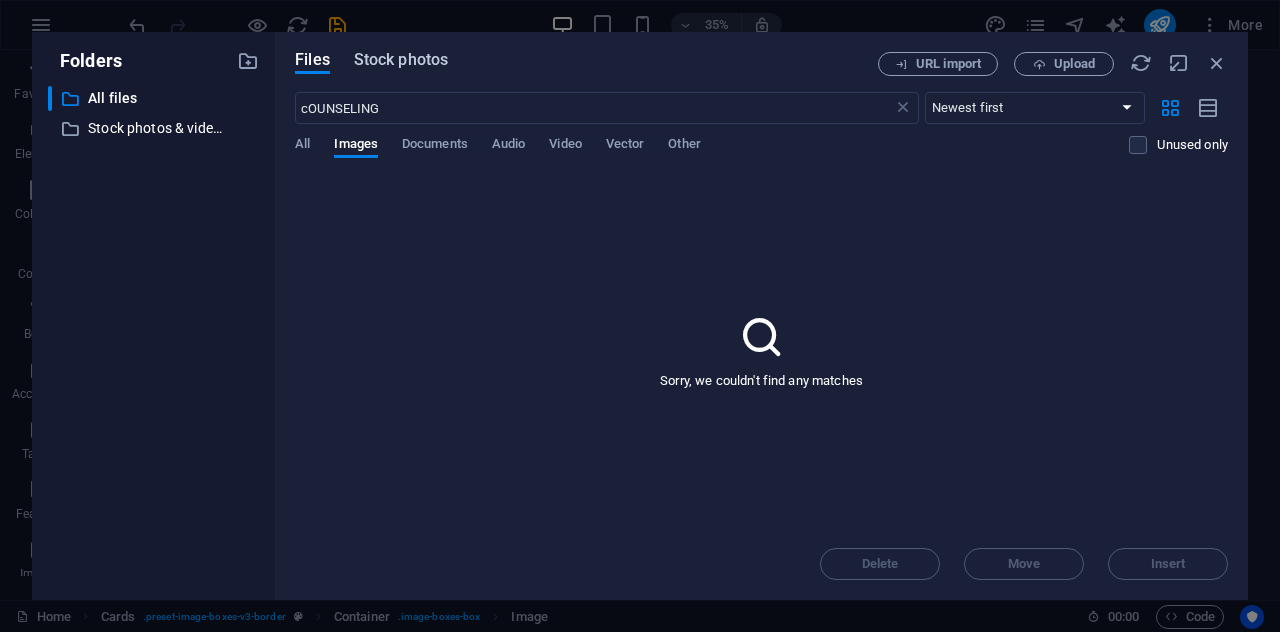 click on "Stock photos" at bounding box center [401, 60] 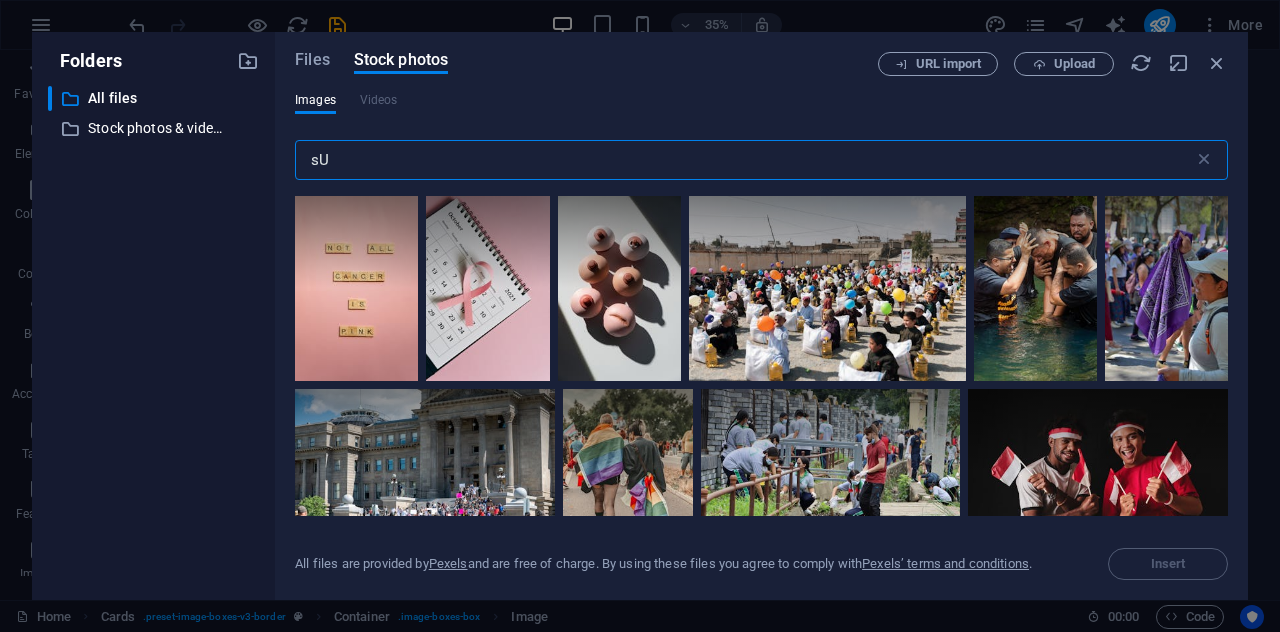 type on "s" 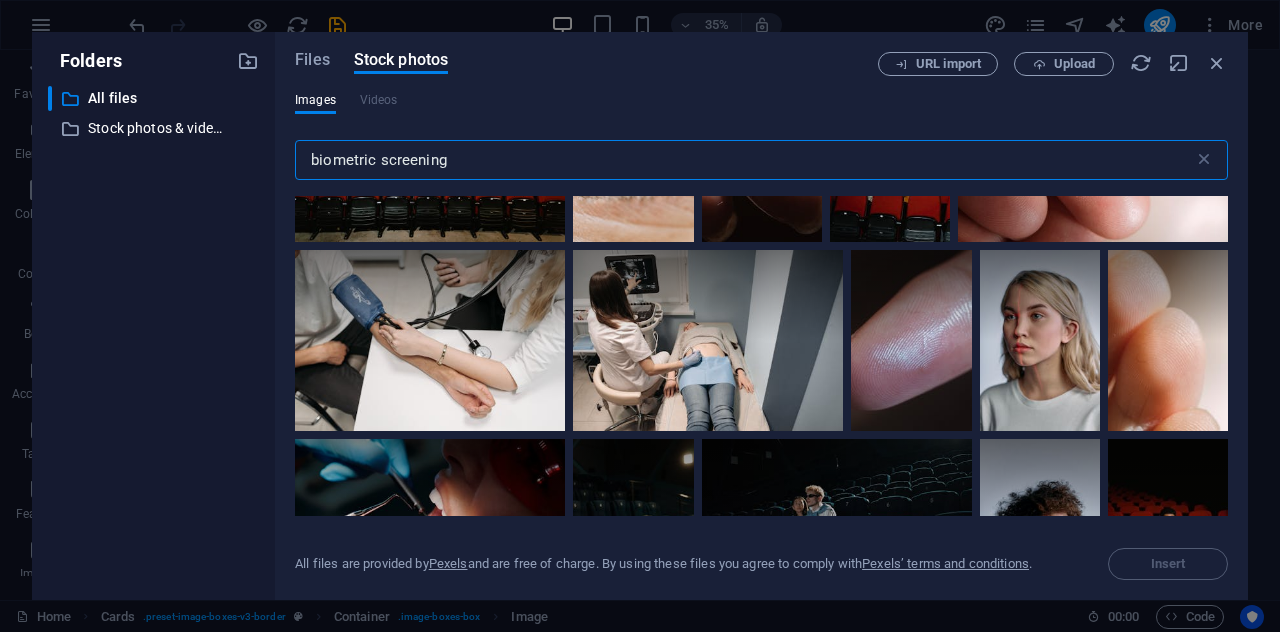 scroll, scrollTop: 534, scrollLeft: 0, axis: vertical 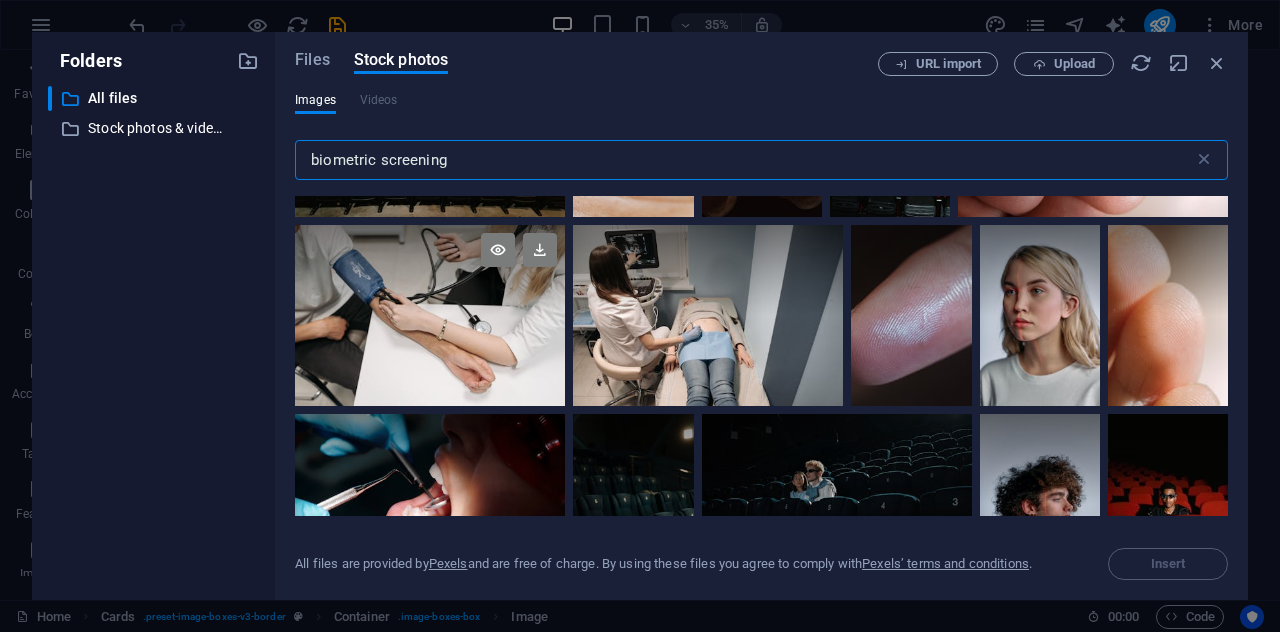 type on "biometric screening" 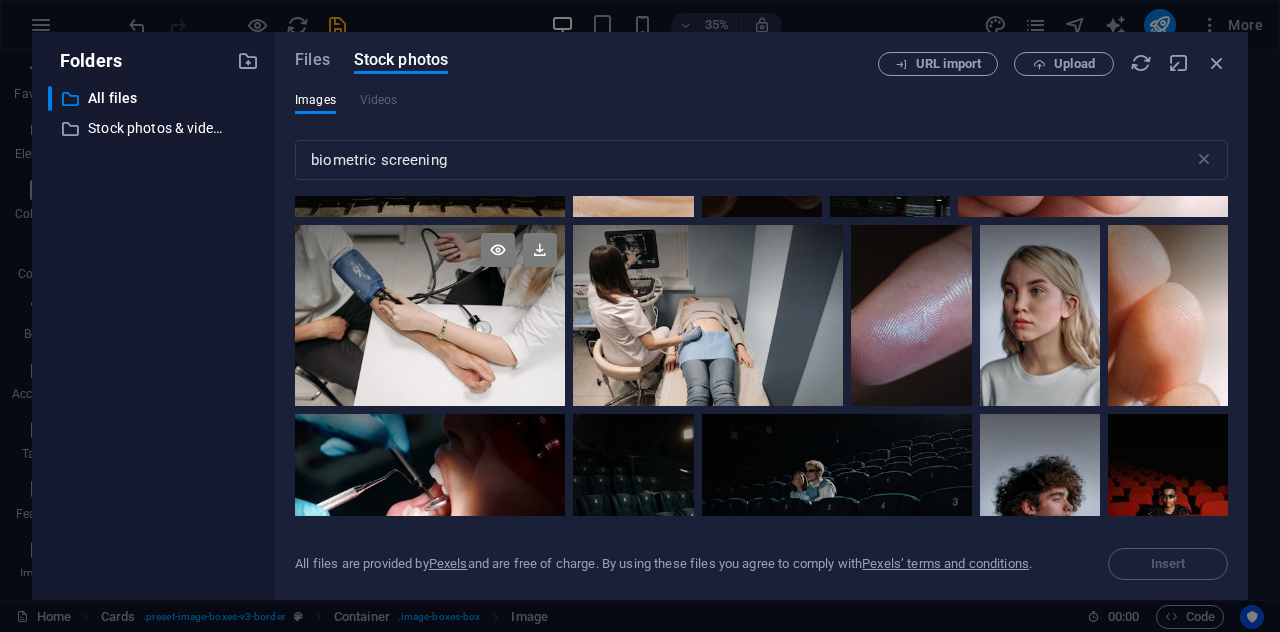 click at bounding box center (430, 270) 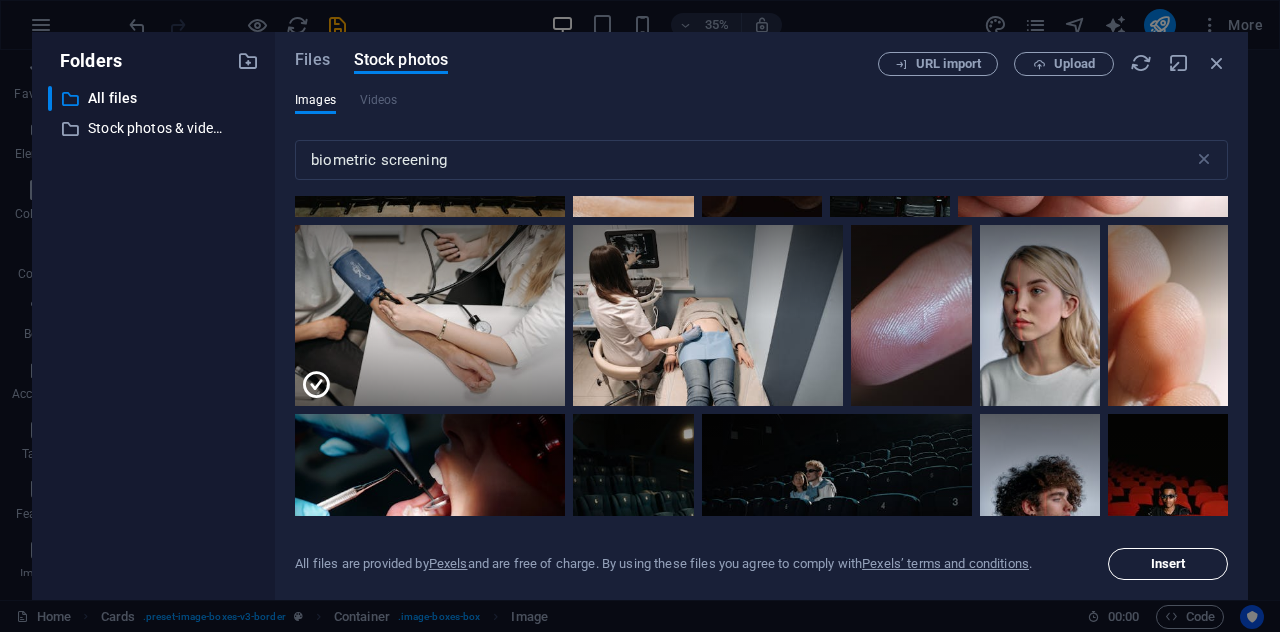click on "Insert" at bounding box center [1168, 564] 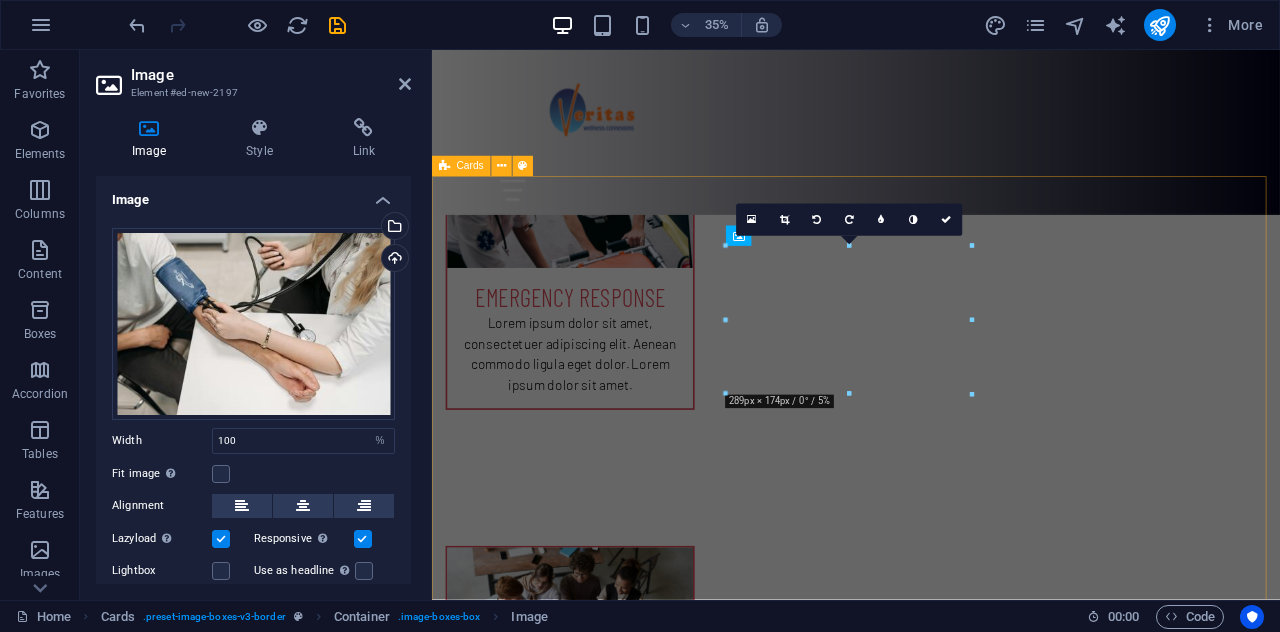 scroll, scrollTop: 1426, scrollLeft: 0, axis: vertical 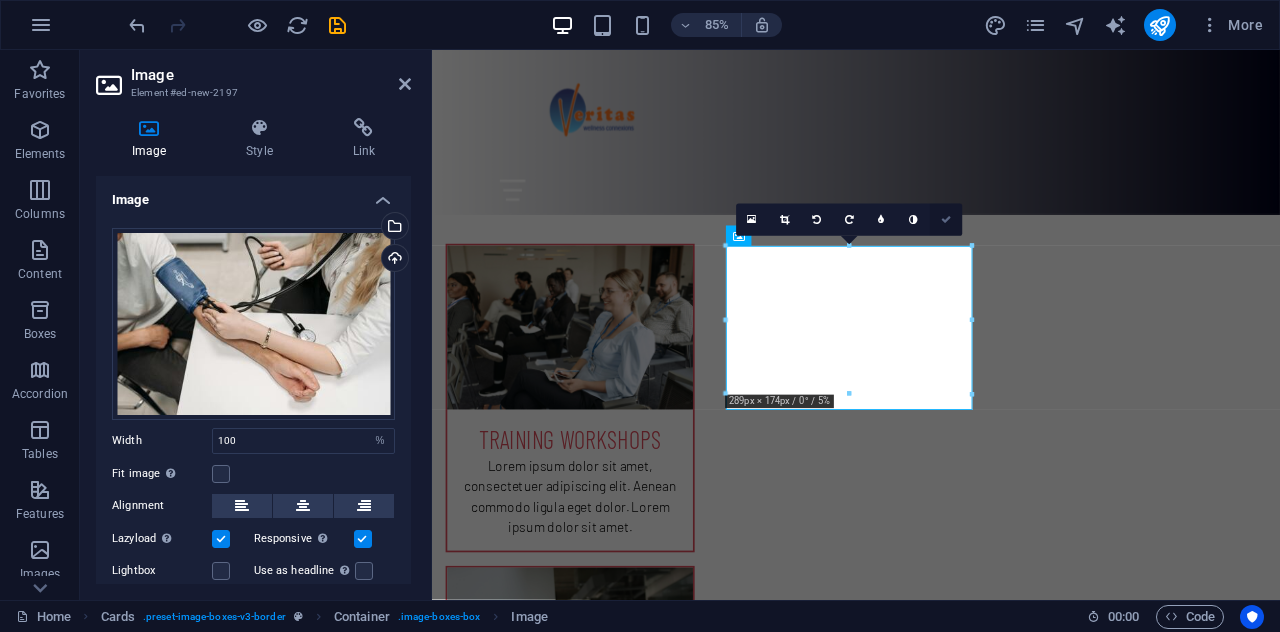 click at bounding box center (946, 220) 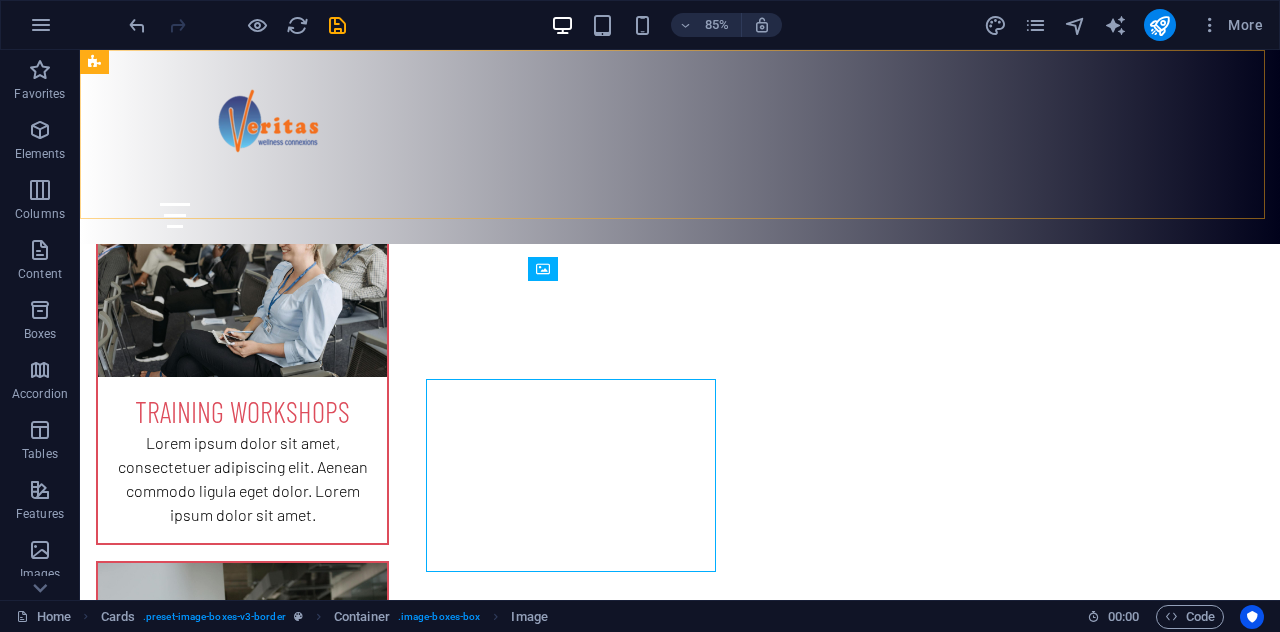 scroll, scrollTop: 1328, scrollLeft: 0, axis: vertical 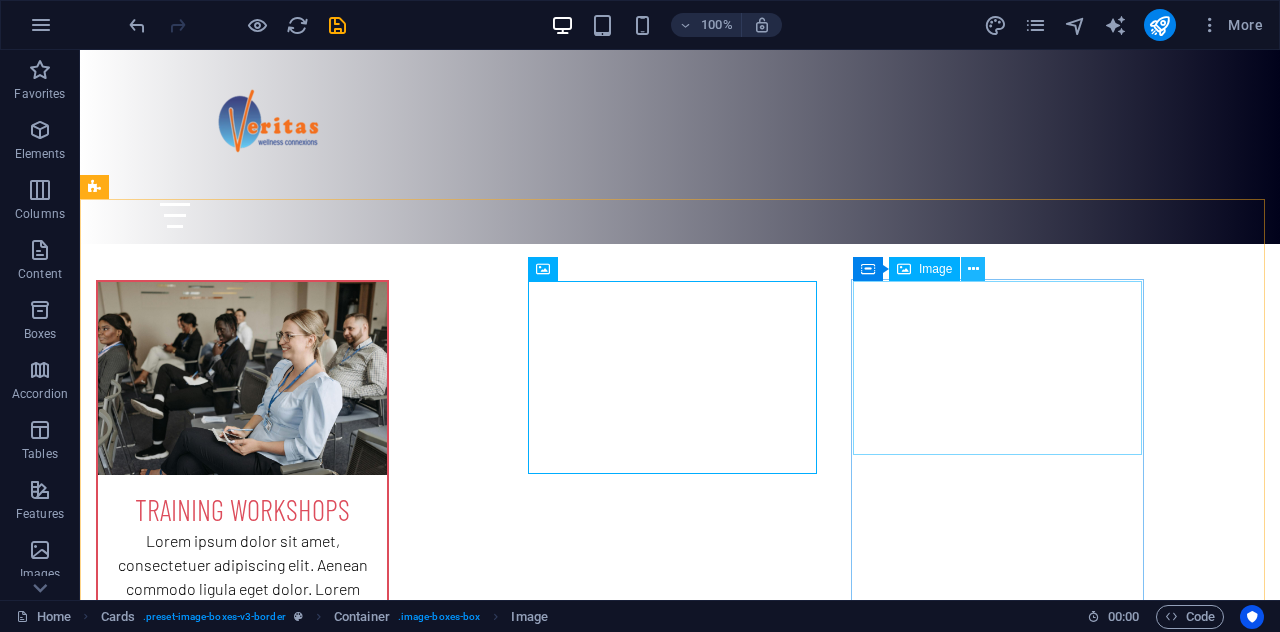 click at bounding box center [973, 269] 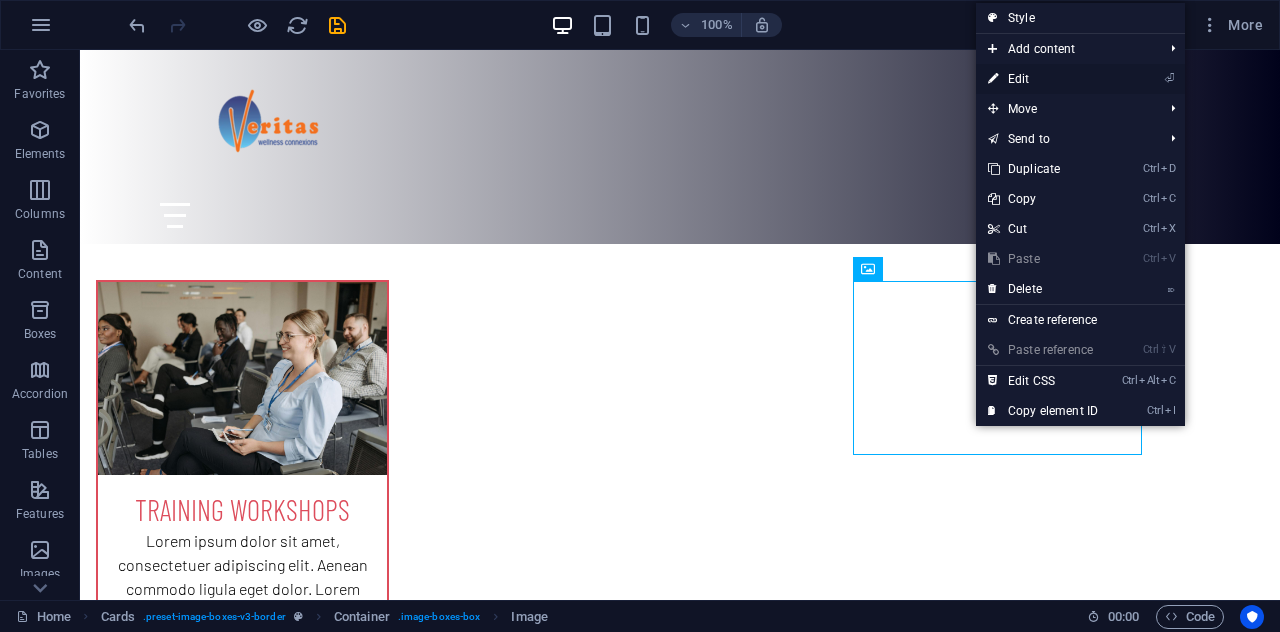 click on "⏎  Edit" at bounding box center [1043, 79] 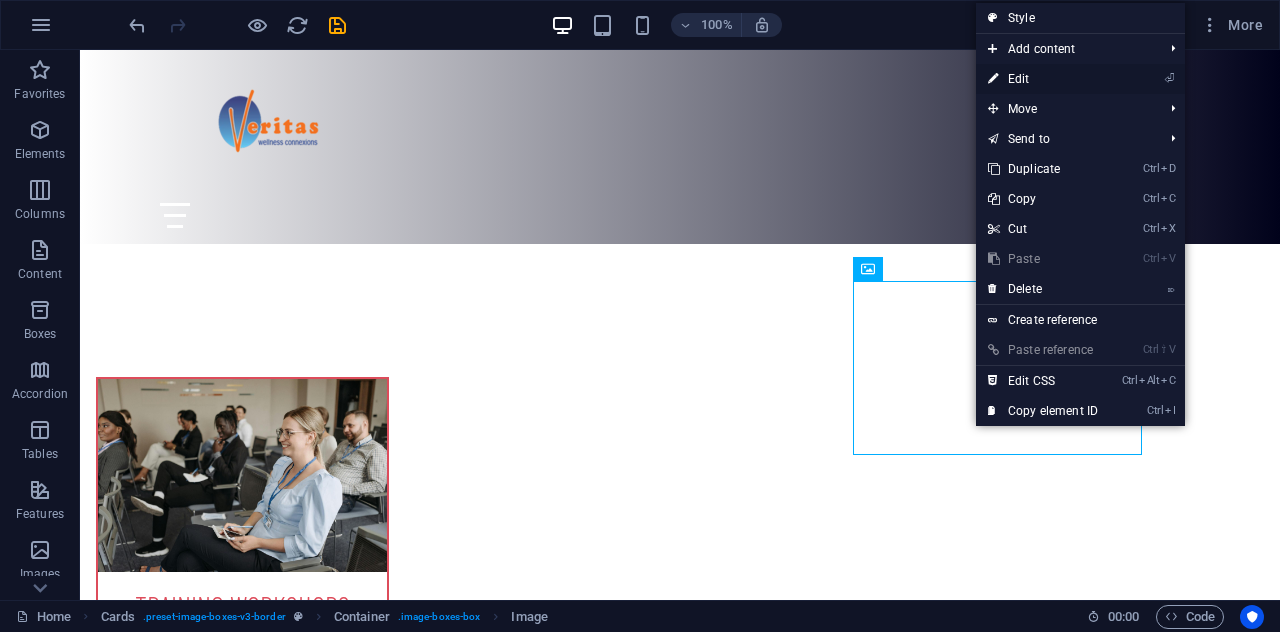 select on "%" 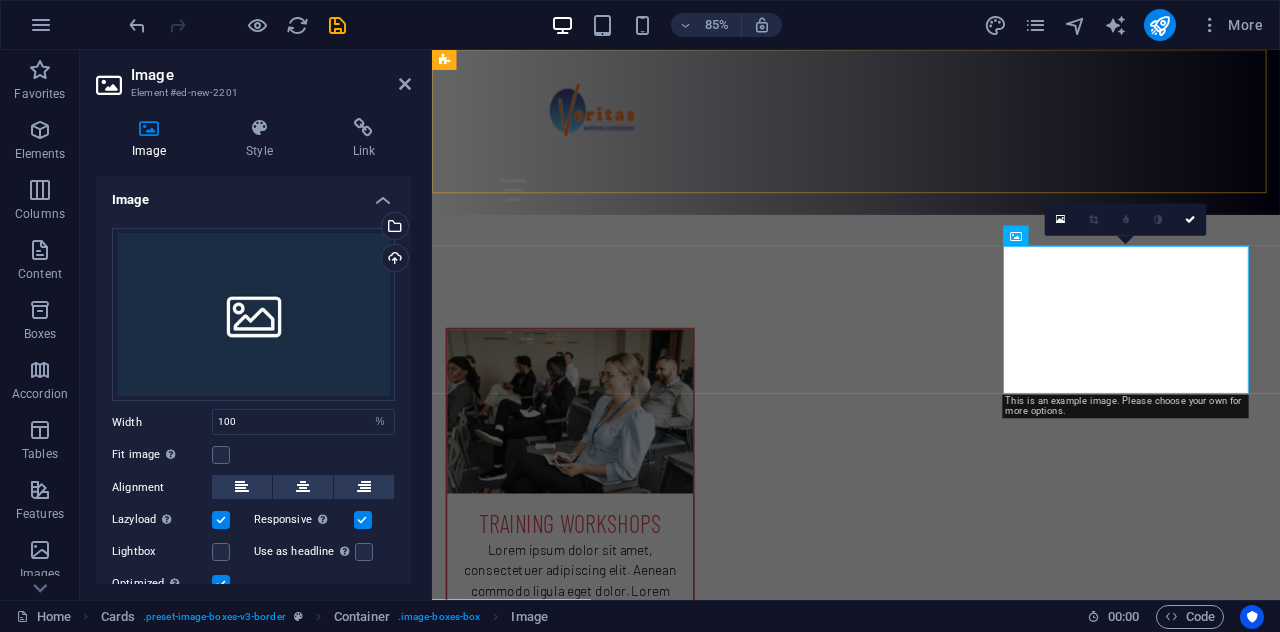 scroll, scrollTop: 1426, scrollLeft: 0, axis: vertical 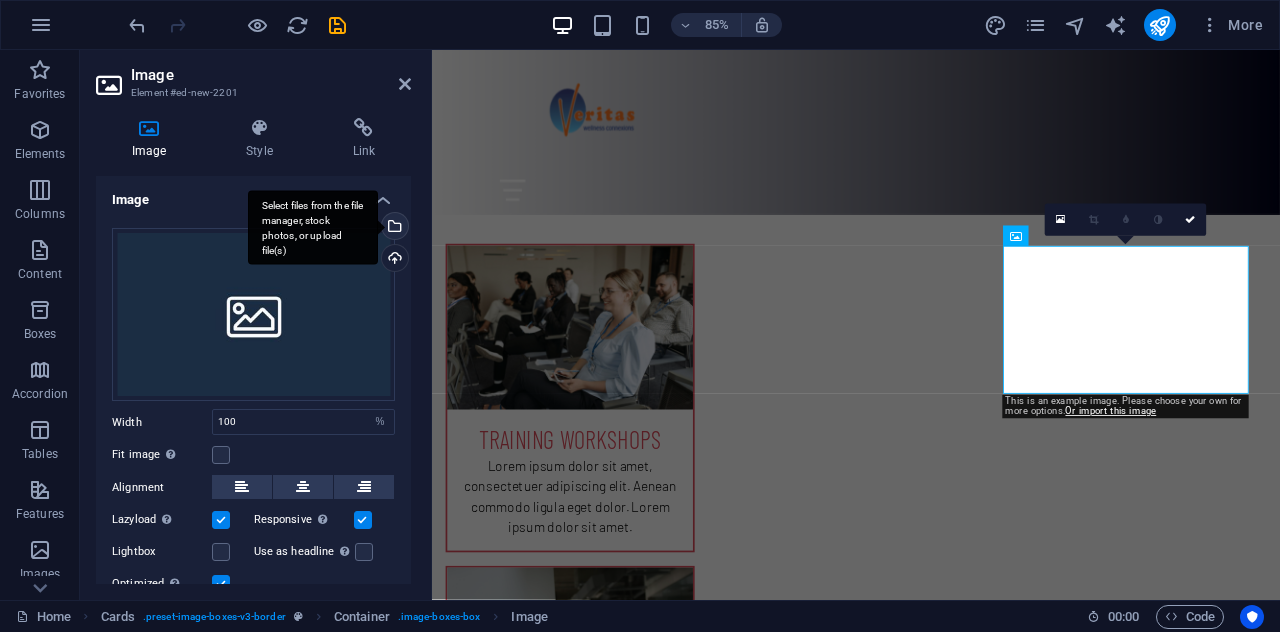 click on "Select files from the file manager, stock photos, or upload file(s)" at bounding box center (393, 228) 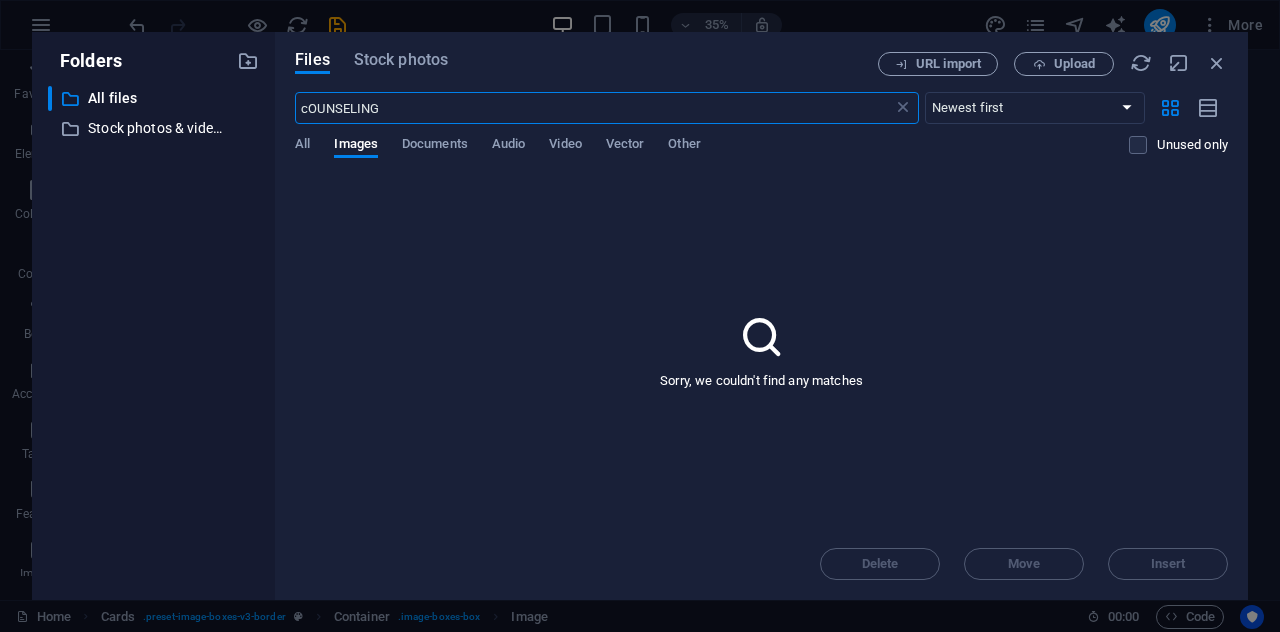scroll, scrollTop: 2350, scrollLeft: 0, axis: vertical 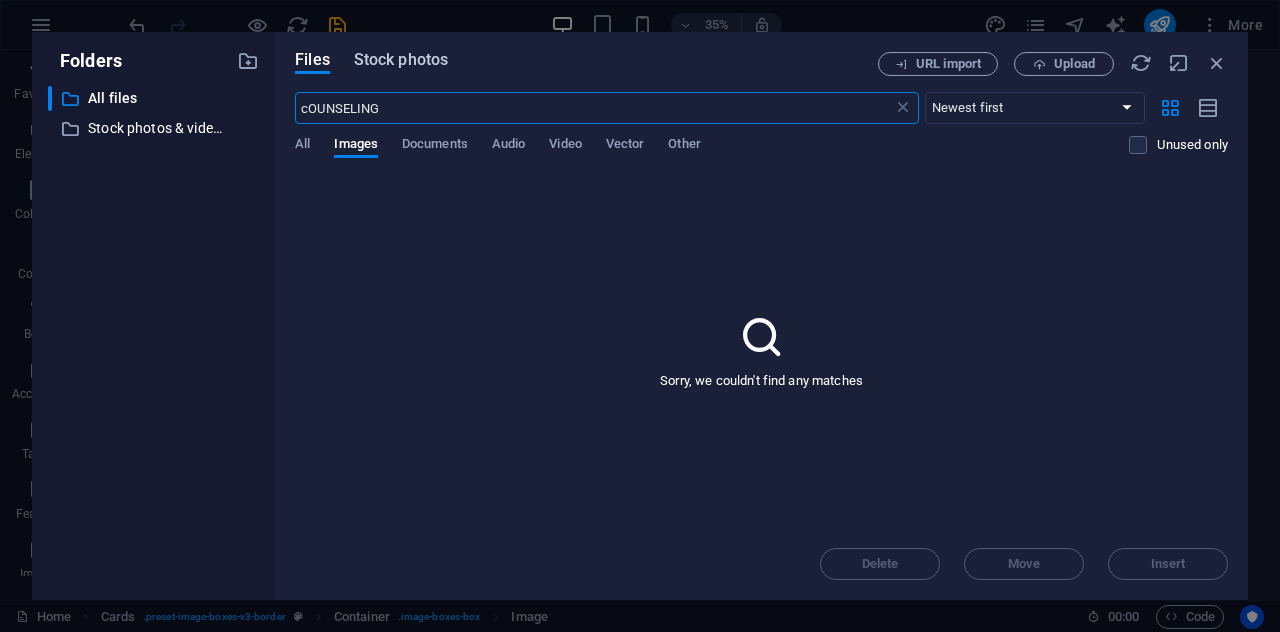 click on "Stock photos" at bounding box center (401, 60) 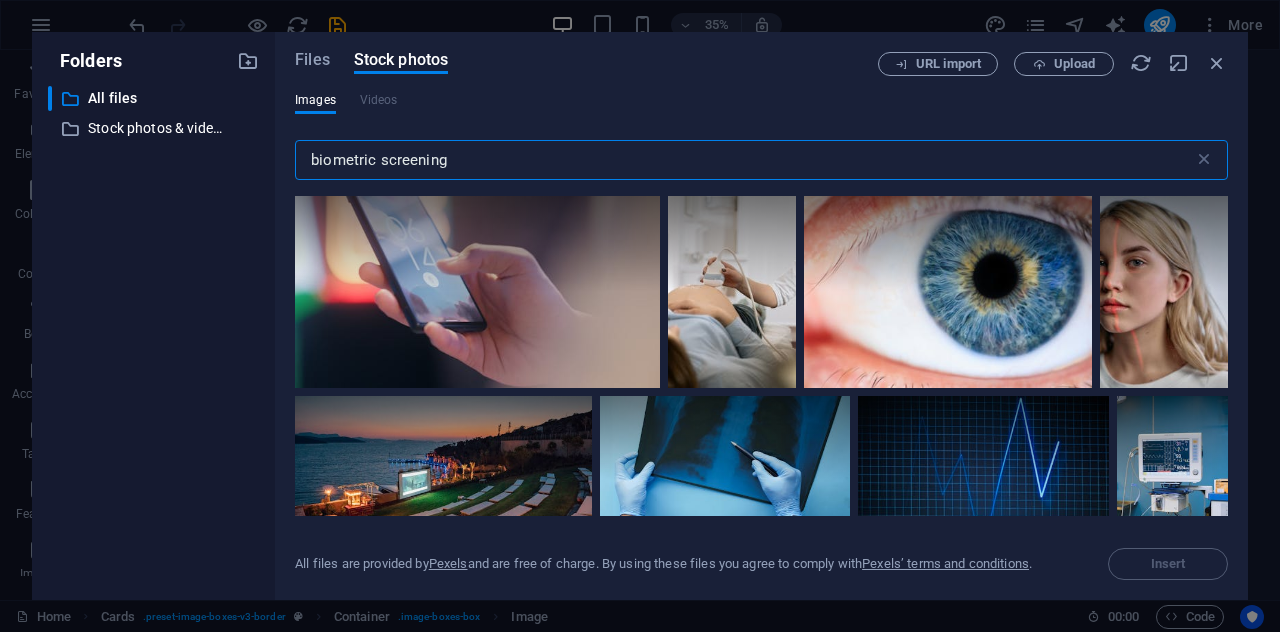 click on "biometric screening" at bounding box center (744, 160) 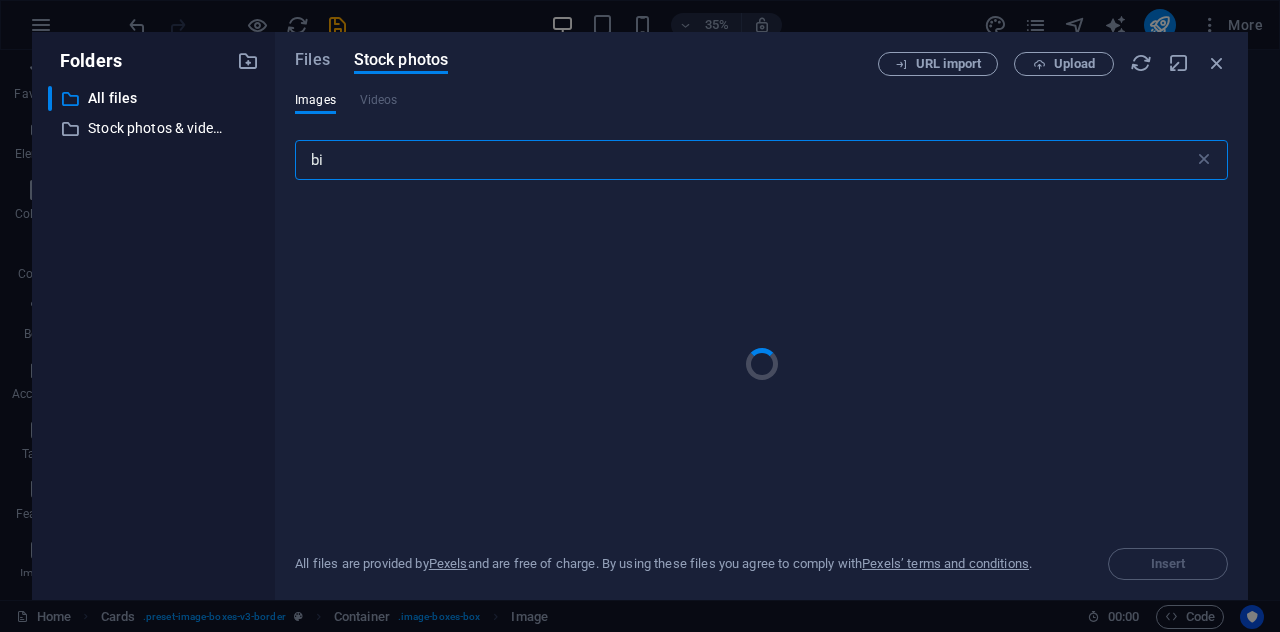 type on "b" 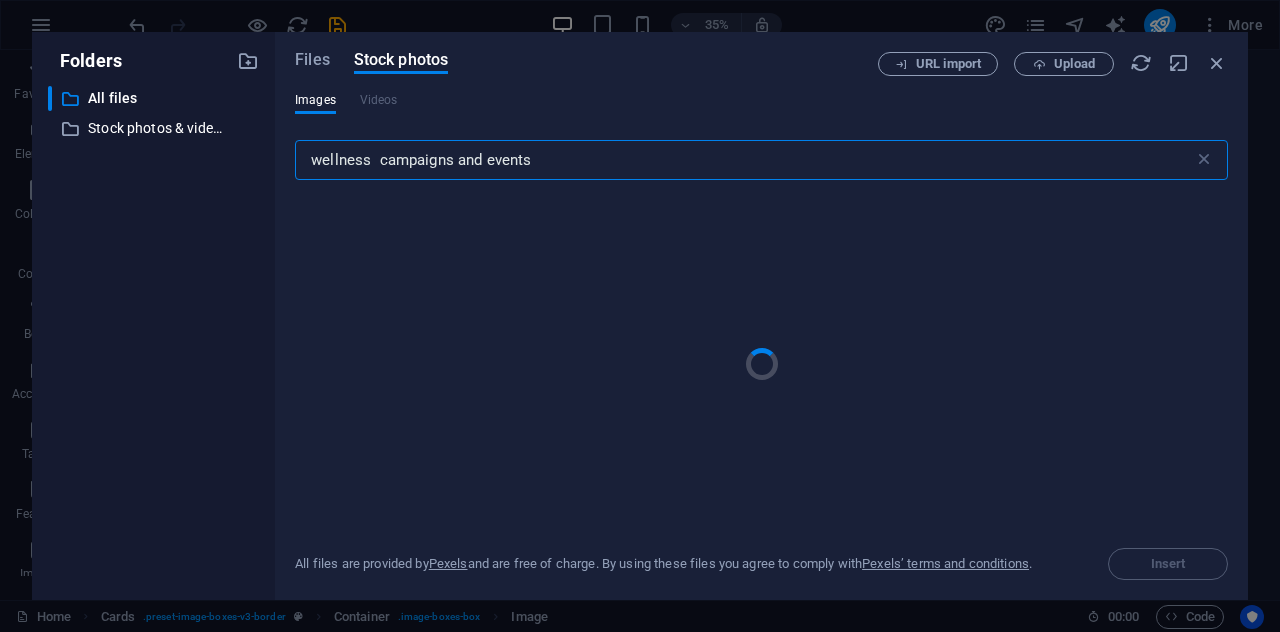 type on "wellness  campaigns and events" 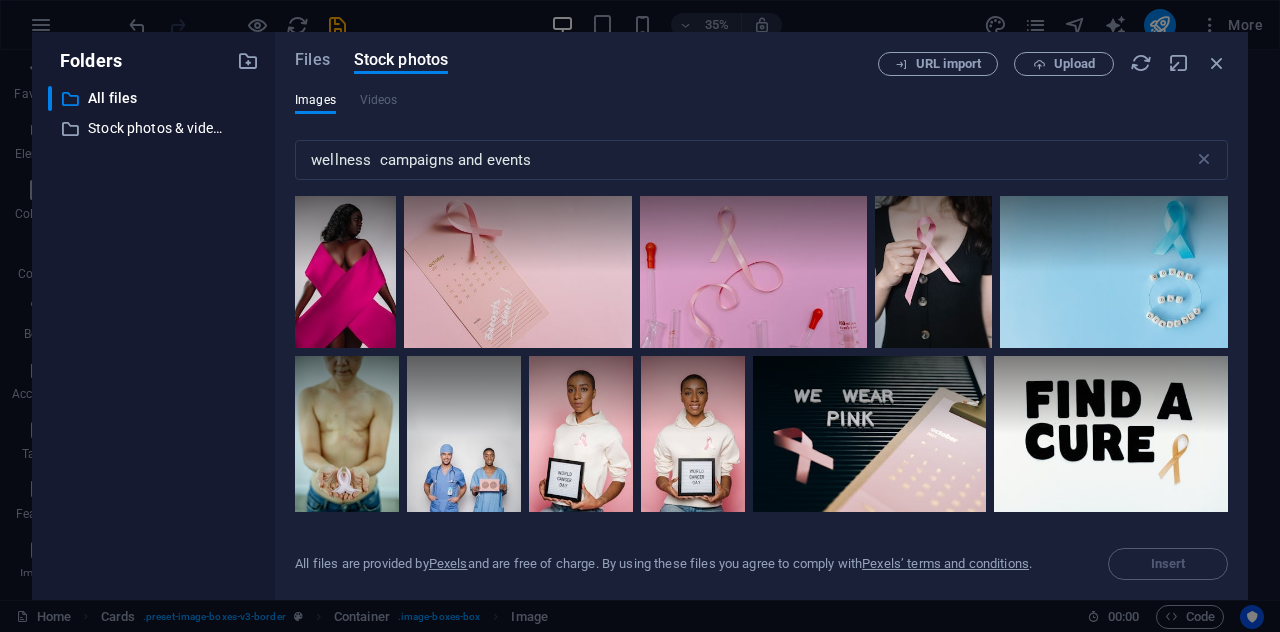 drag, startPoint x: 1228, startPoint y: 215, endPoint x: 1230, endPoint y: 236, distance: 21.095022 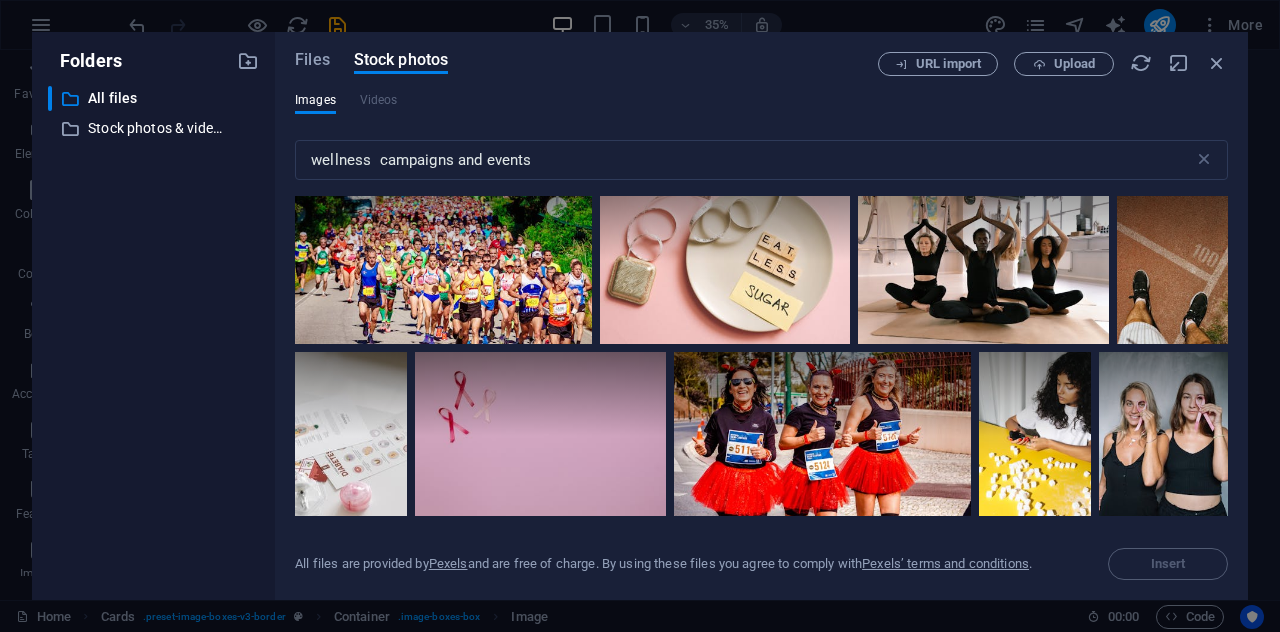 scroll, scrollTop: 2524, scrollLeft: 0, axis: vertical 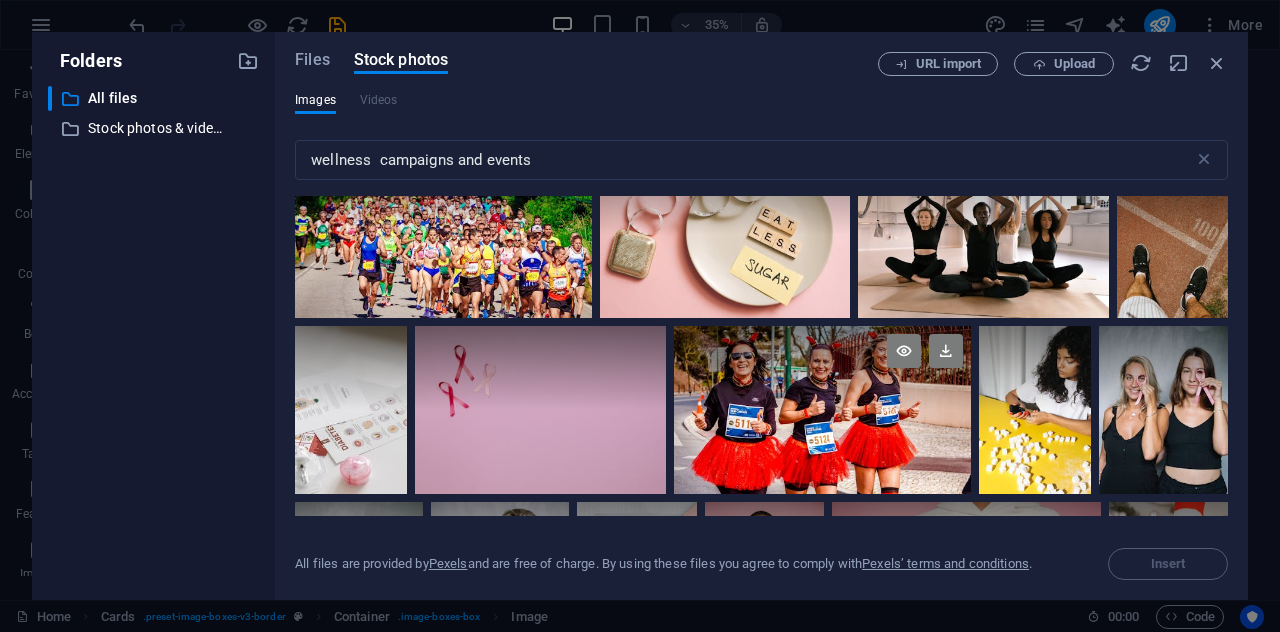 click at bounding box center (822, 410) 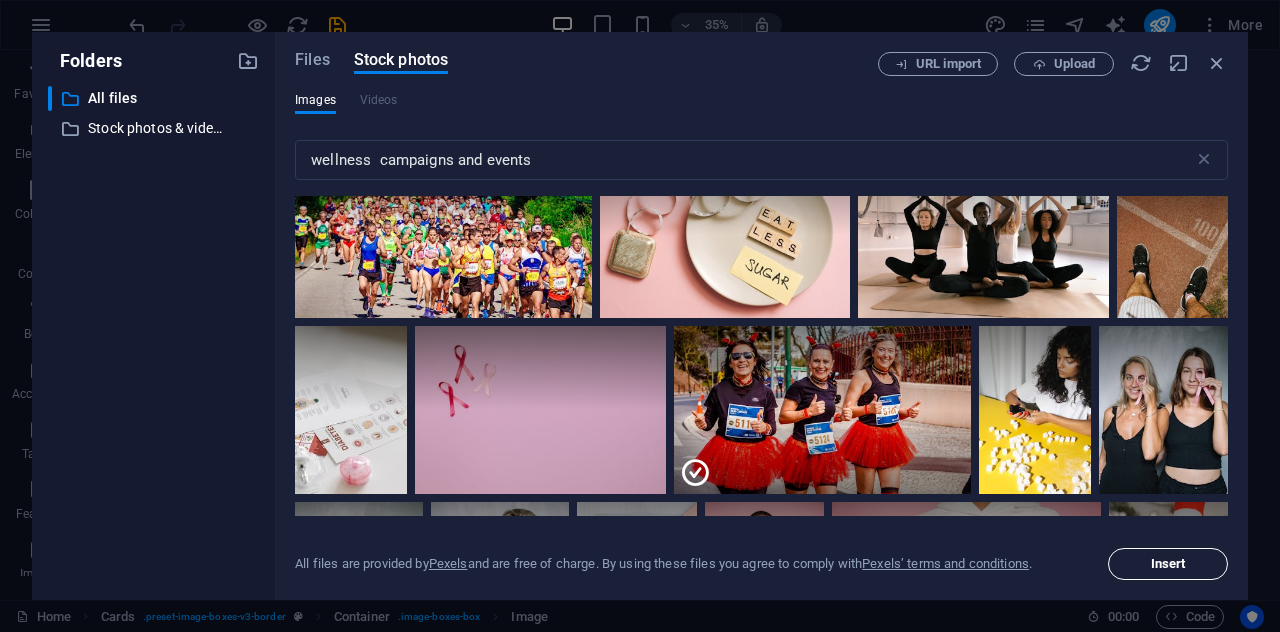 click on "Insert" at bounding box center (1168, 564) 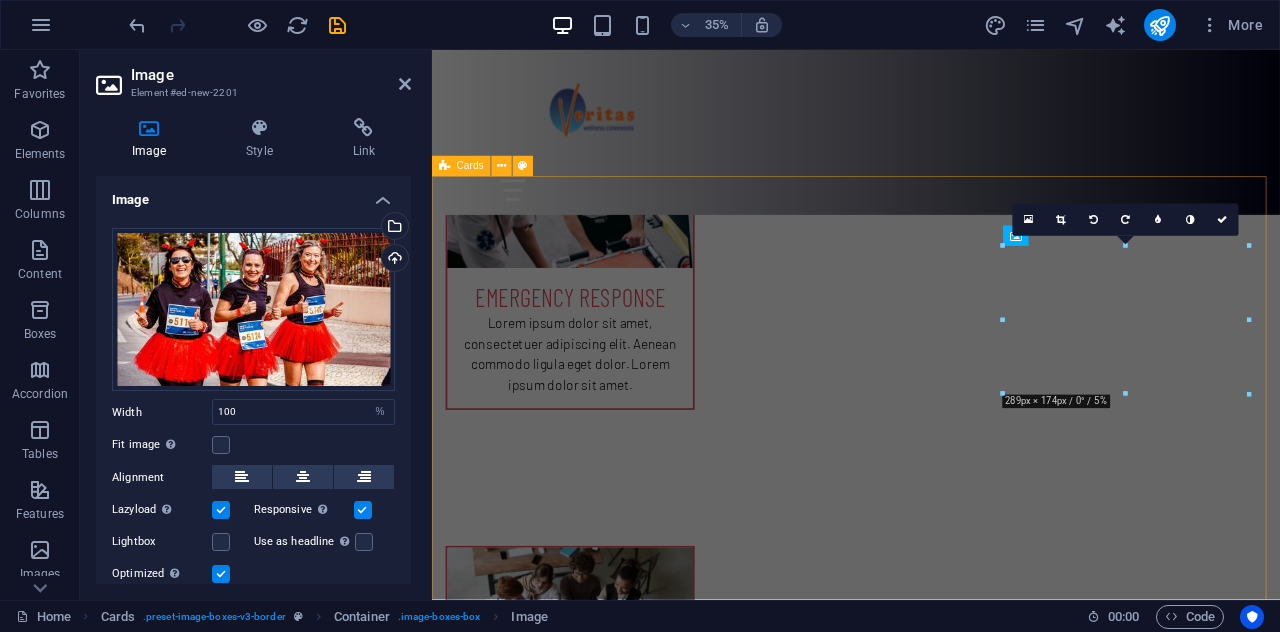 scroll, scrollTop: 1426, scrollLeft: 0, axis: vertical 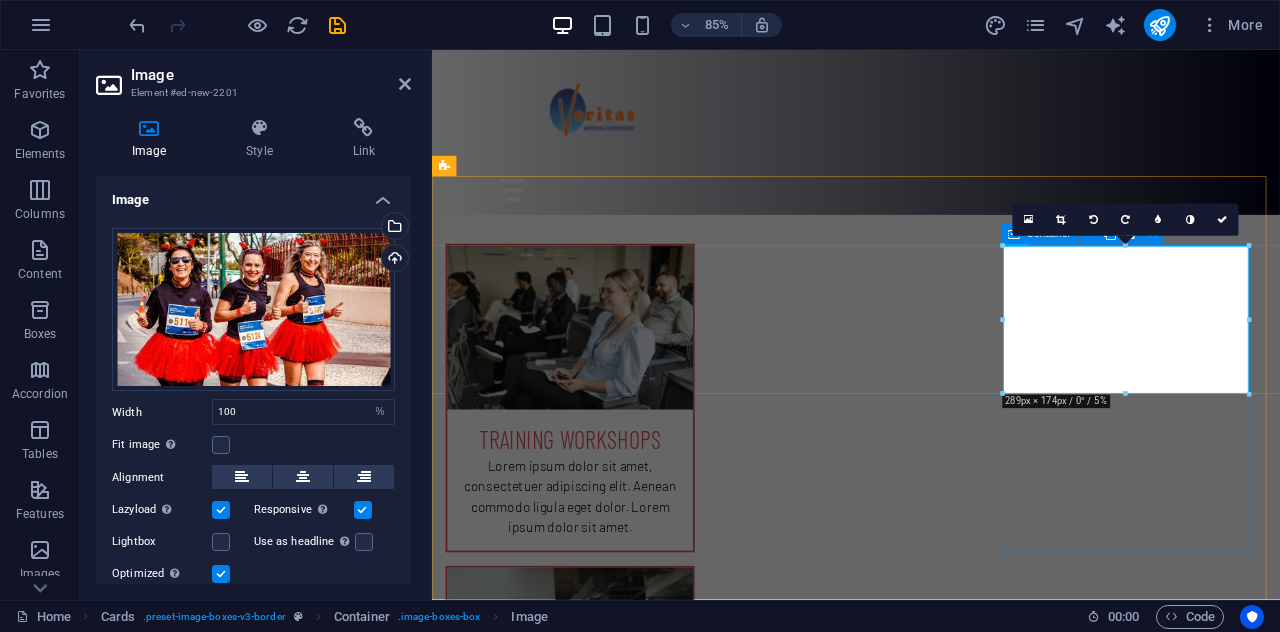 click on "Wellness Campaigns Lorem ipsum dolor sit amet, consectetuer adipiscing elit. Aenean commodo ligula eget dolor. Lorem ipsum dolor sit amet." at bounding box center (594, 2482) 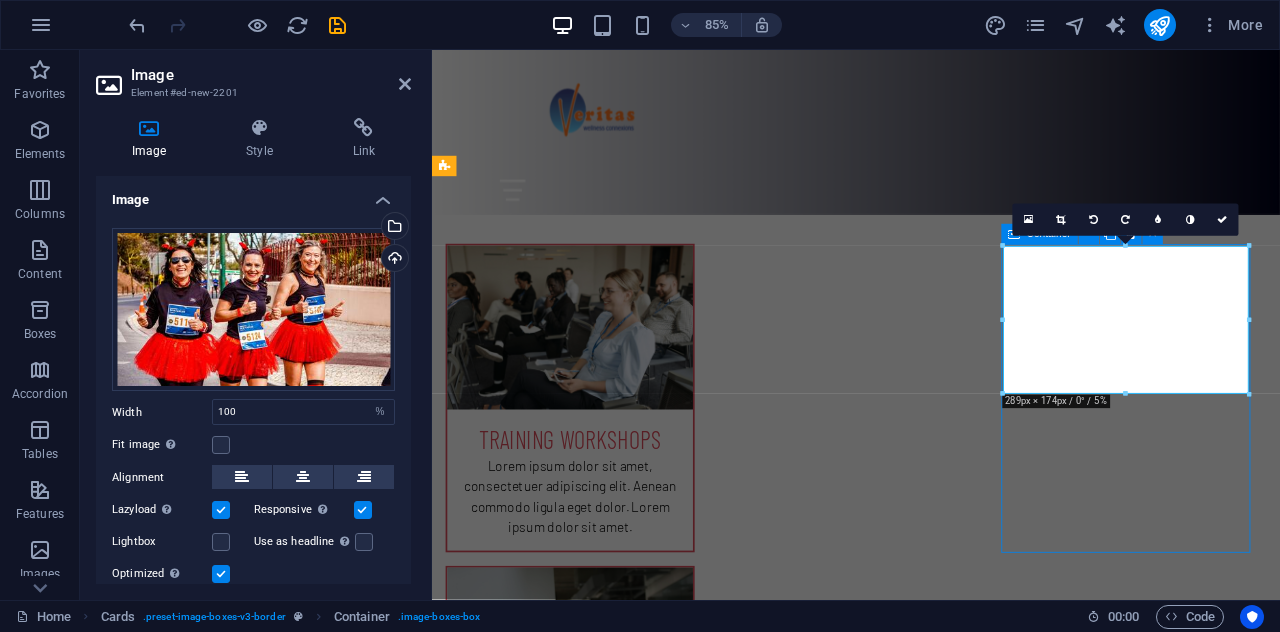 scroll, scrollTop: 1328, scrollLeft: 0, axis: vertical 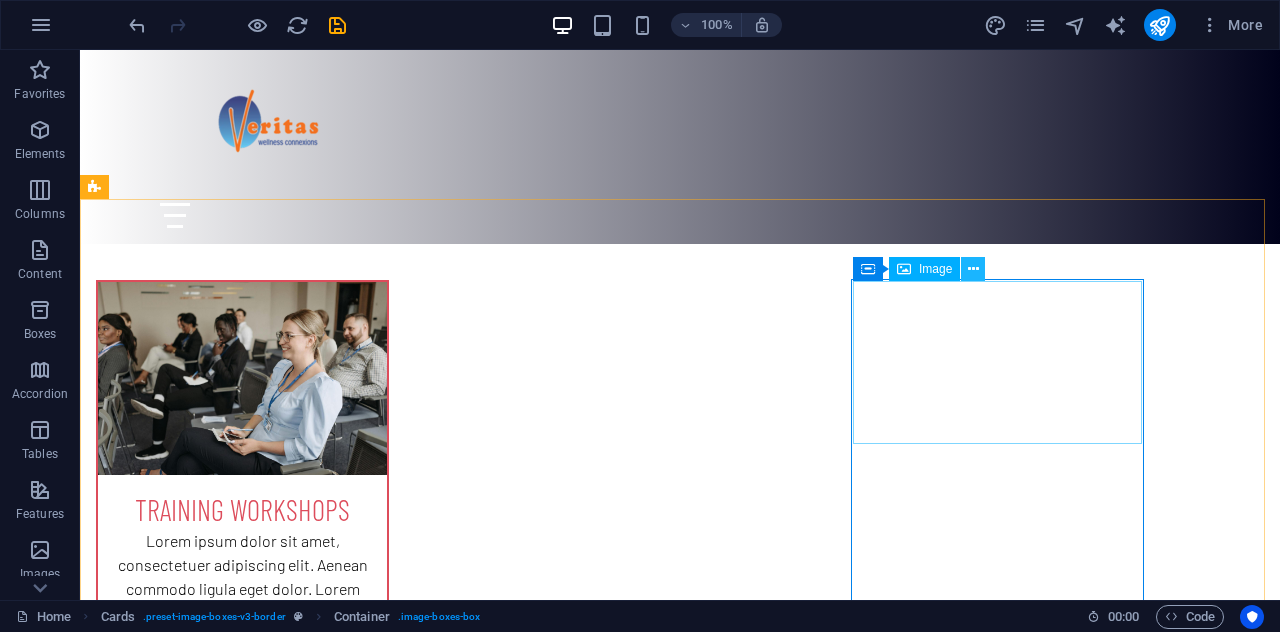 click at bounding box center (973, 269) 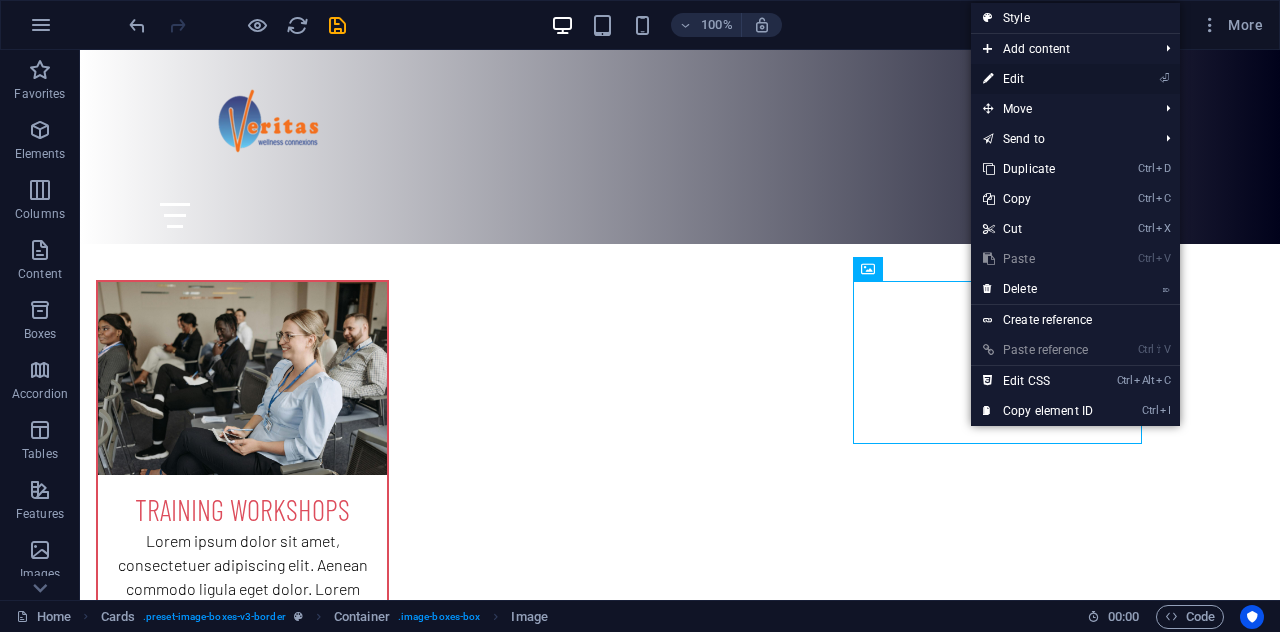 click on "⏎  Edit" at bounding box center (1038, 79) 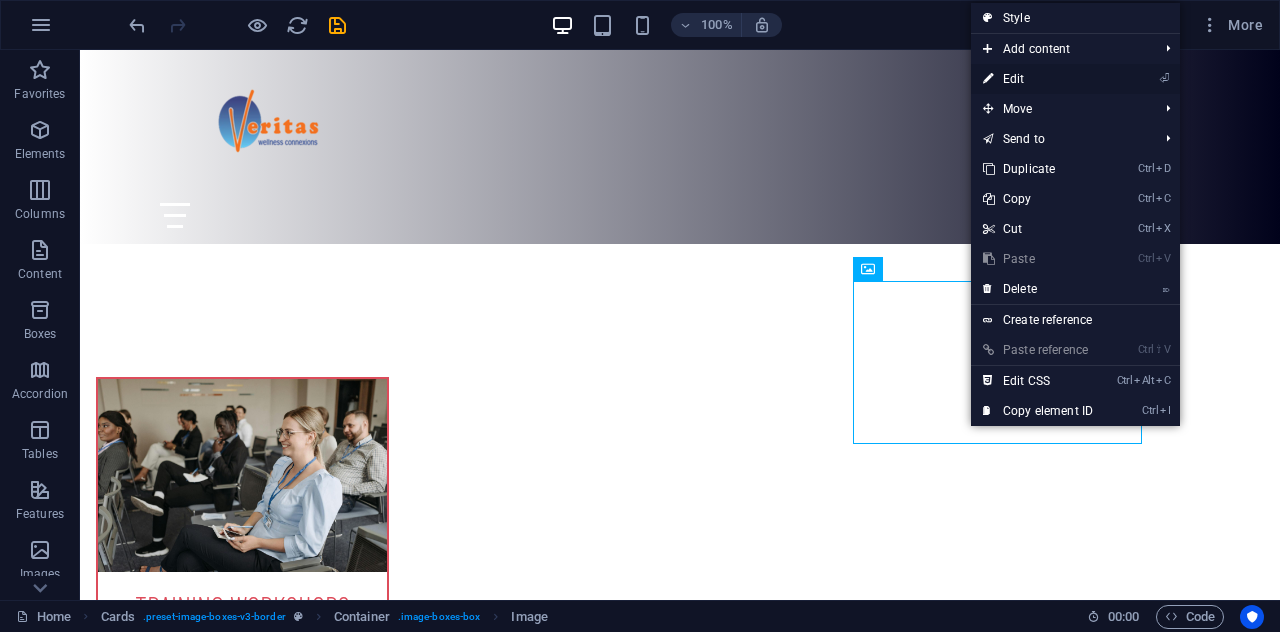 select on "%" 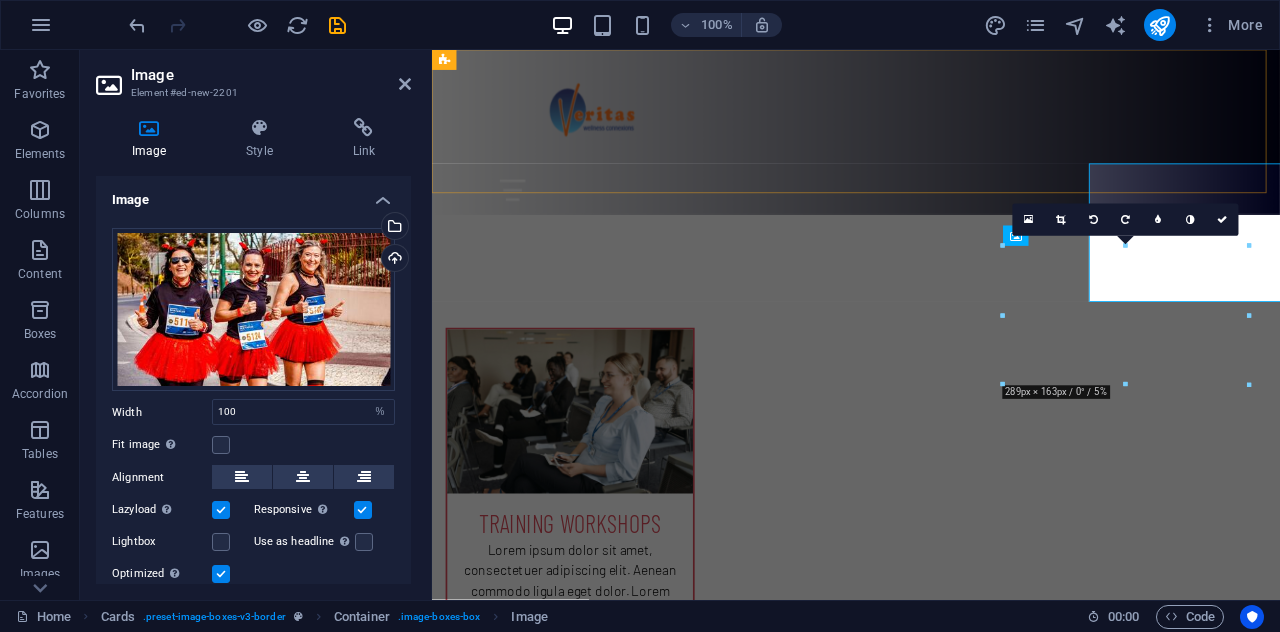 scroll, scrollTop: 1426, scrollLeft: 0, axis: vertical 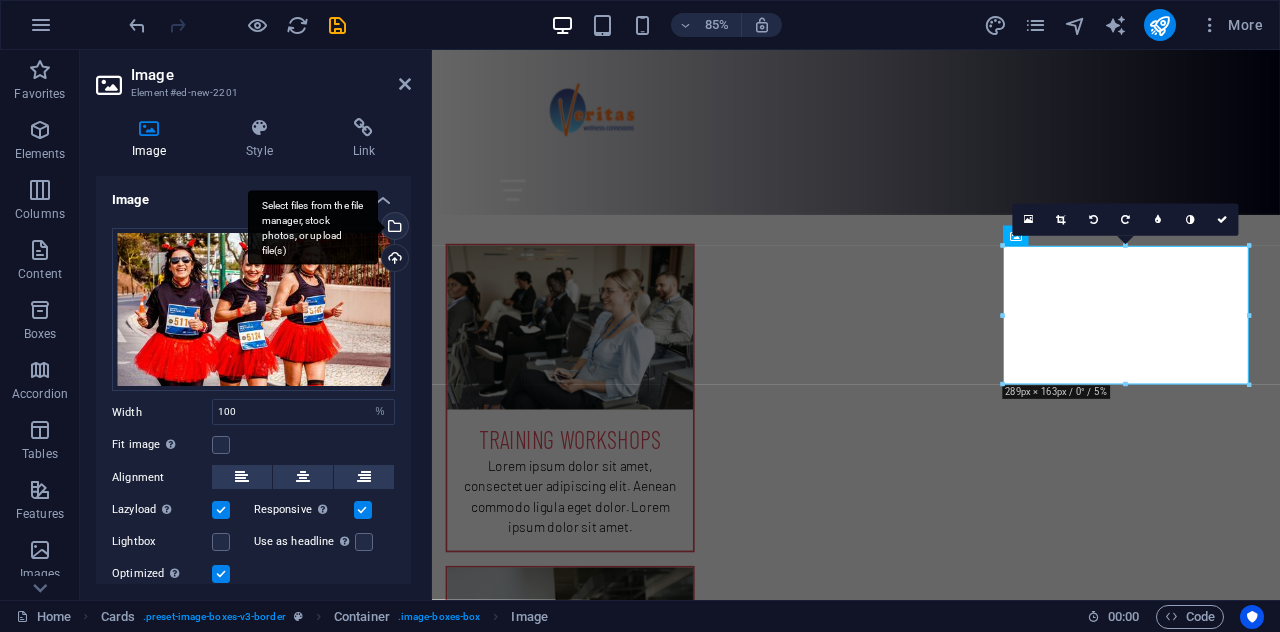 click on "Select files from the file manager, stock photos, or upload file(s)" at bounding box center (313, 227) 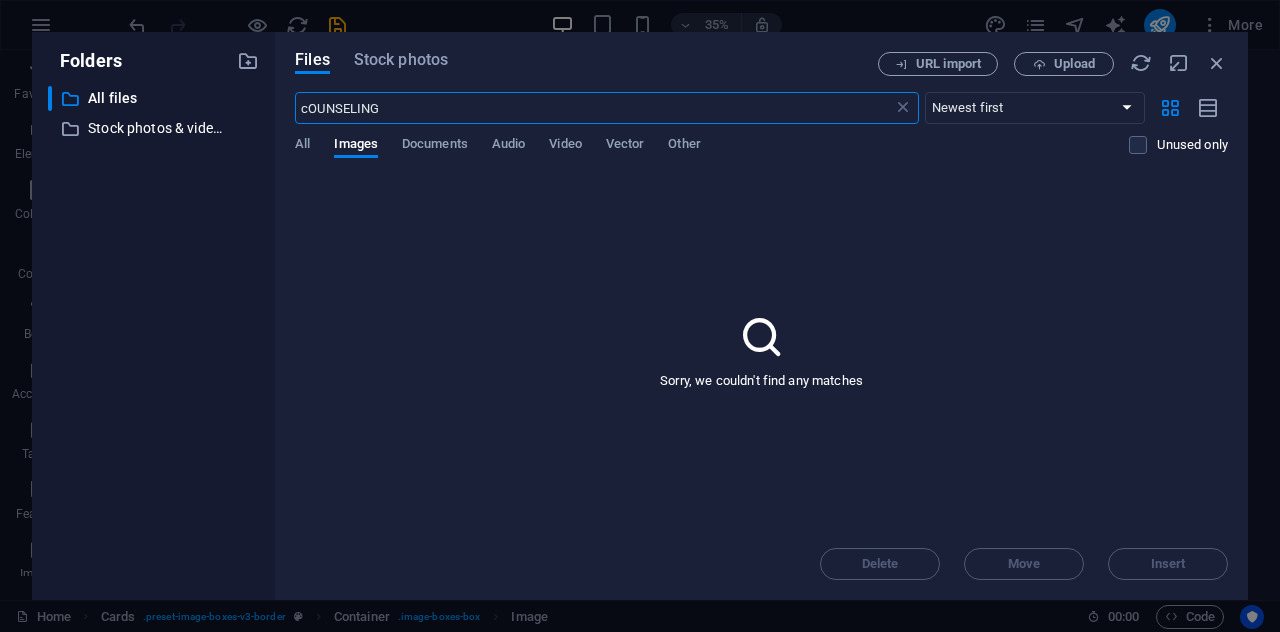 scroll, scrollTop: 2350, scrollLeft: 0, axis: vertical 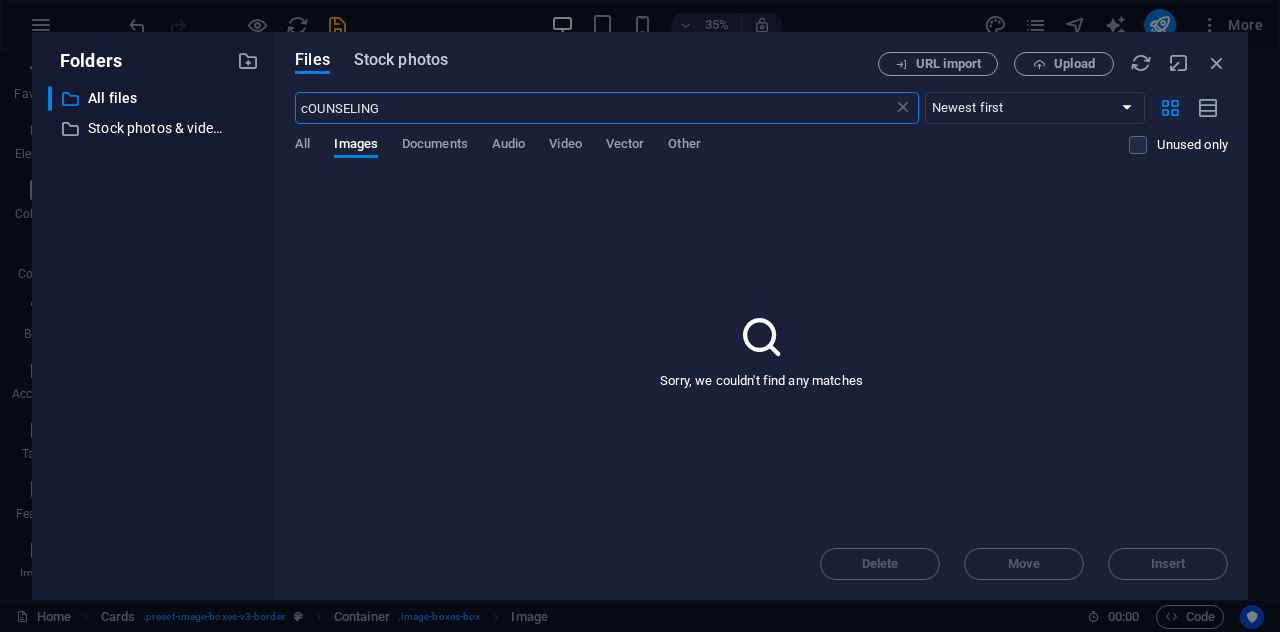click on "Stock photos" at bounding box center (401, 60) 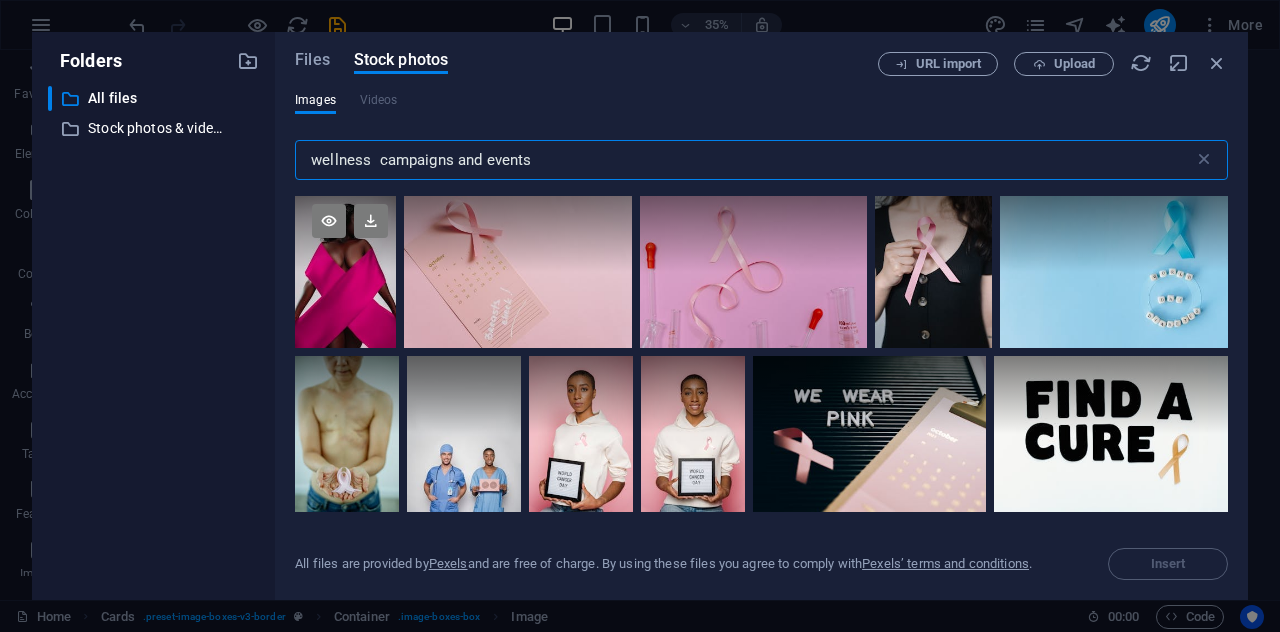 click at bounding box center [345, 234] 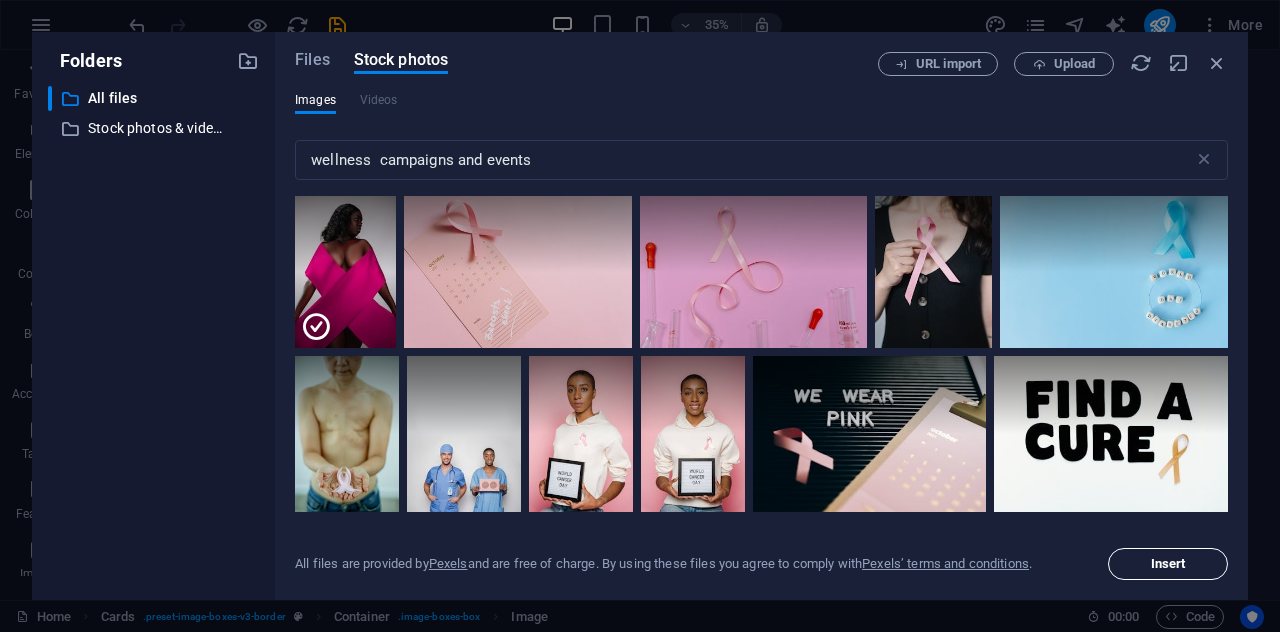 click on "Insert" at bounding box center (1168, 564) 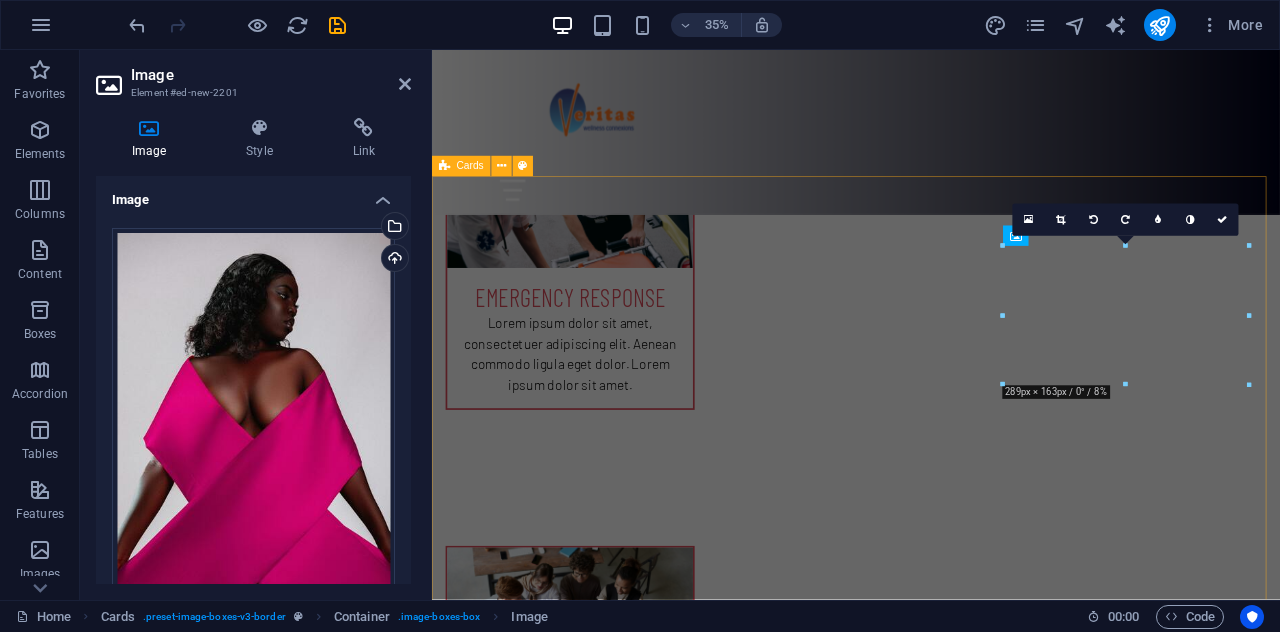 scroll, scrollTop: 1426, scrollLeft: 0, axis: vertical 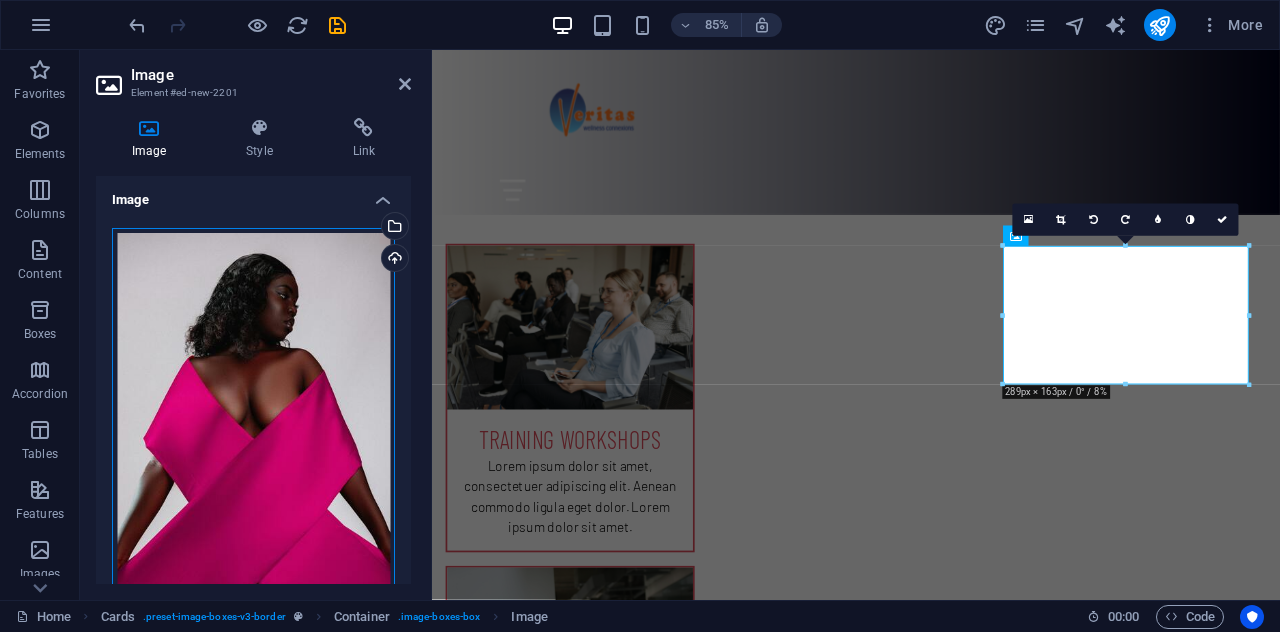 click on "Drag files here, click to choose files or select files from Files or our free stock photos & videos" at bounding box center [253, 438] 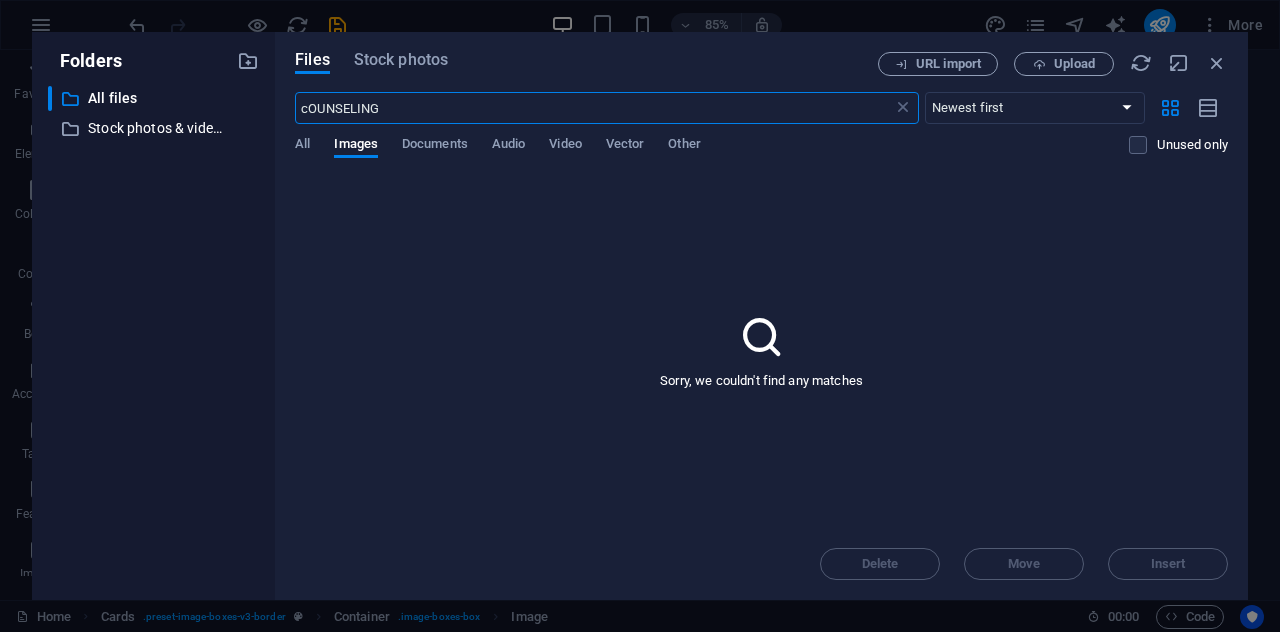 scroll, scrollTop: 2350, scrollLeft: 0, axis: vertical 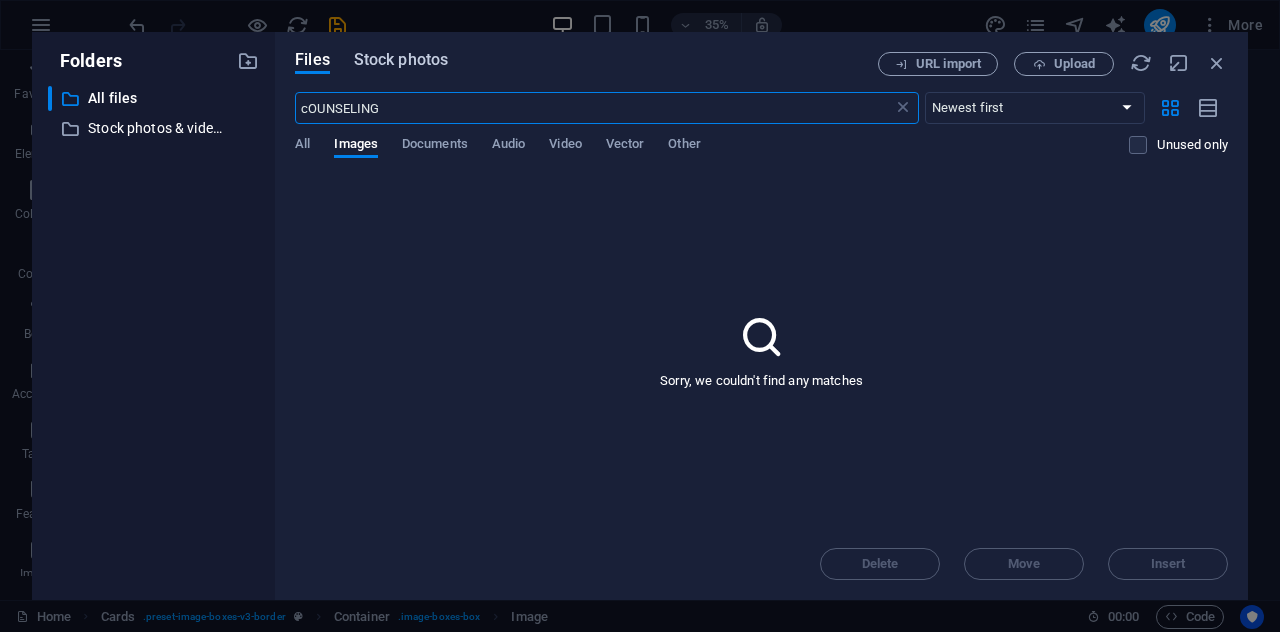 click on "Stock photos" at bounding box center (401, 60) 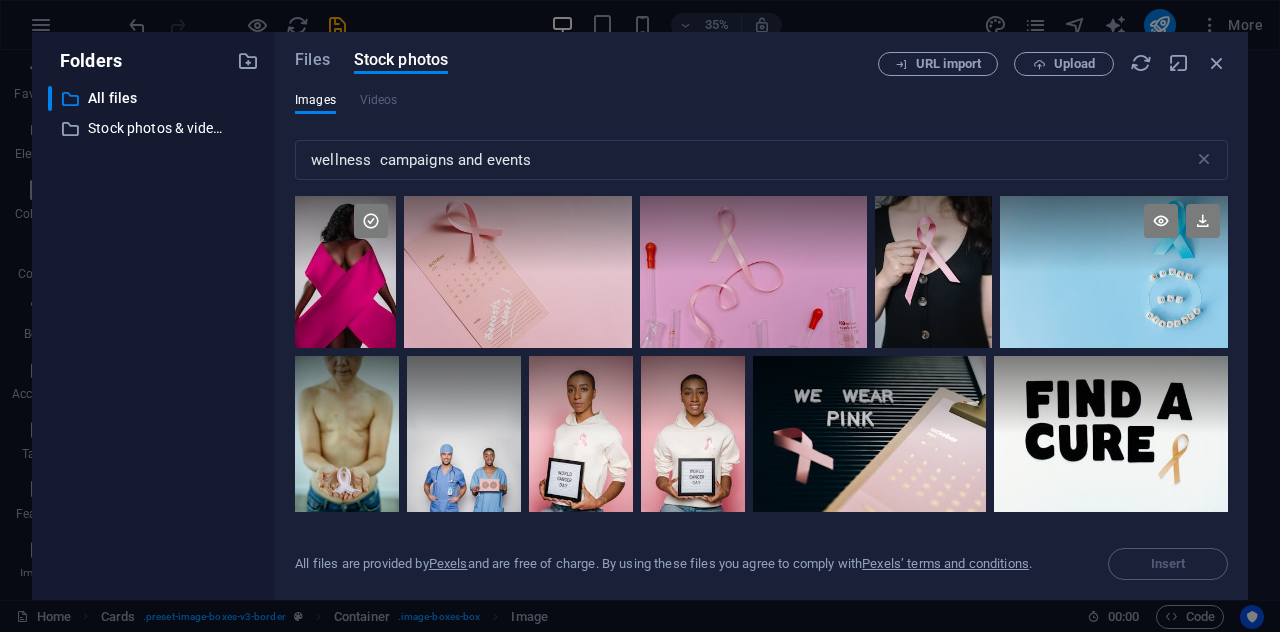 click at bounding box center (1114, 272) 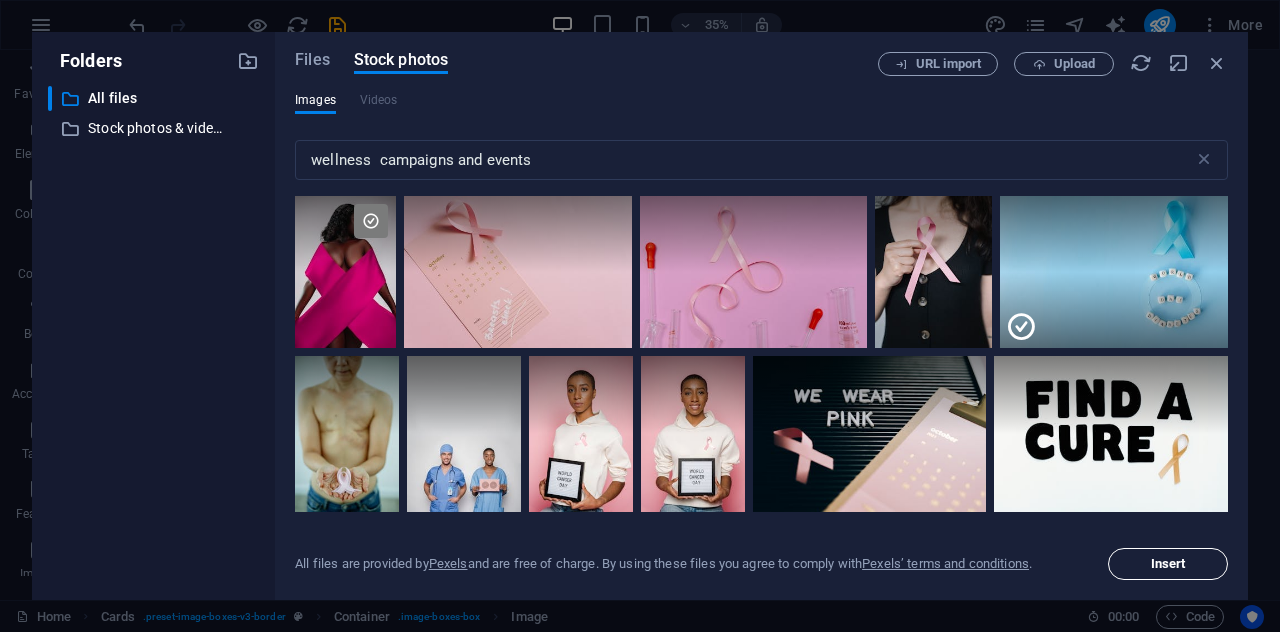 click on "Insert" at bounding box center (1168, 564) 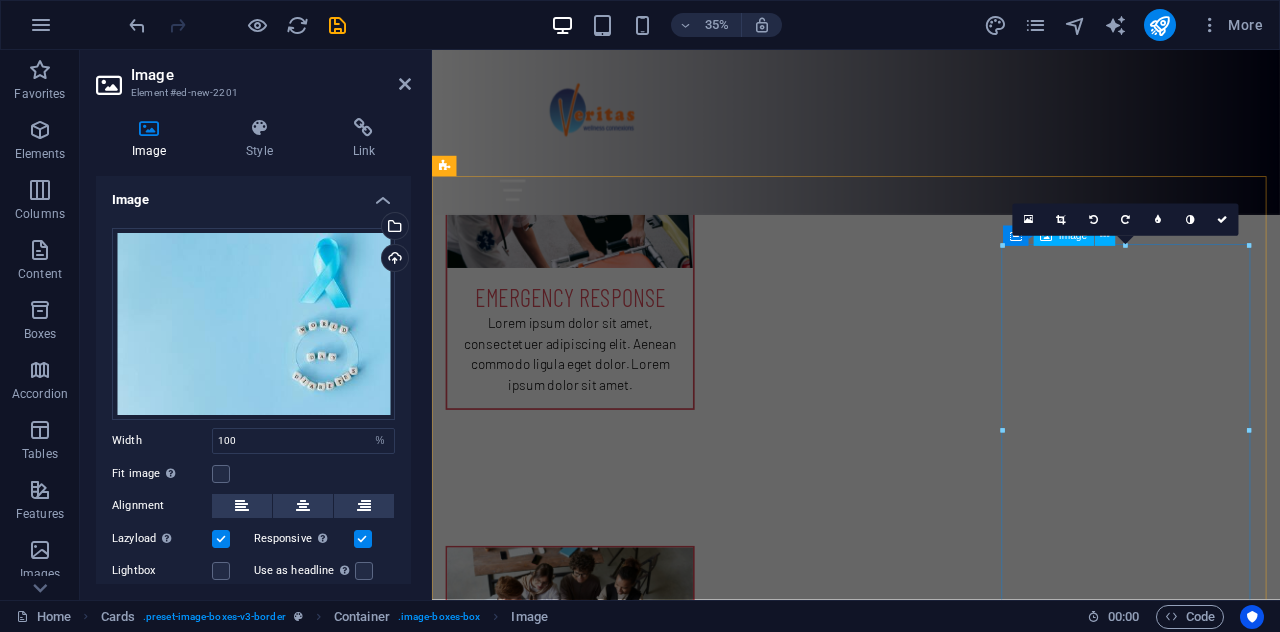 scroll, scrollTop: 1426, scrollLeft: 0, axis: vertical 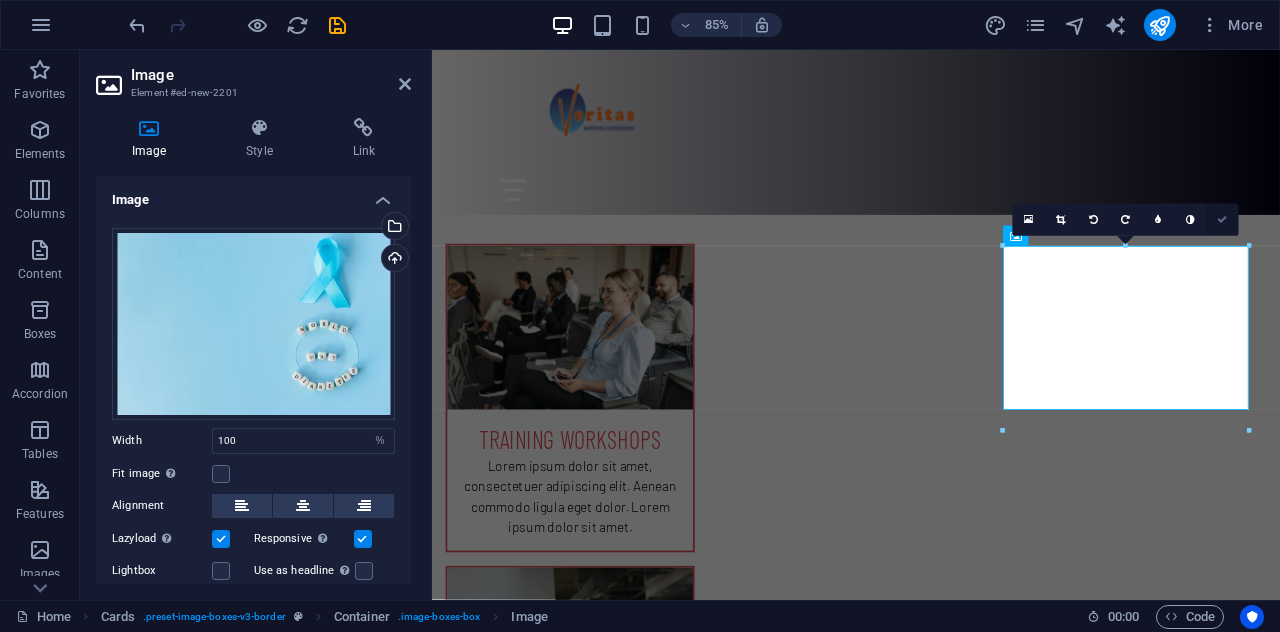 click at bounding box center [1222, 220] 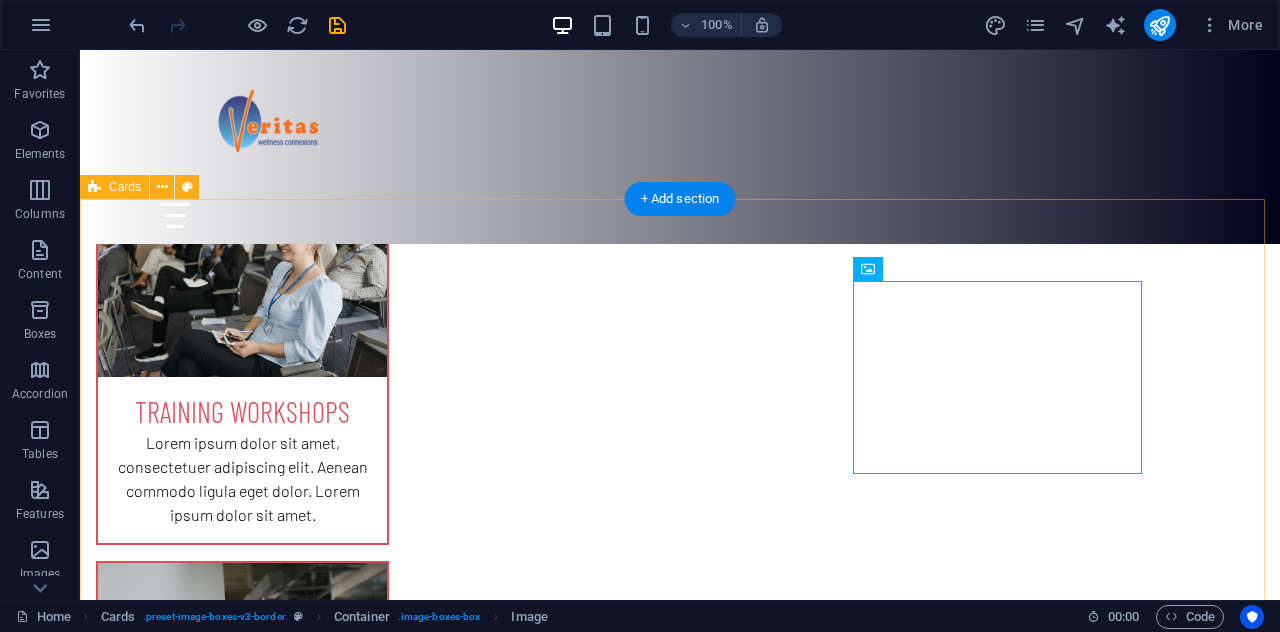 scroll, scrollTop: 1328, scrollLeft: 0, axis: vertical 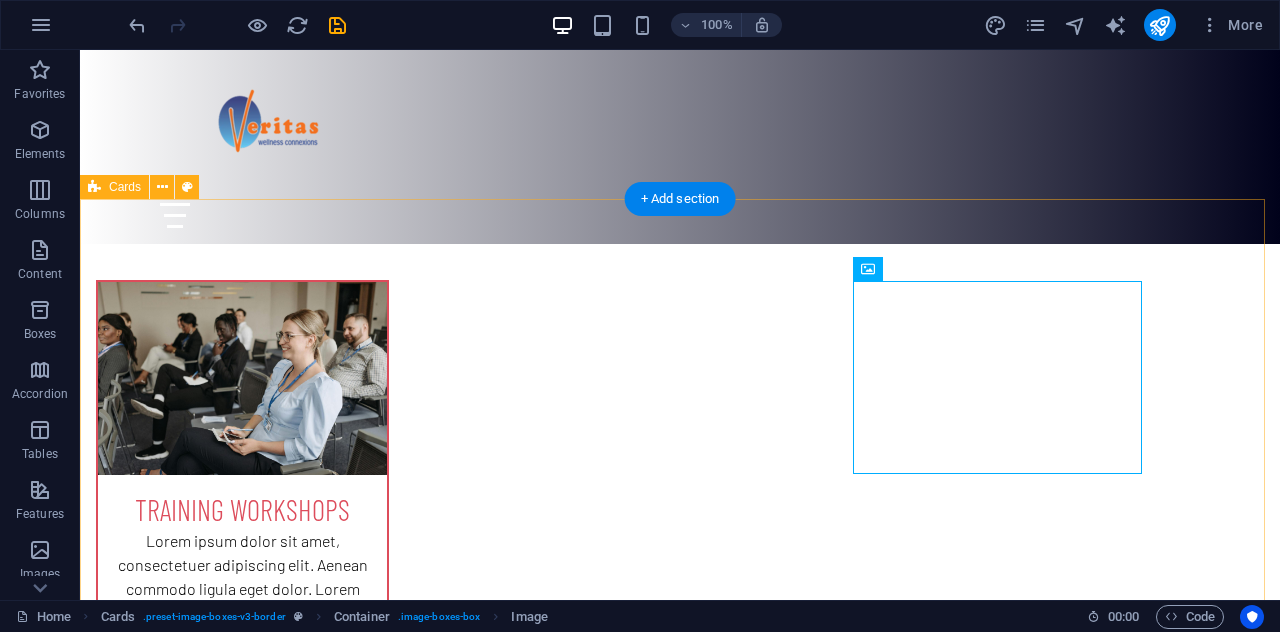 click on "Support Groups Lorem ipsum dolor sit amet, consectetuer adipiscing elit. Aenean commodo ligula eget dolor. Lorem ipsum dolor sit amet. Biometric Screenings Lorem ipsum dolor sit amet, consectetuer adipiscing elit. Aenean commodo ligula eget dolor. Lorem ipsum dolor sit amet. Wellness Campaigns Lorem ipsum dolor sit amet, consectetuer adipiscing elit. Aenean commodo ligula eget dolor. Lorem ipsum dolor sit amet." at bounding box center (680, 2118) 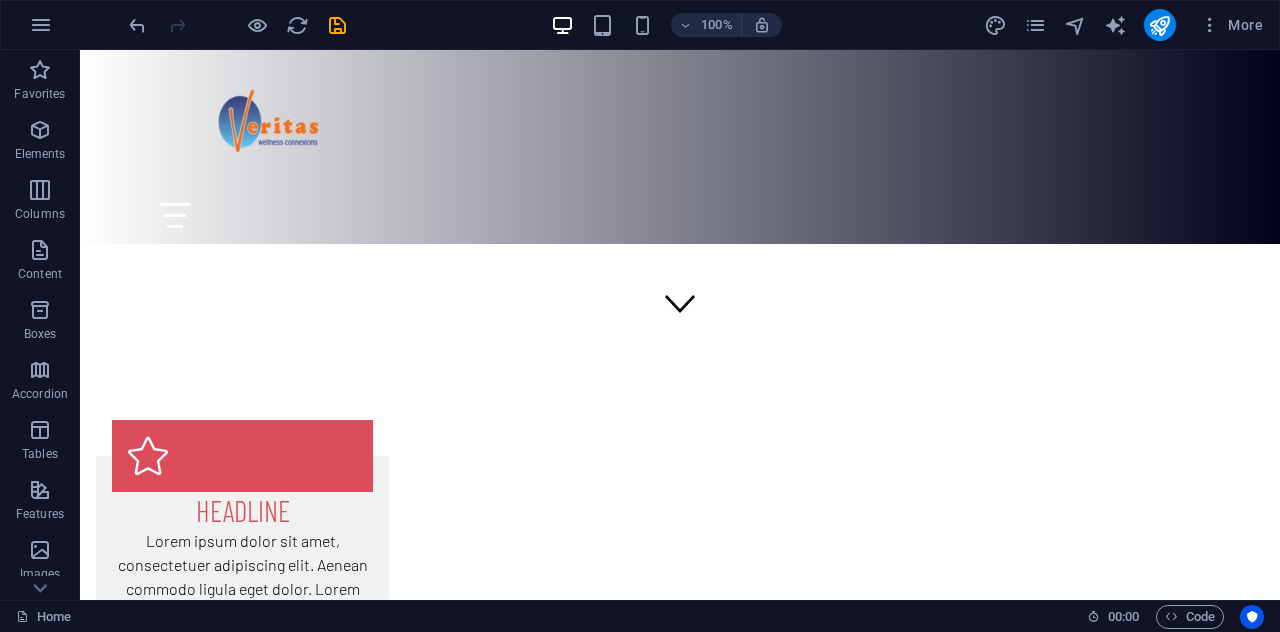 scroll, scrollTop: 335, scrollLeft: 0, axis: vertical 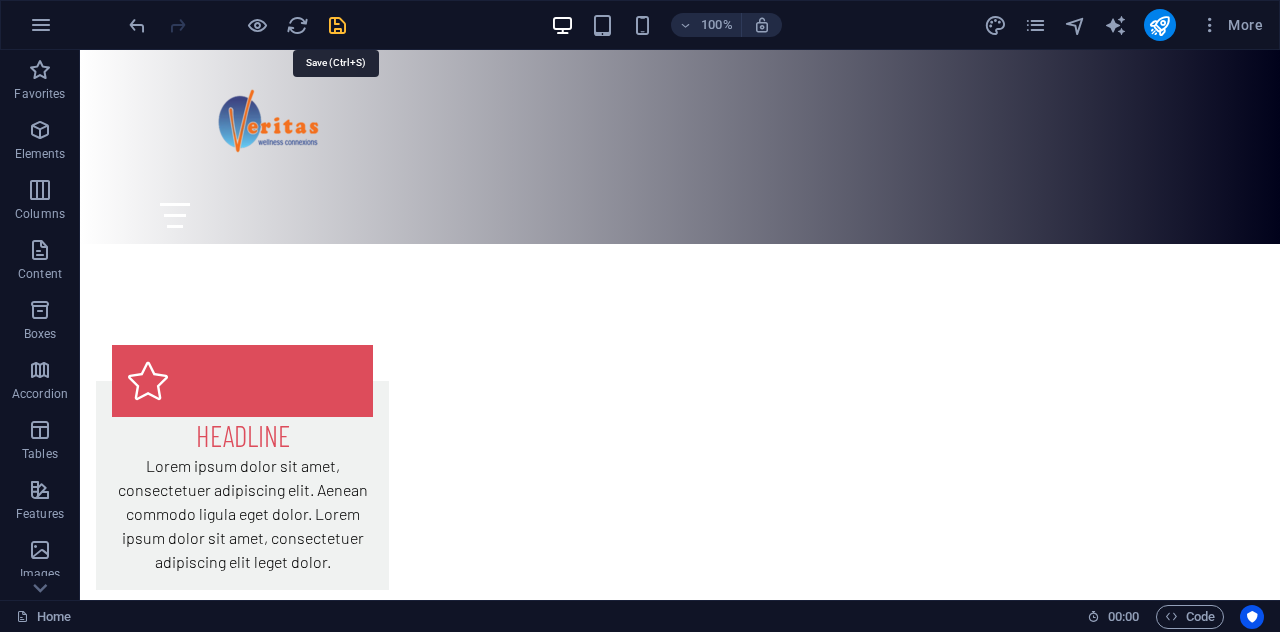 click at bounding box center (337, 25) 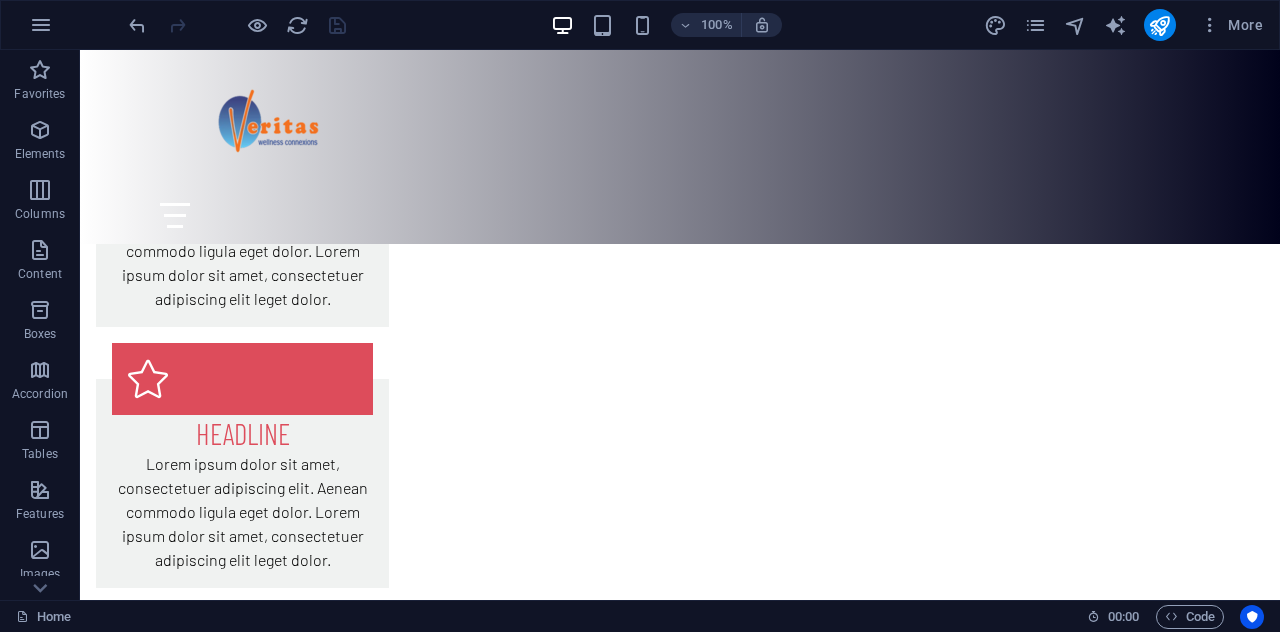 scroll, scrollTop: 903, scrollLeft: 0, axis: vertical 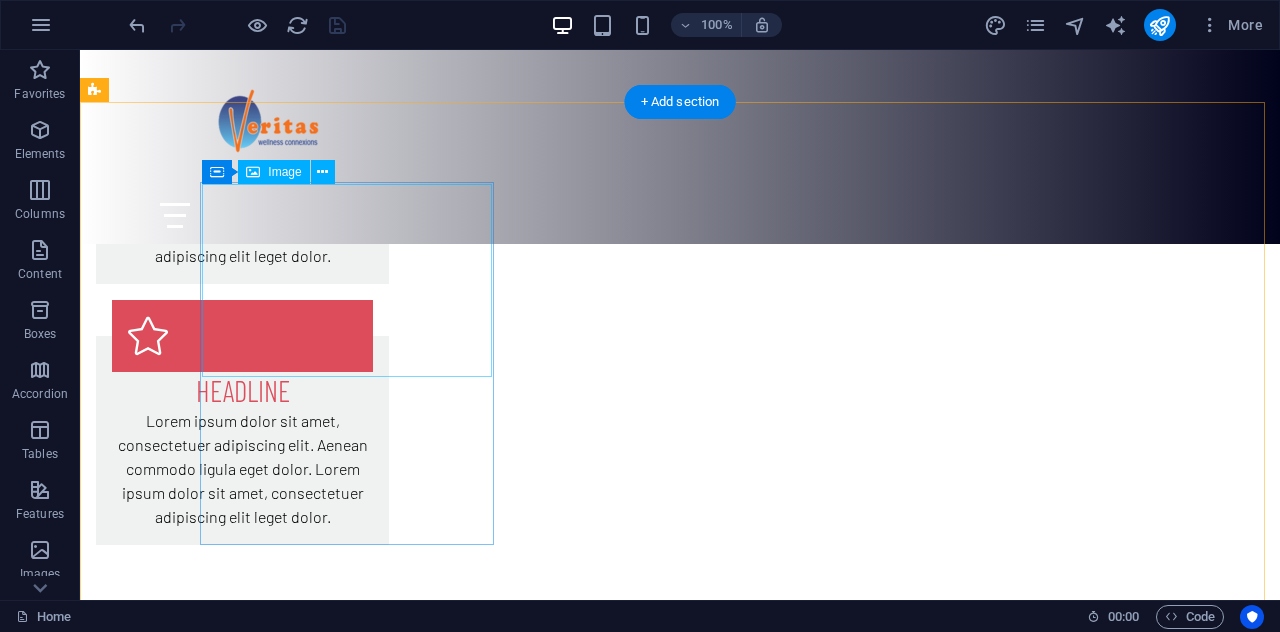 click at bounding box center (242, 803) 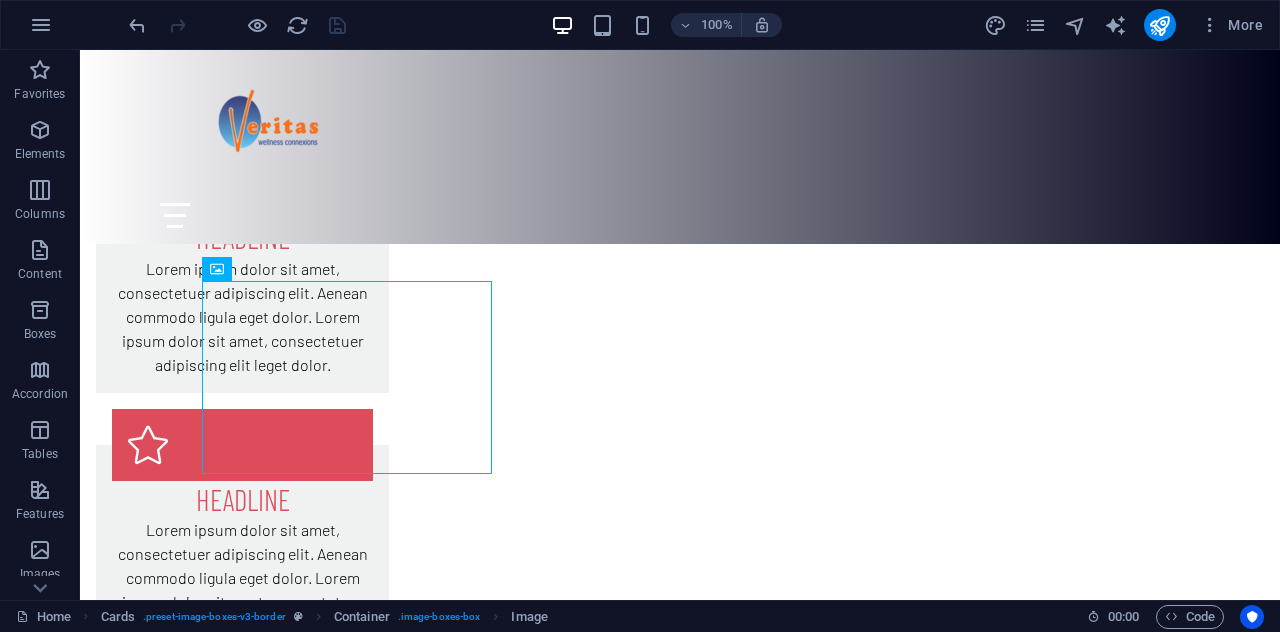 scroll, scrollTop: 806, scrollLeft: 0, axis: vertical 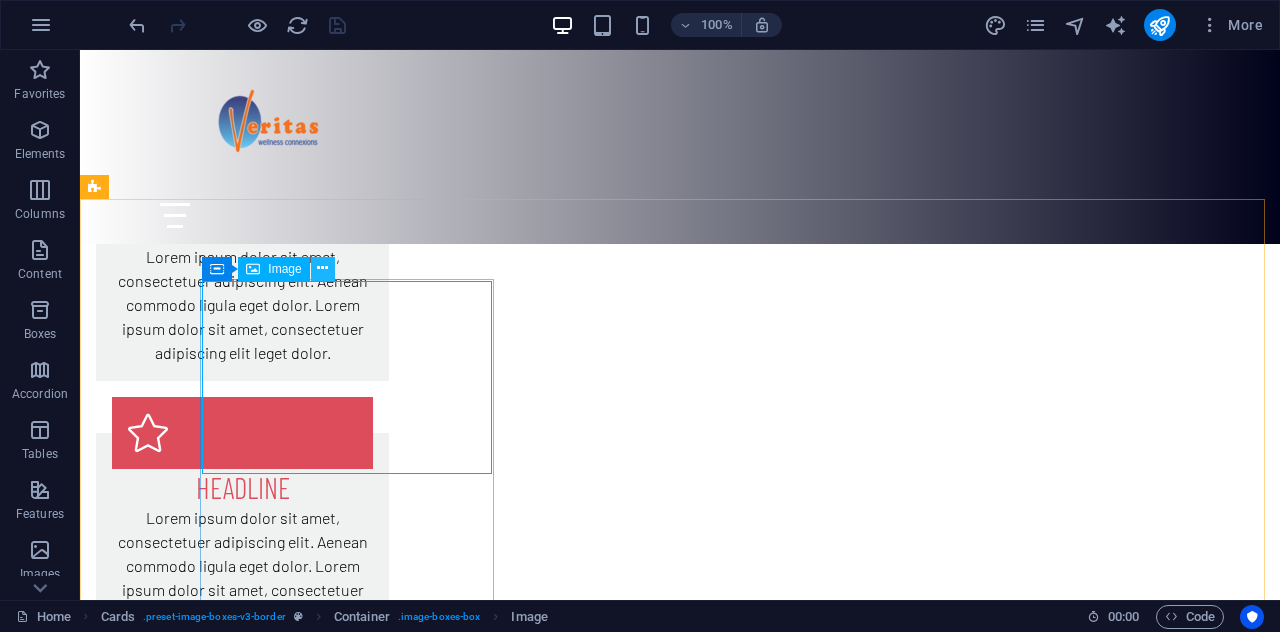 click at bounding box center [322, 268] 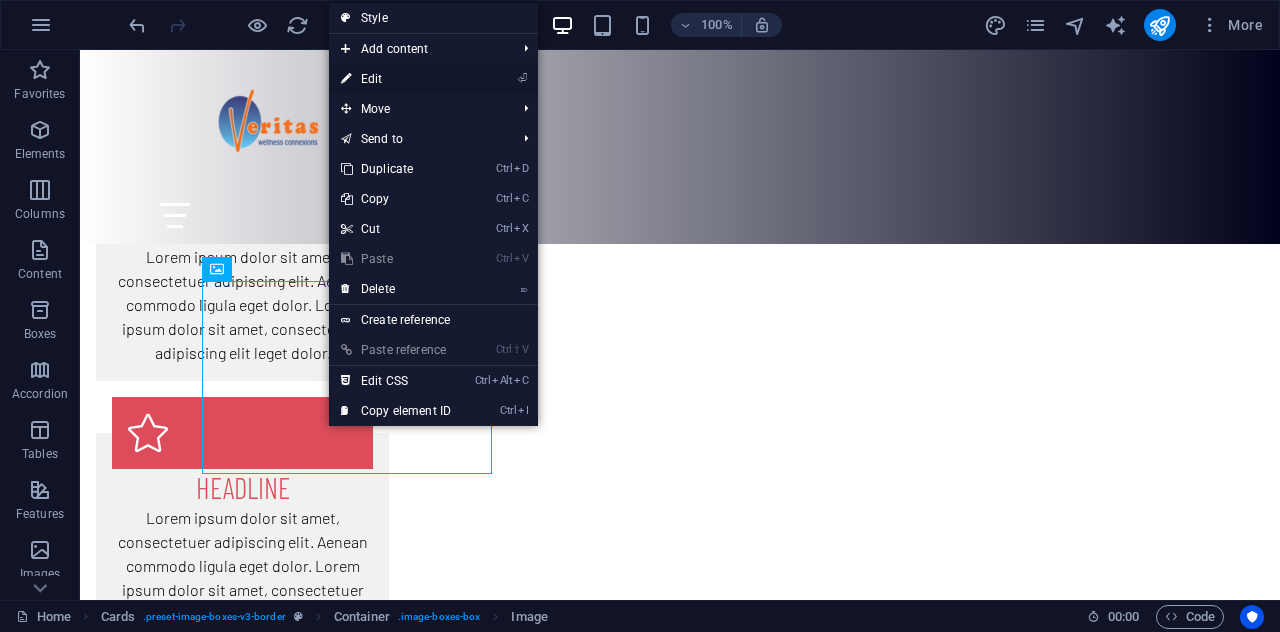 click on "⏎  Edit" at bounding box center [396, 79] 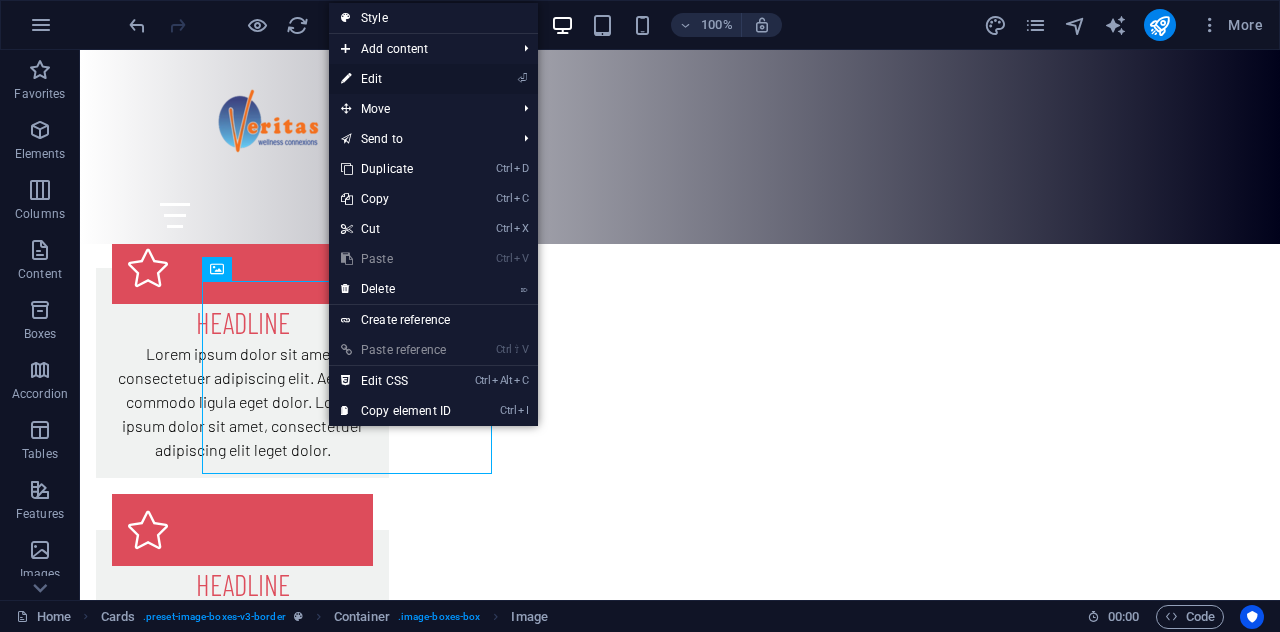 select on "%" 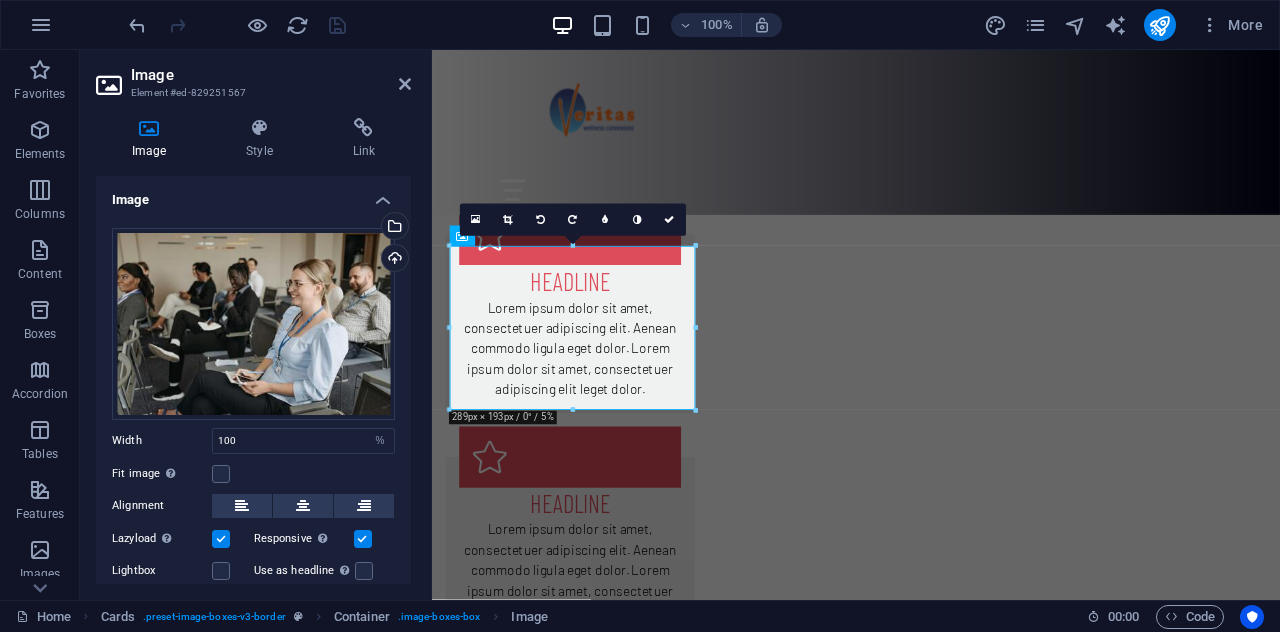 scroll, scrollTop: 904, scrollLeft: 0, axis: vertical 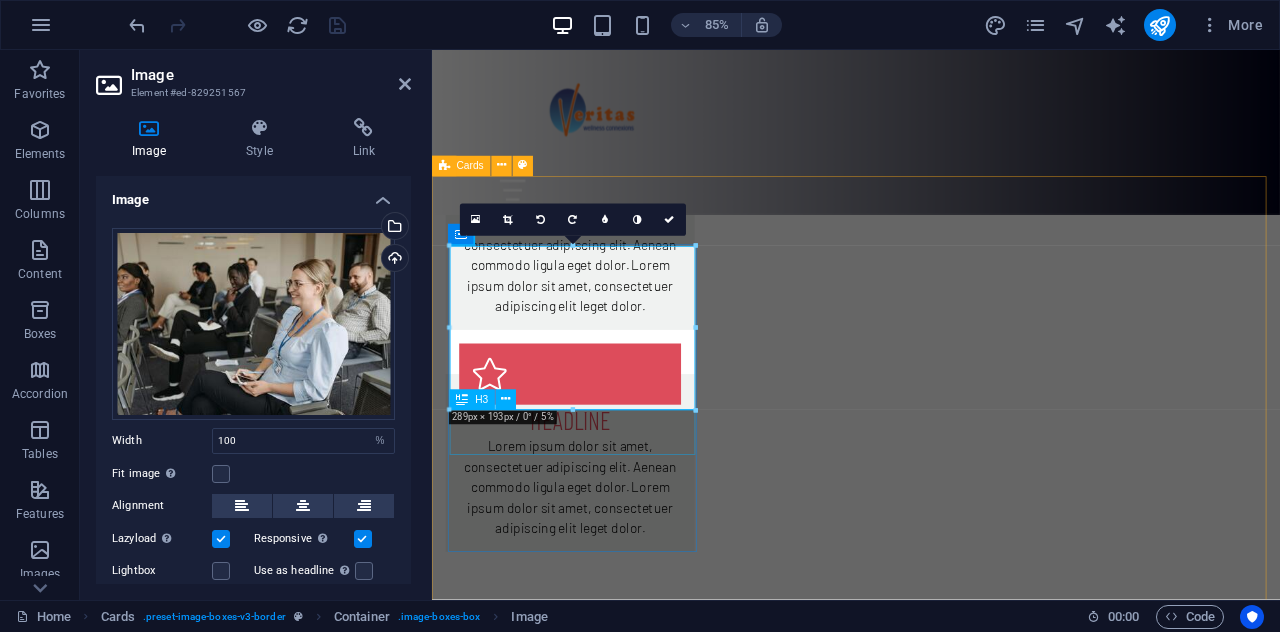 click on "Training Workshops" at bounding box center [594, 1022] 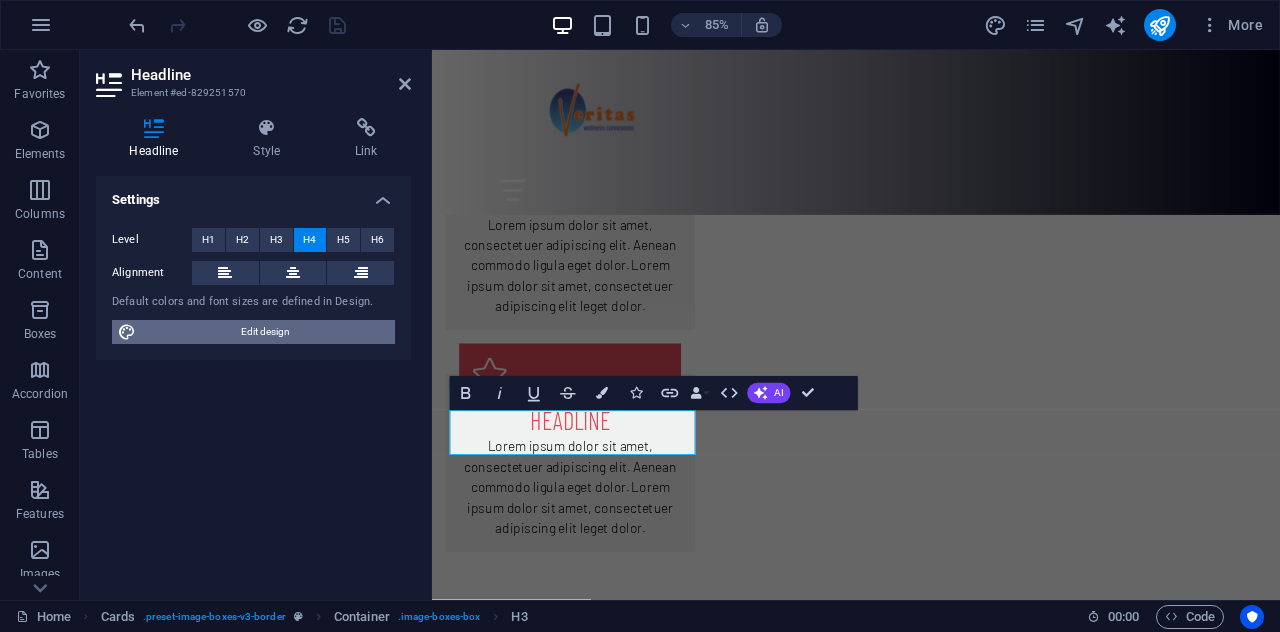click on "Edit design" at bounding box center (265, 332) 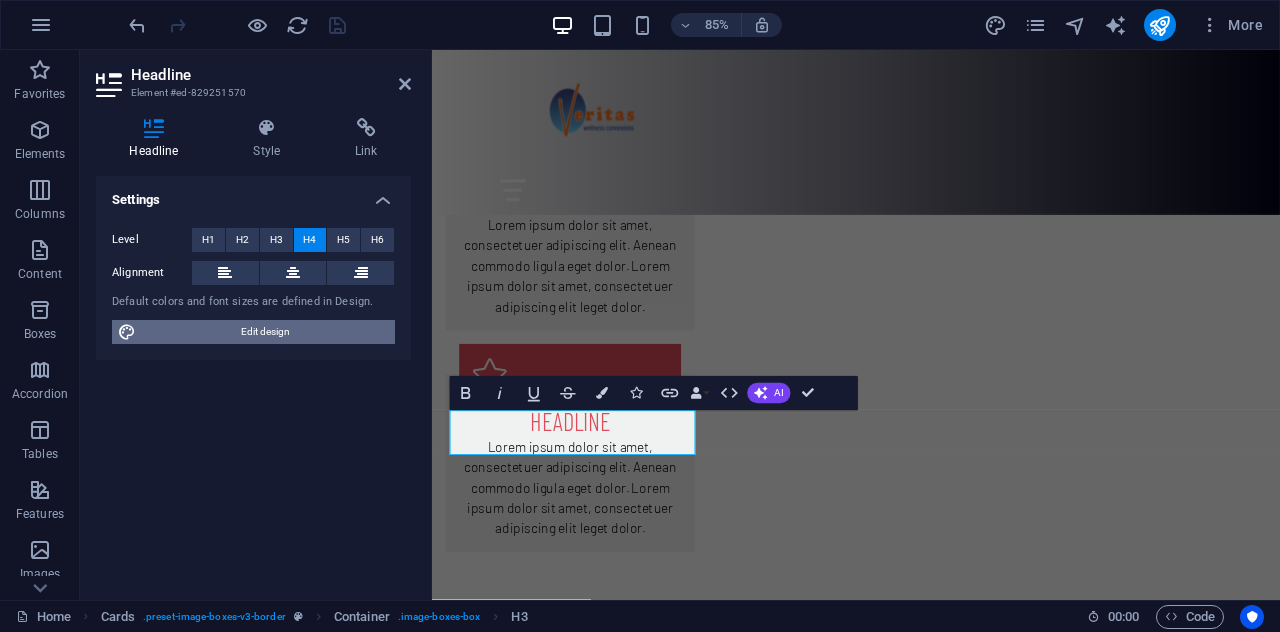 select on "ease-in-out" 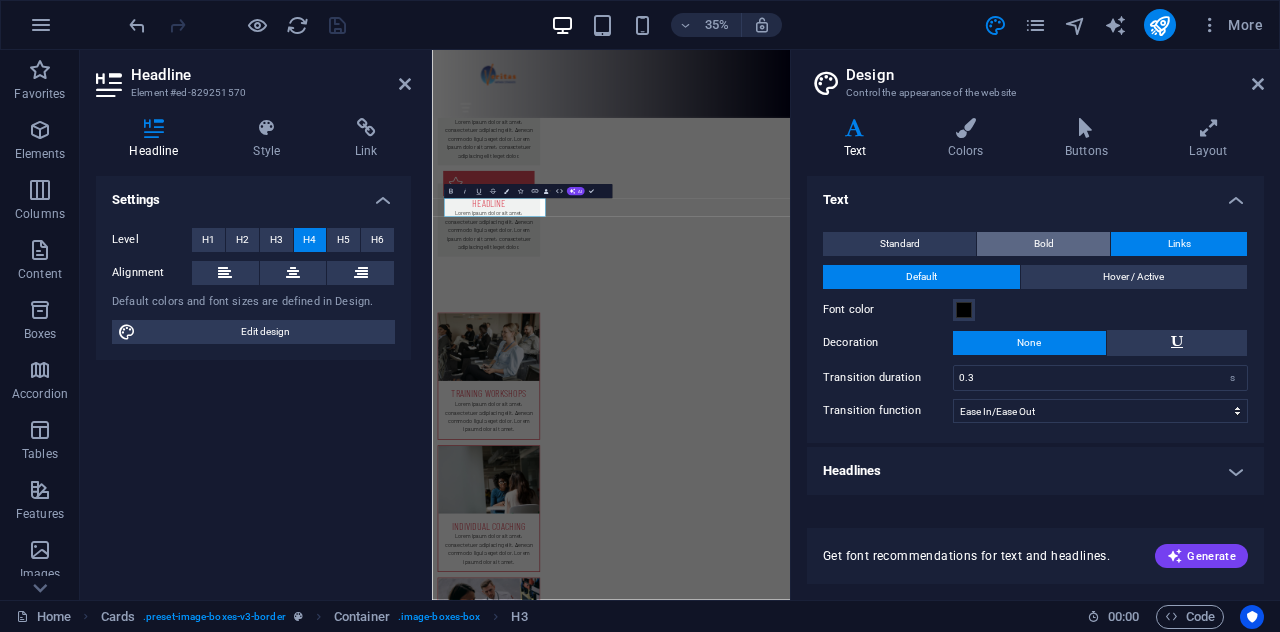click on "Bold" at bounding box center [1043, 244] 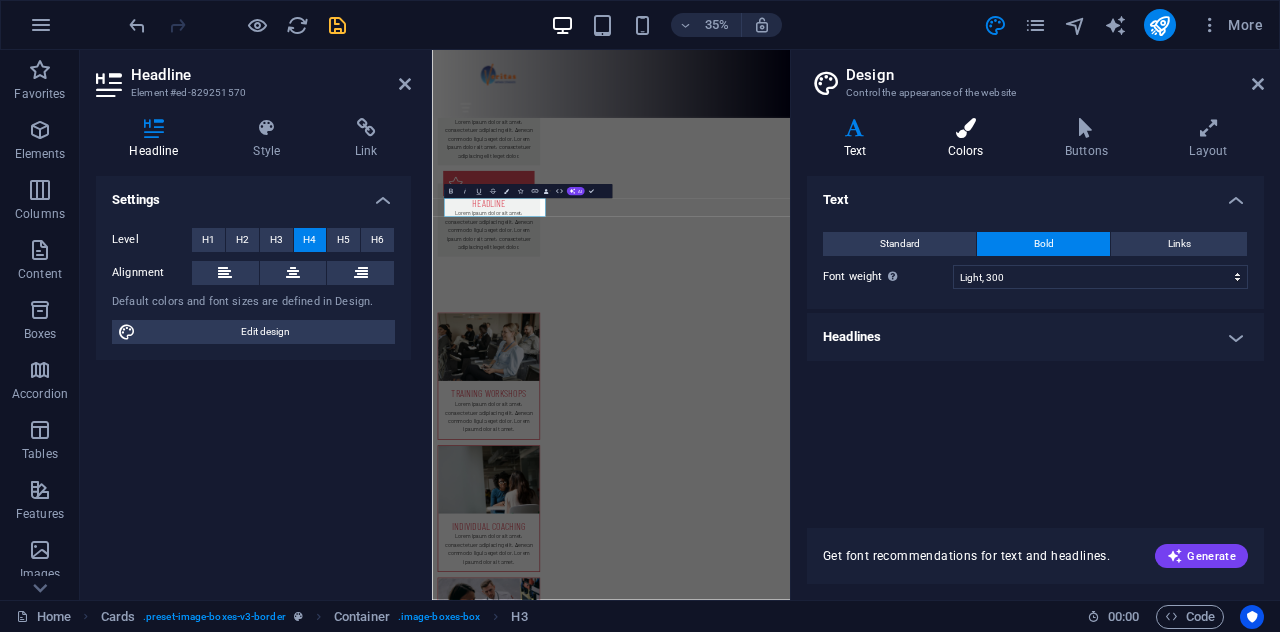 click on "Colors" at bounding box center (969, 139) 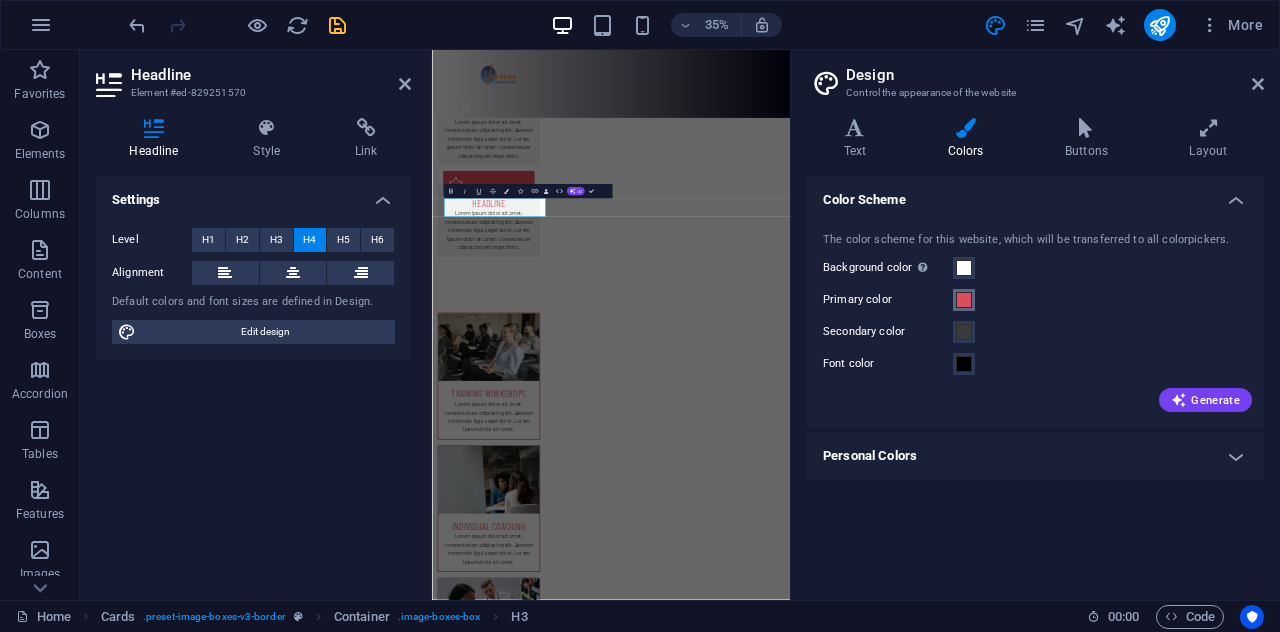 click at bounding box center (964, 300) 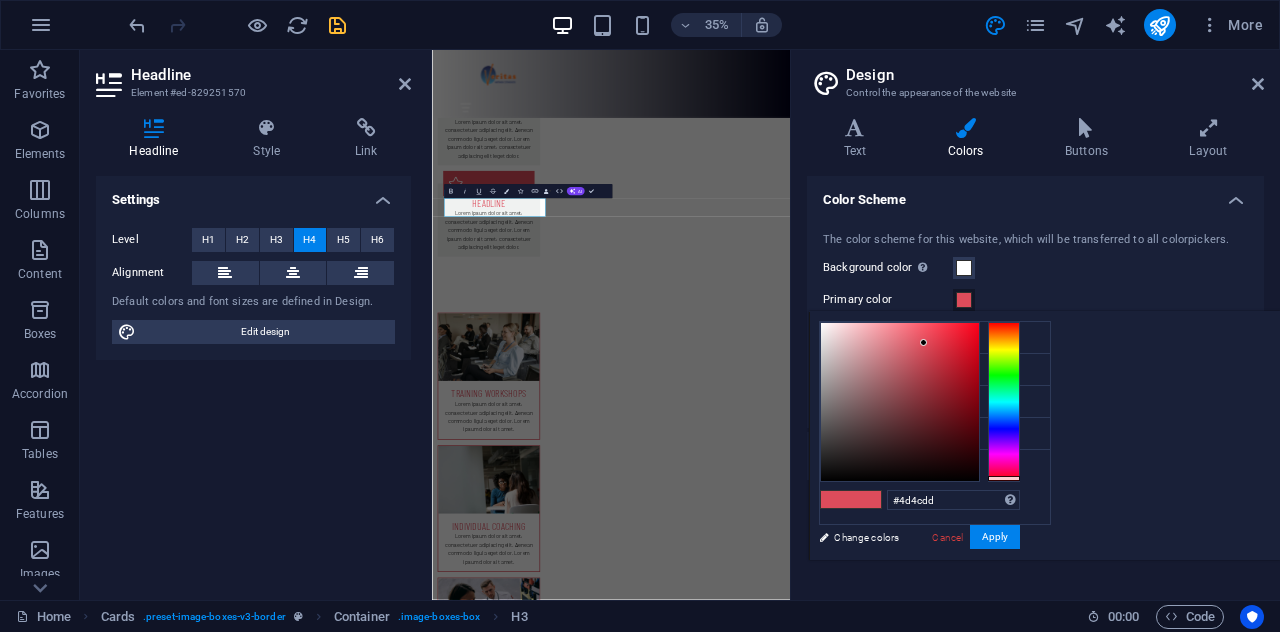 click at bounding box center (1004, 402) 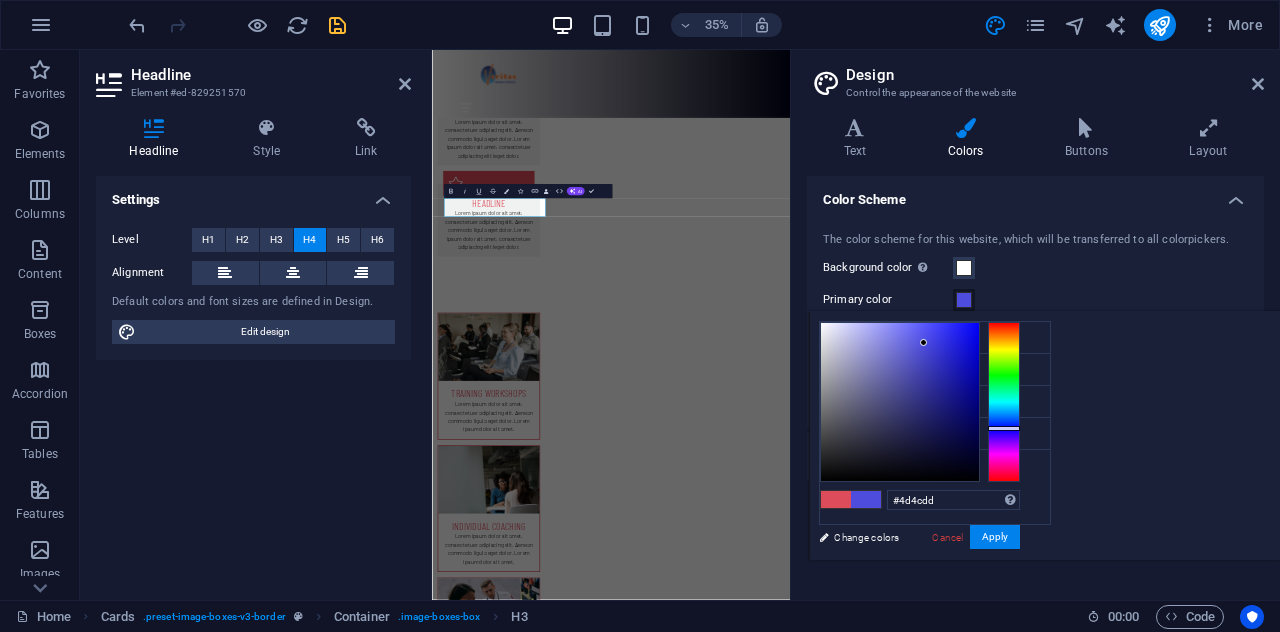 type on "#040446" 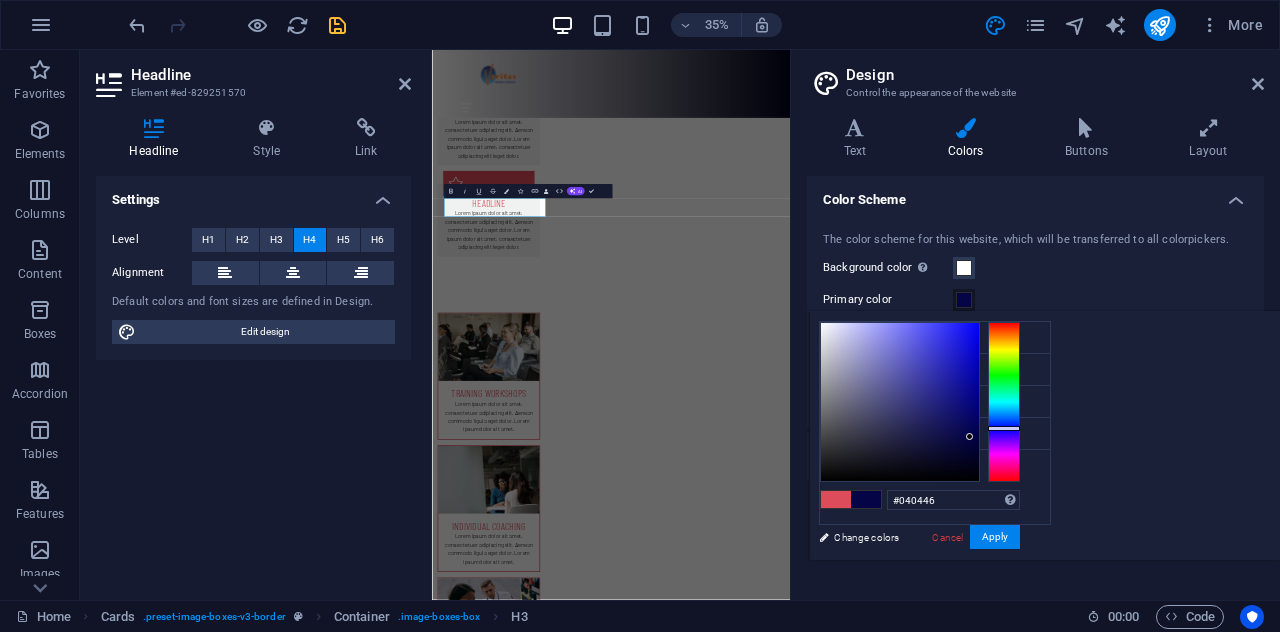 click at bounding box center [900, 402] 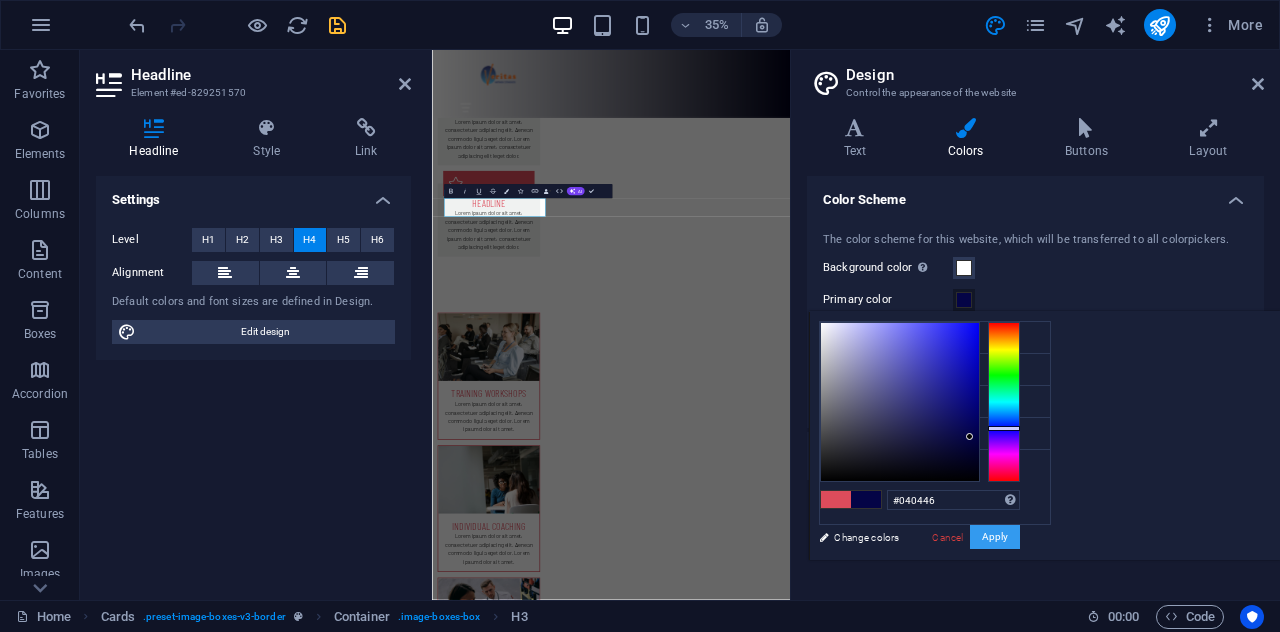 click on "Apply" at bounding box center [995, 537] 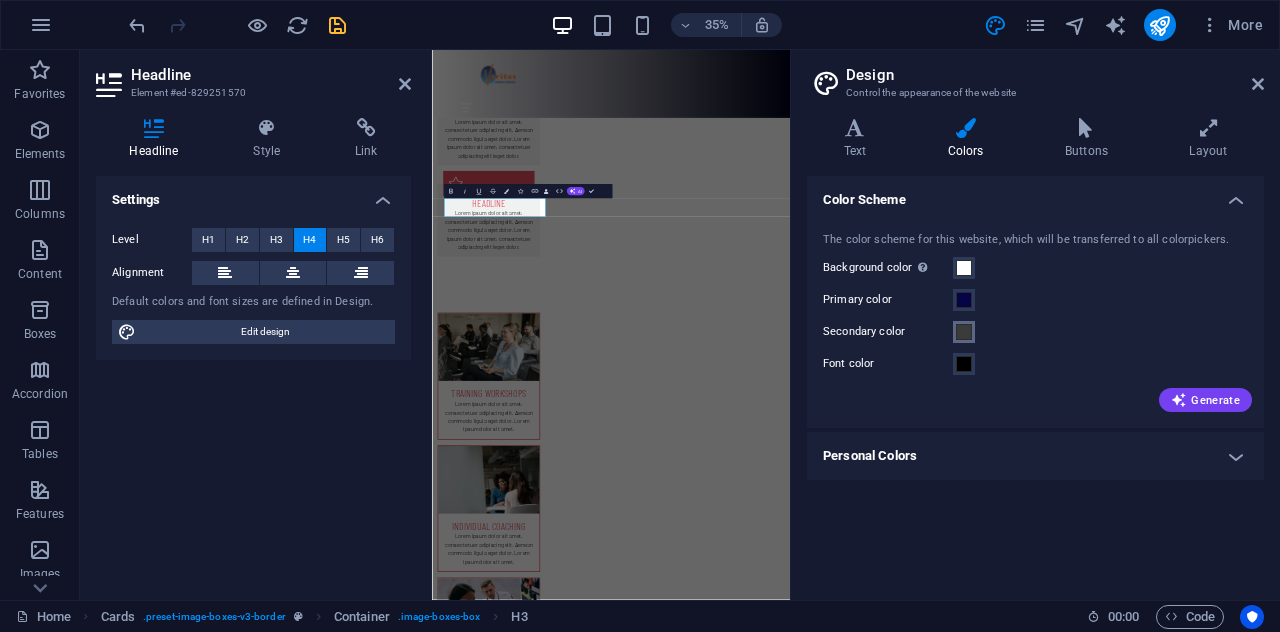 click at bounding box center [964, 332] 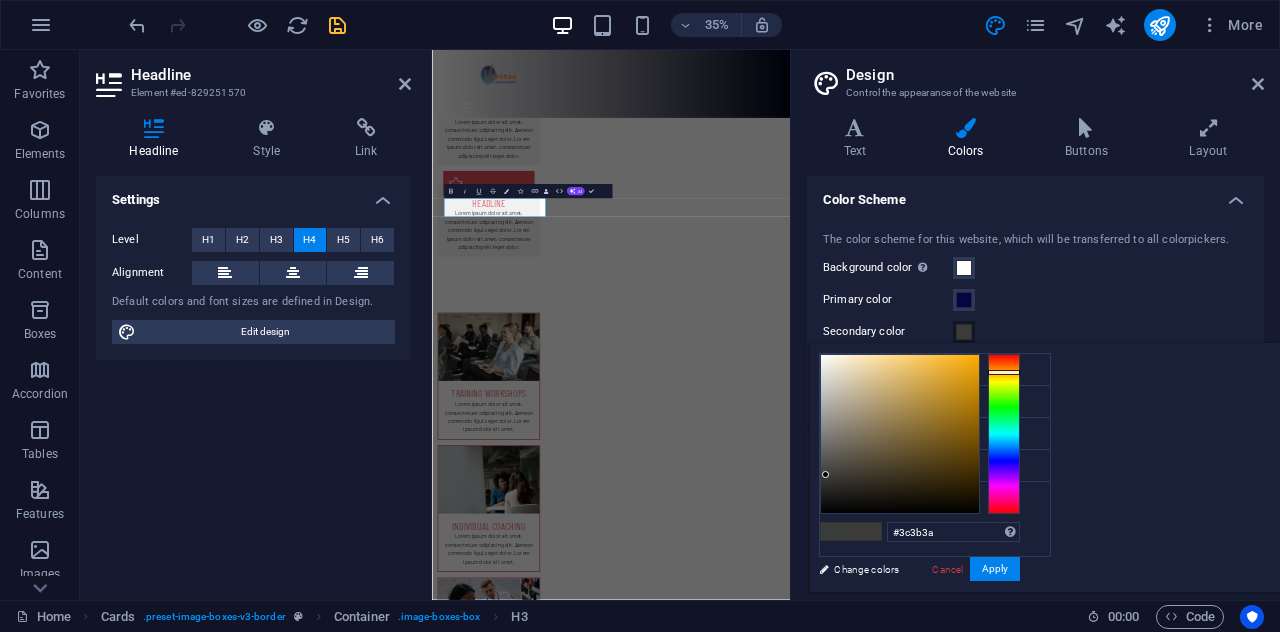 click at bounding box center (1004, 434) 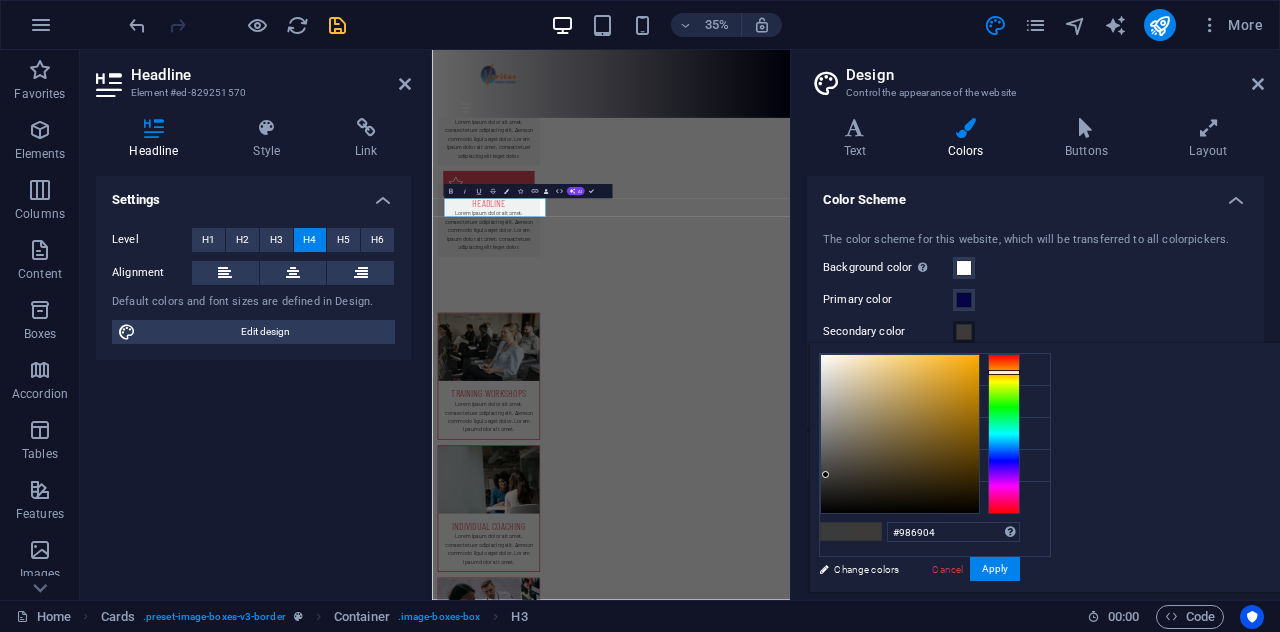 click at bounding box center [900, 434] 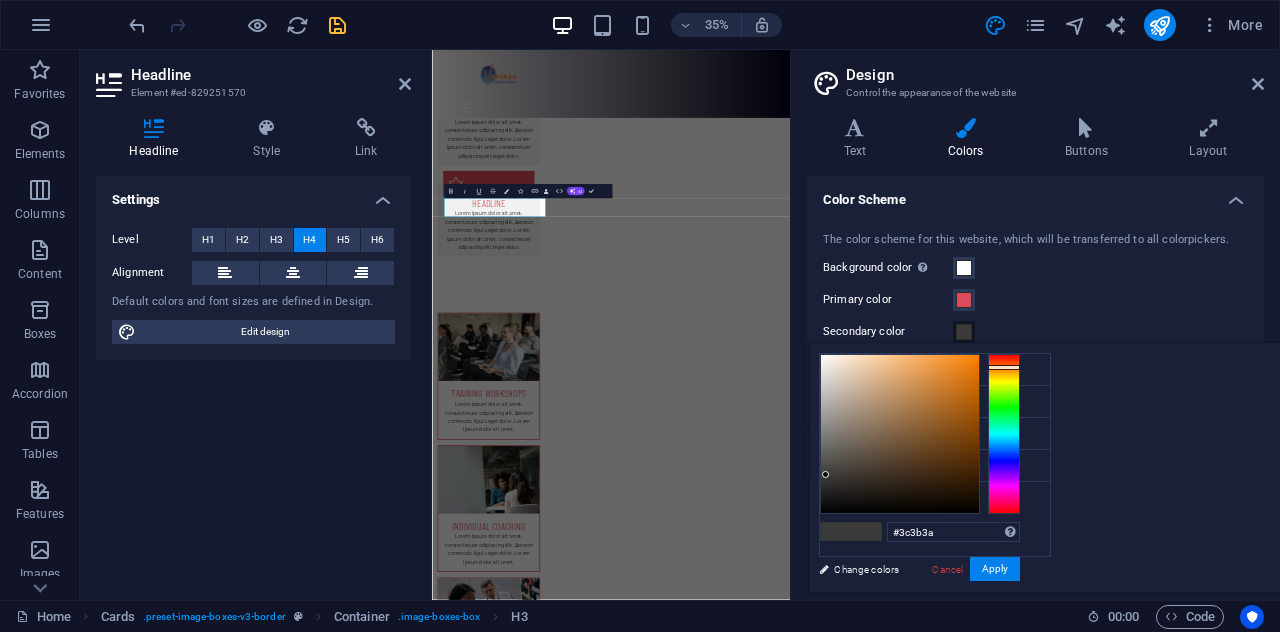 type on "#986904" 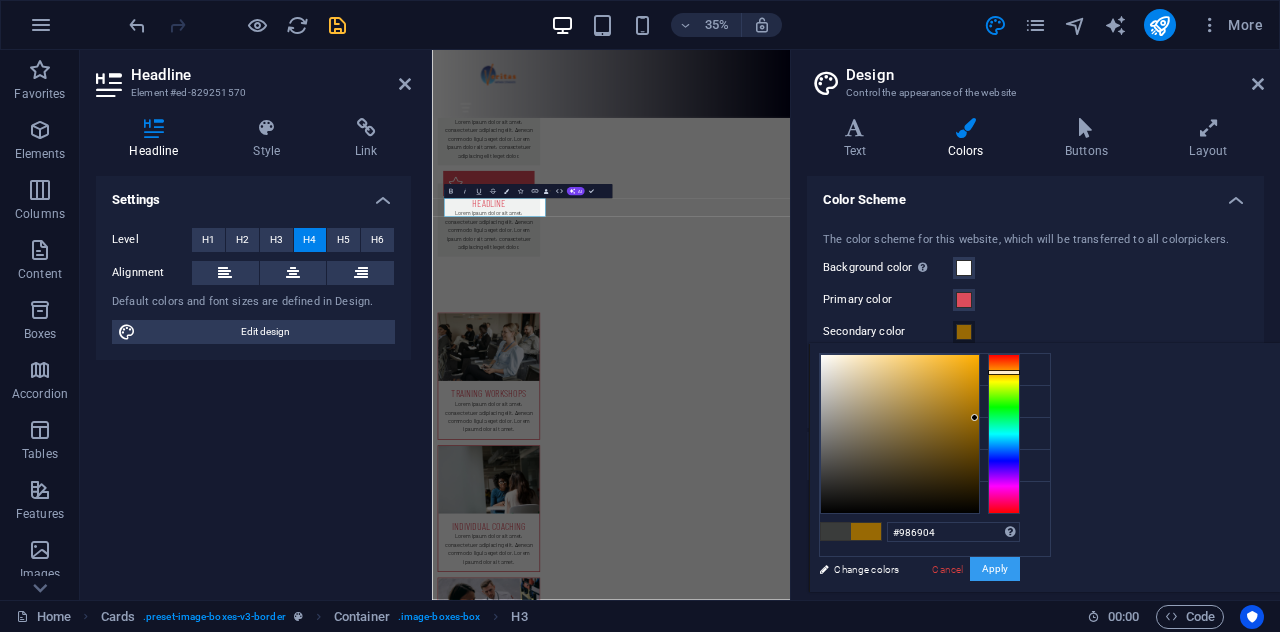 click on "Apply" at bounding box center (995, 569) 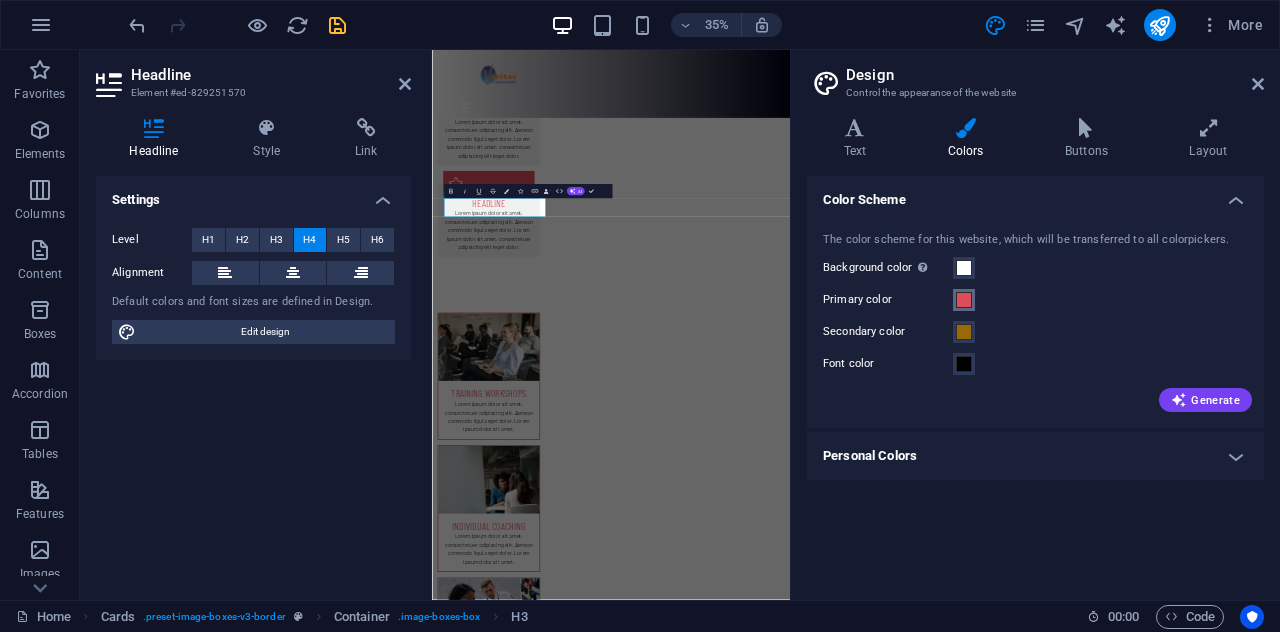 click at bounding box center [964, 300] 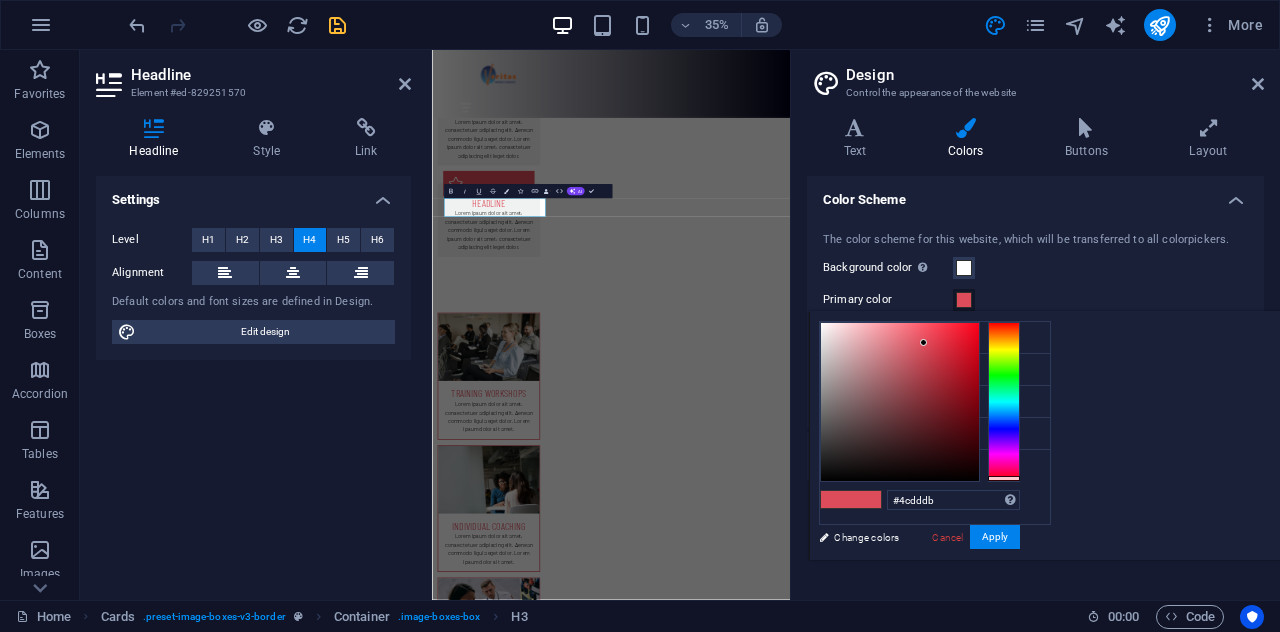 click at bounding box center (1004, 402) 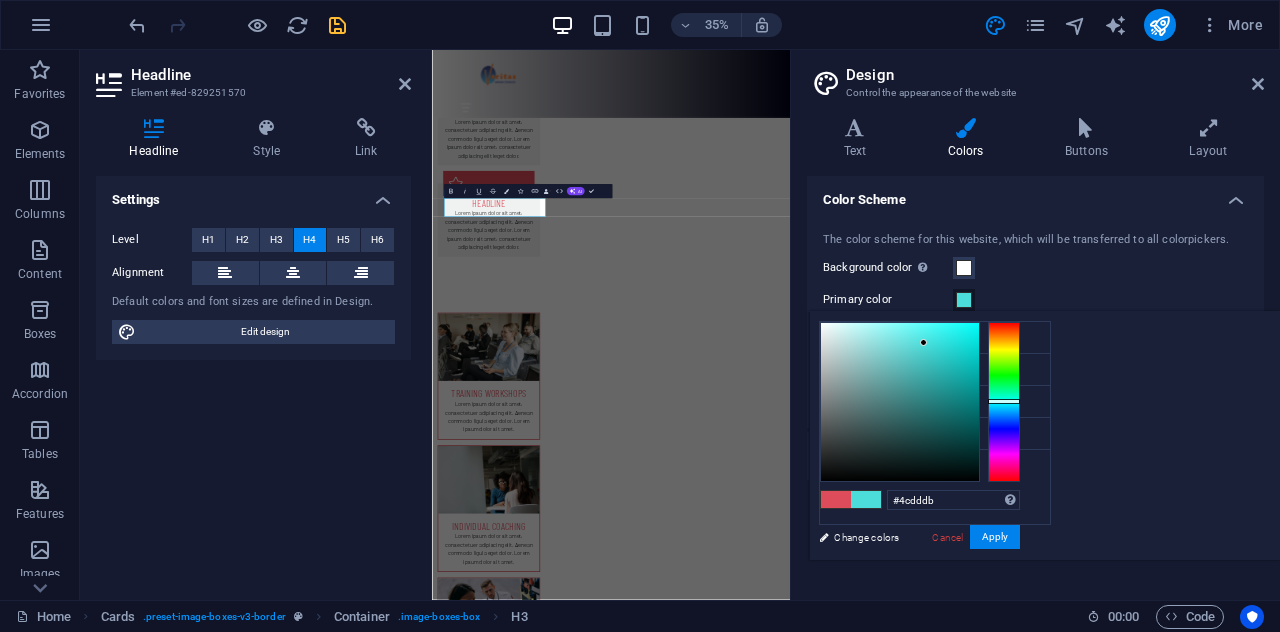 type on "#0da5a3" 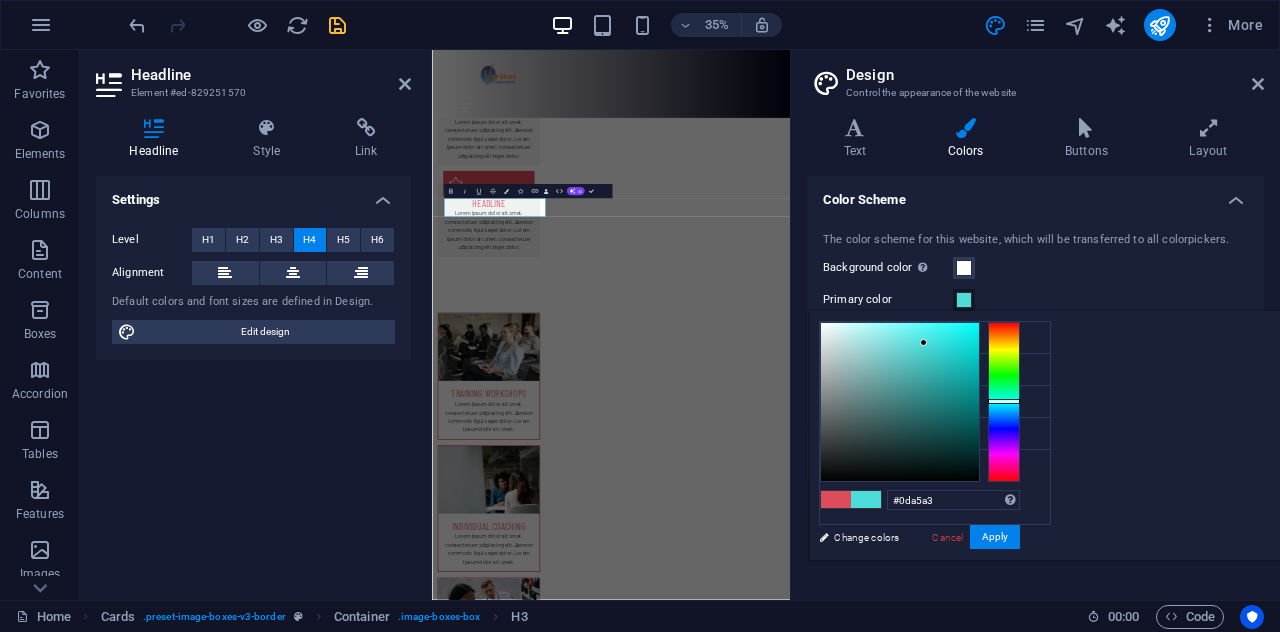 click at bounding box center [900, 402] 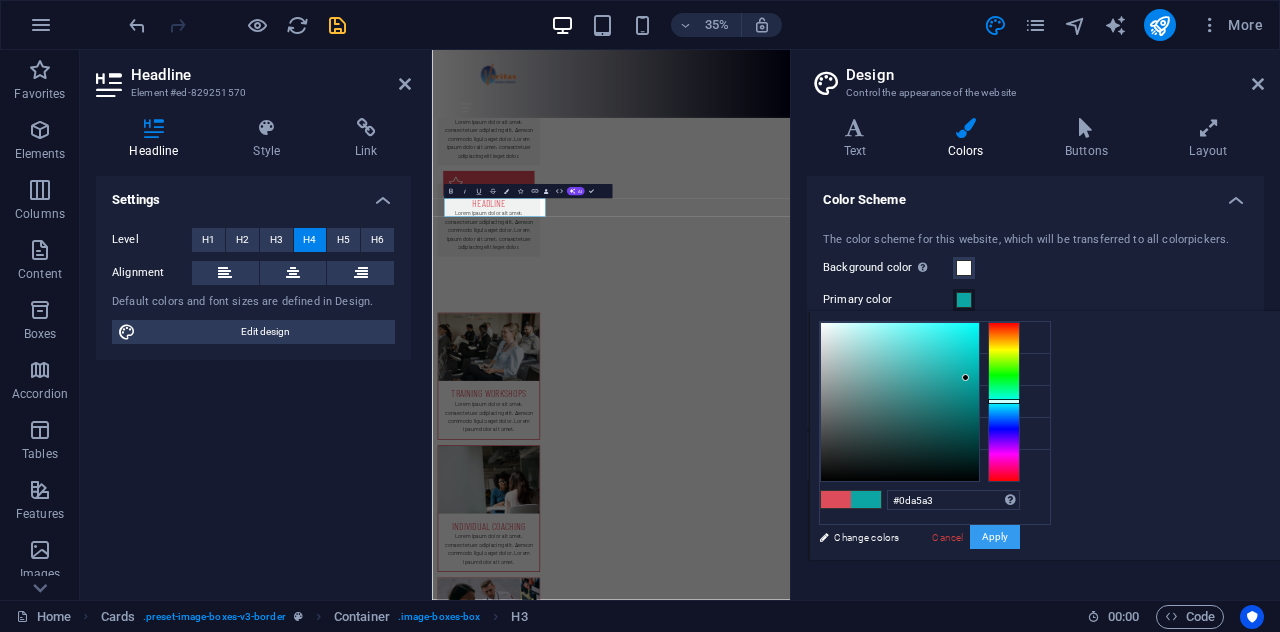 click on "Apply" at bounding box center (995, 537) 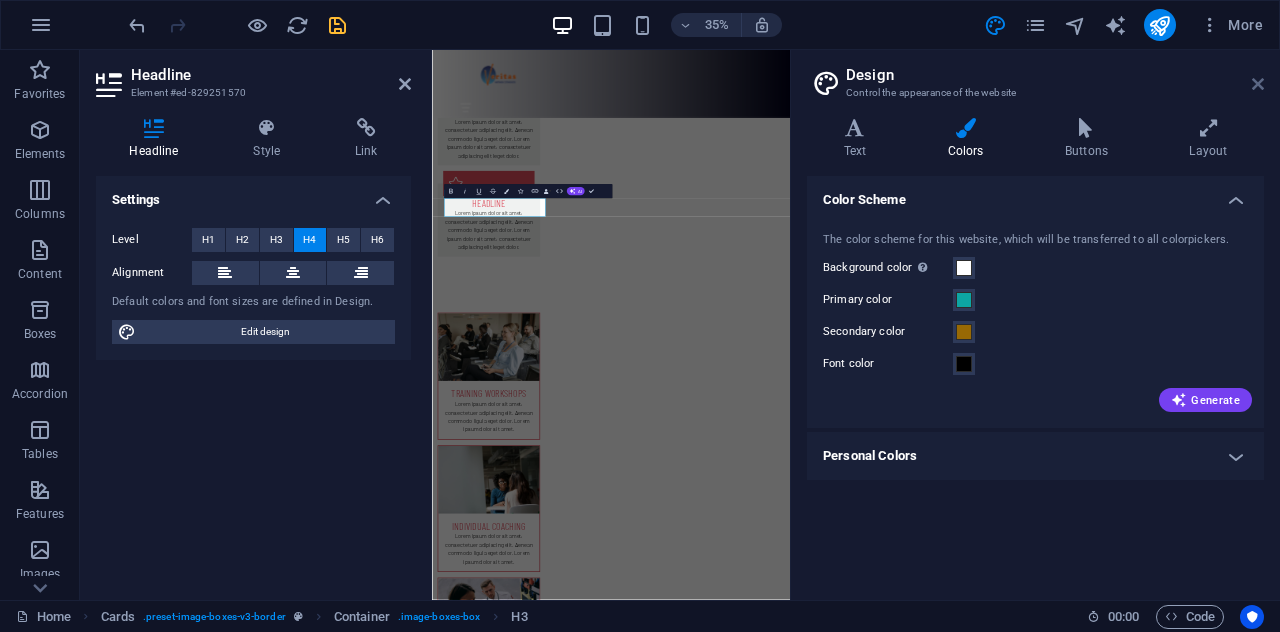 click at bounding box center [1258, 84] 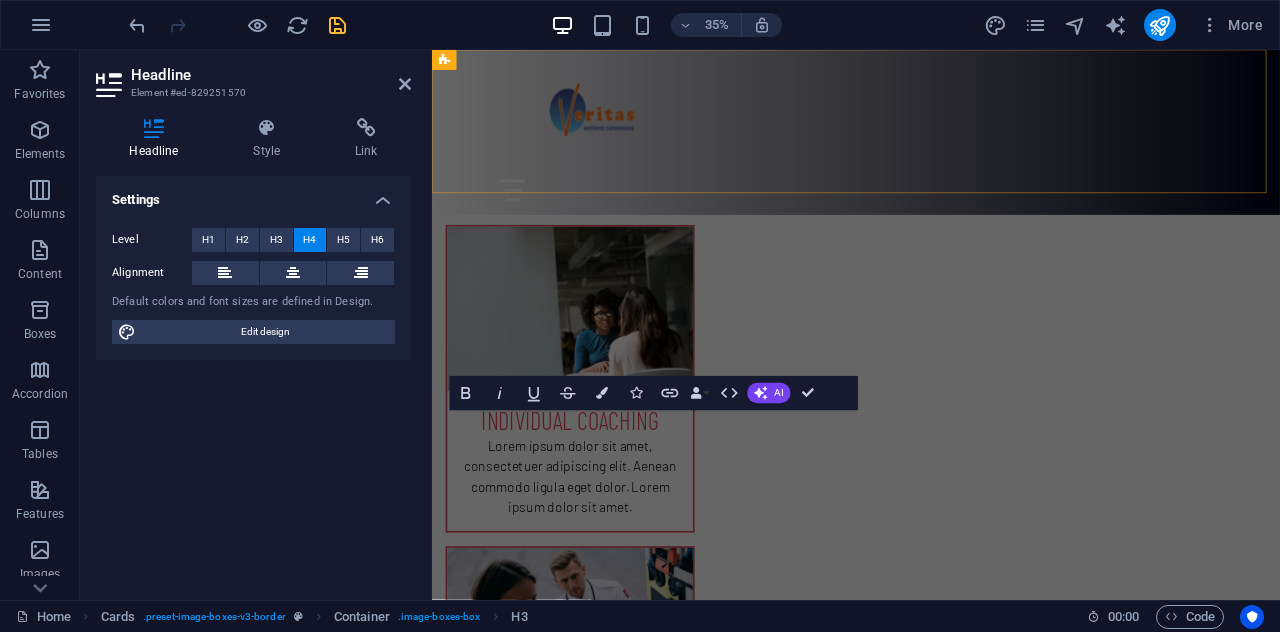 scroll, scrollTop: 904, scrollLeft: 0, axis: vertical 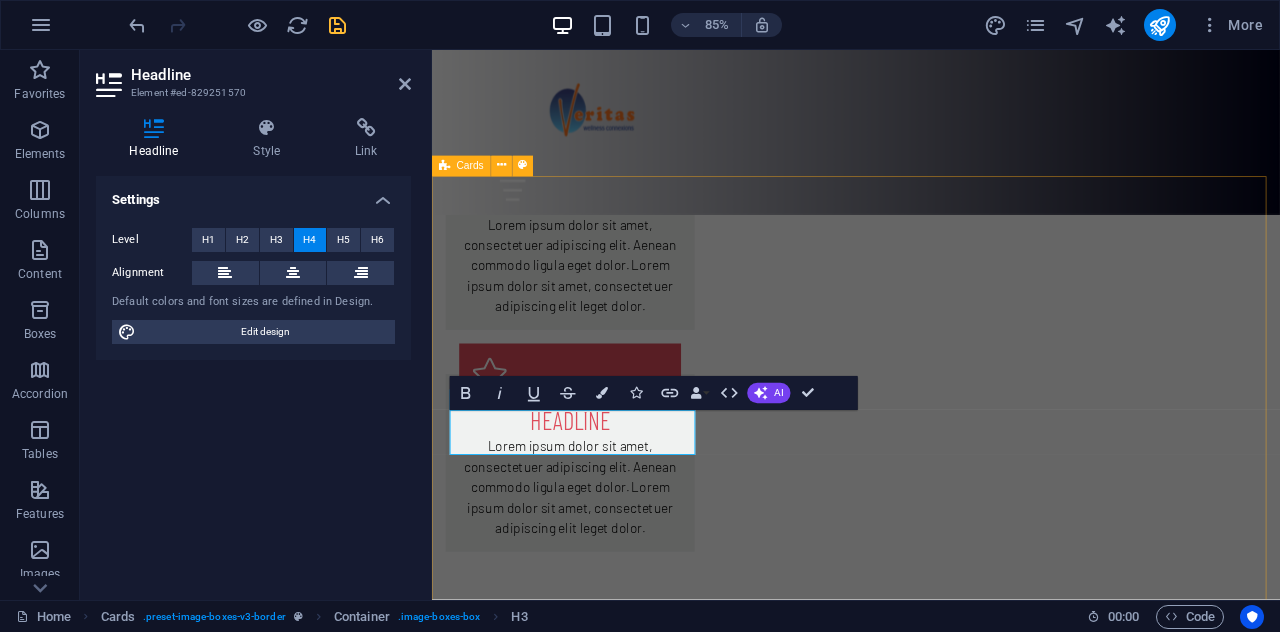 click on "Training Workshops Lorem ipsum dolor sit amet, consectetuer adipiscing elit. Aenean commodo ligula eget dolor. Lorem ipsum dolor sit amet. Individual Coaching Lorem ipsum dolor sit amet, consectetuer adipiscing elit. Aenean commodo ligula eget dolor. Lorem ipsum dolor sit amet. Emergency Response Lorem ipsum dolor sit amet, consectetuer adipiscing elit. Aenean commodo ligula eget dolor. Lorem ipsum dolor sit amet." at bounding box center (931, 1360) 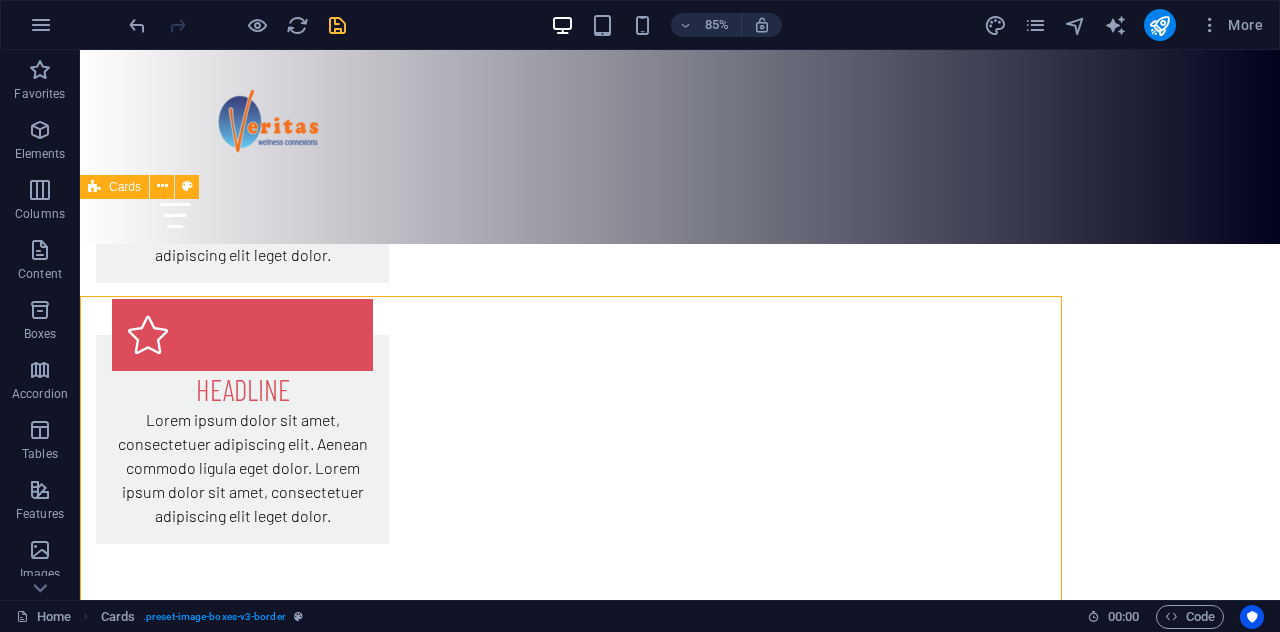scroll, scrollTop: 806, scrollLeft: 0, axis: vertical 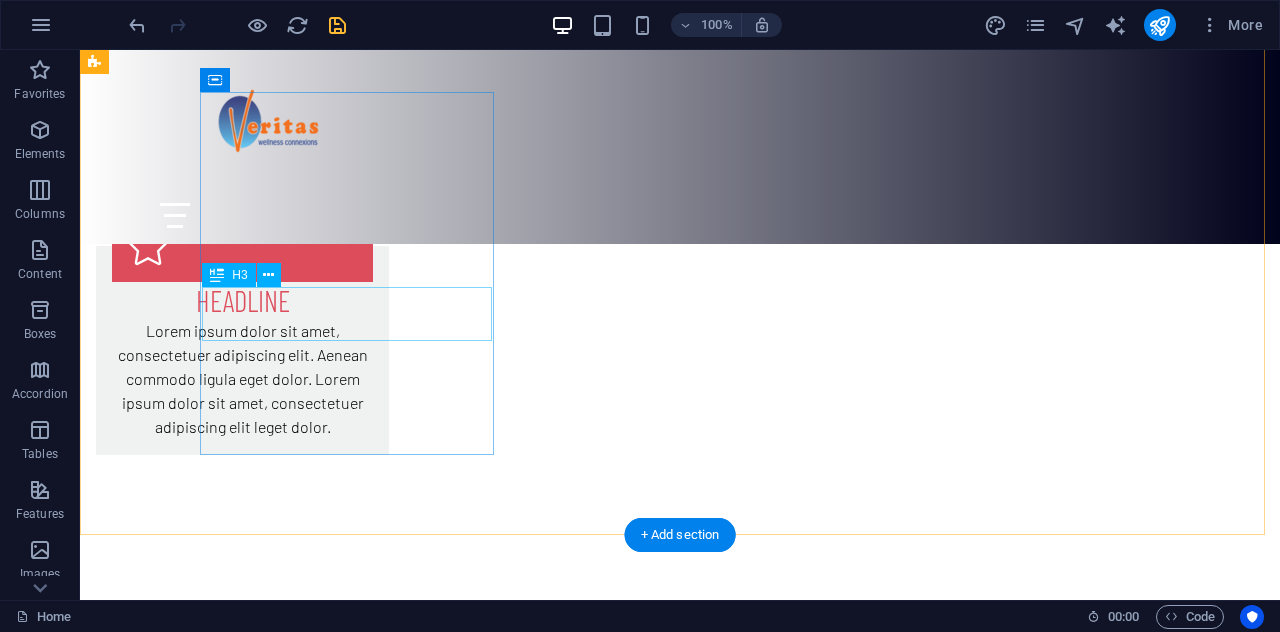 click on "Training Workshops" at bounding box center (242, 836) 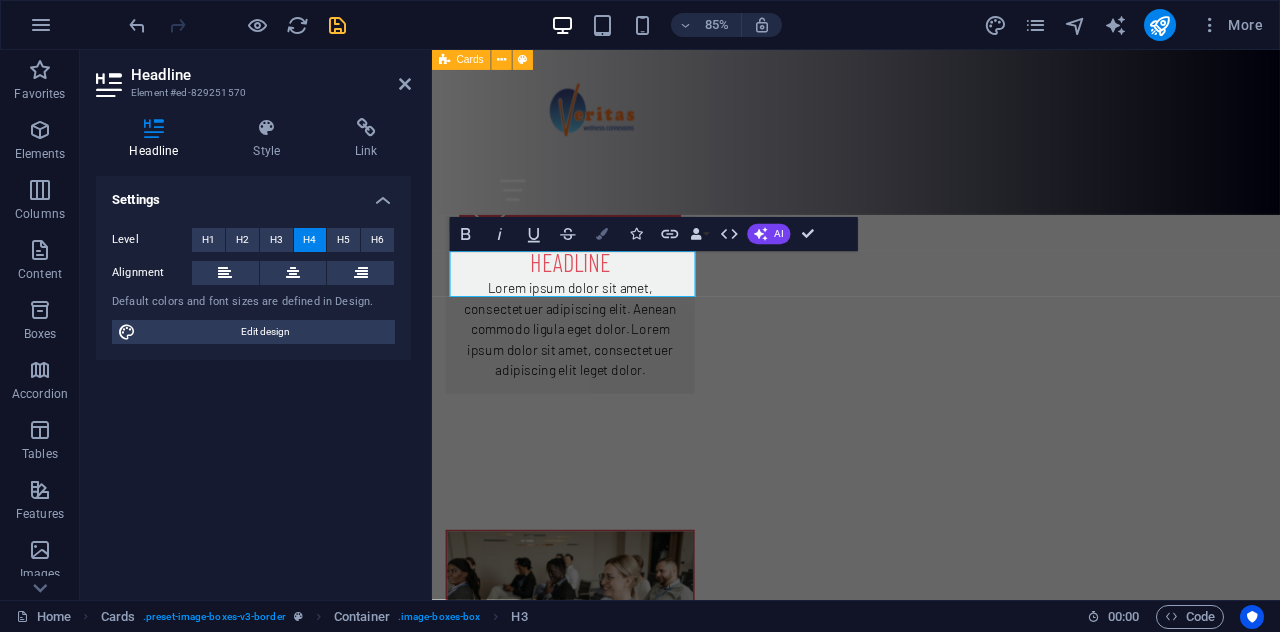 click at bounding box center (602, 235) 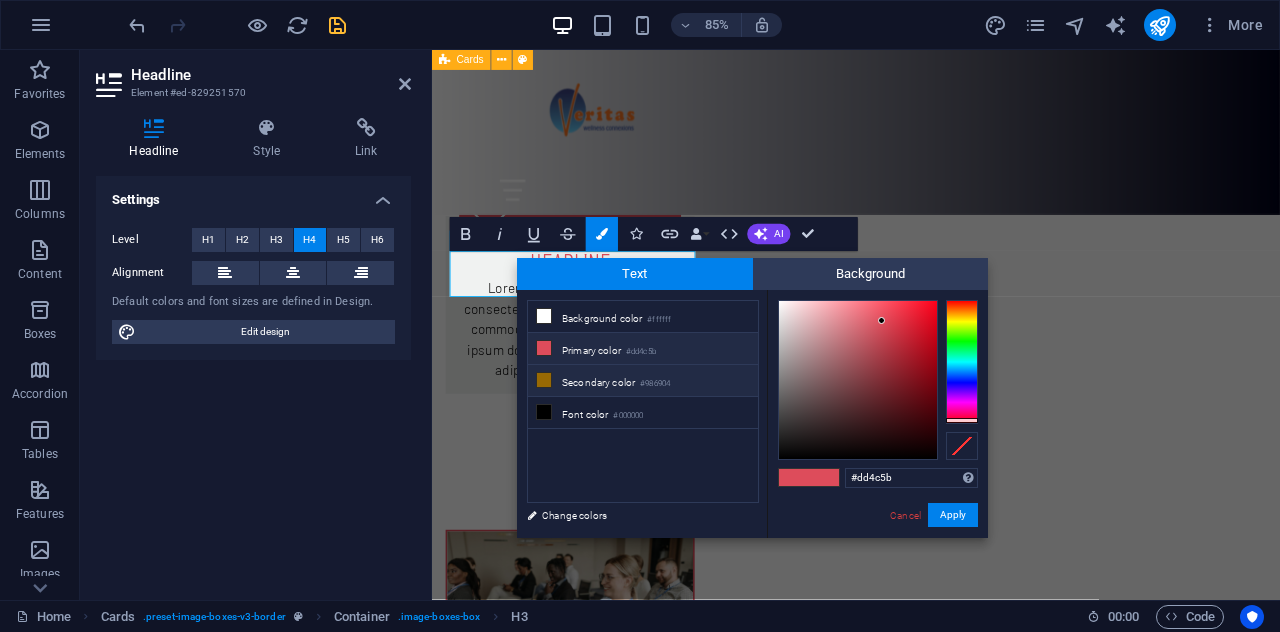 click at bounding box center (544, 380) 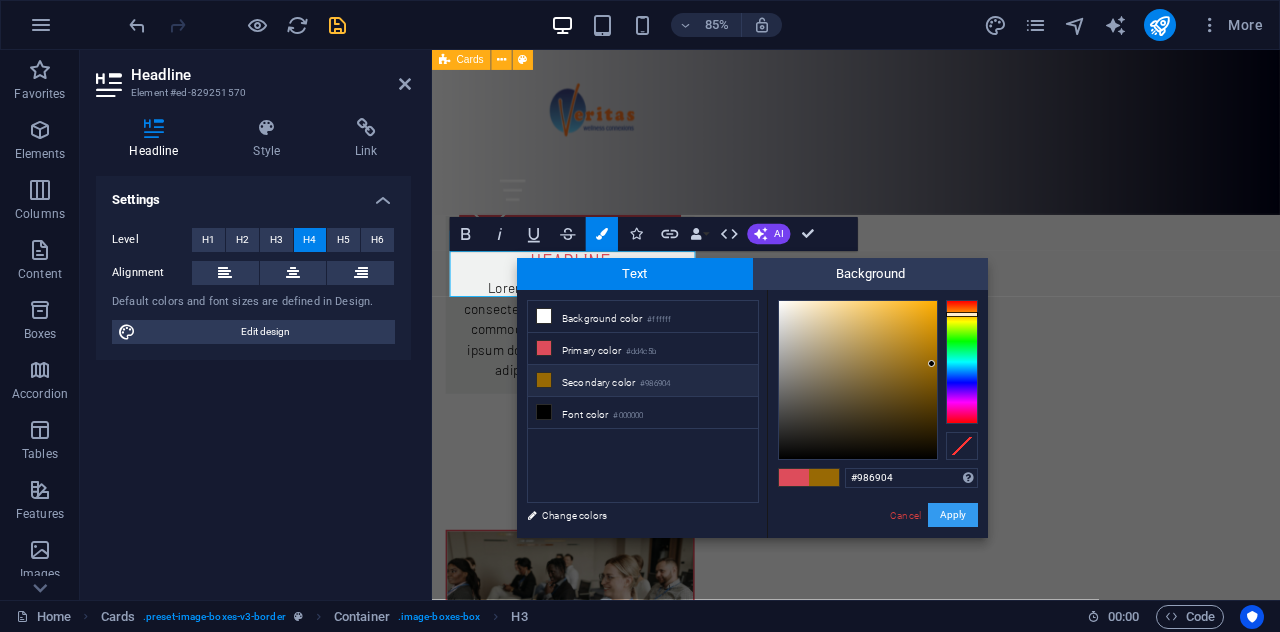 click on "Apply" at bounding box center [953, 515] 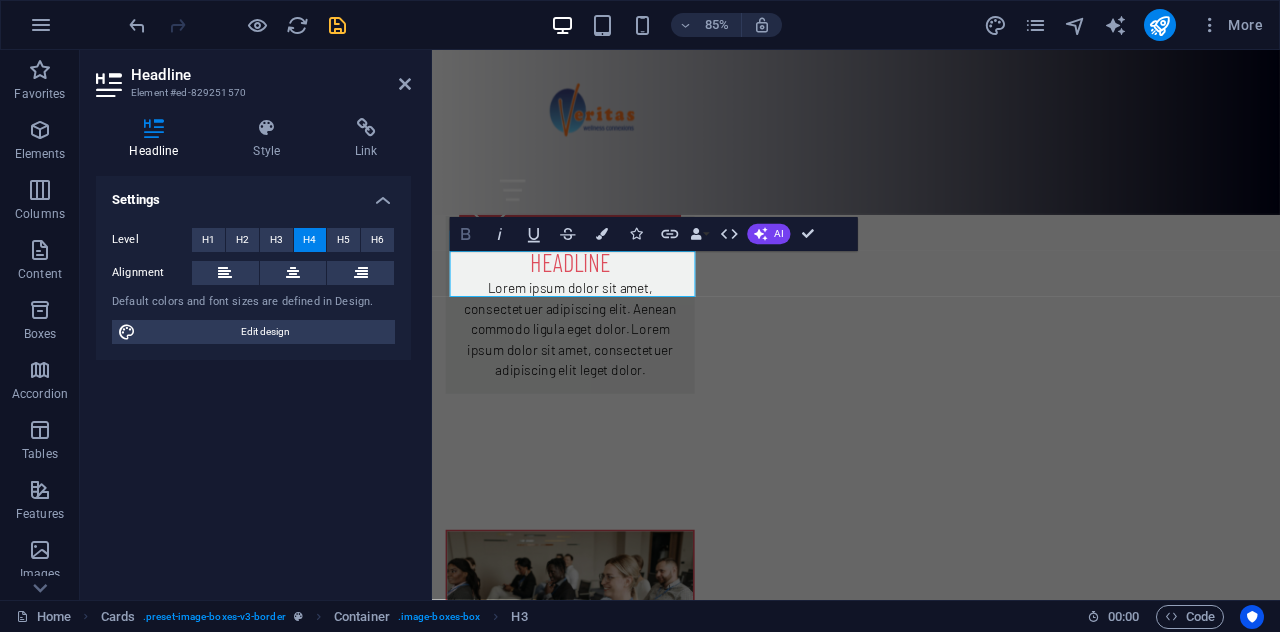 click 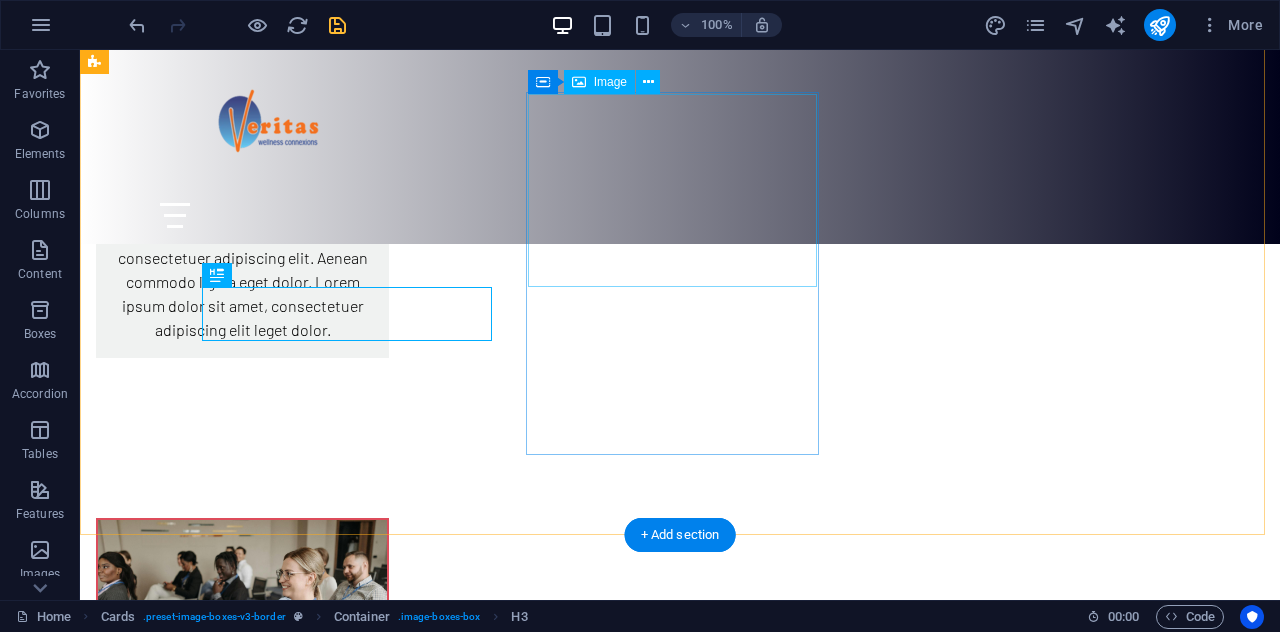 scroll, scrollTop: 993, scrollLeft: 0, axis: vertical 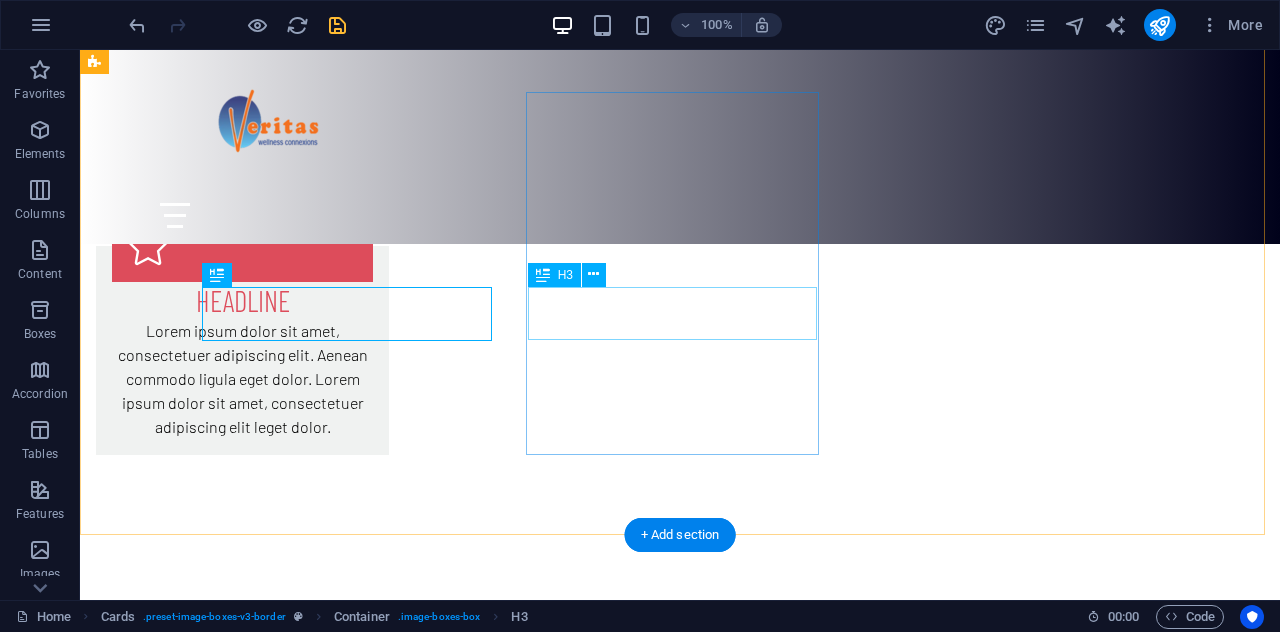 click on "Individual Coaching" at bounding box center (242, 1215) 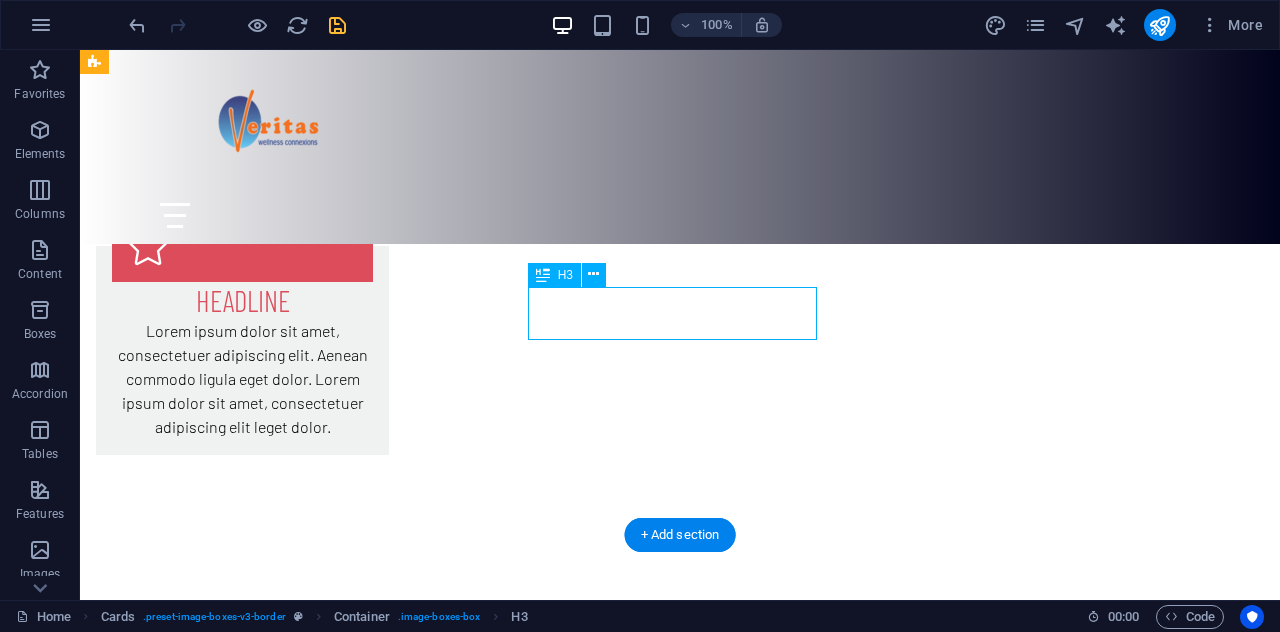 click on "Individual Coaching" at bounding box center [242, 1215] 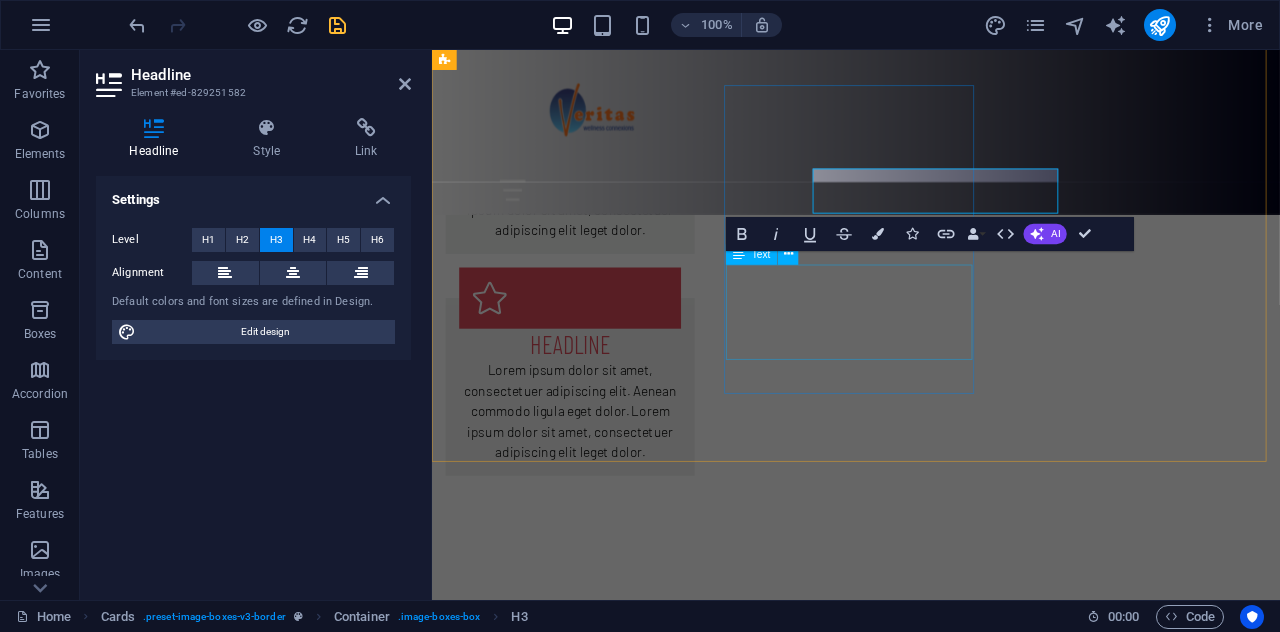 scroll, scrollTop: 1090, scrollLeft: 0, axis: vertical 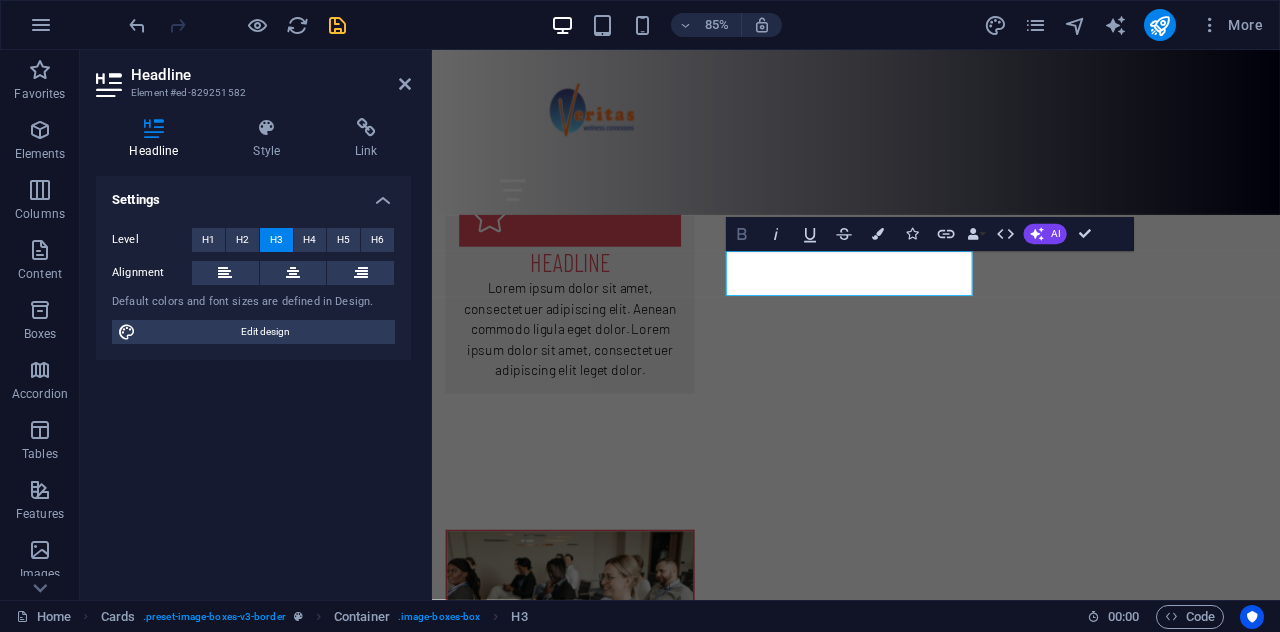 click 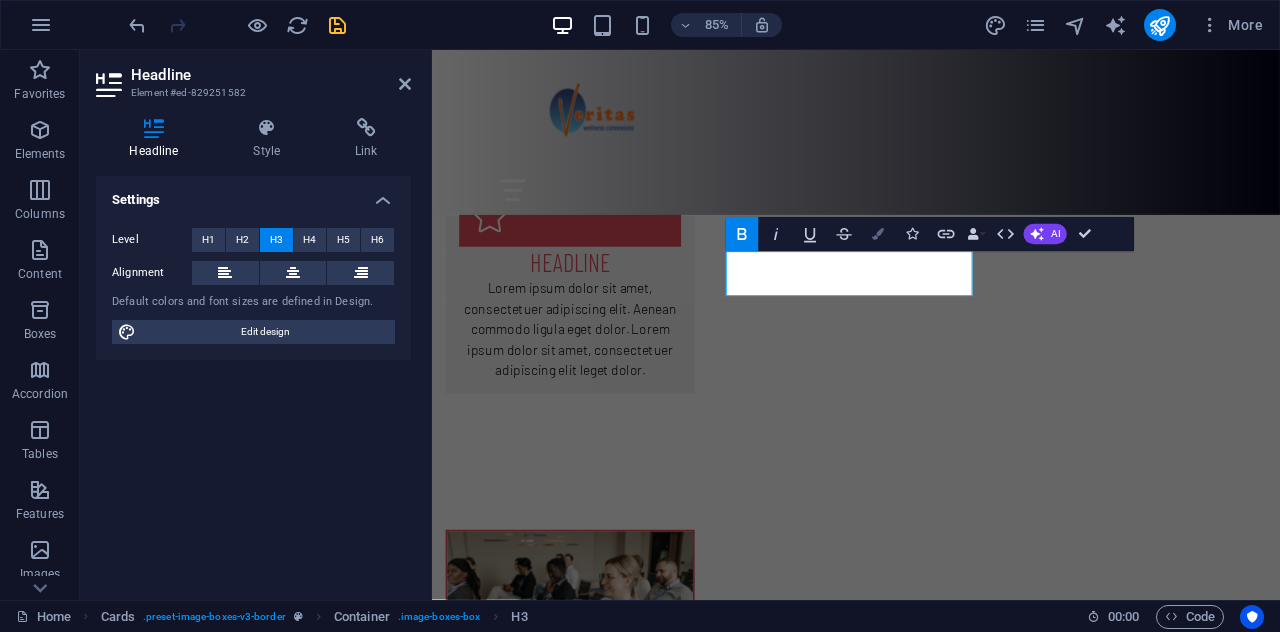click at bounding box center (879, 234) 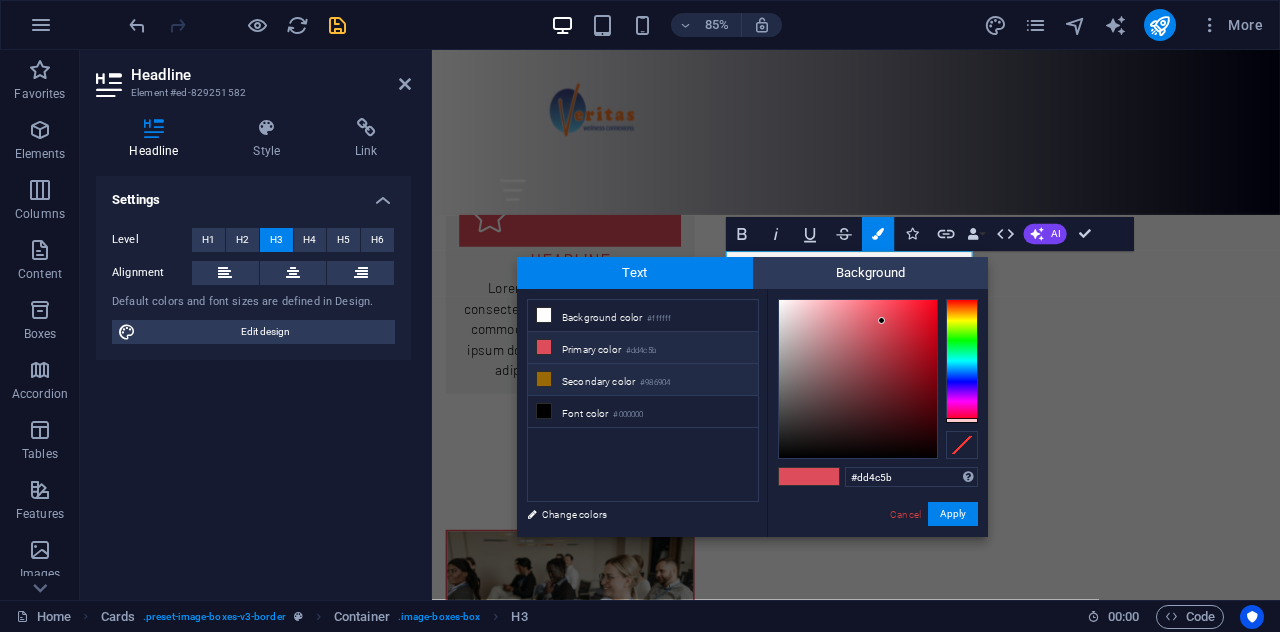 click at bounding box center [544, 379] 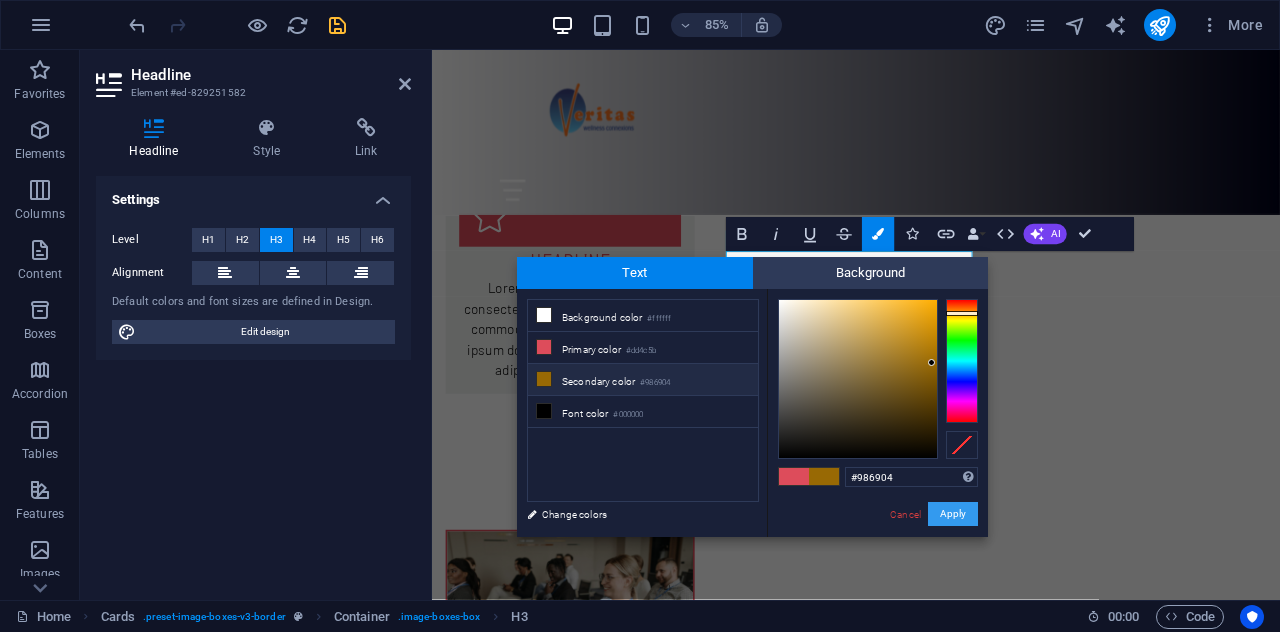 click on "Apply" at bounding box center [953, 514] 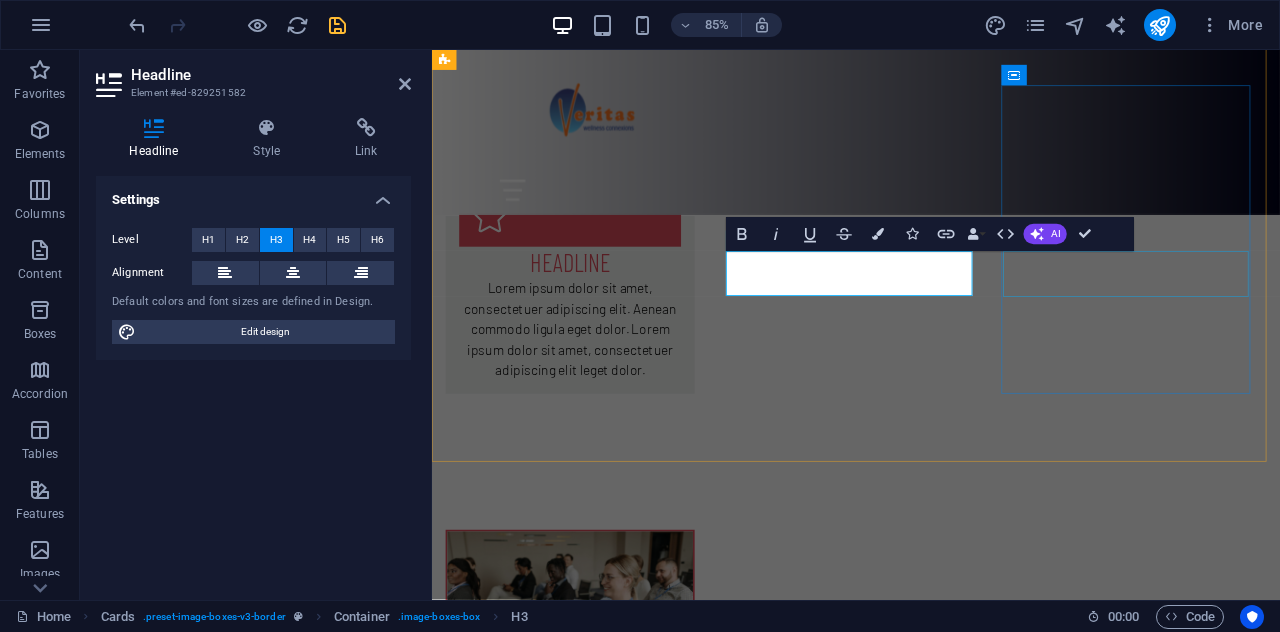 click on "Emergency Response" at bounding box center (594, 1593) 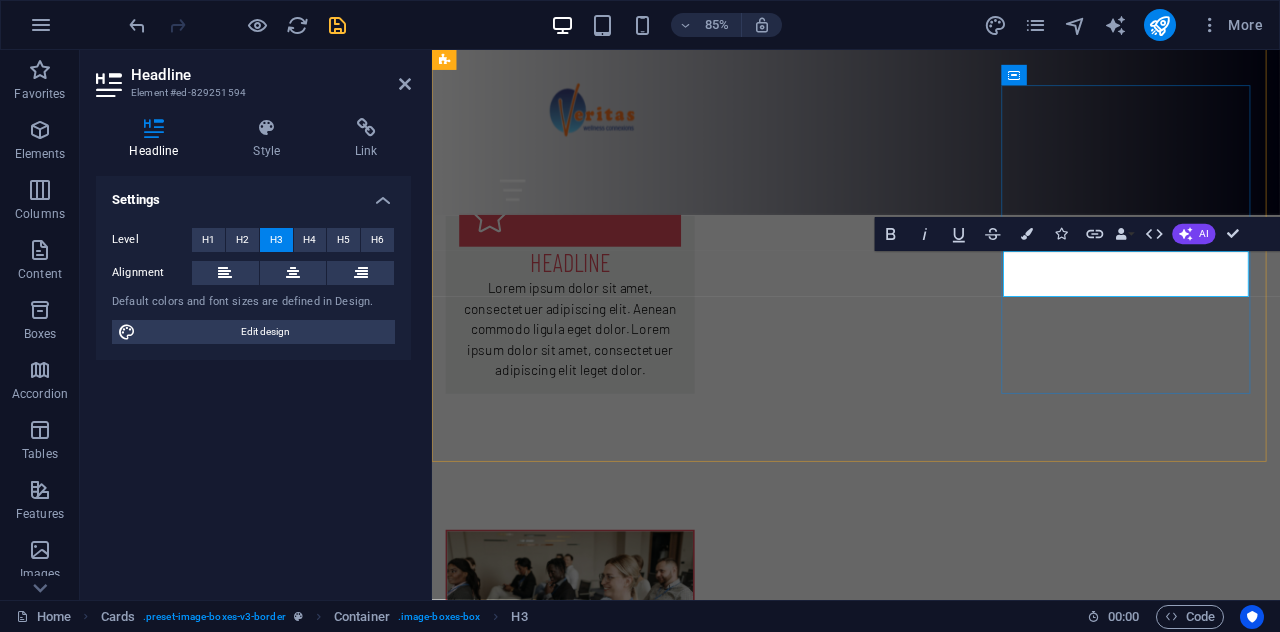 click on "Emergency Response" at bounding box center [594, 1601] 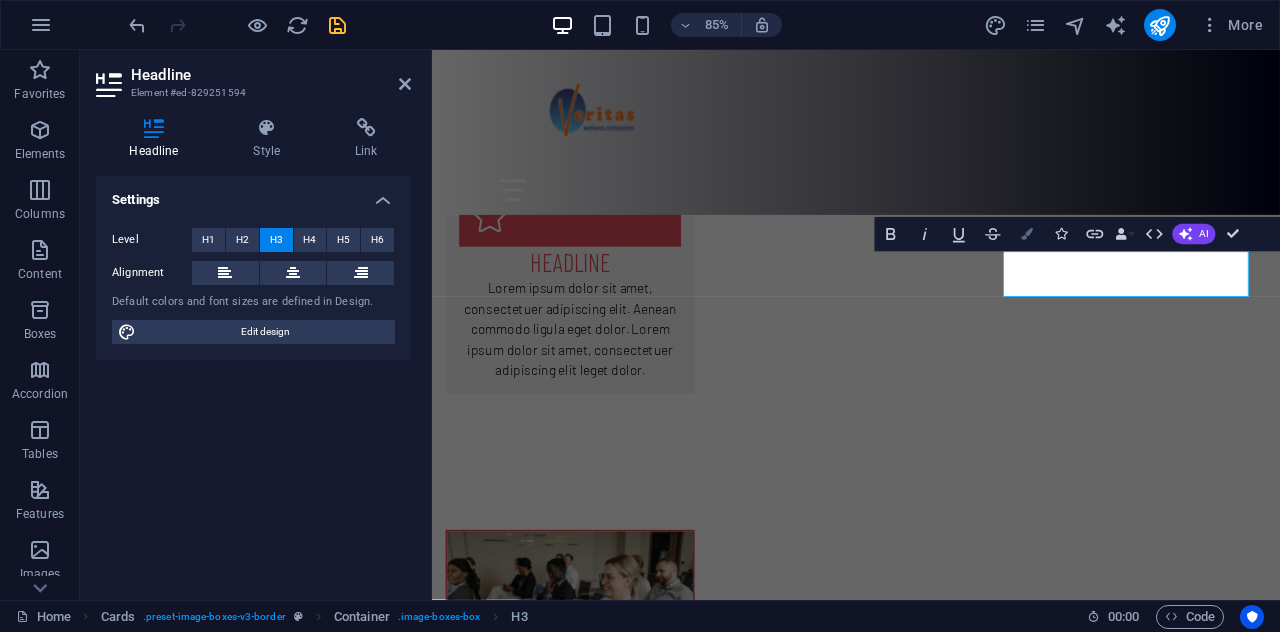click at bounding box center (1027, 235) 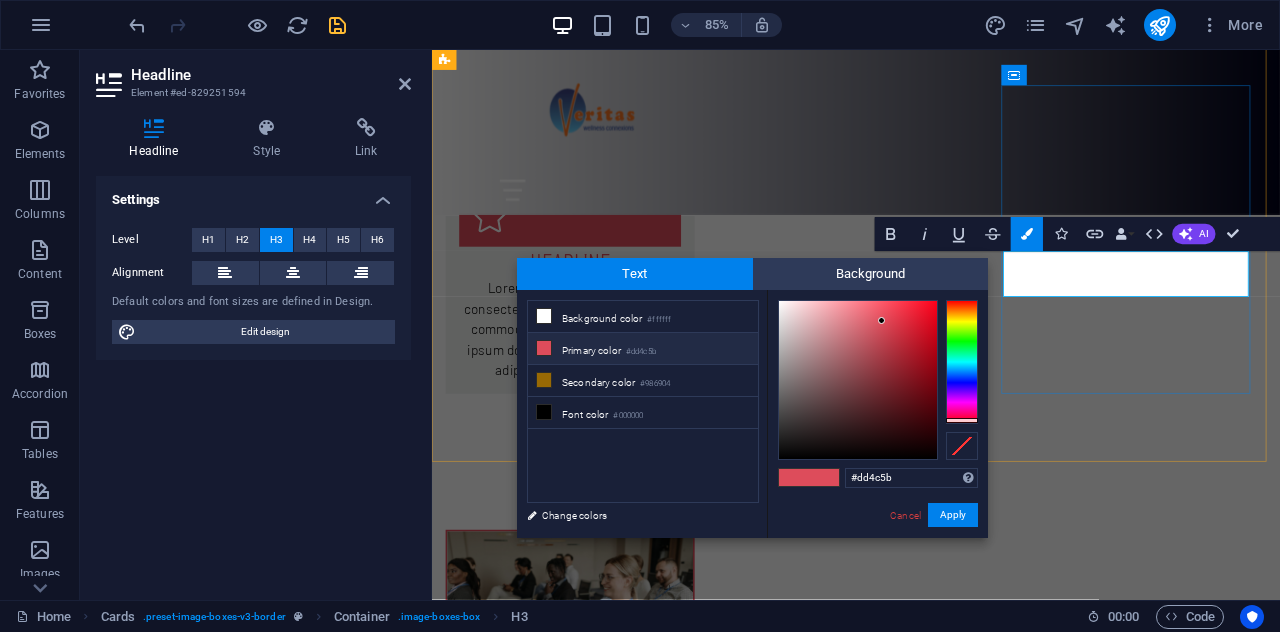 click on "Emergency Response" at bounding box center [594, 1601] 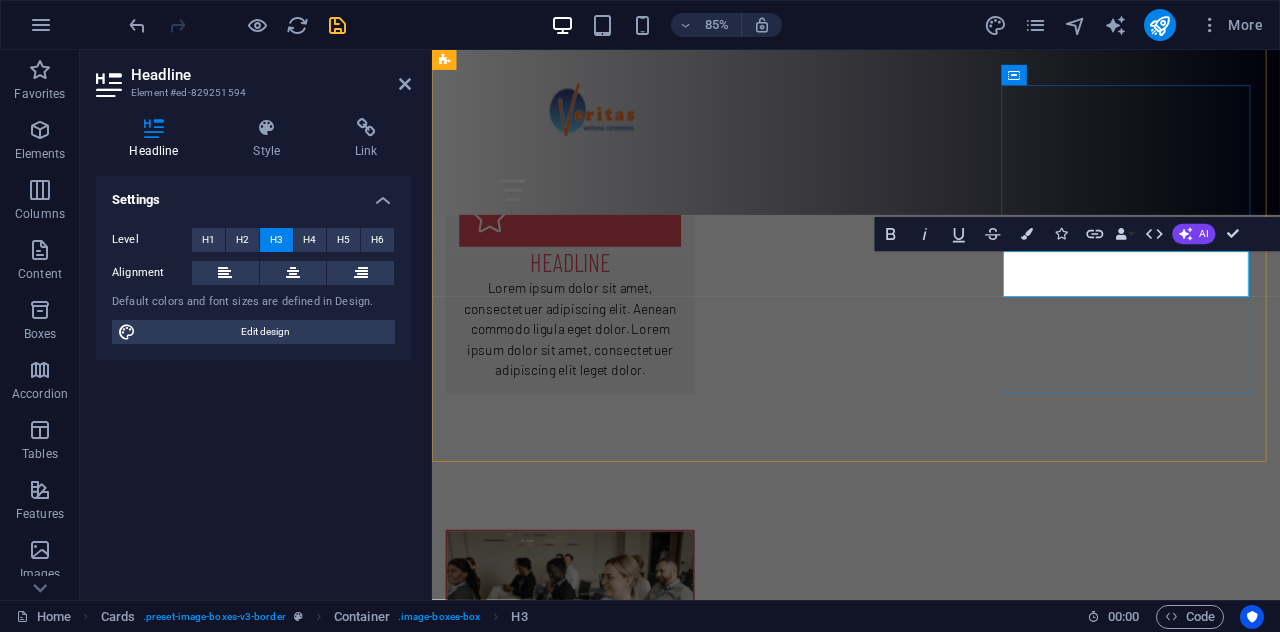 drag, startPoint x: 1127, startPoint y: 317, endPoint x: 1367, endPoint y: 316, distance: 240.00209 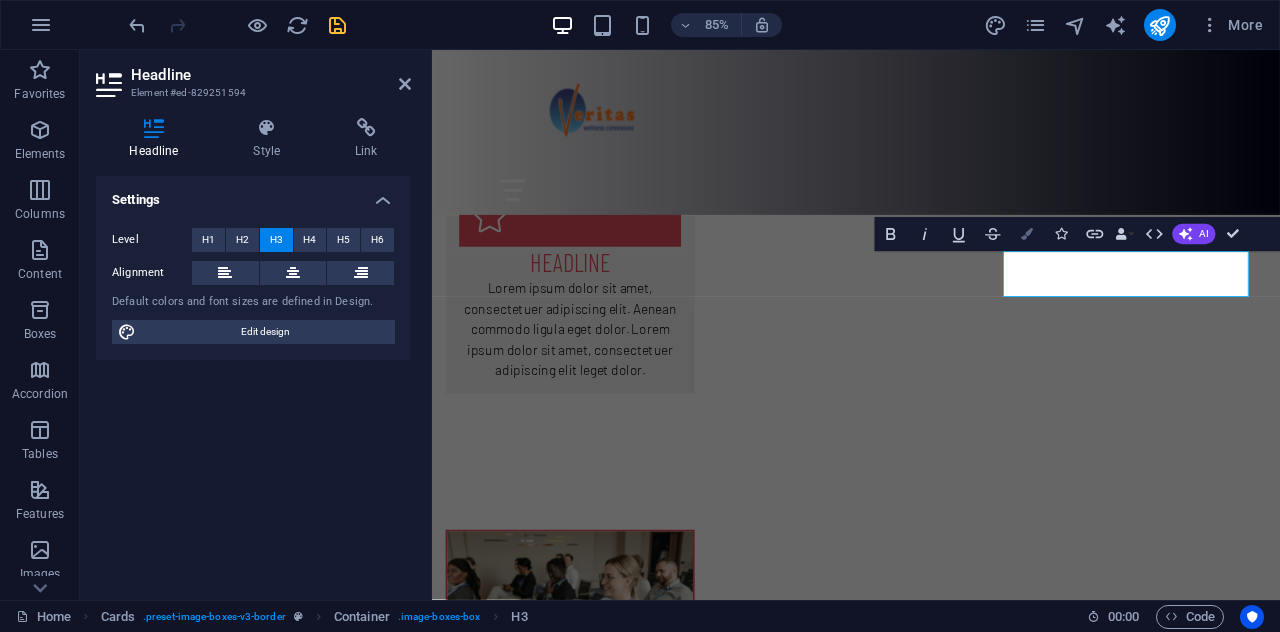 click at bounding box center (1027, 235) 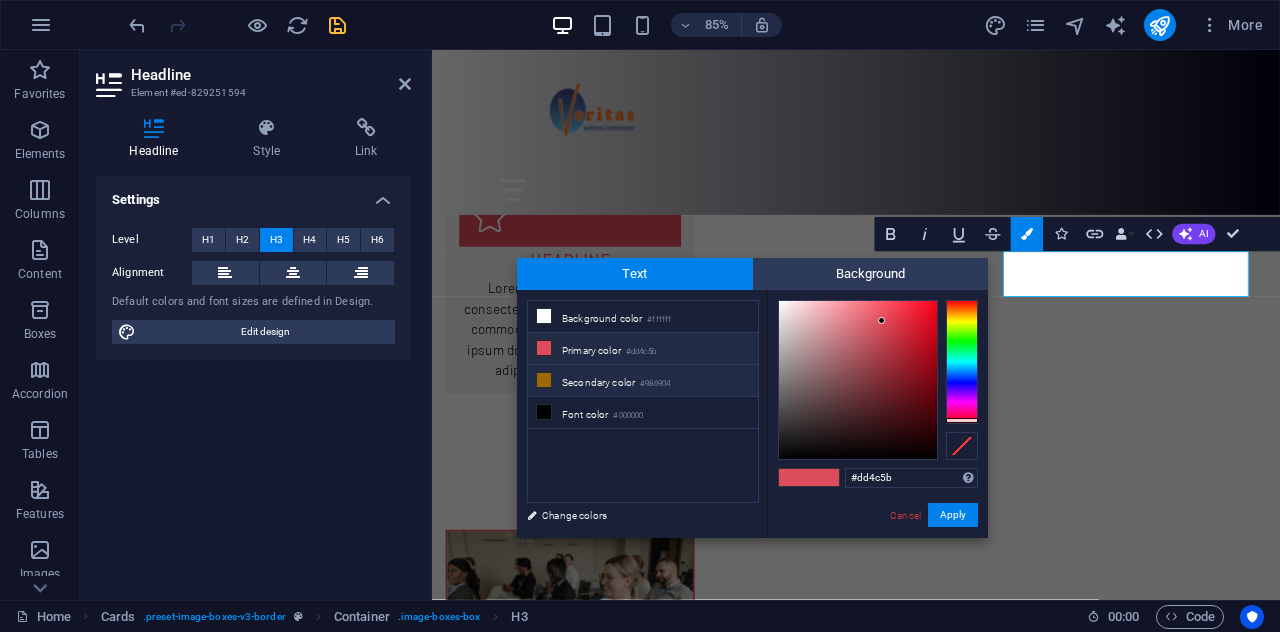 click at bounding box center [544, 380] 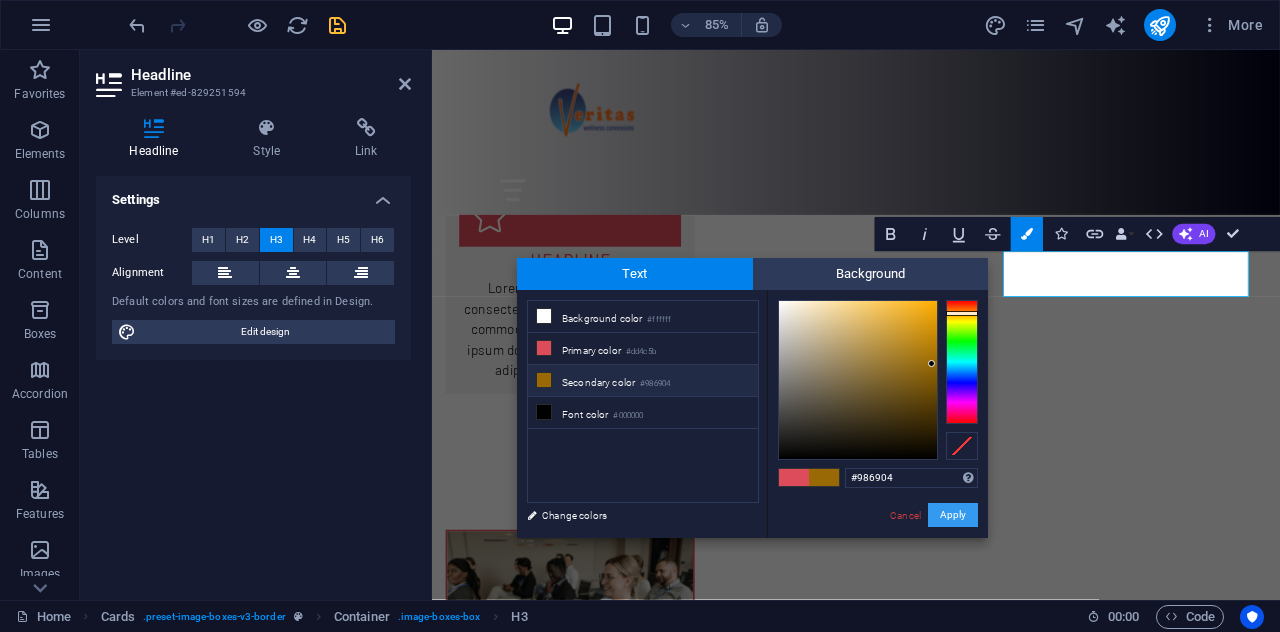 click on "Apply" at bounding box center (953, 515) 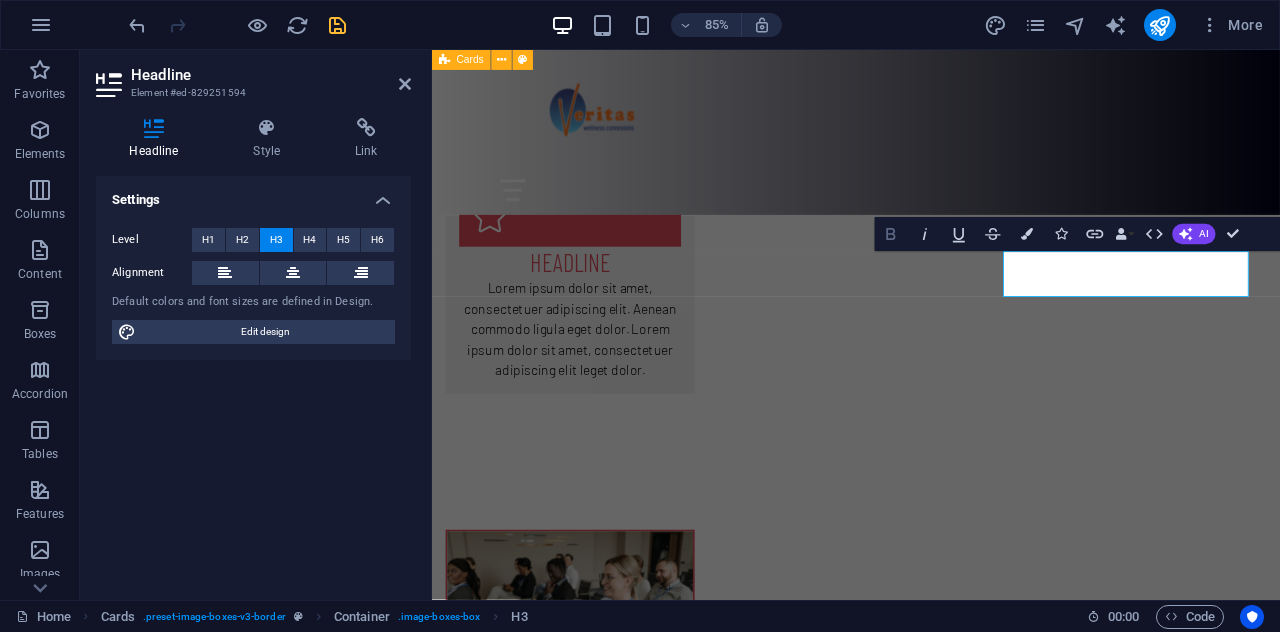 click 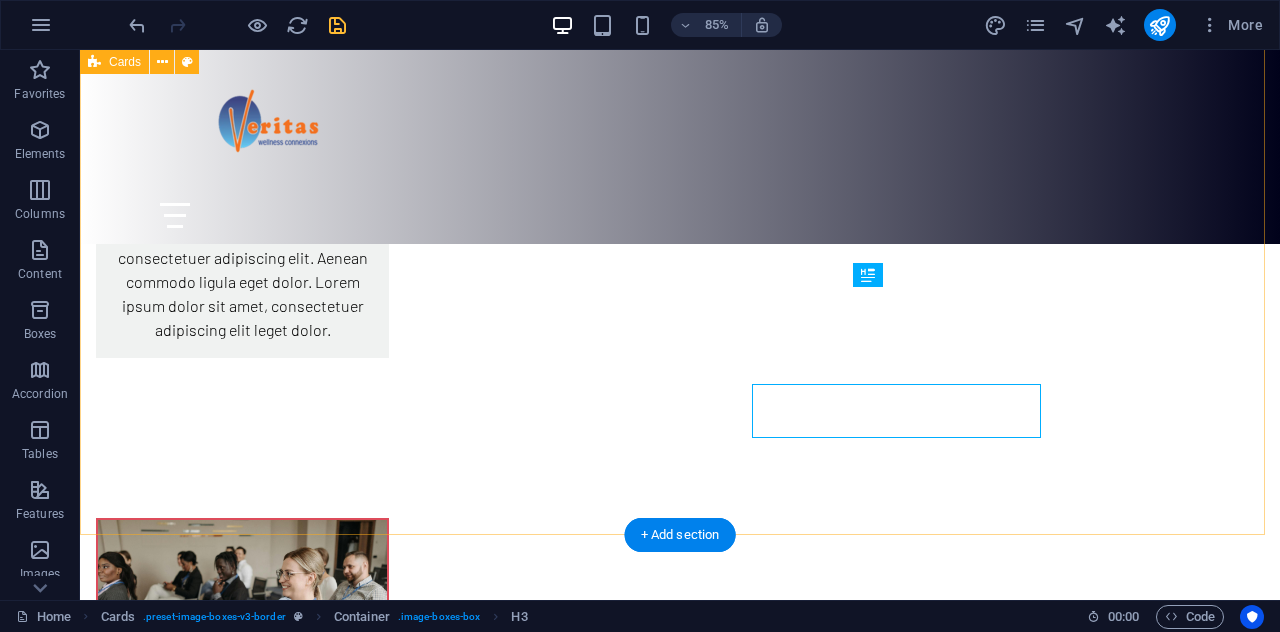 scroll, scrollTop: 993, scrollLeft: 0, axis: vertical 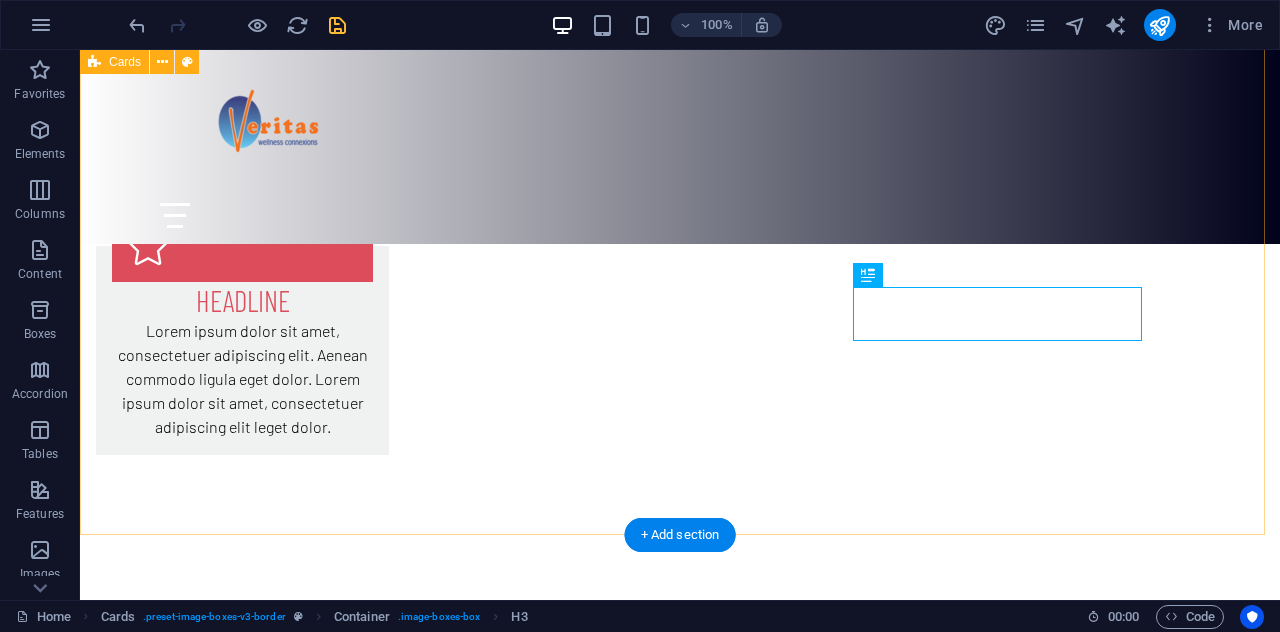 click on "Training Workshops Lorem ipsum dolor sit amet, consectetuer adipiscing elit. Aenean commodo ligula eget dolor. Lorem ipsum dolor sit amet. Individual Coaching Lorem ipsum dolor sit amet, consectetuer adipiscing elit. Aenean commodo ligula eget dolor. Lorem ipsum dolor sit amet. Emergency Response Lorem ipsum dolor sit amet, consectetuer adipiscing elit. Aenean commodo ligula eget dolor. Lorem ipsum dolor sit amet." at bounding box center (680, 1174) 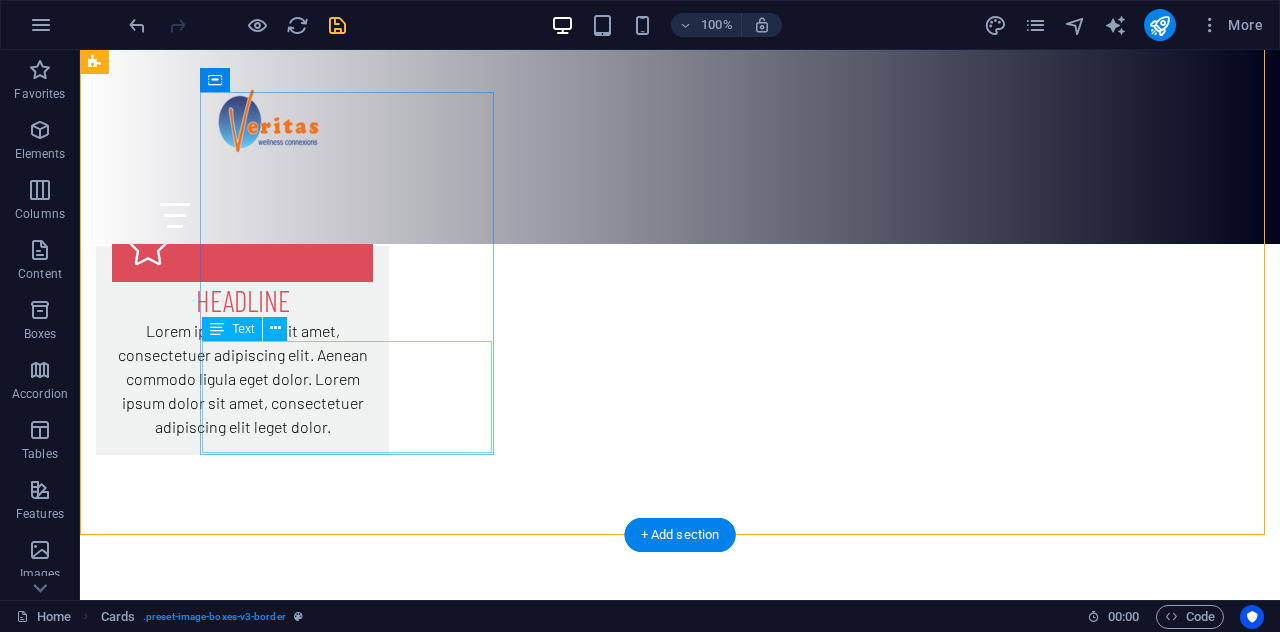 click on "Lorem ipsum dolor sit amet, consectetuer adipiscing elit. Aenean commodo ligula eget dolor. Lorem ipsum dolor sit amet." at bounding box center [242, 920] 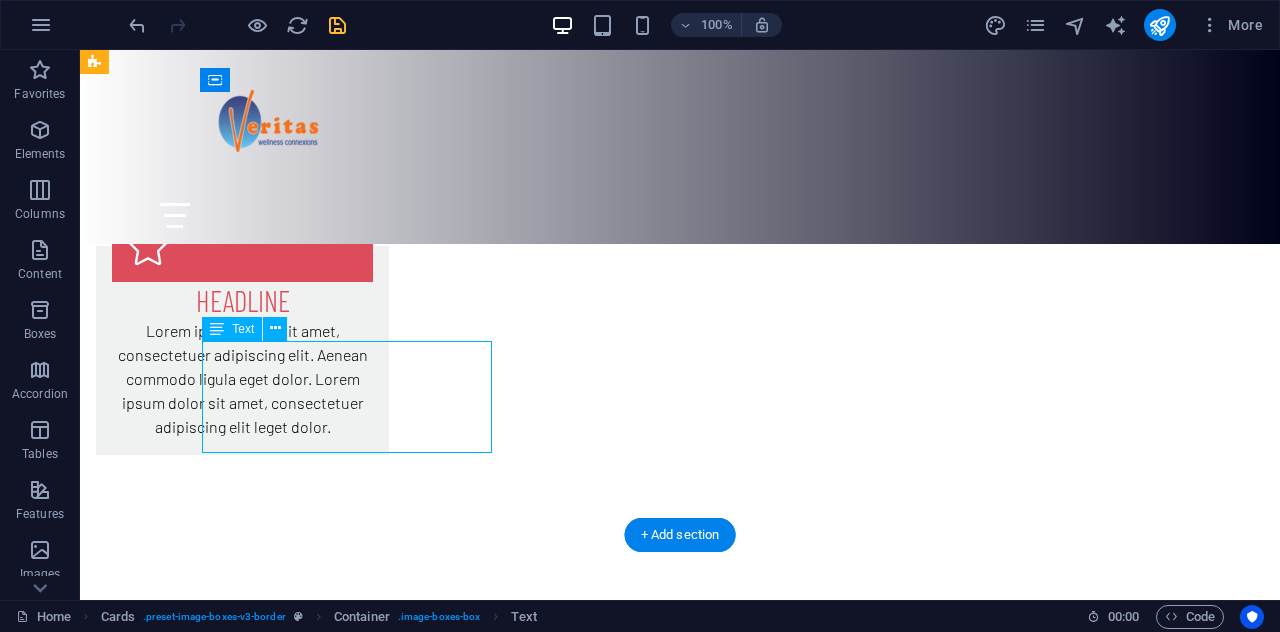 click on "Lorem ipsum dolor sit amet, consectetuer adipiscing elit. Aenean commodo ligula eget dolor. Lorem ipsum dolor sit amet." at bounding box center [242, 920] 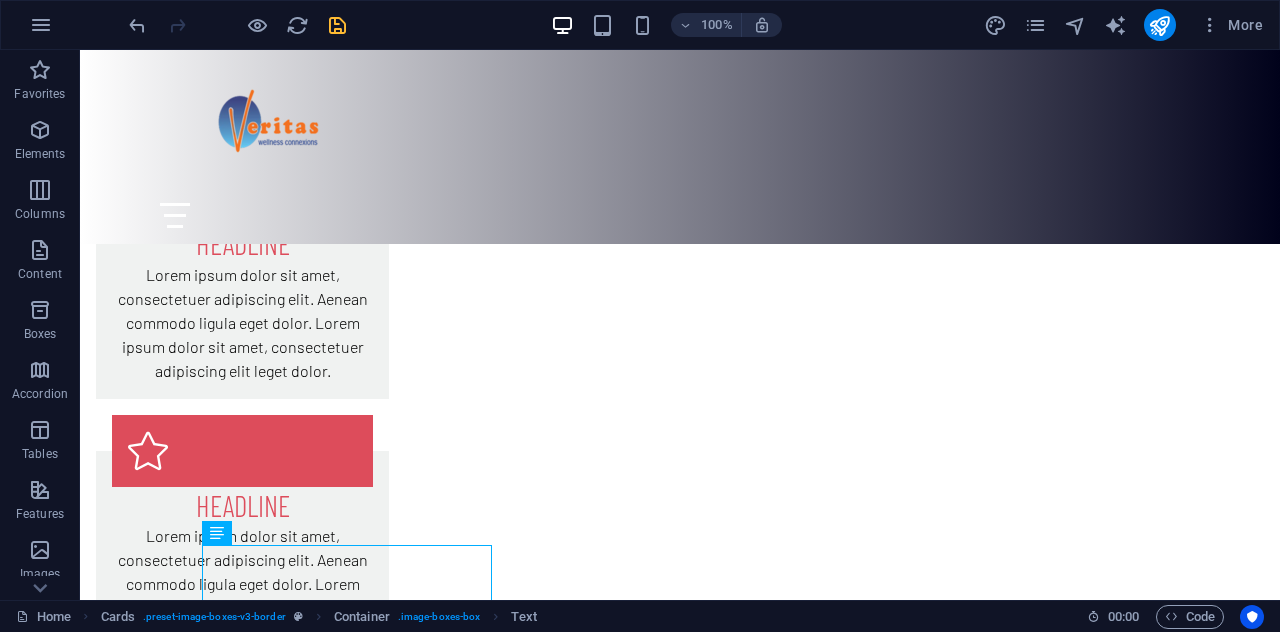 scroll, scrollTop: 788, scrollLeft: 0, axis: vertical 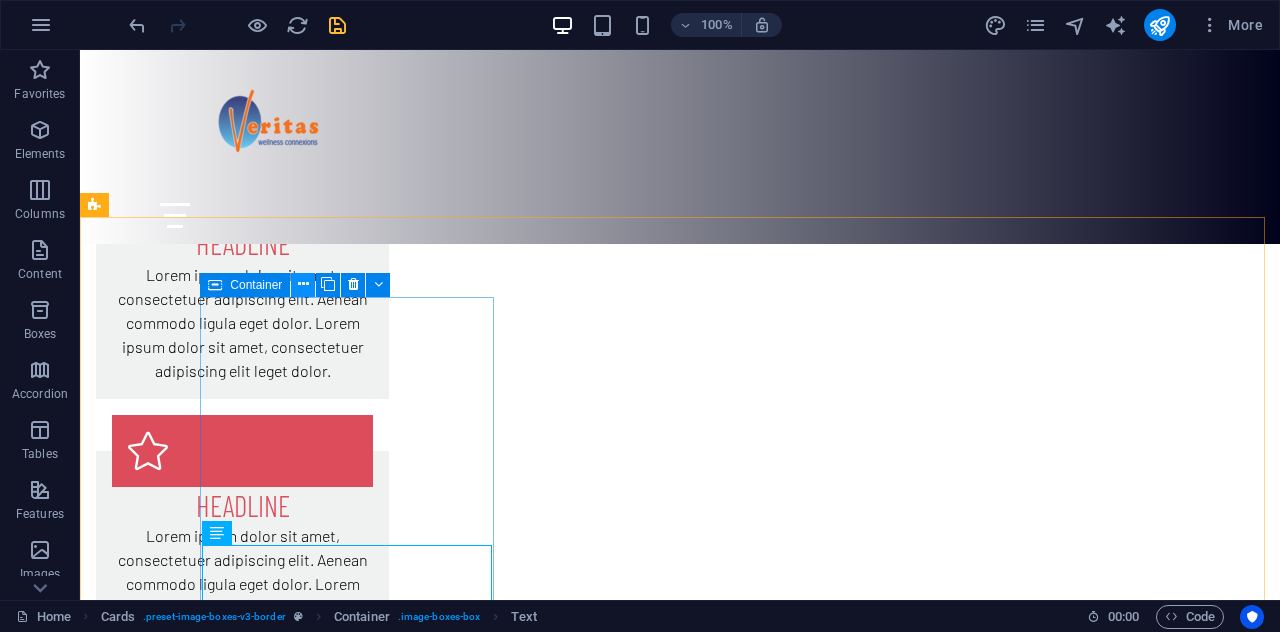 click at bounding box center [303, 284] 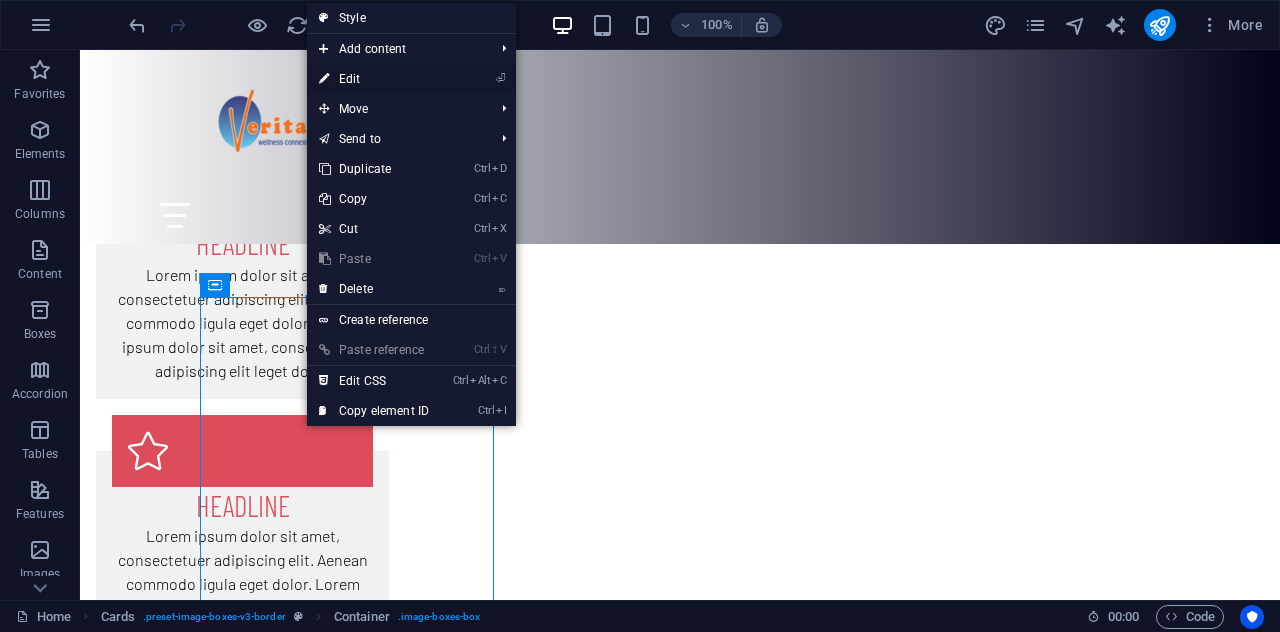 click on "⏎  Edit" at bounding box center [374, 79] 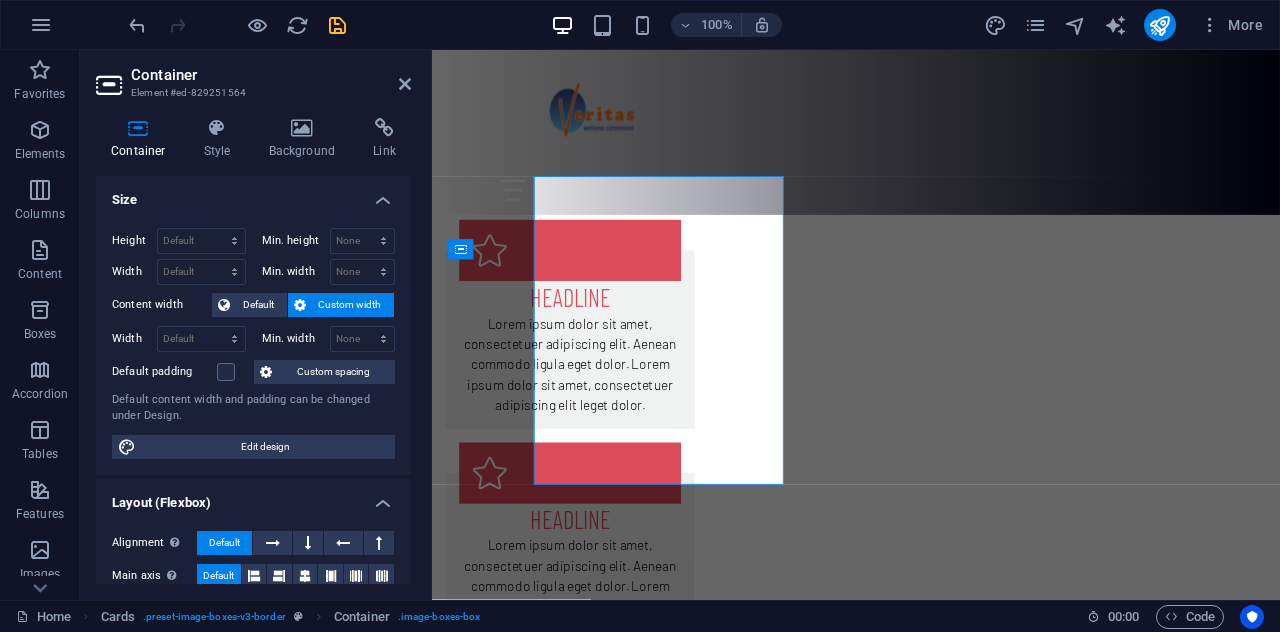 scroll, scrollTop: 886, scrollLeft: 0, axis: vertical 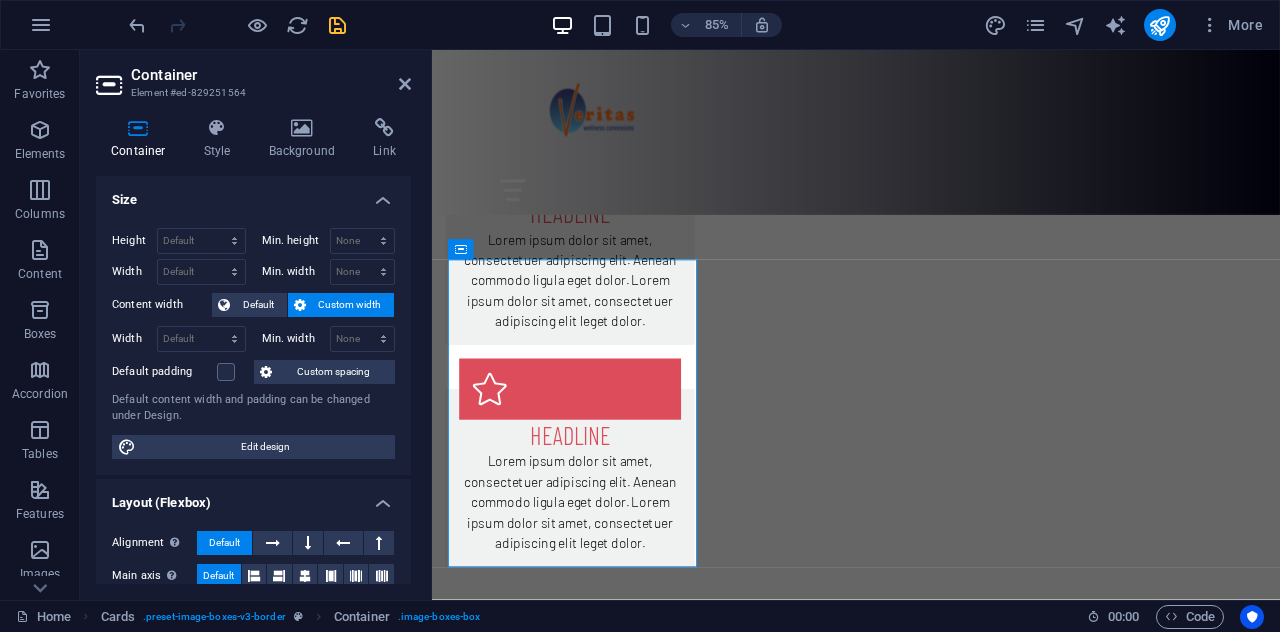 drag, startPoint x: 411, startPoint y: 218, endPoint x: 410, endPoint y: 232, distance: 14.035668 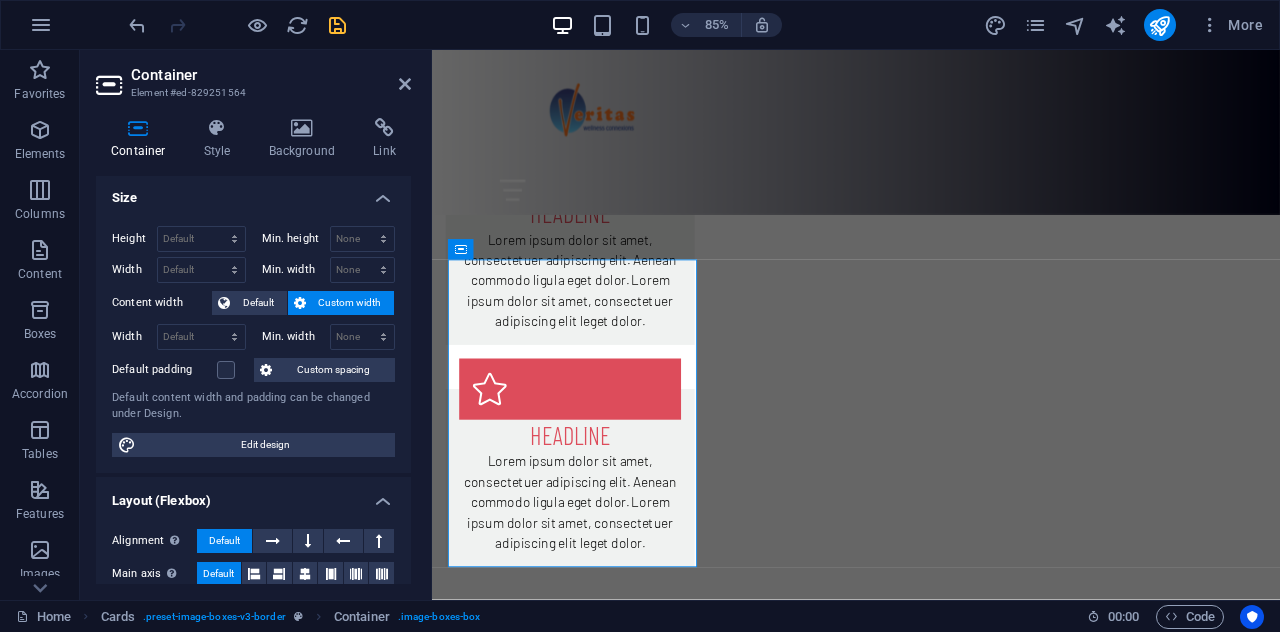 scroll, scrollTop: 0, scrollLeft: 0, axis: both 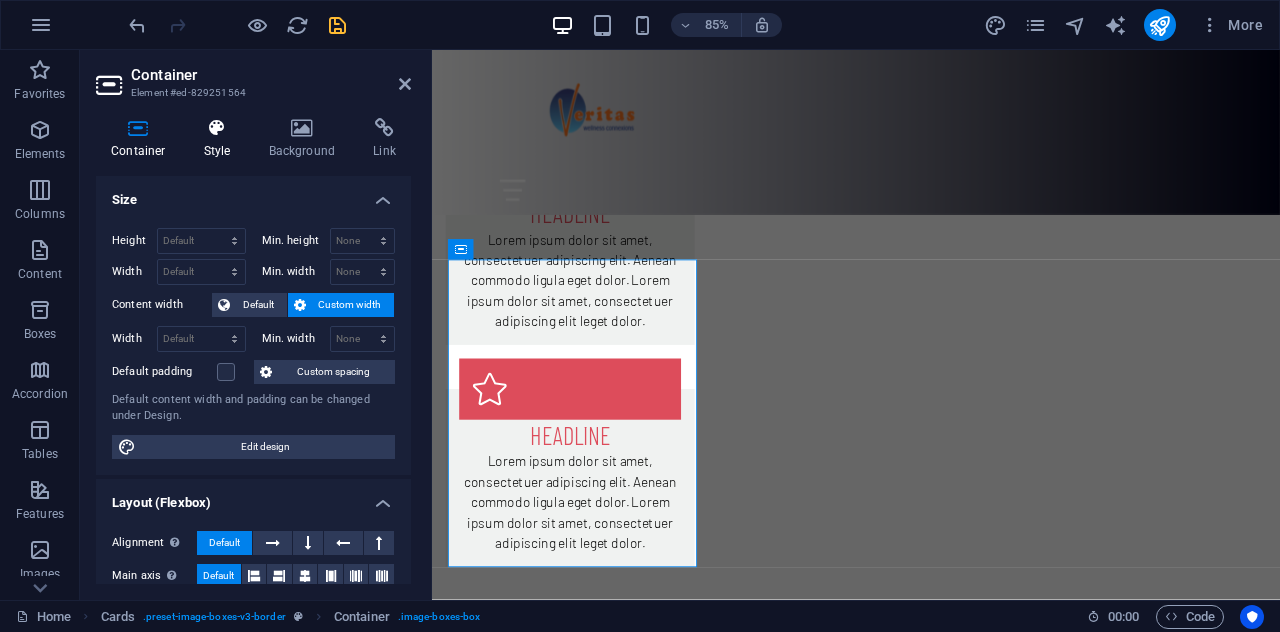 click on "Style" at bounding box center [221, 139] 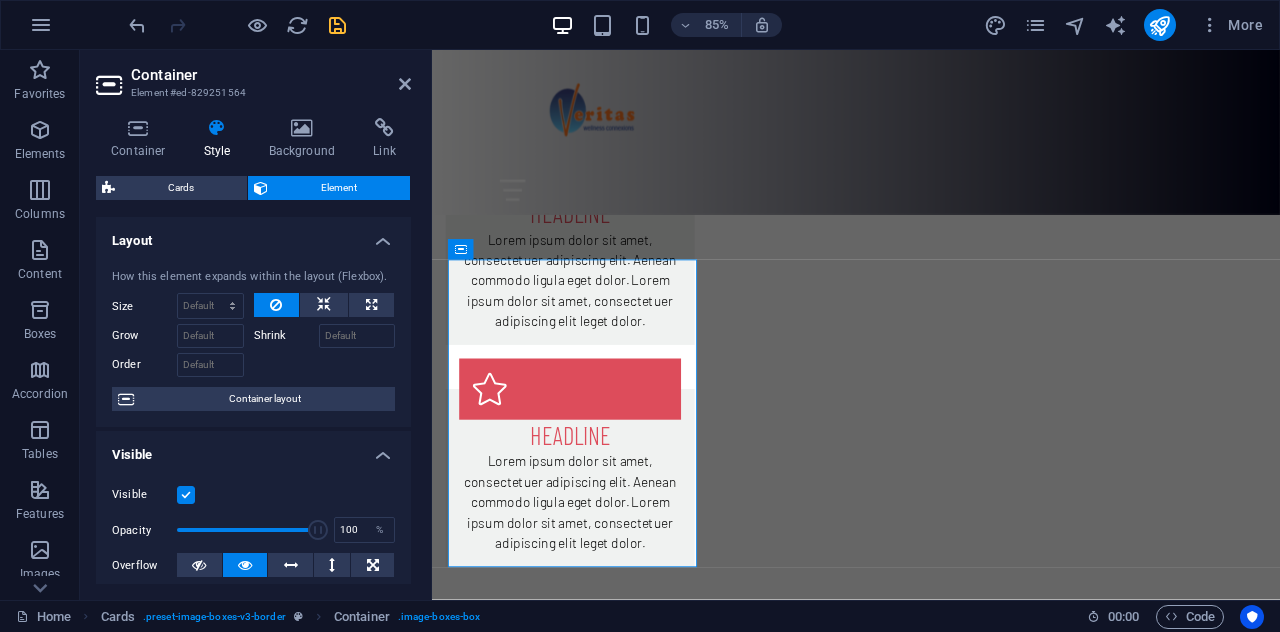 drag, startPoint x: 412, startPoint y: 249, endPoint x: 412, endPoint y: 305, distance: 56 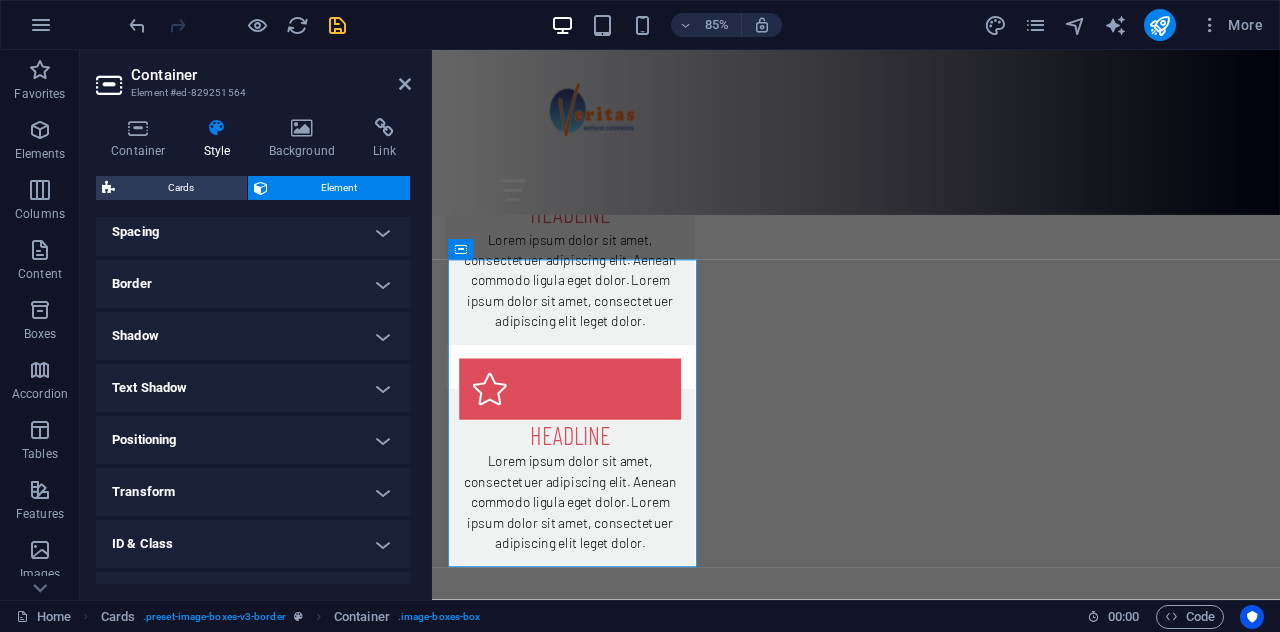 scroll, scrollTop: 391, scrollLeft: 0, axis: vertical 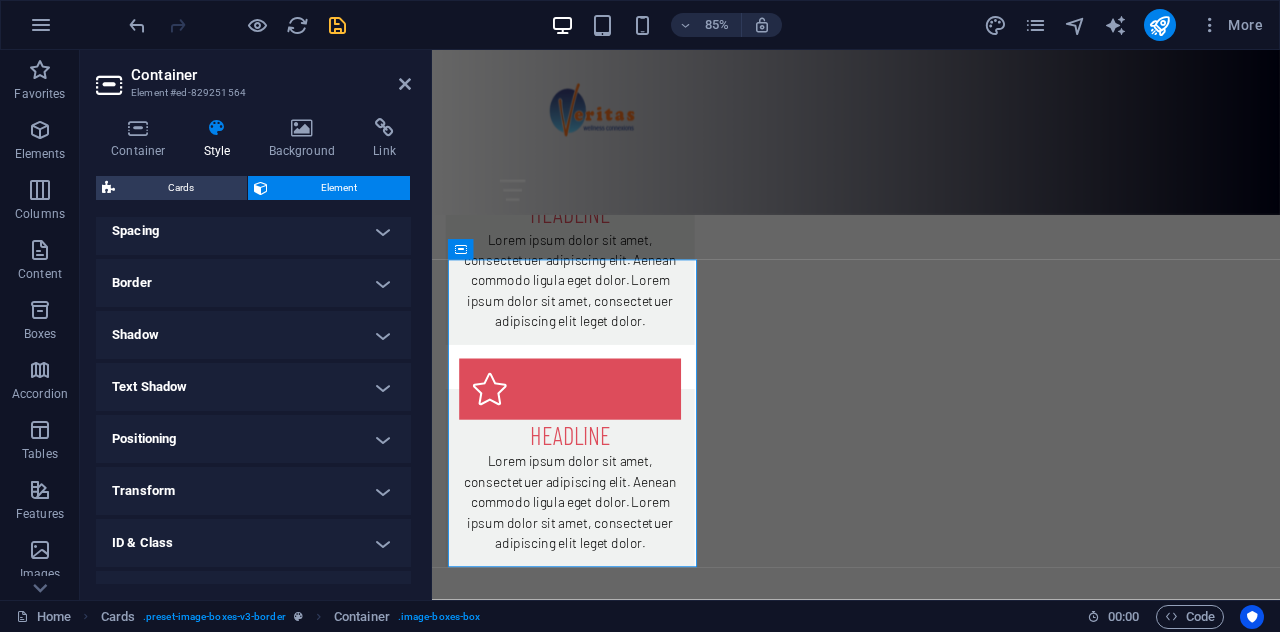 click on "Border" at bounding box center [253, 283] 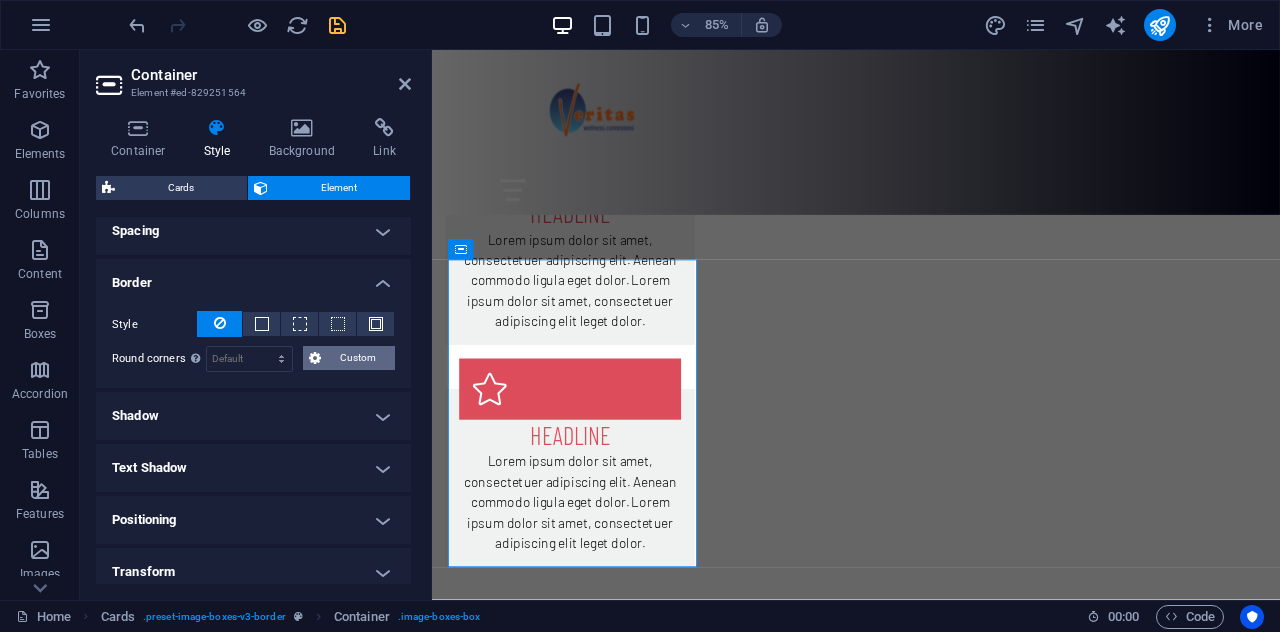 click on "Custom" at bounding box center [358, 358] 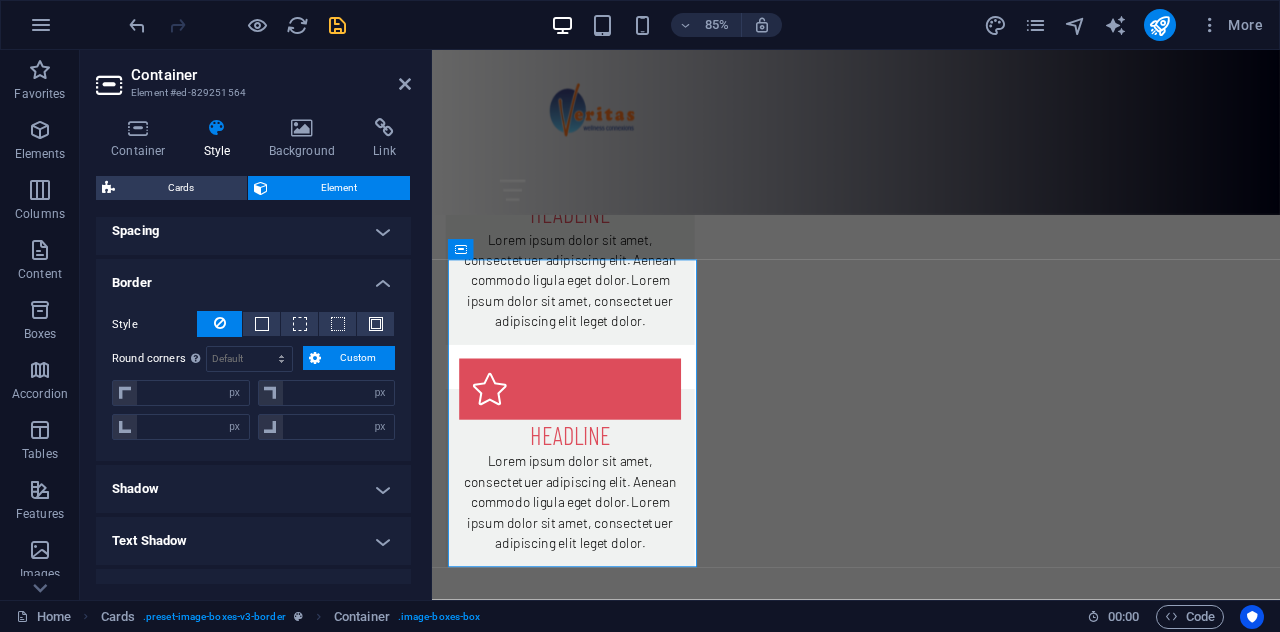 click on "Border" at bounding box center [253, 277] 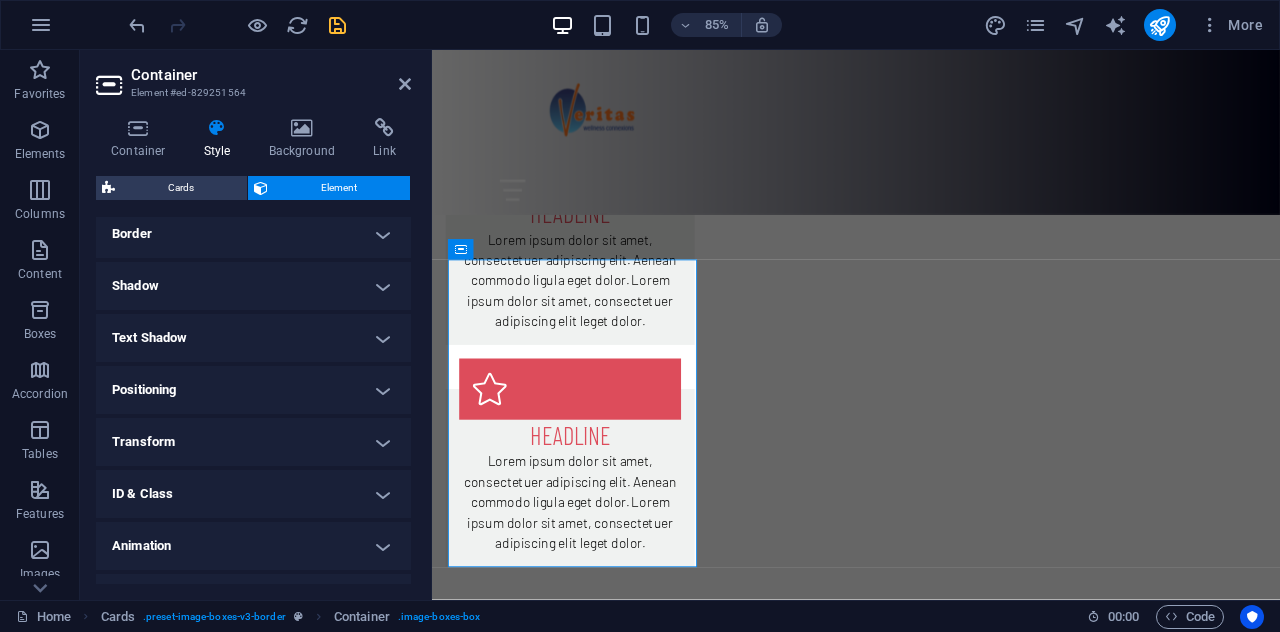 scroll, scrollTop: 477, scrollLeft: 0, axis: vertical 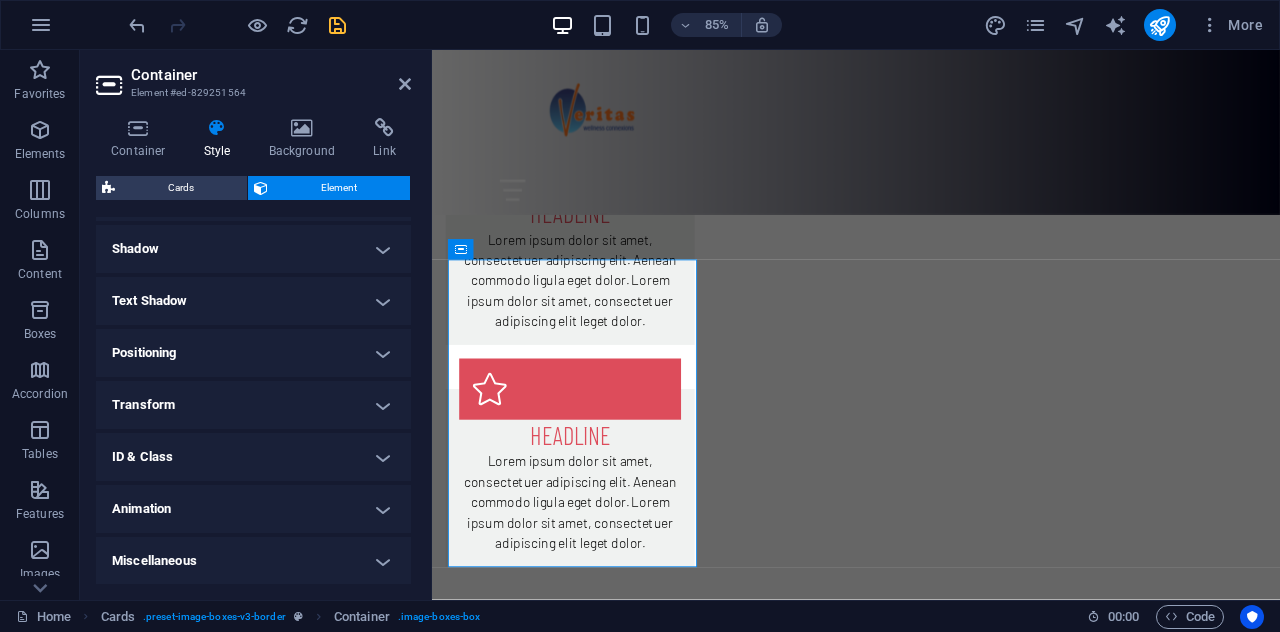 drag, startPoint x: 406, startPoint y: 469, endPoint x: 410, endPoint y: 266, distance: 203.0394 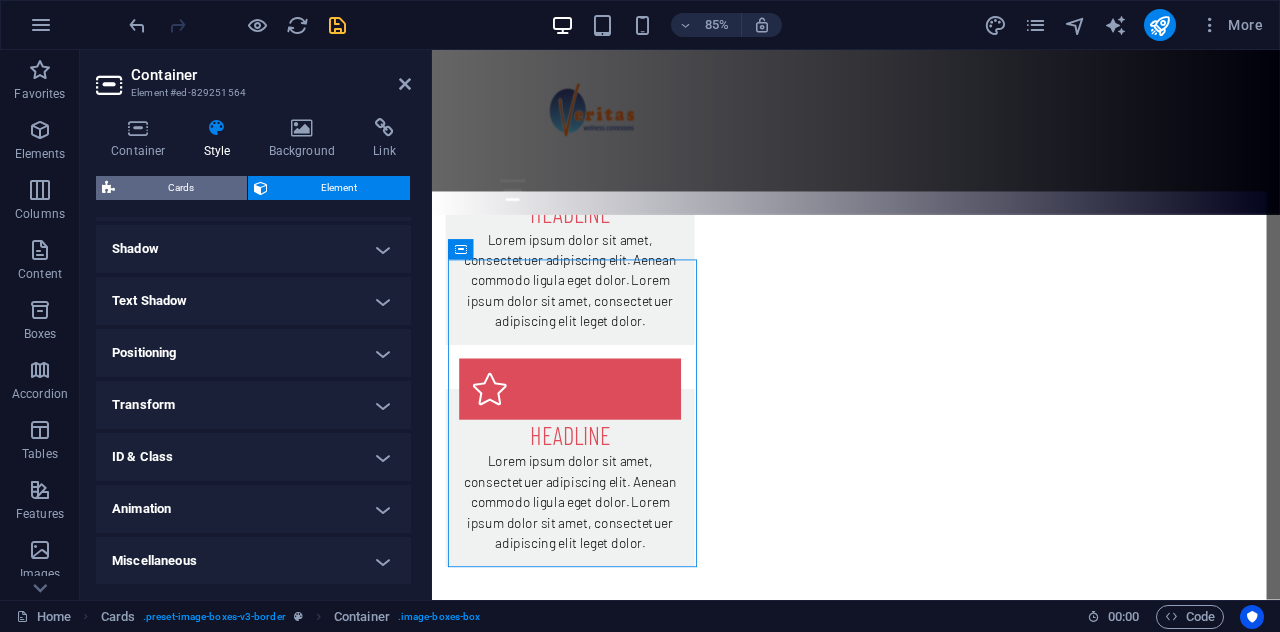 click on "Cards" at bounding box center [181, 188] 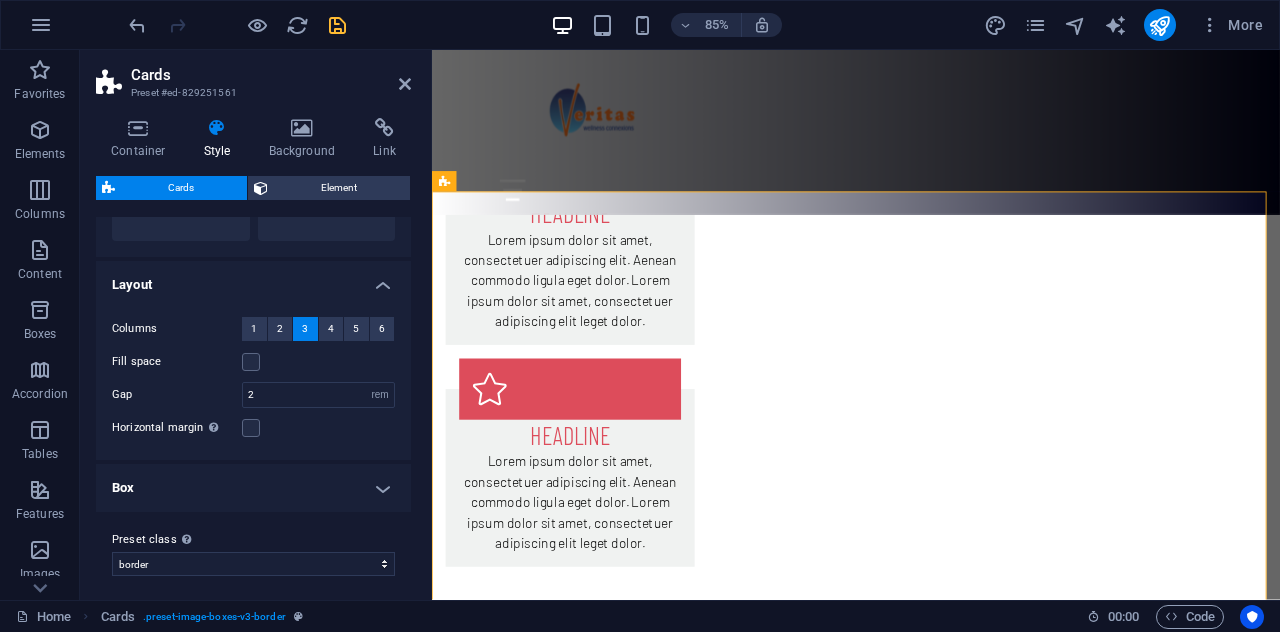 scroll, scrollTop: 166, scrollLeft: 0, axis: vertical 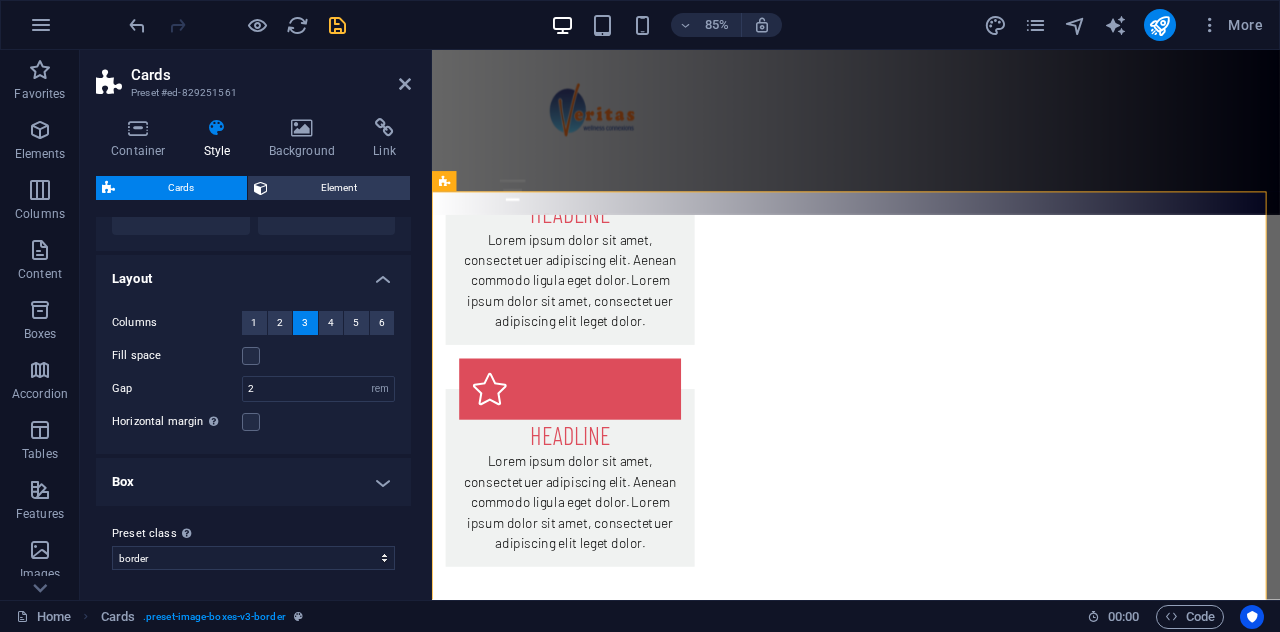 click on "Box" at bounding box center [253, 482] 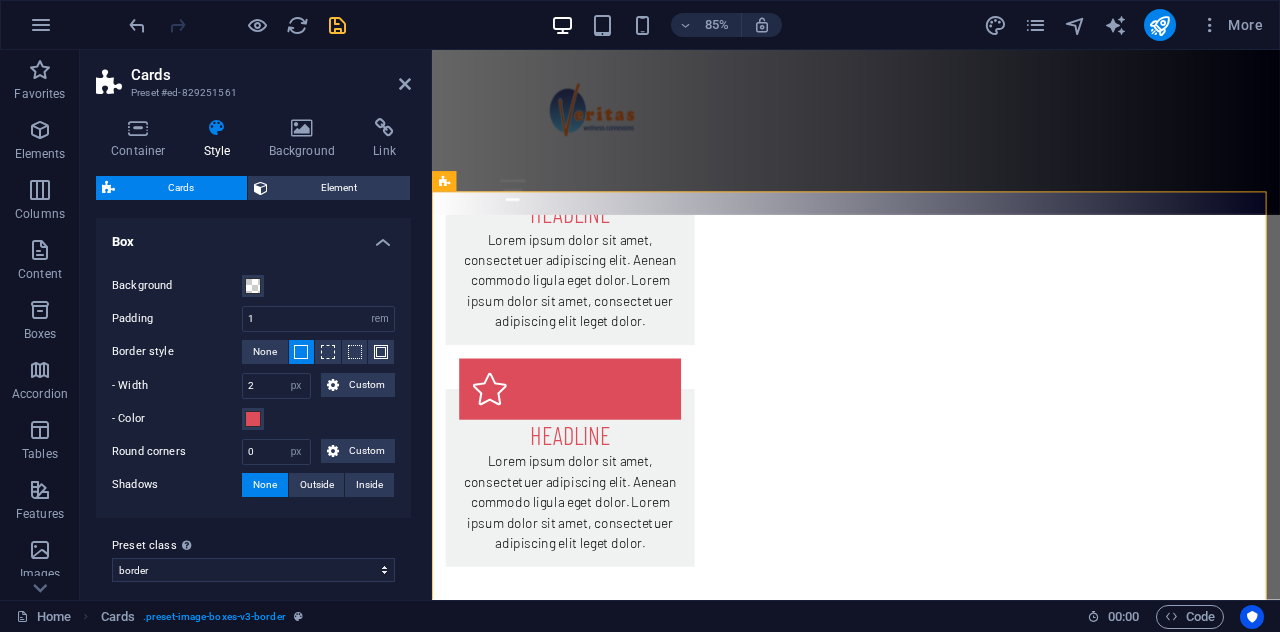 scroll, scrollTop: 411, scrollLeft: 0, axis: vertical 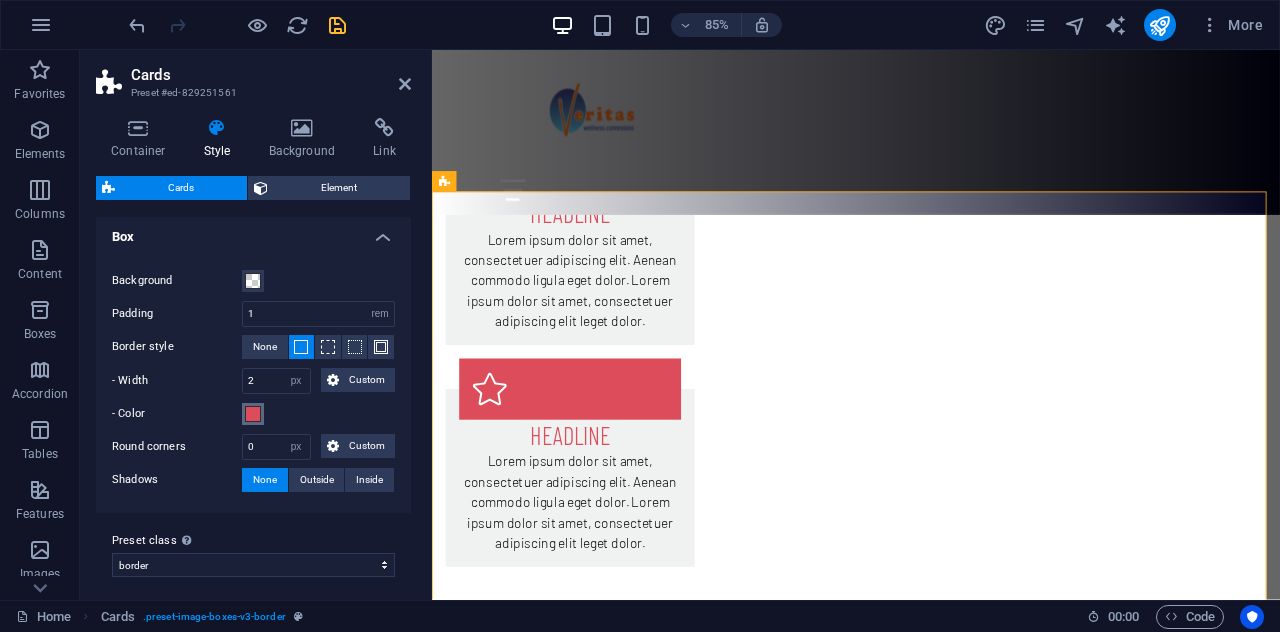 click at bounding box center (253, 414) 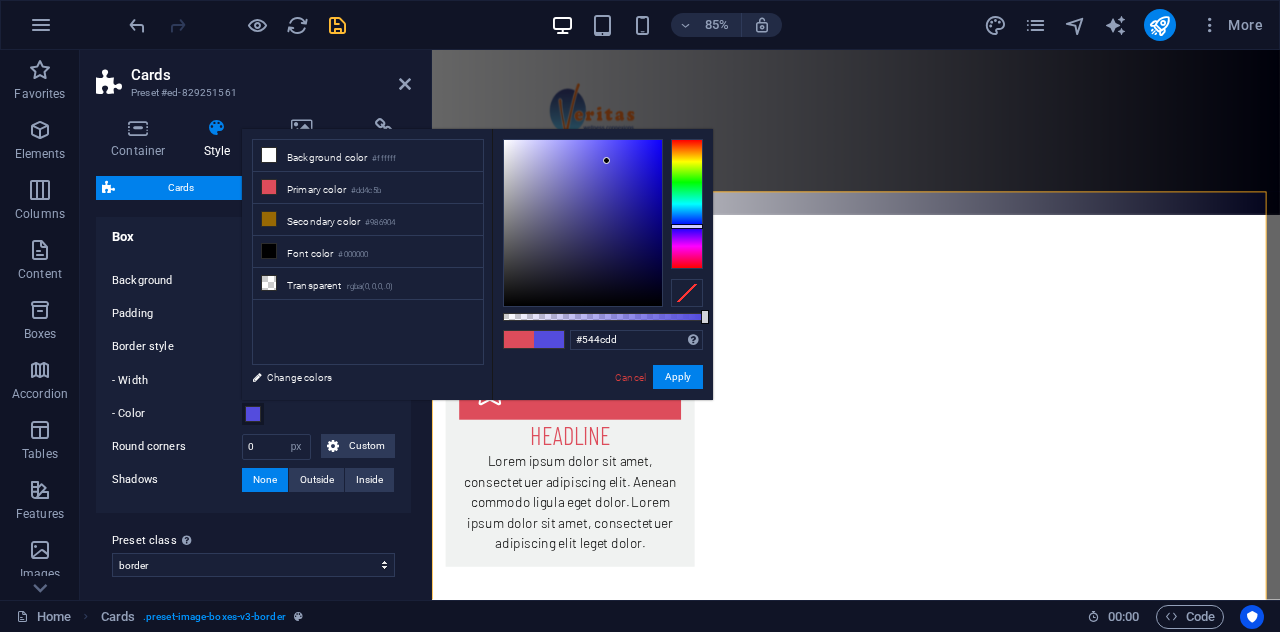 click at bounding box center (687, 204) 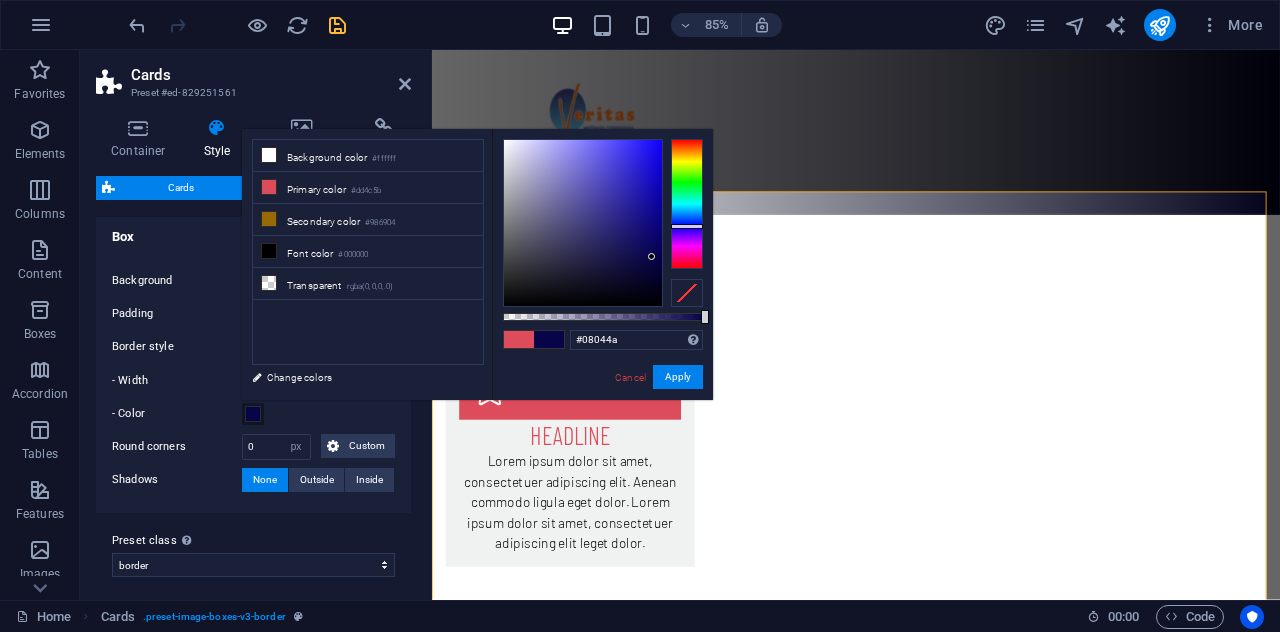 click at bounding box center (583, 223) 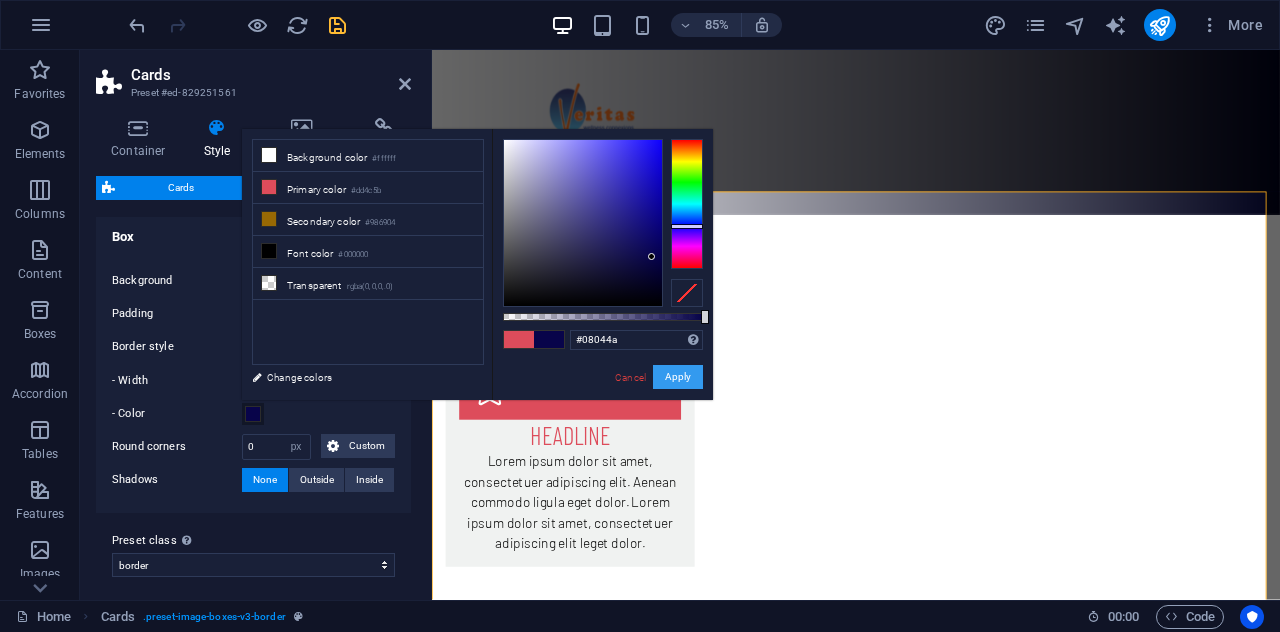 click on "Apply" at bounding box center [678, 377] 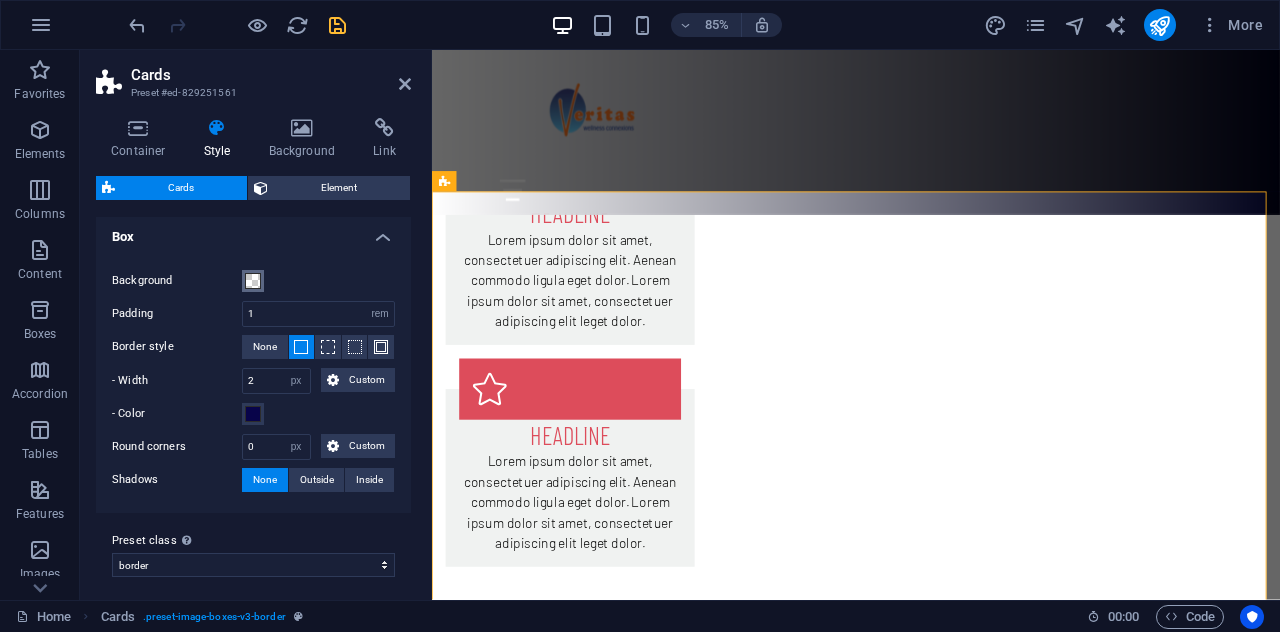 click at bounding box center [253, 281] 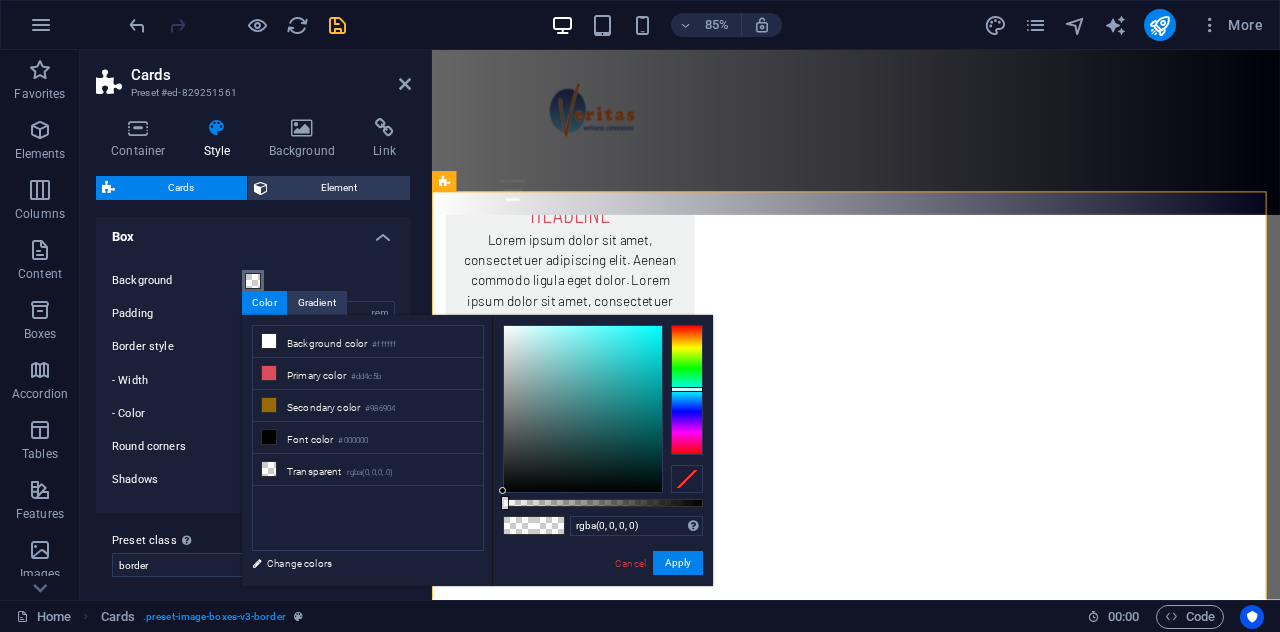 click at bounding box center (687, 390) 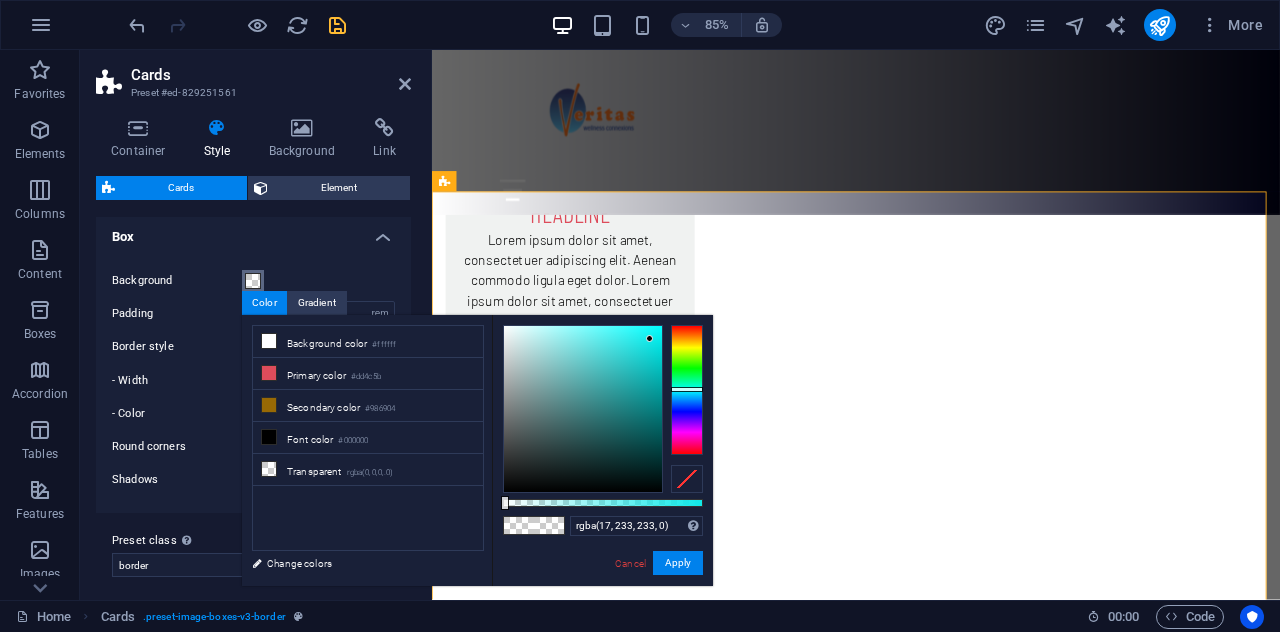 click at bounding box center [583, 409] 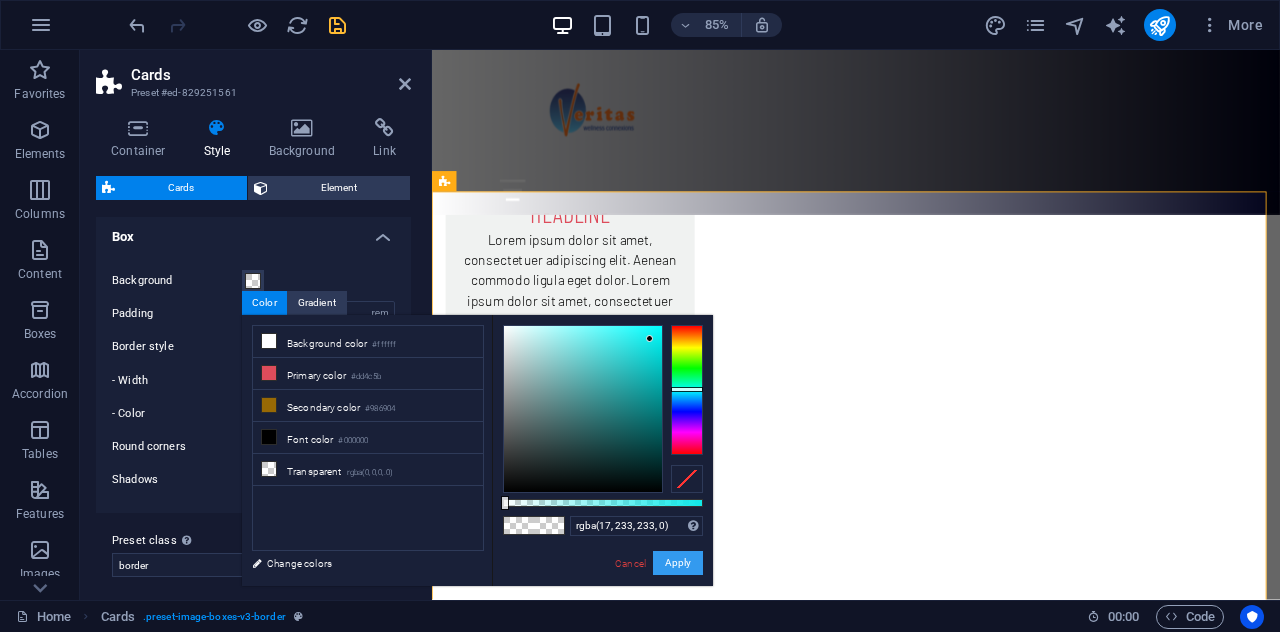 click on "Apply" at bounding box center (678, 563) 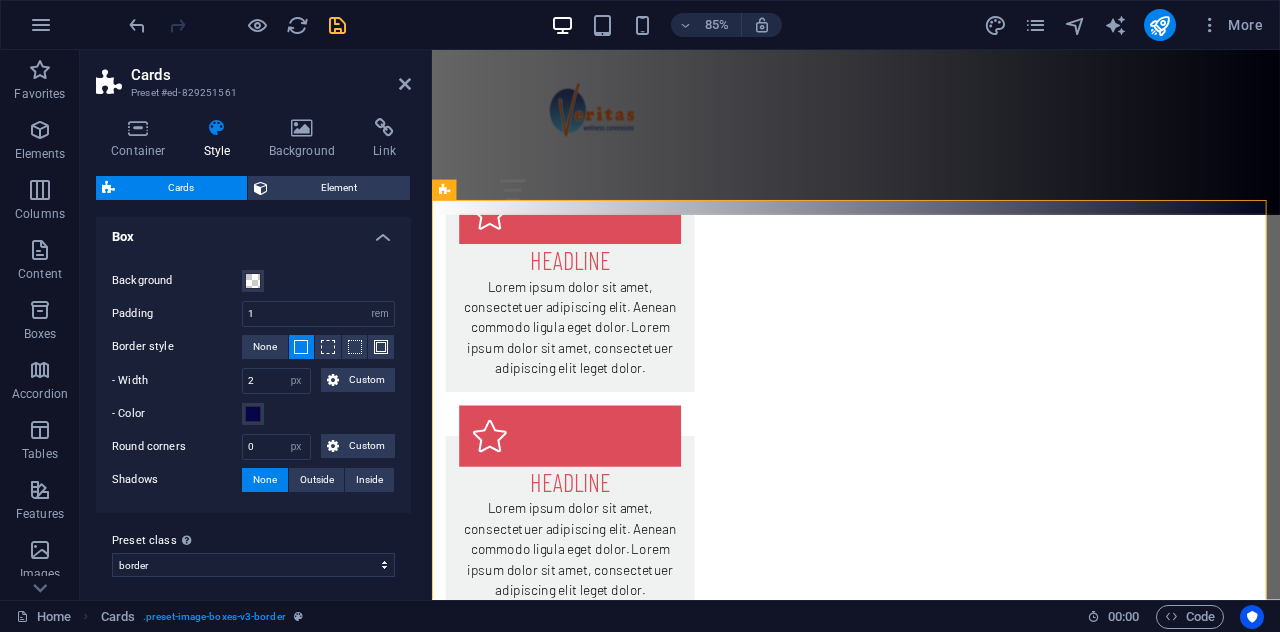 scroll, scrollTop: 919, scrollLeft: 0, axis: vertical 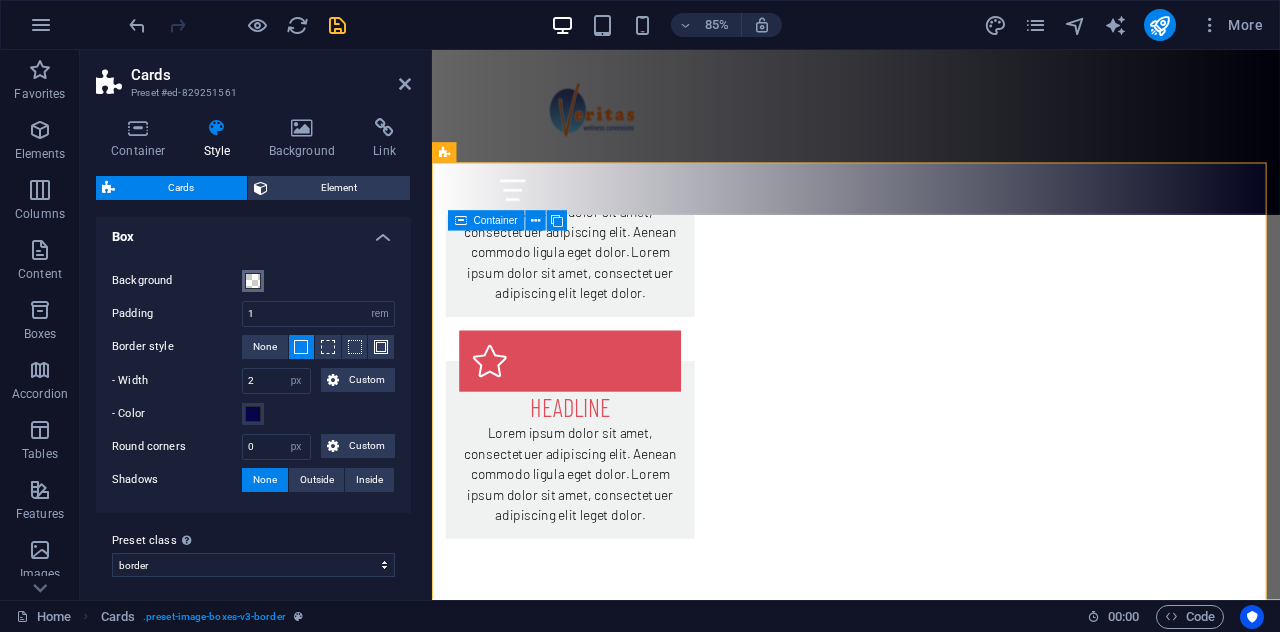click at bounding box center [253, 281] 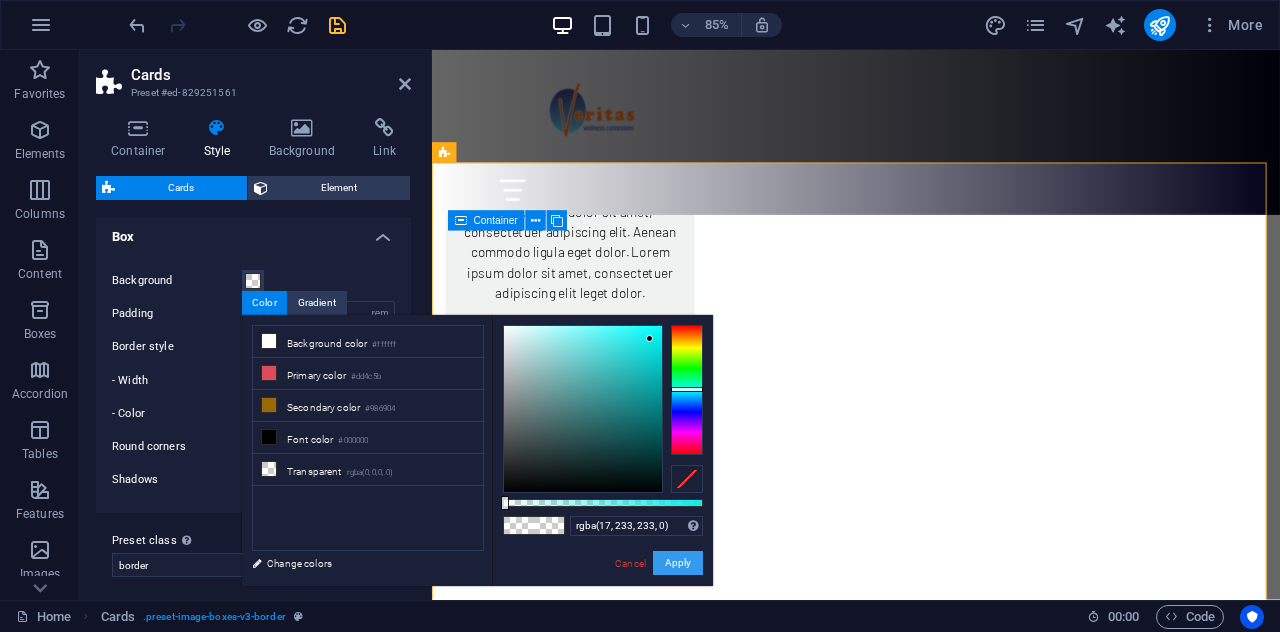 click on "Apply" at bounding box center (678, 563) 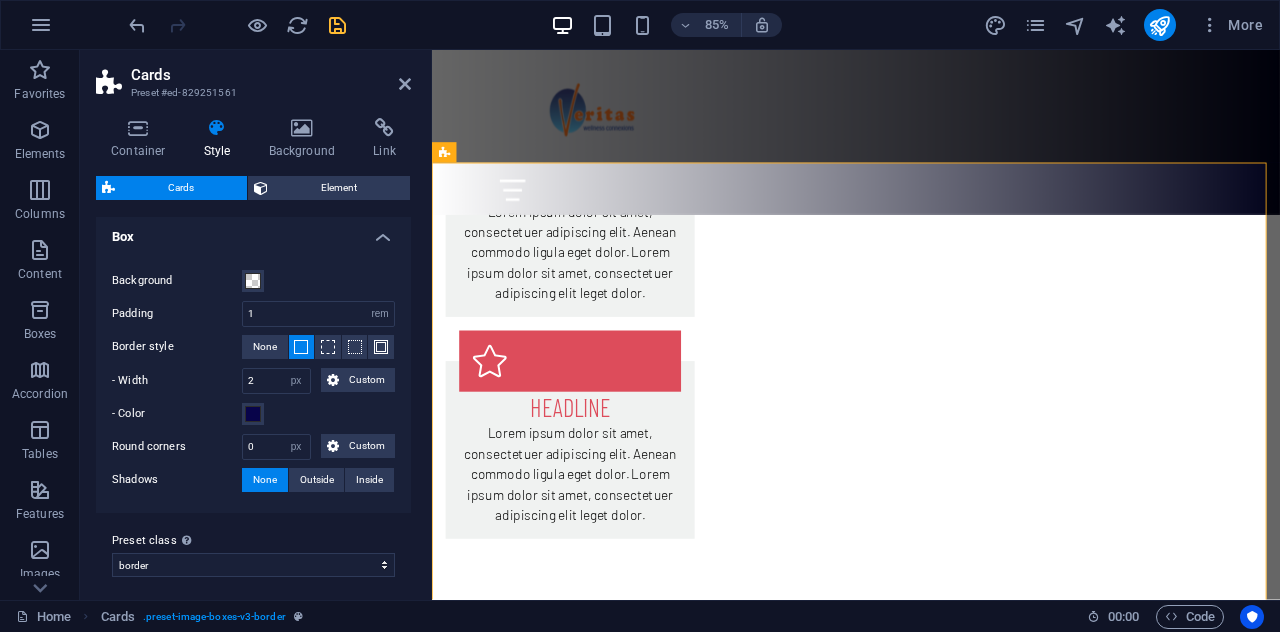 scroll, scrollTop: 416, scrollLeft: 0, axis: vertical 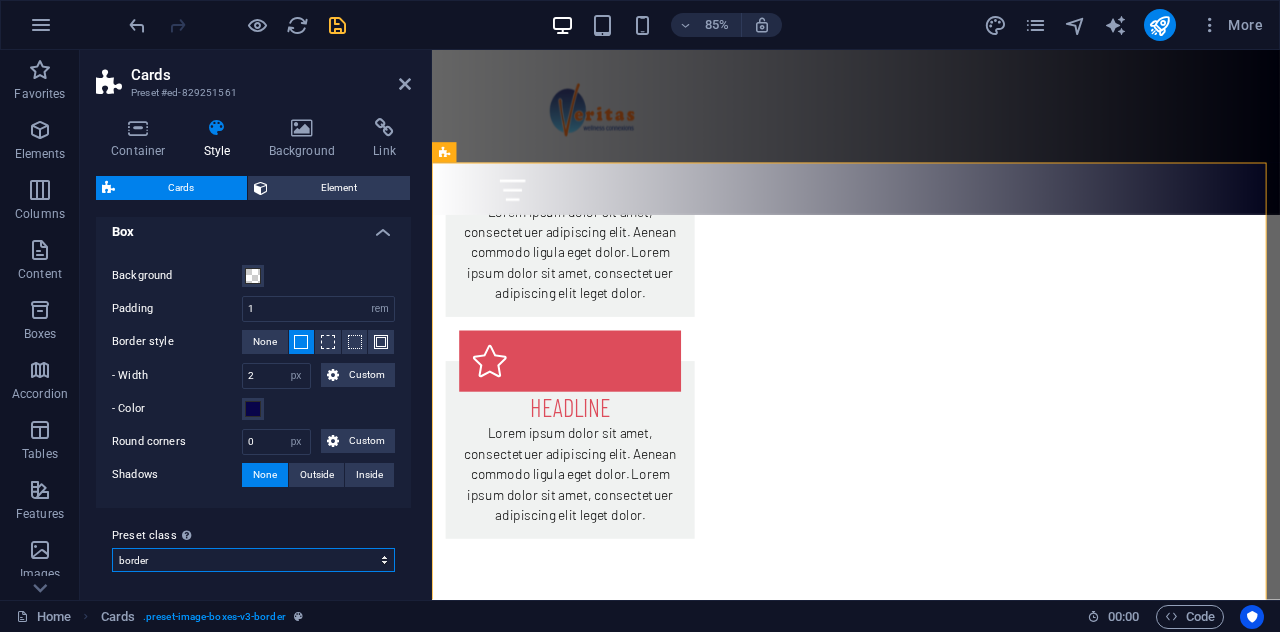 click on "border Add preset class" at bounding box center [253, 560] 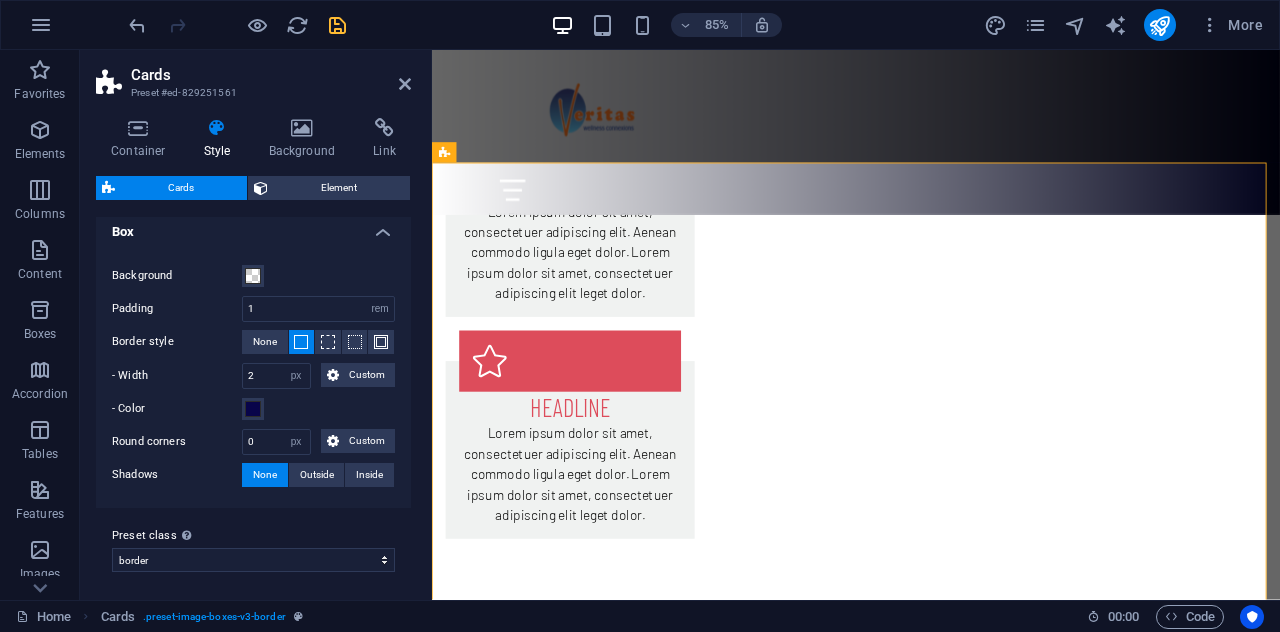 drag, startPoint x: 406, startPoint y: 524, endPoint x: 406, endPoint y: 542, distance: 18 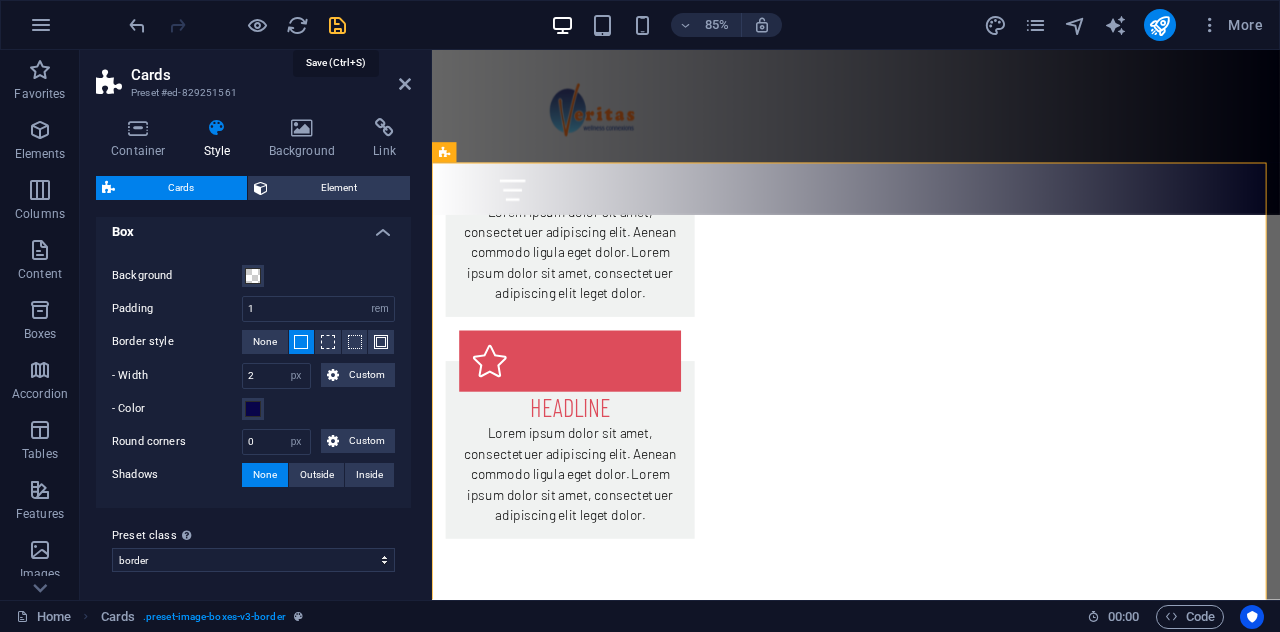 click at bounding box center [337, 25] 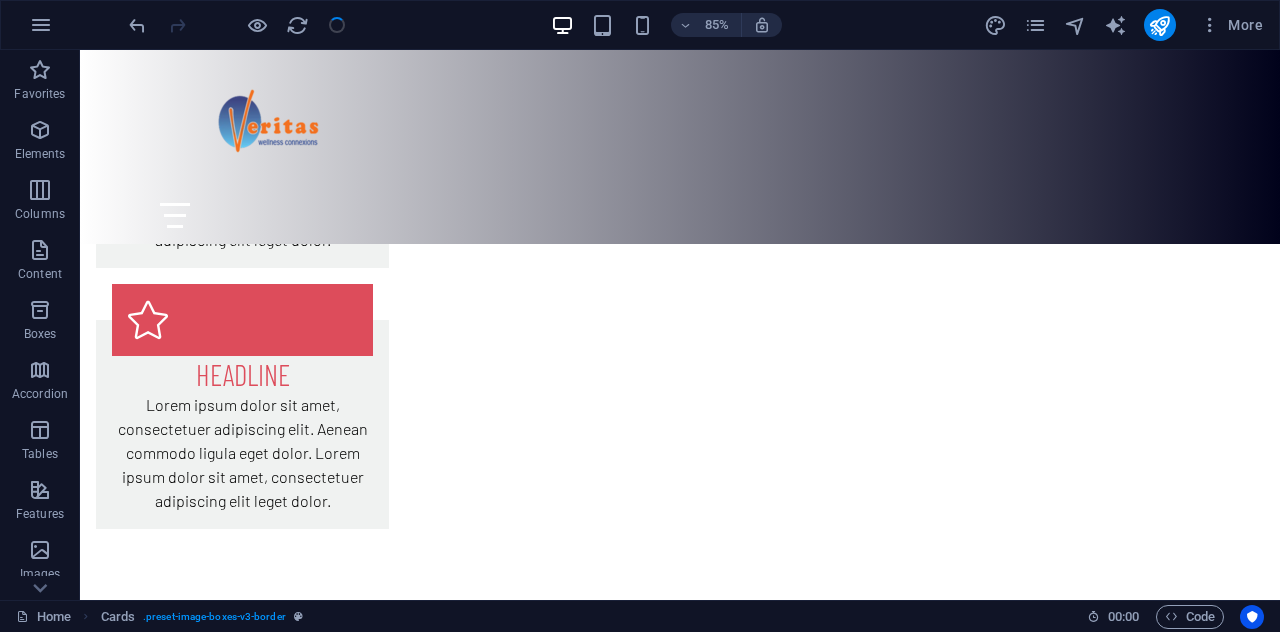 scroll, scrollTop: 822, scrollLeft: 0, axis: vertical 